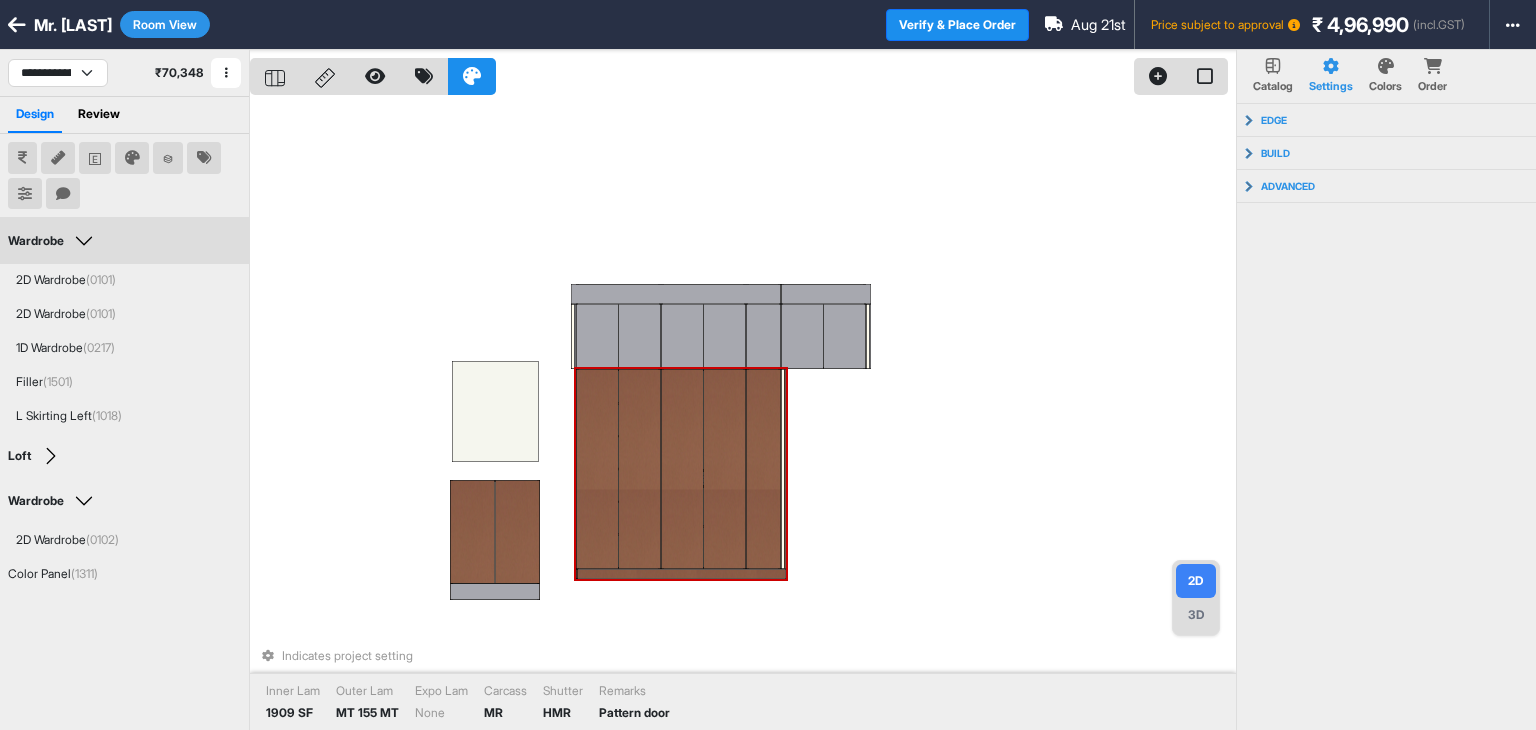 select on "****" 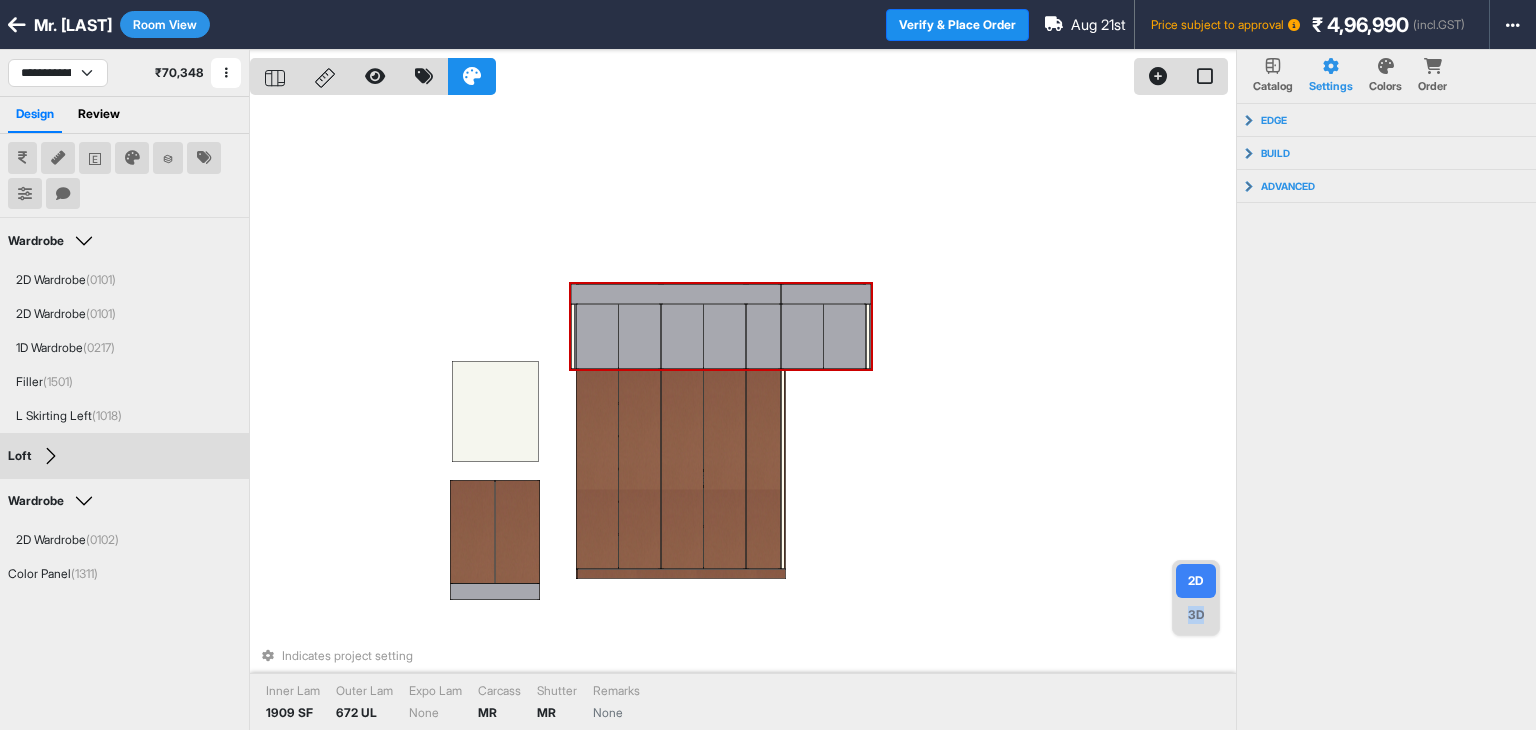 drag, startPoint x: 1188, startPoint y: 613, endPoint x: 1008, endPoint y: 553, distance: 189.73666 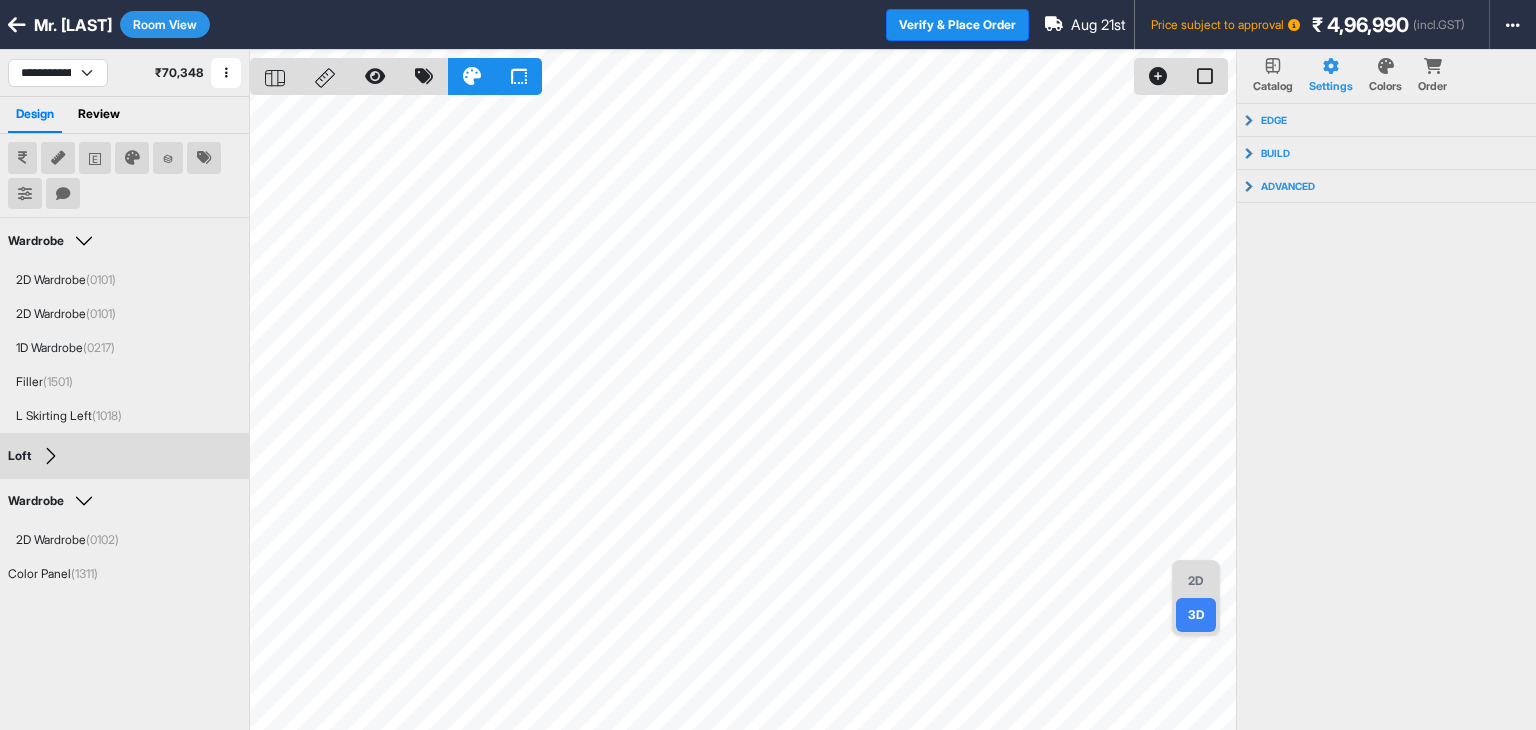 click on "2D" at bounding box center (1196, 581) 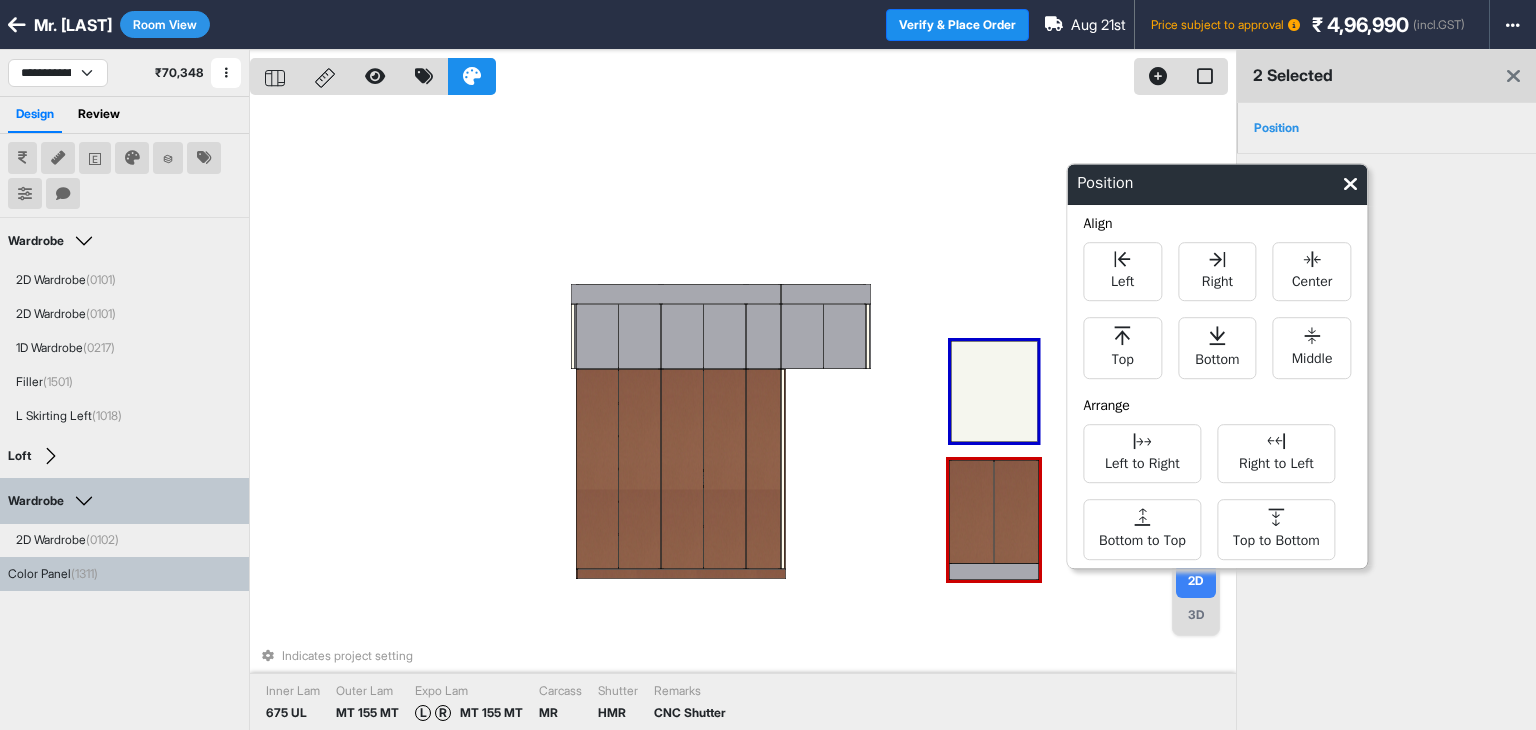drag, startPoint x: 485, startPoint y: 472, endPoint x: 969, endPoint y: 525, distance: 486.89322 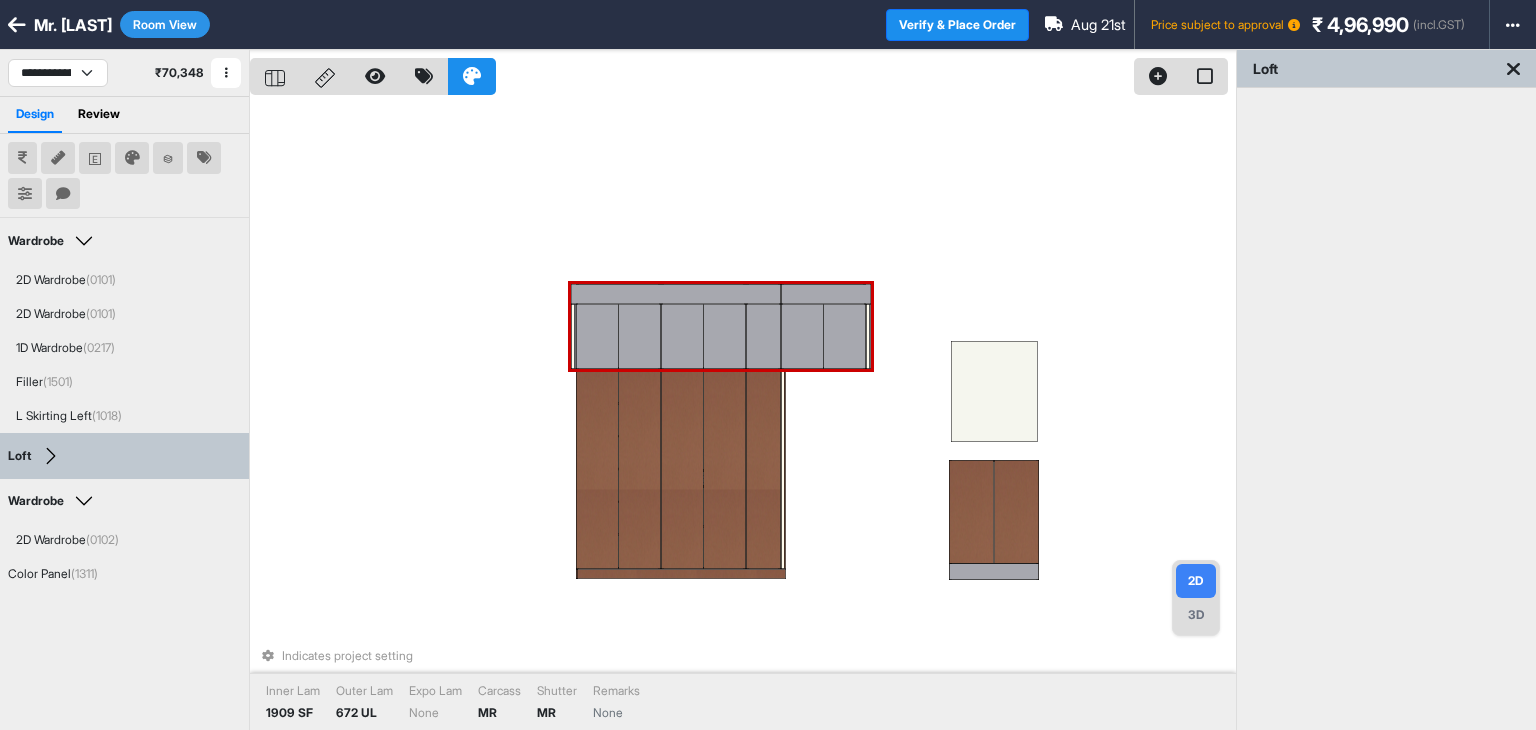 click at bounding box center (802, 336) 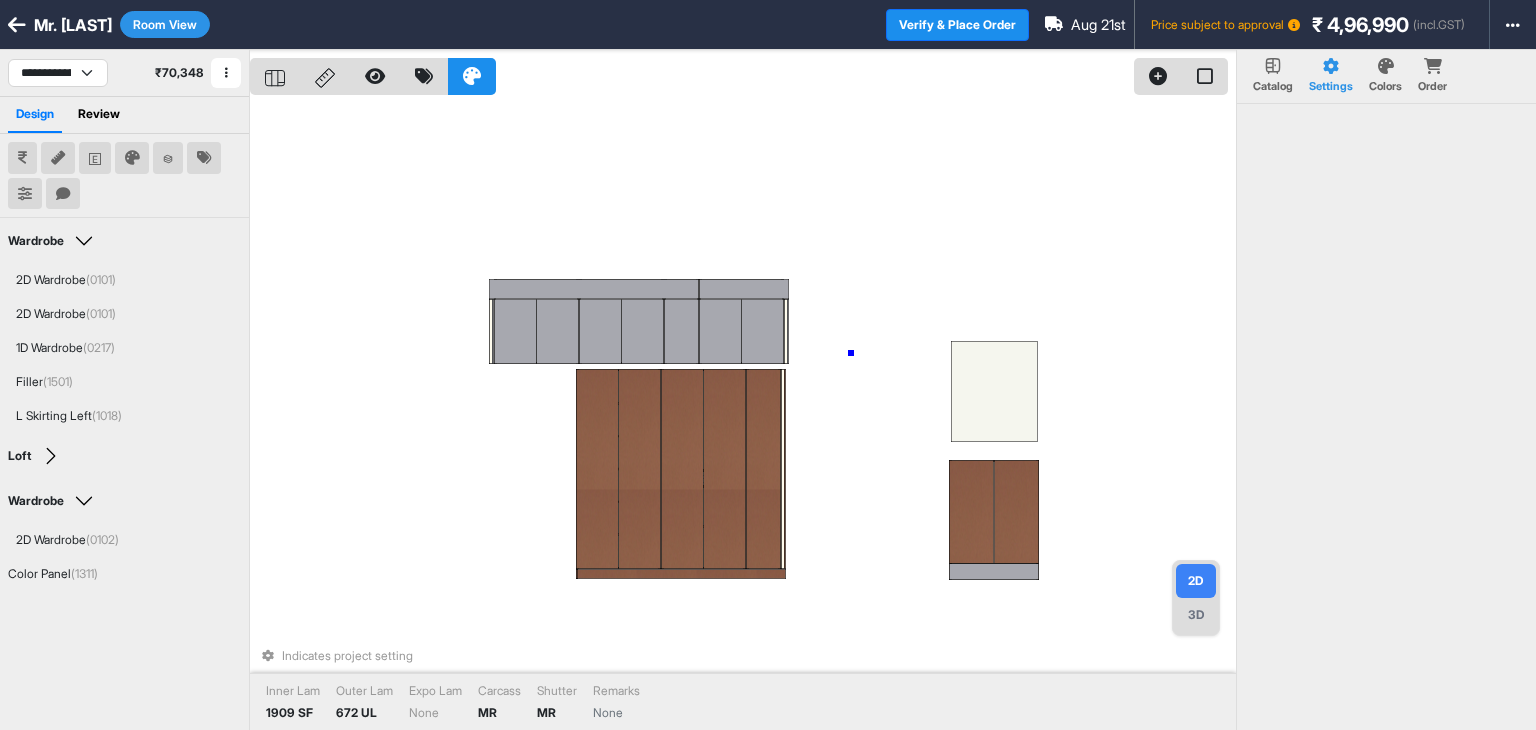 click on "Indicates project setting Inner Lam 1909 SF Outer Lam 672 UL Expo Lam None Carcass MR Shutter MR Remarks None" at bounding box center [743, 415] 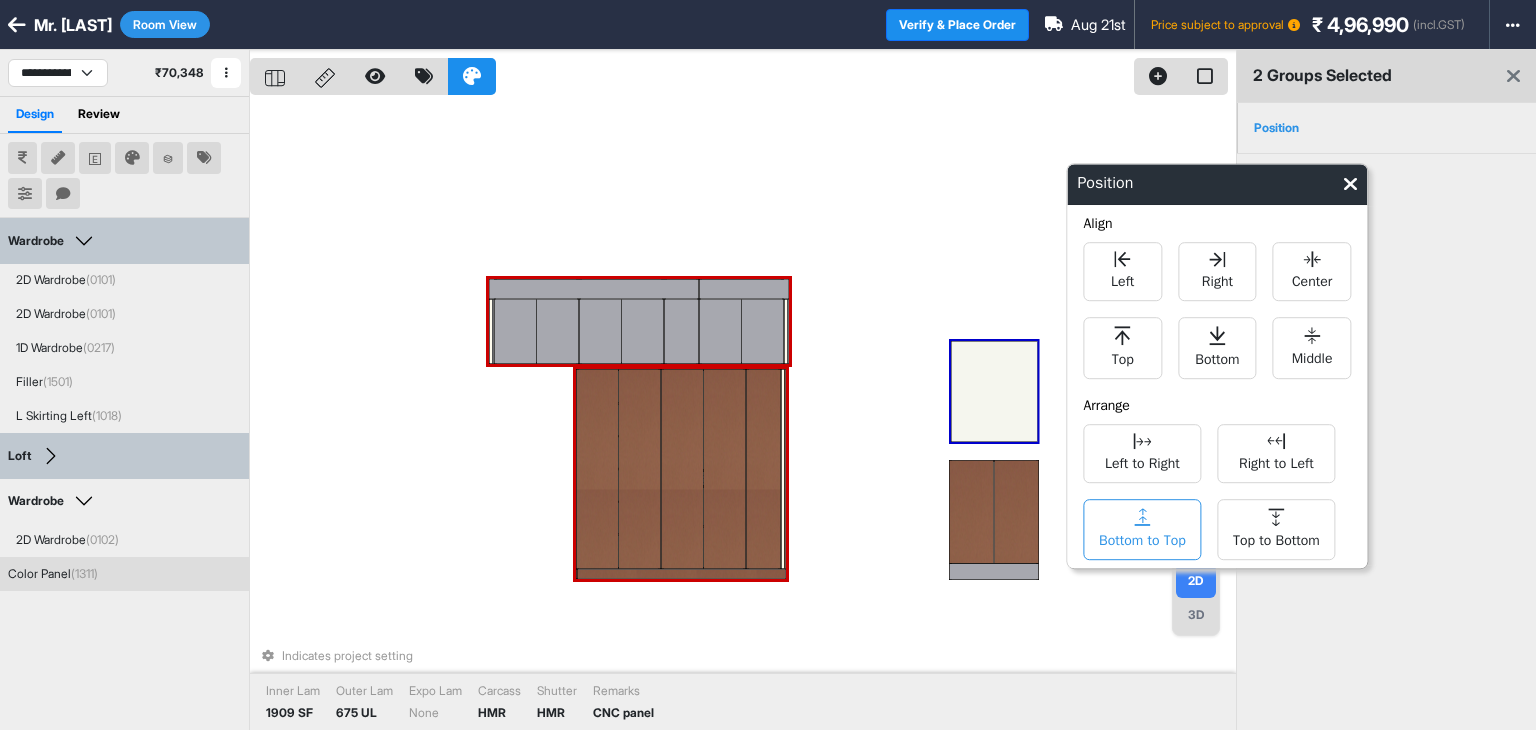 click on "Bottom to Top" at bounding box center [1142, 529] 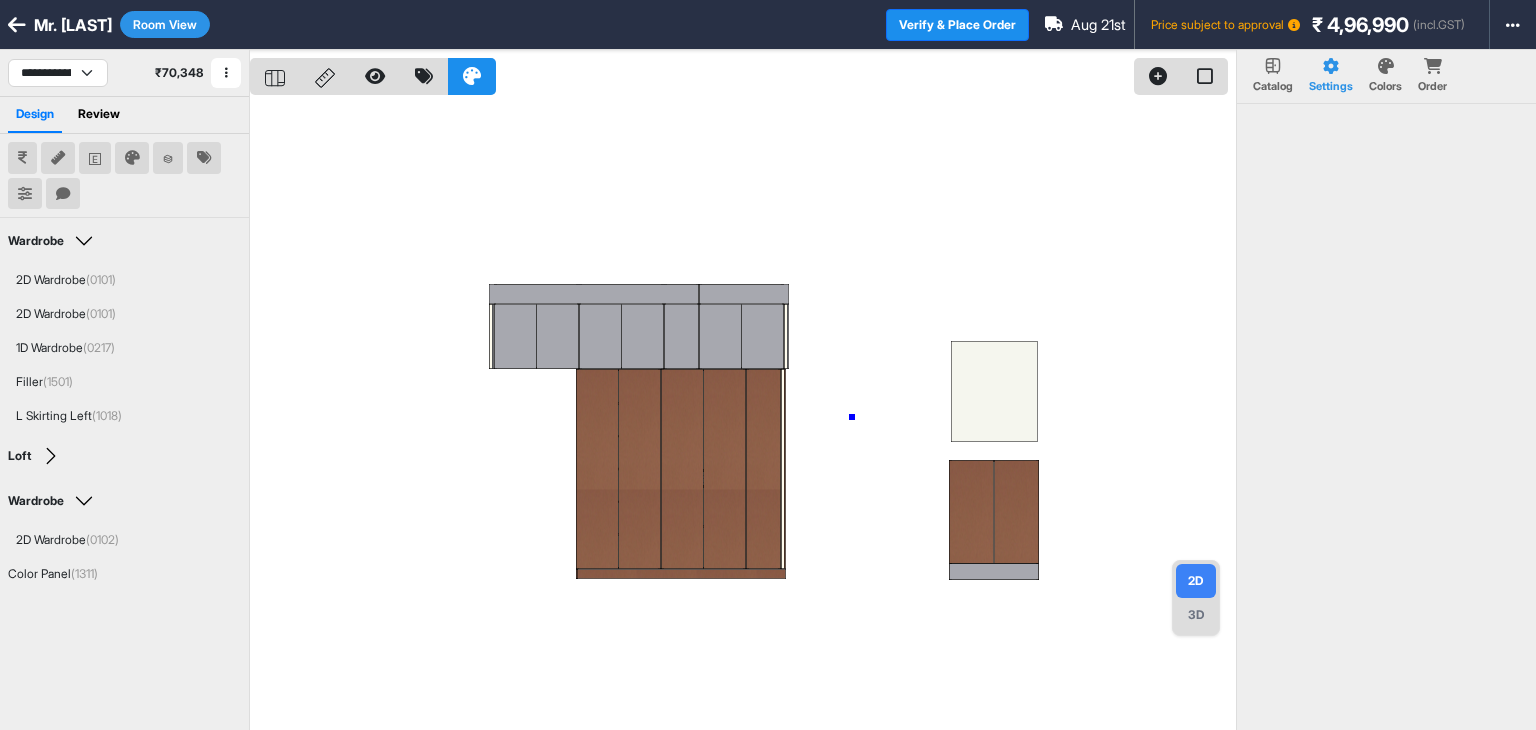 click at bounding box center (743, 415) 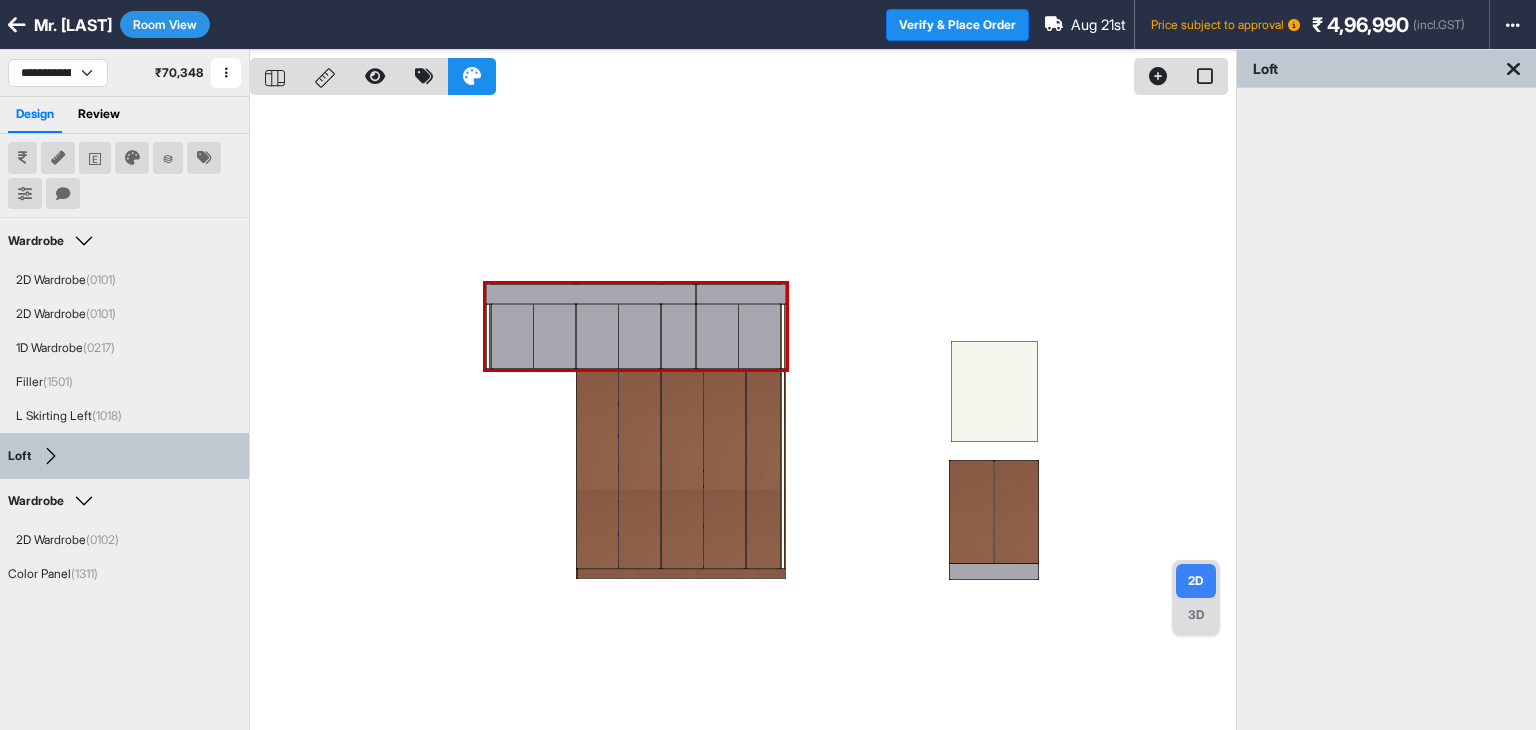 click at bounding box center [743, 415] 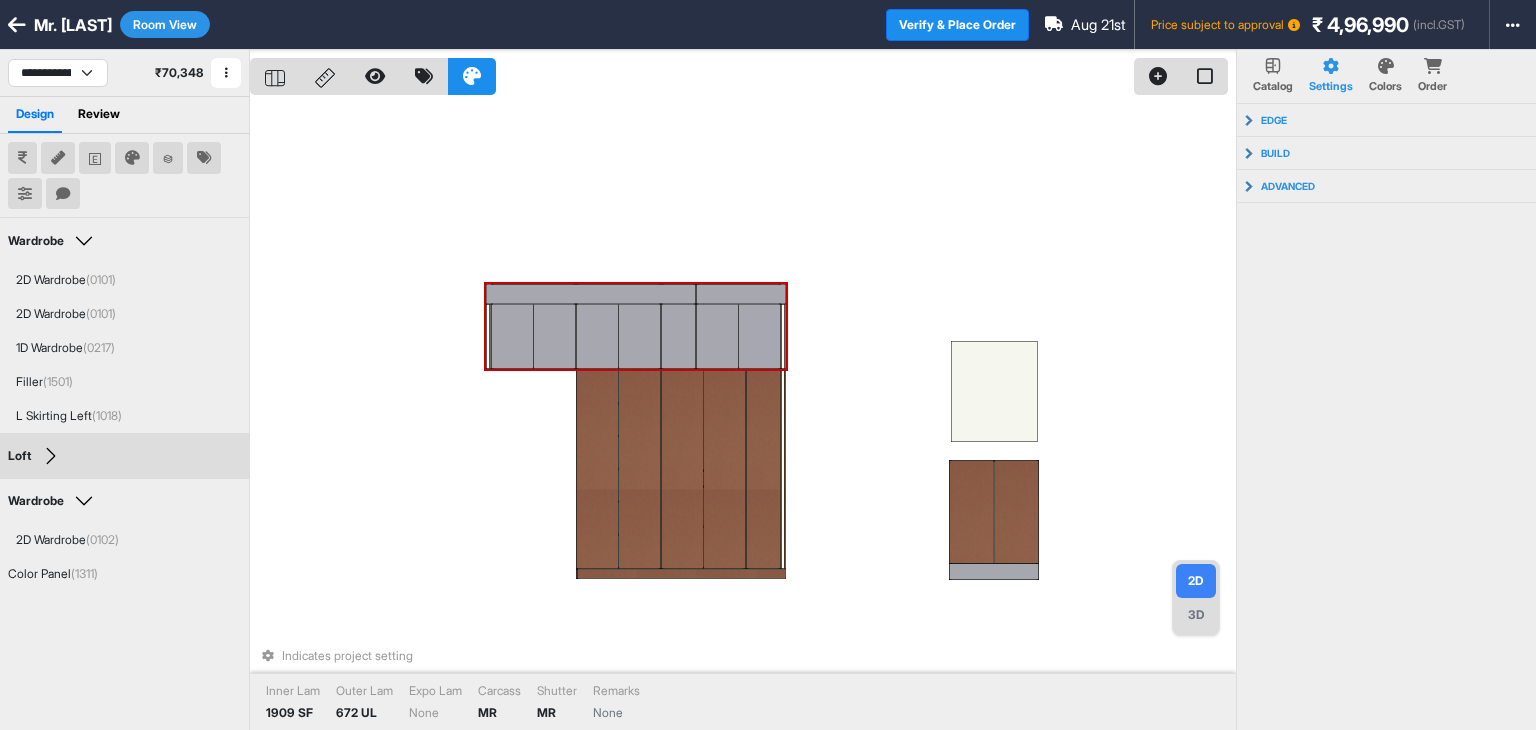 click at bounding box center [717, 336] 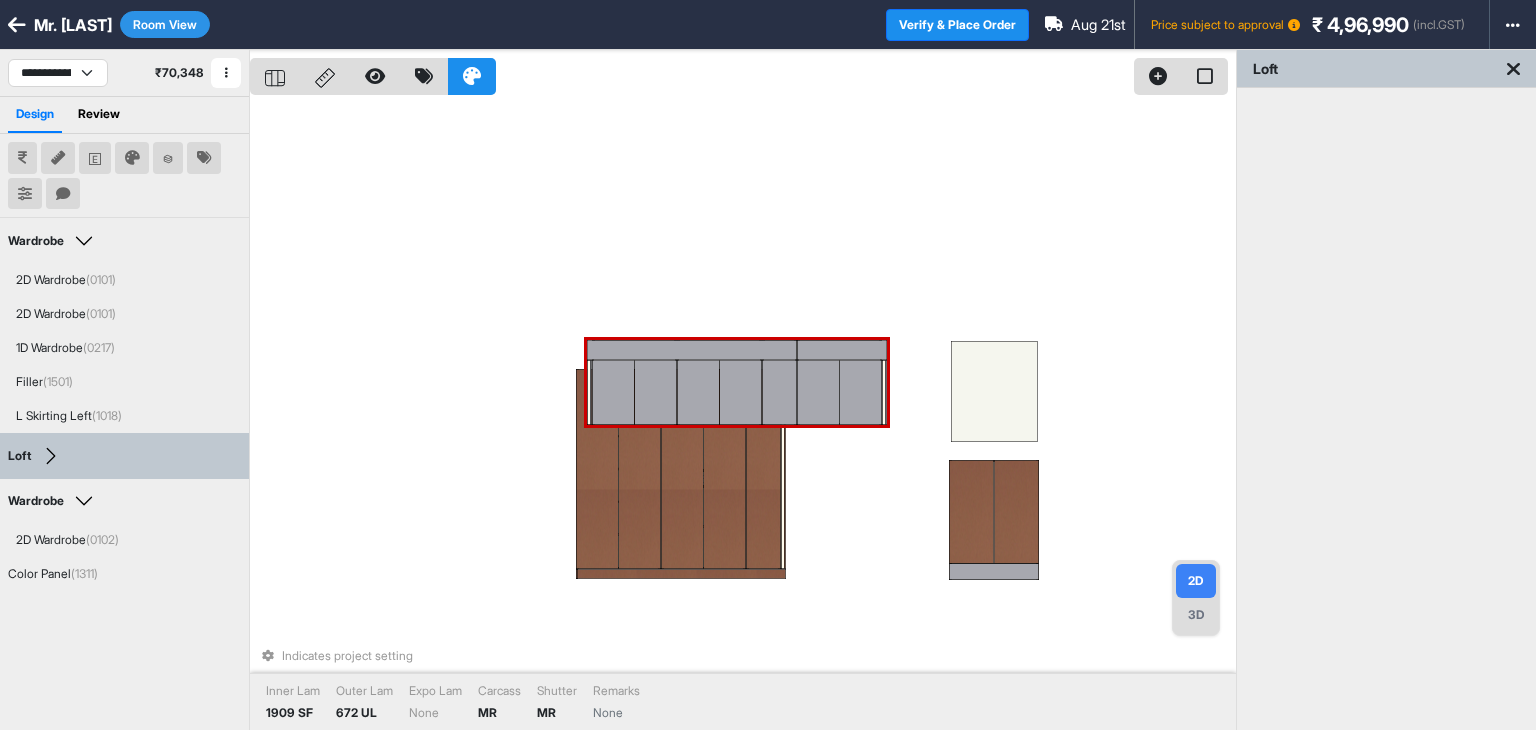 click at bounding box center [818, 392] 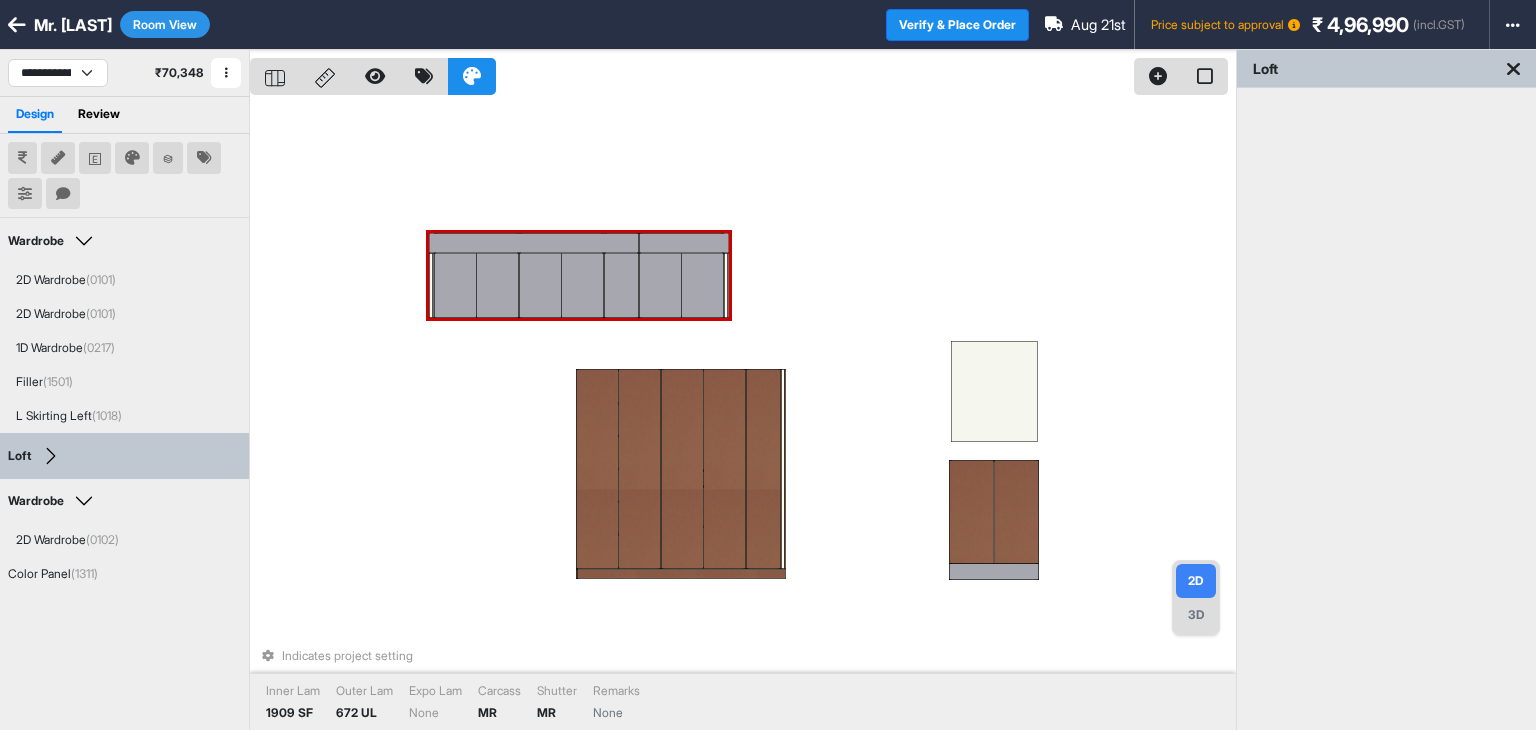drag, startPoint x: 746, startPoint y: 327, endPoint x: 666, endPoint y: 269, distance: 98.81296 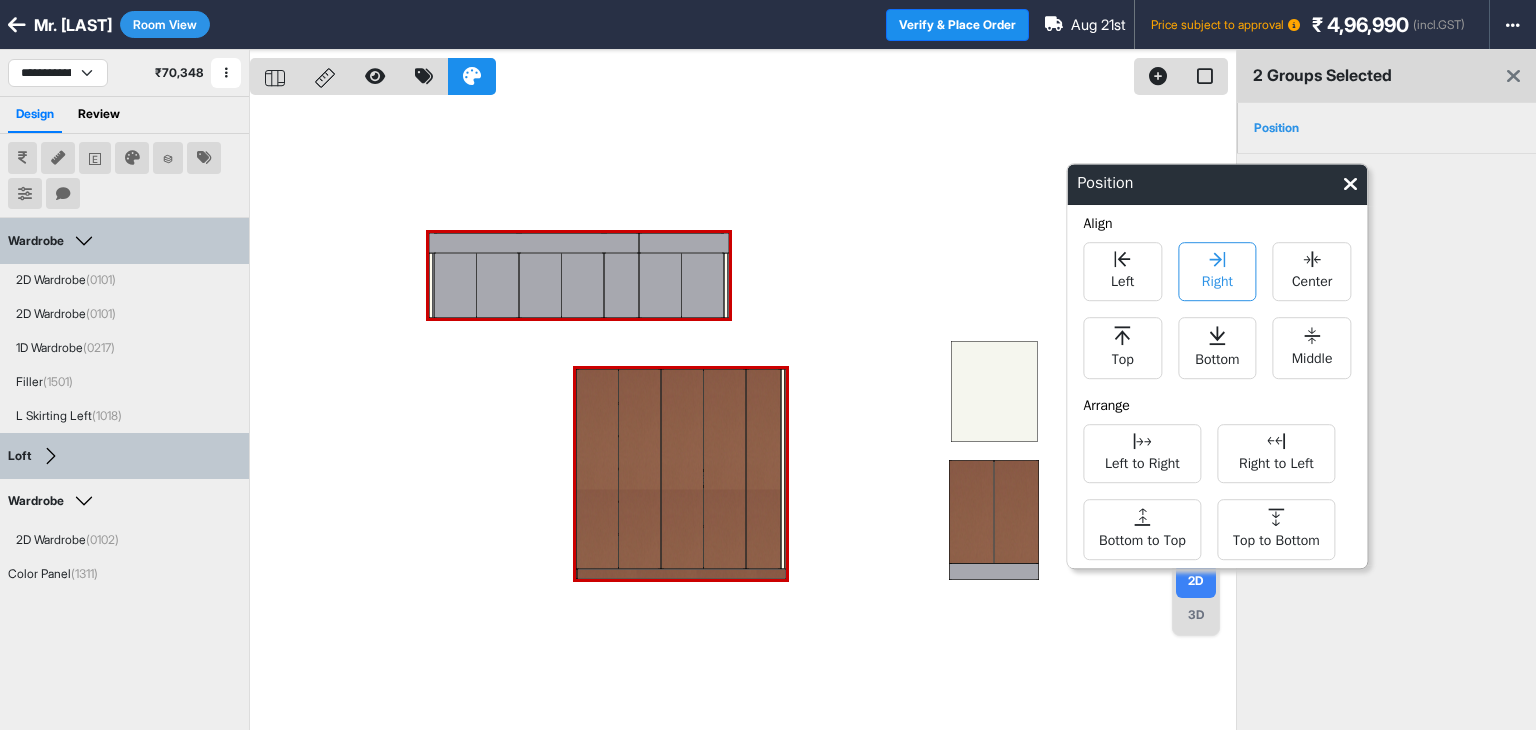 click on "Right" at bounding box center (1217, 271) 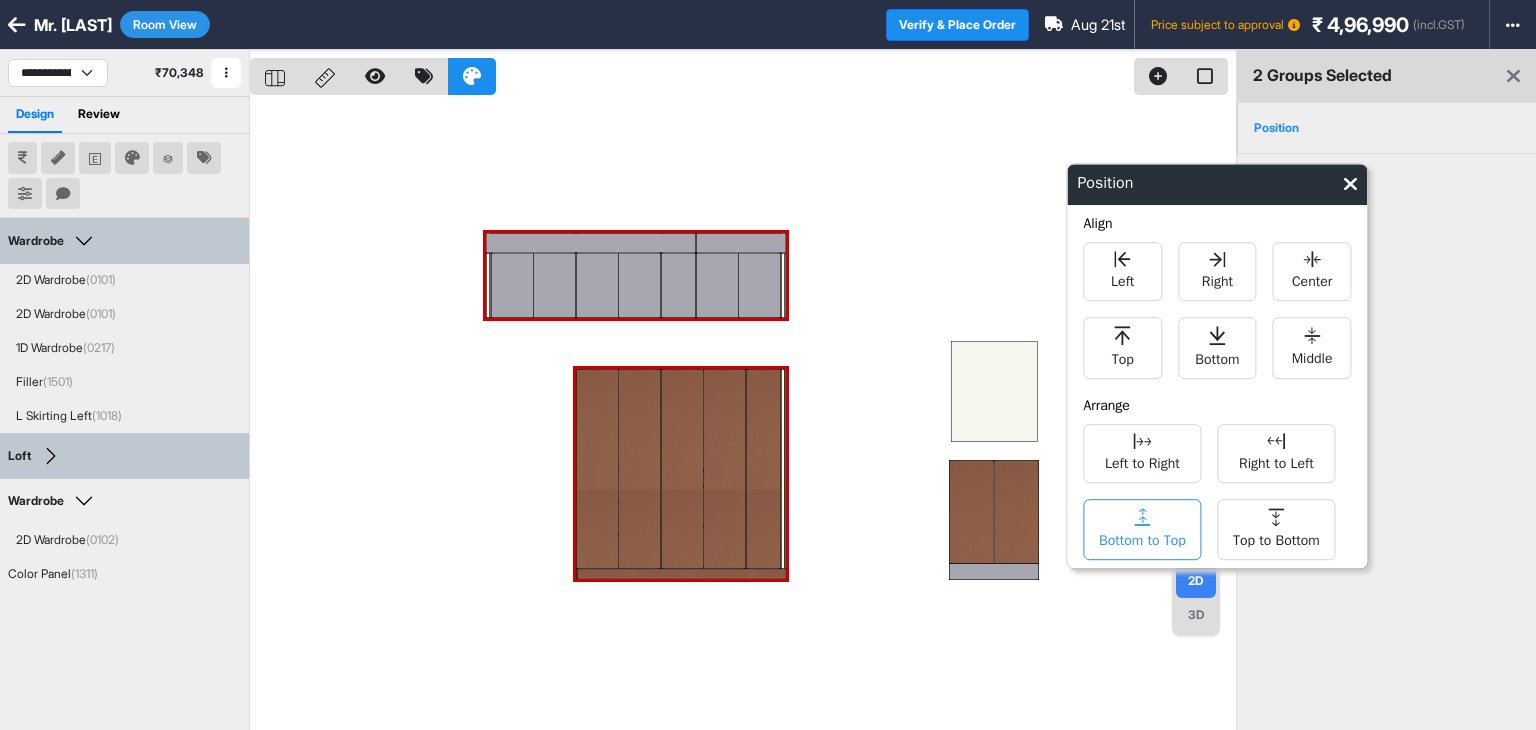 click on "Bottom to Top" at bounding box center [1142, 529] 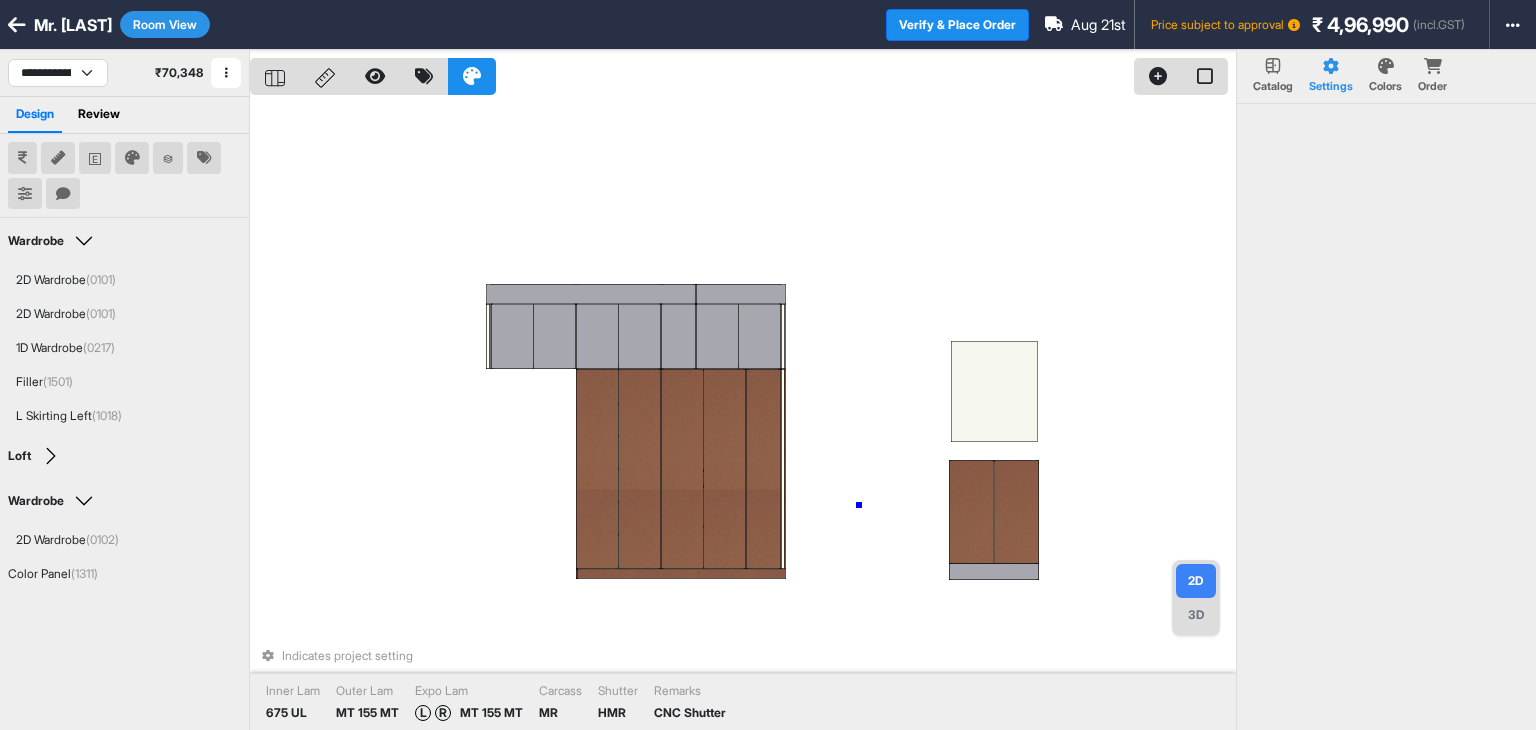 click on "Indicates project setting Inner Lam 675 UL Outer Lam MT 155 MT Expo Lam L R MT 155 MT Carcass MR Shutter HMR Remarks CNC Shutter" at bounding box center [743, 415] 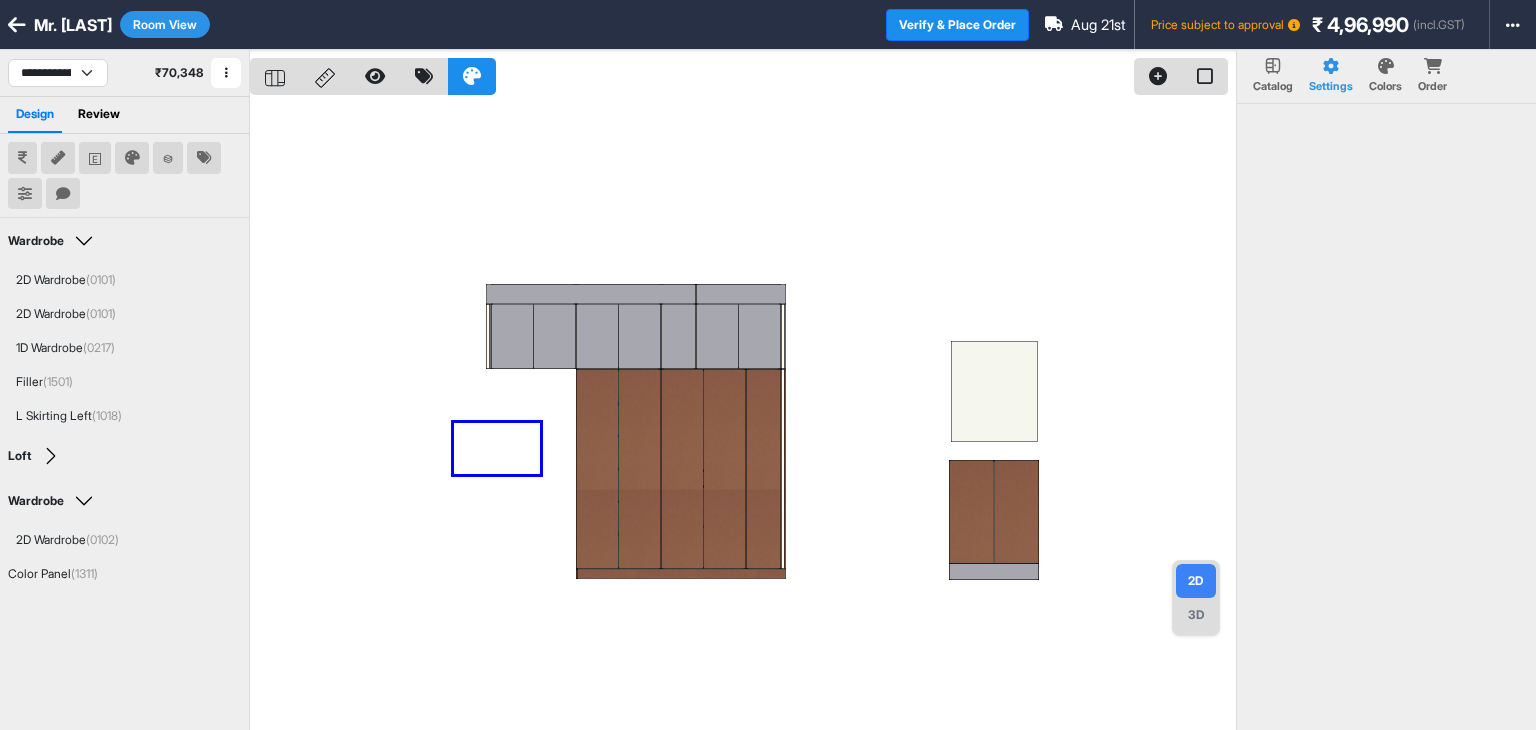 drag, startPoint x: 540, startPoint y: 474, endPoint x: 452, endPoint y: 423, distance: 101.71037 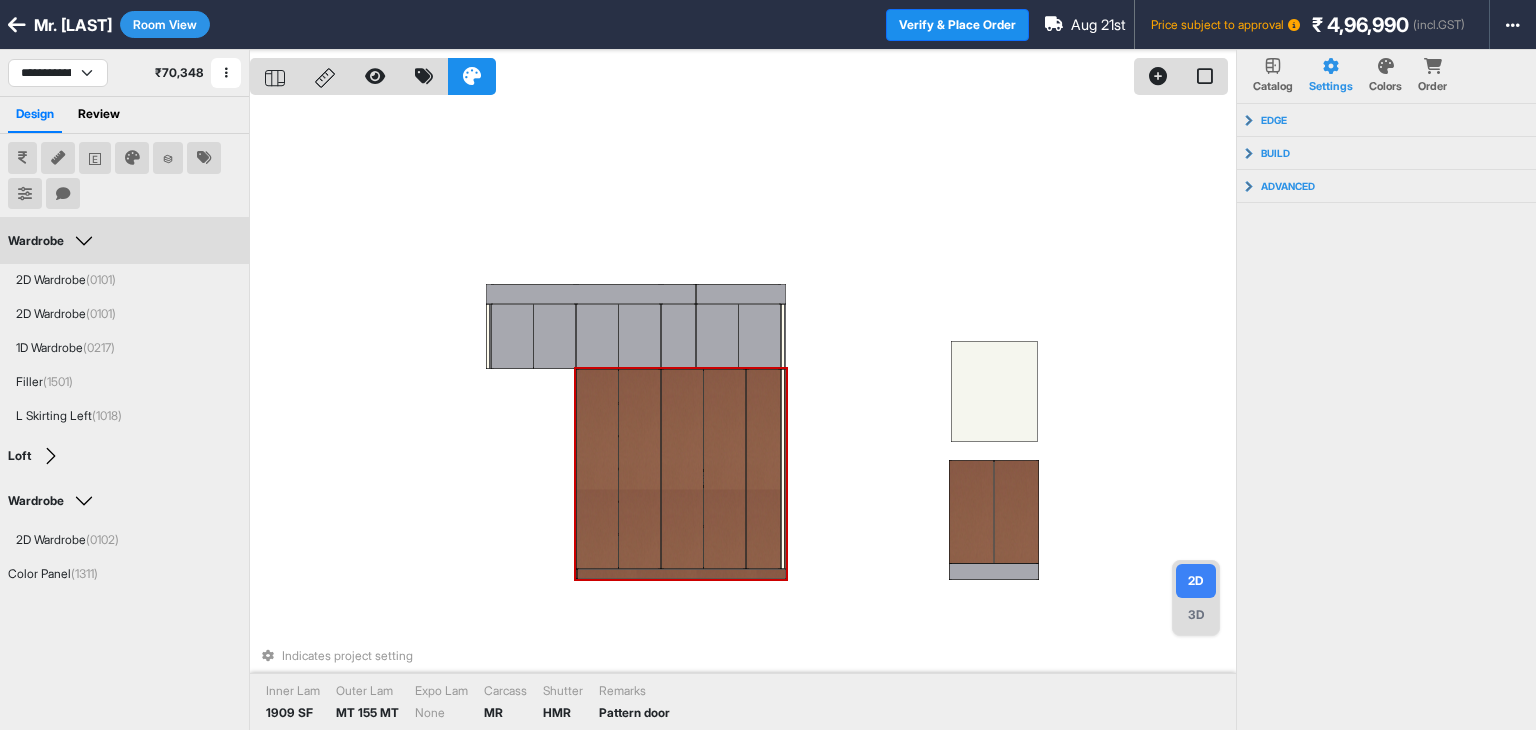 click on "3D" at bounding box center [1196, 615] 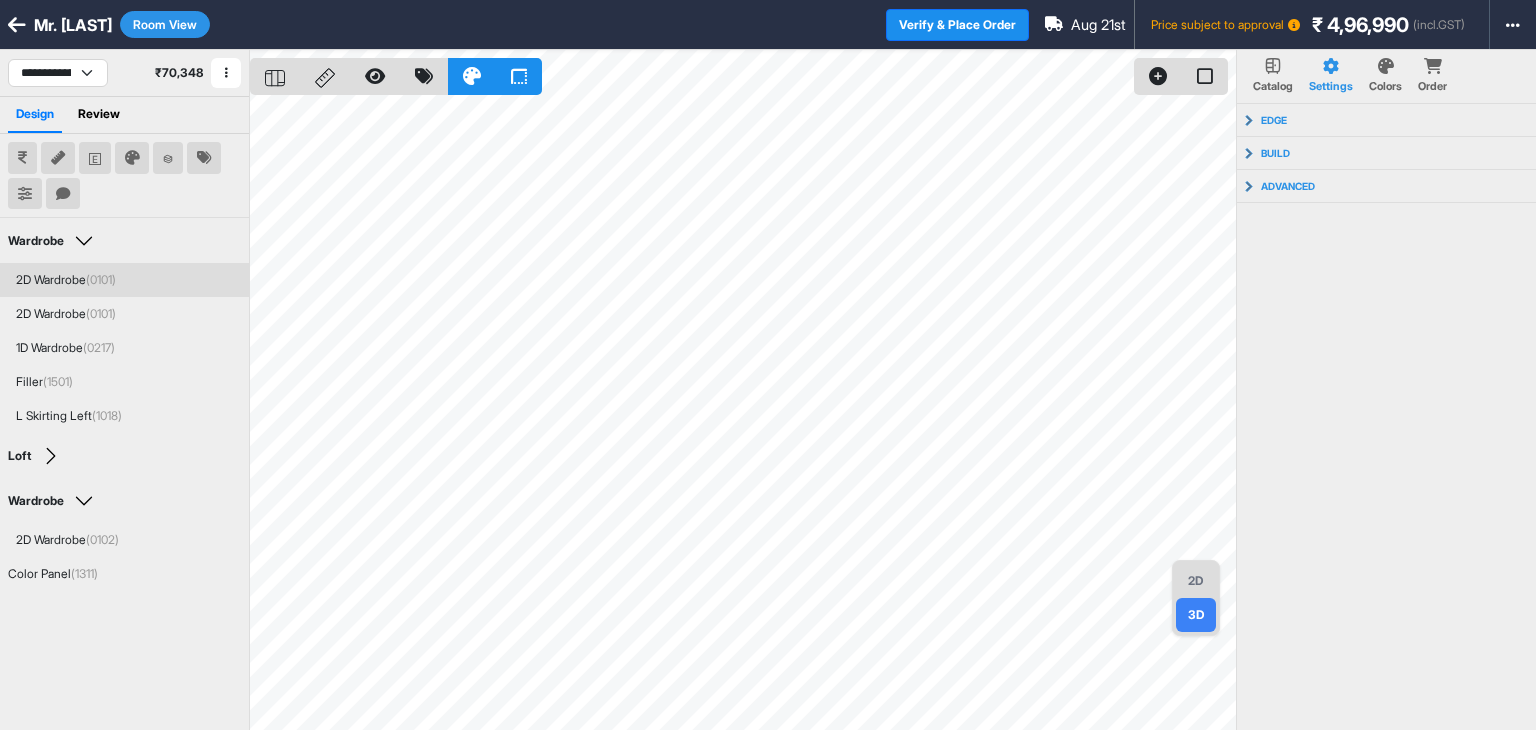 click on "Room View" at bounding box center [165, 24] 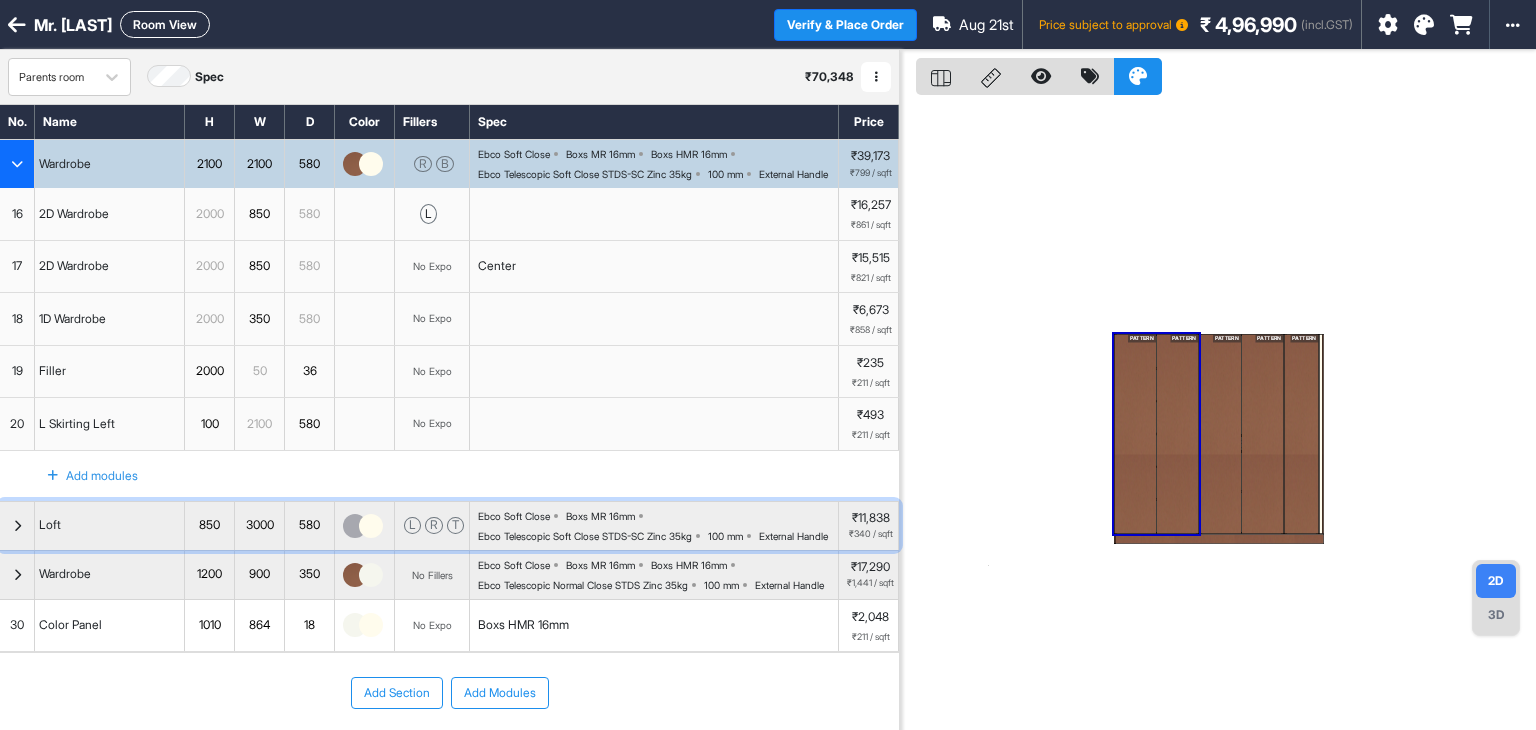 click on "Loft" at bounding box center [110, 526] 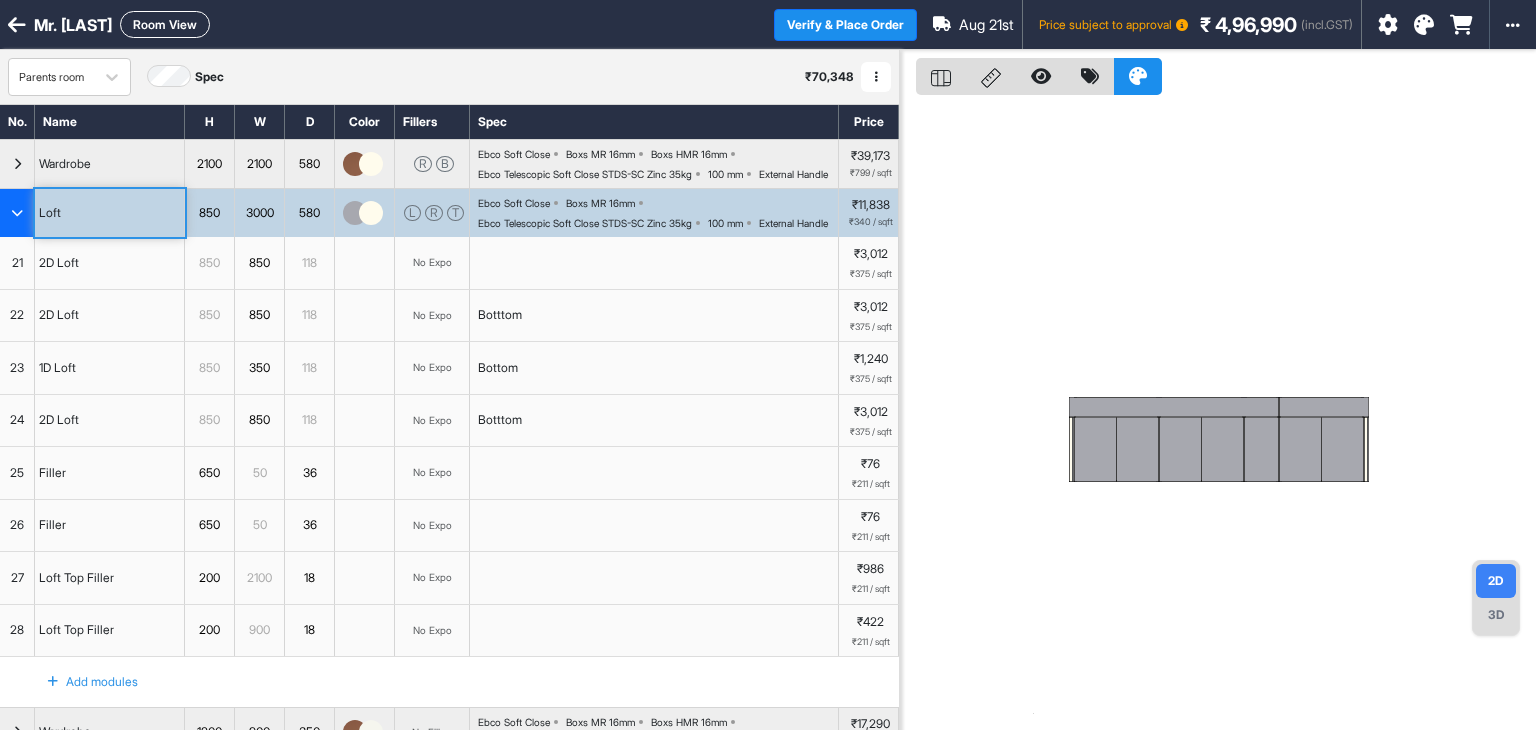 click at bounding box center [1138, 449] 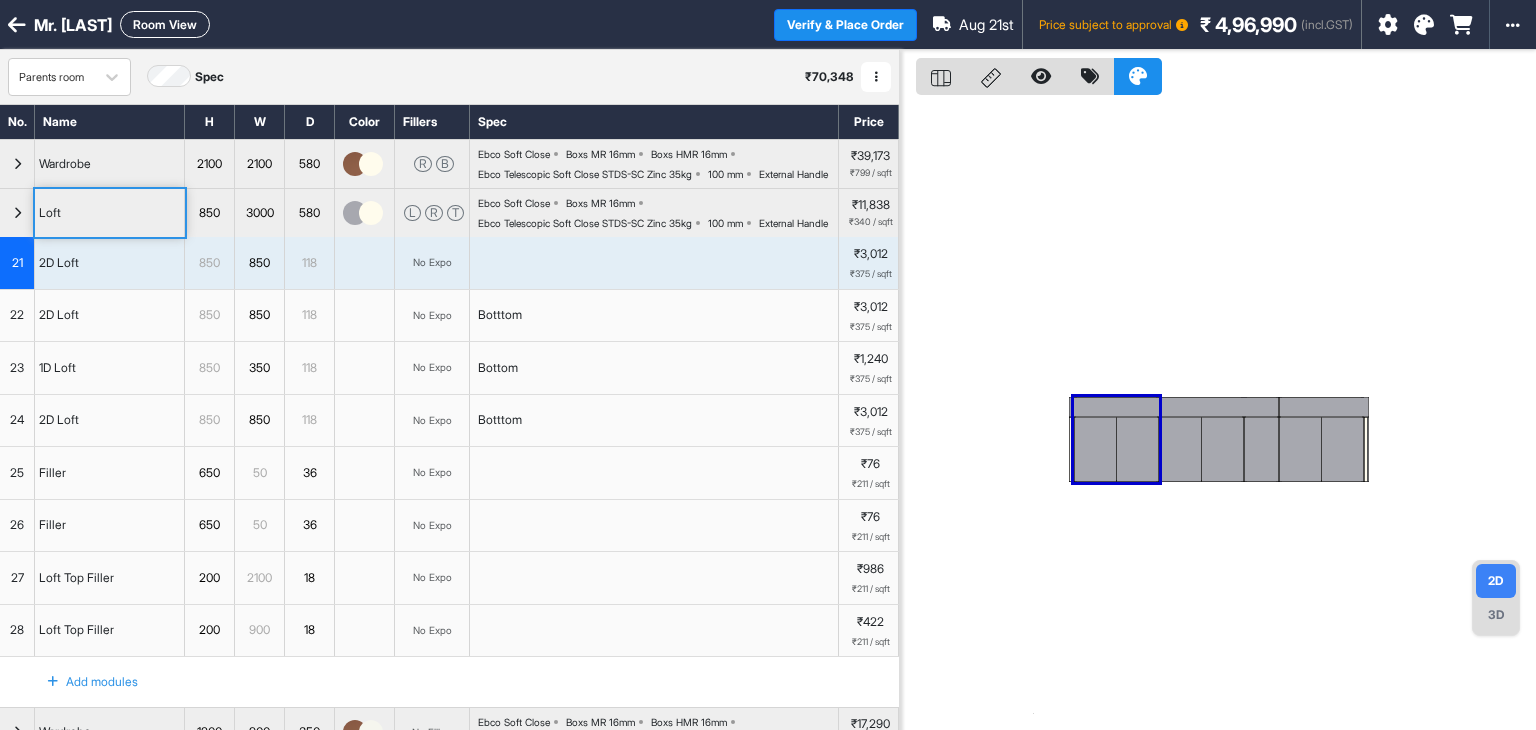 click at bounding box center [1095, 449] 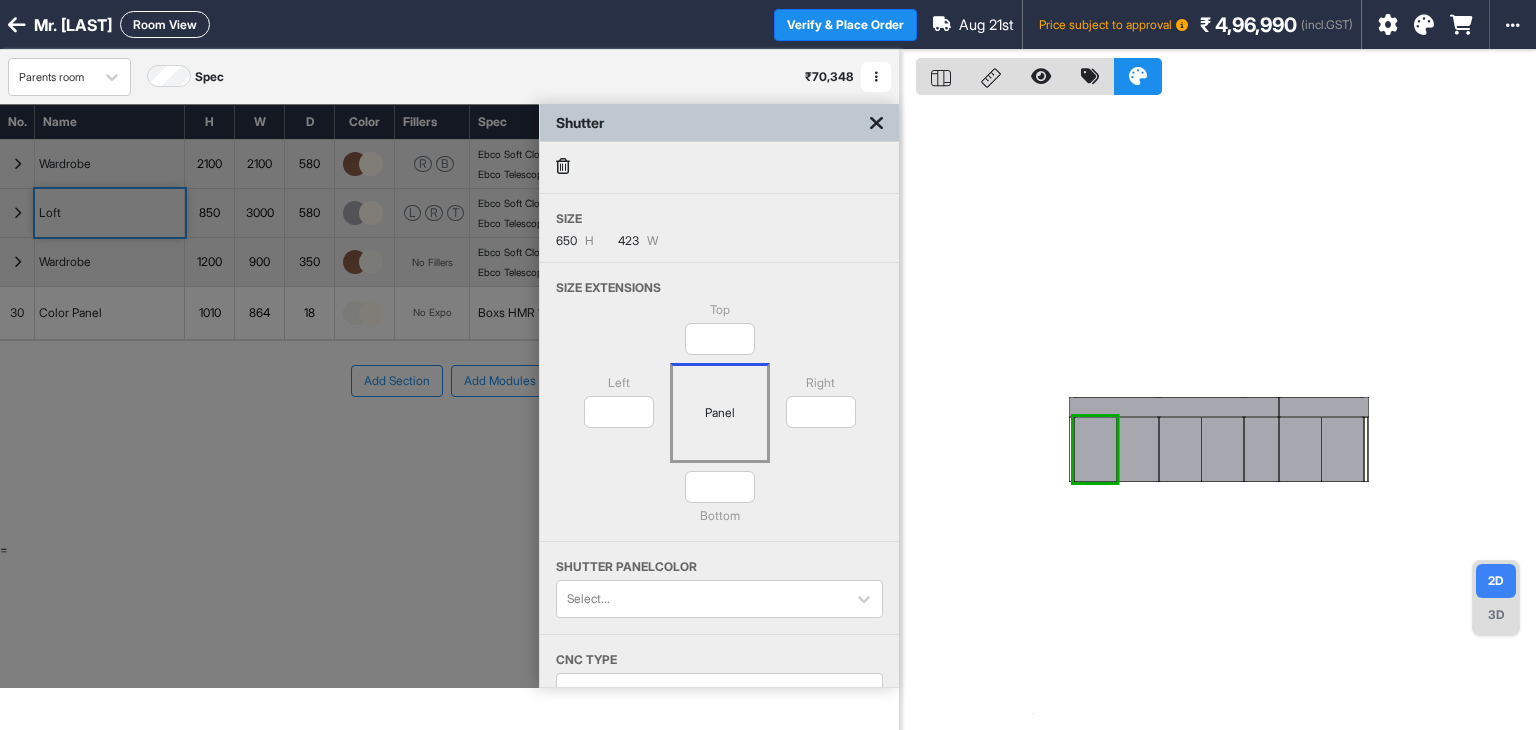 click at bounding box center [876, 123] 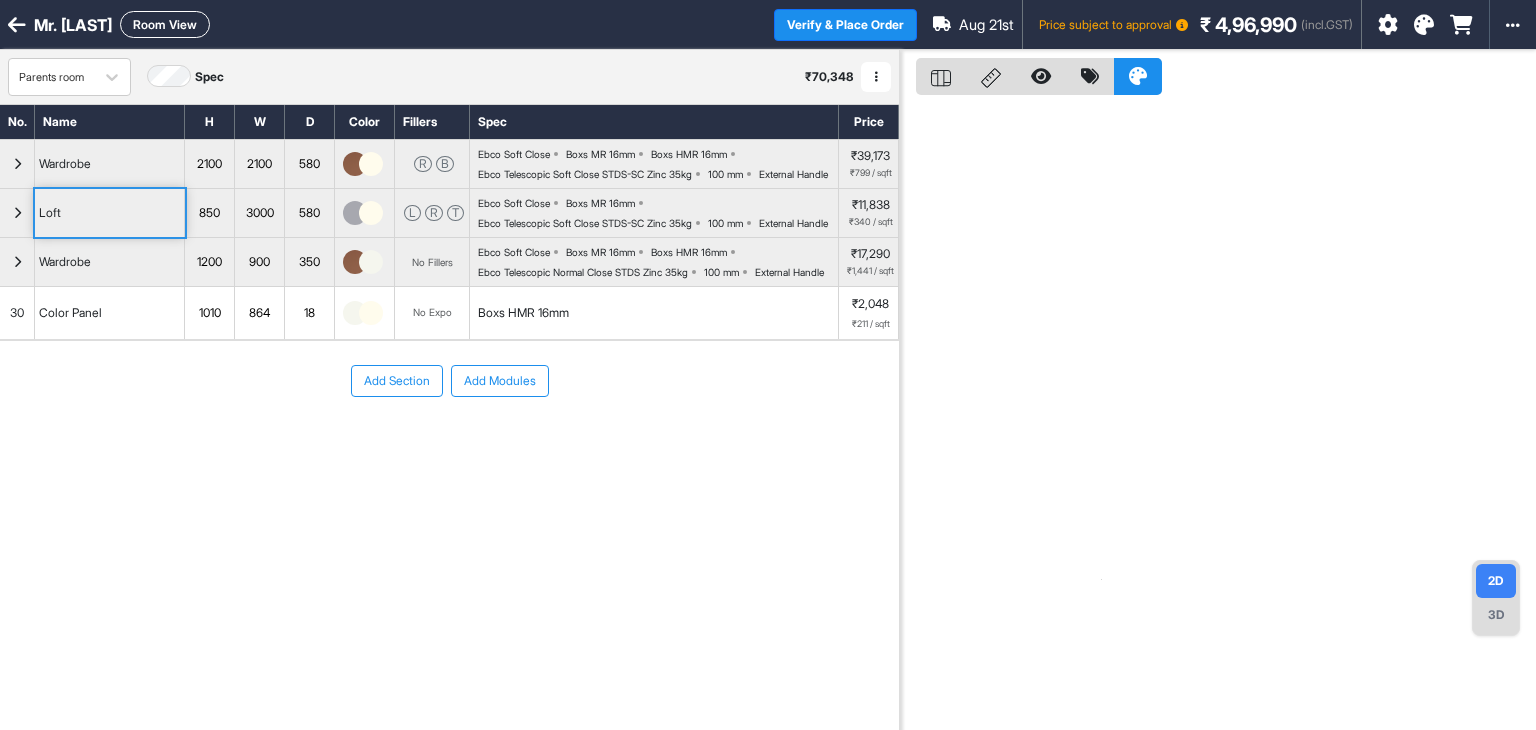 click at bounding box center [17, 213] 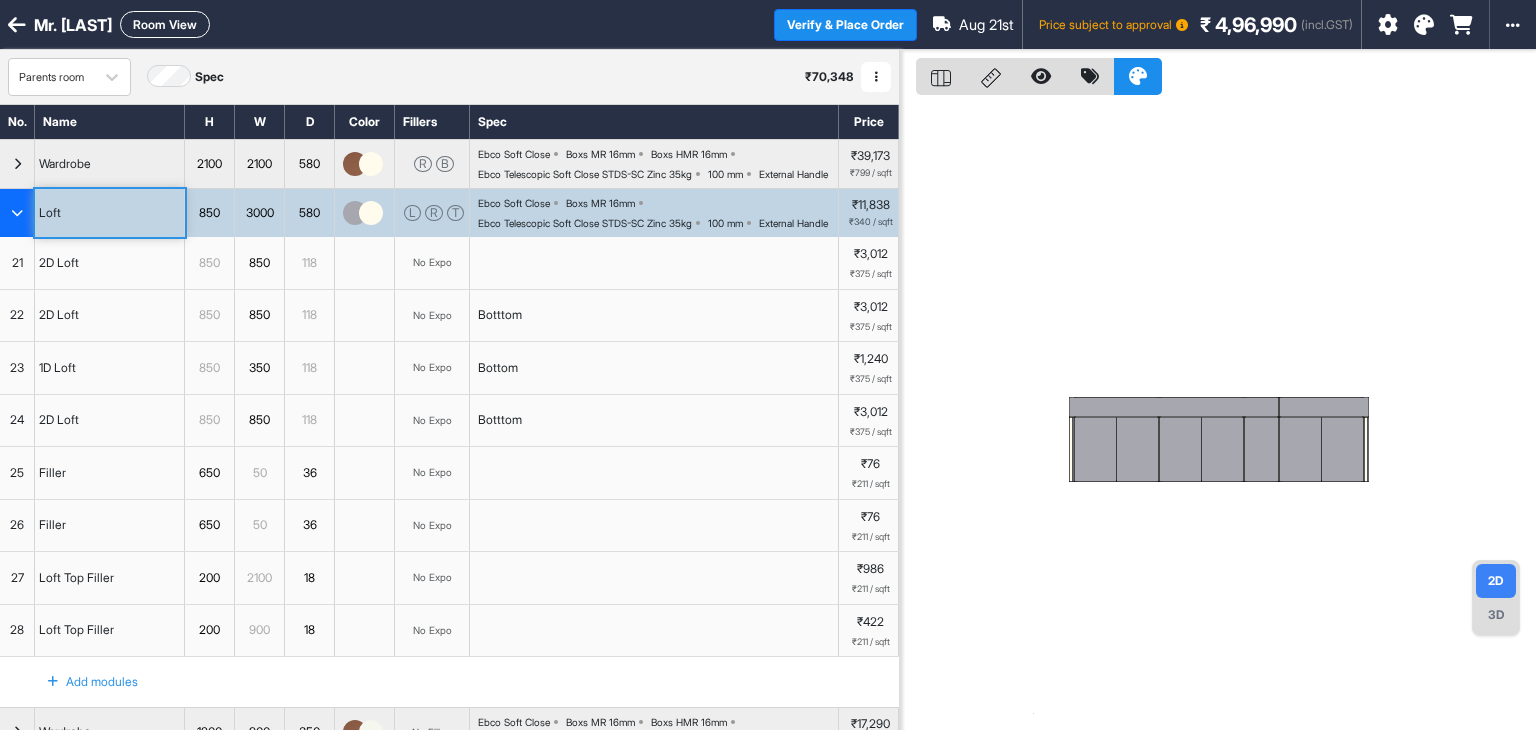 click on "2D Loft" at bounding box center (110, 263) 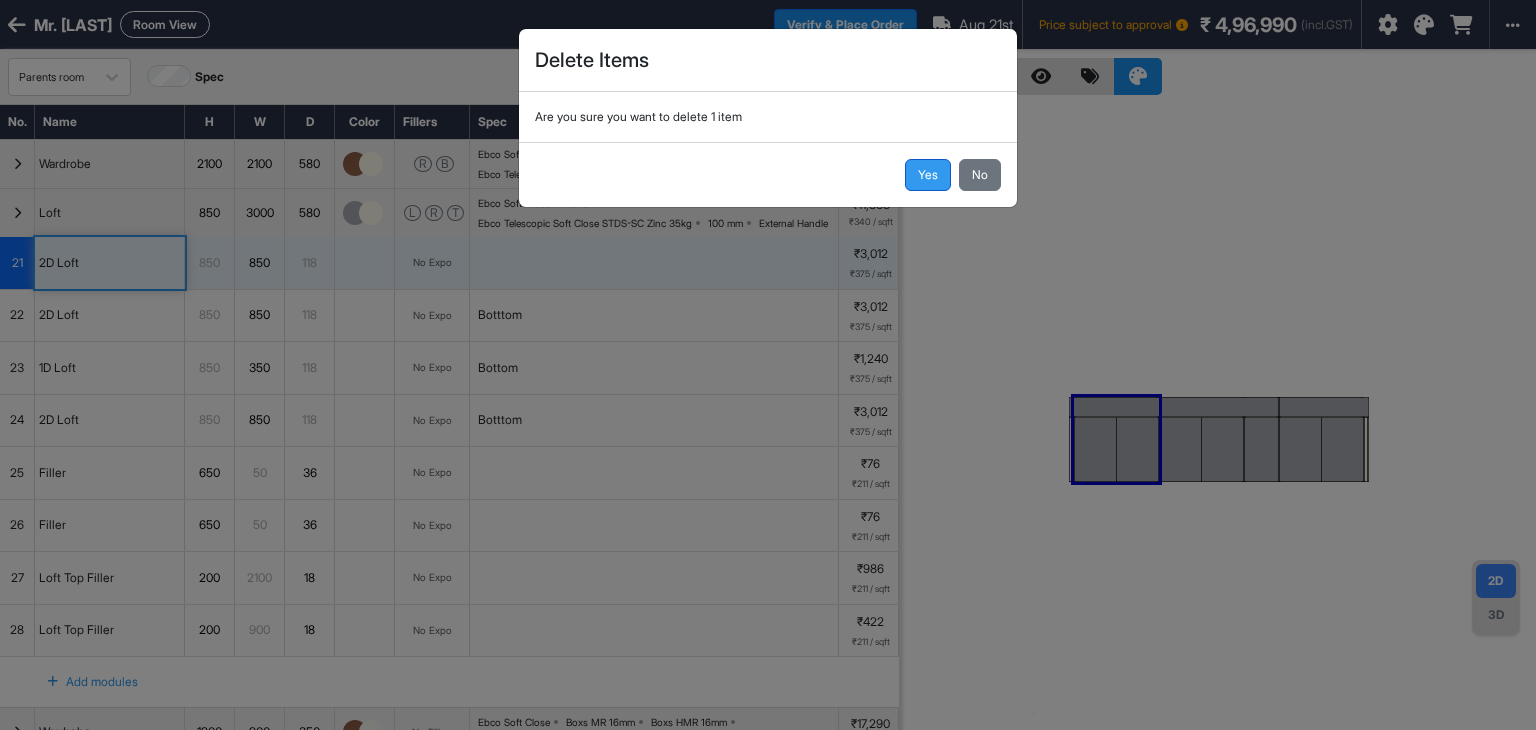 click on "Yes" at bounding box center (928, 175) 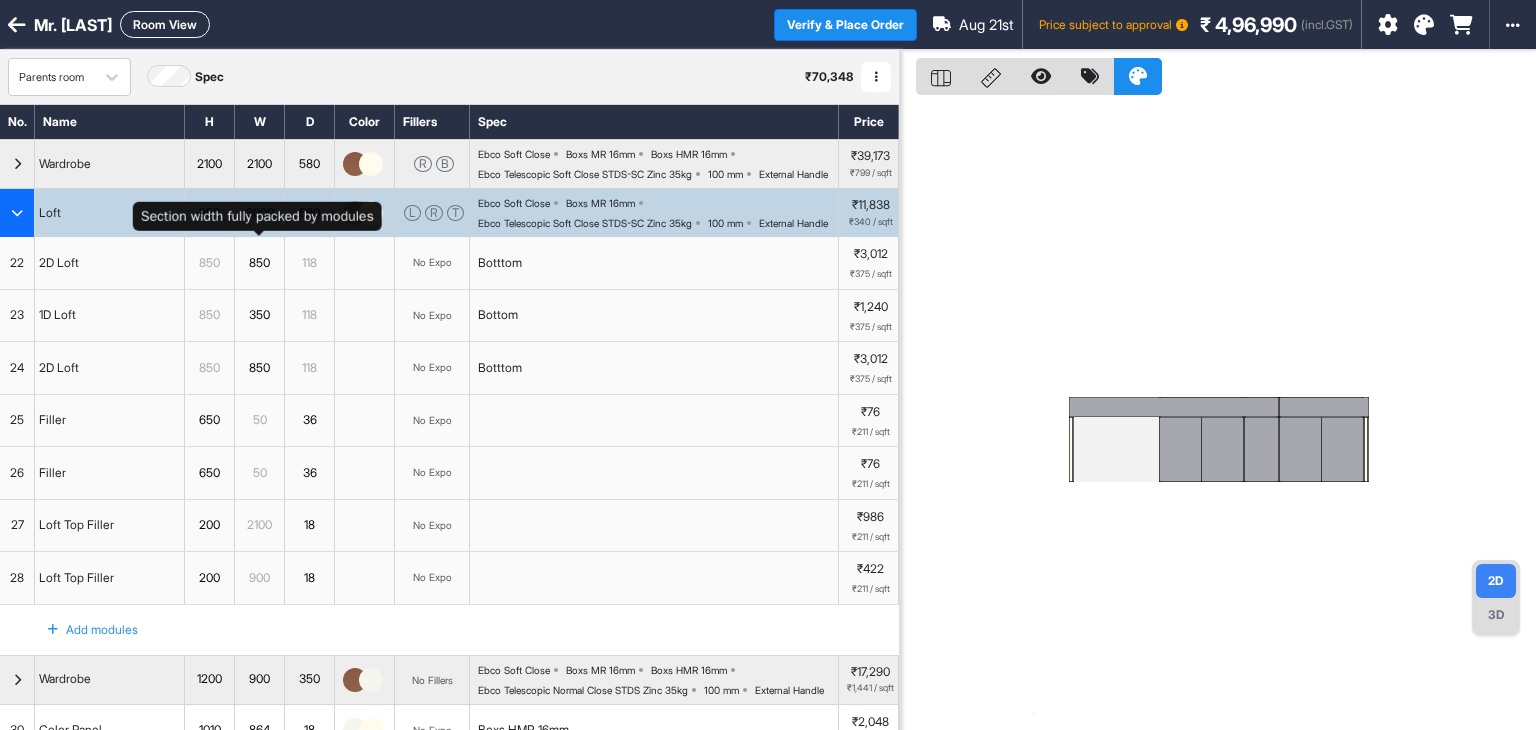 click on "3000" at bounding box center [259, 213] 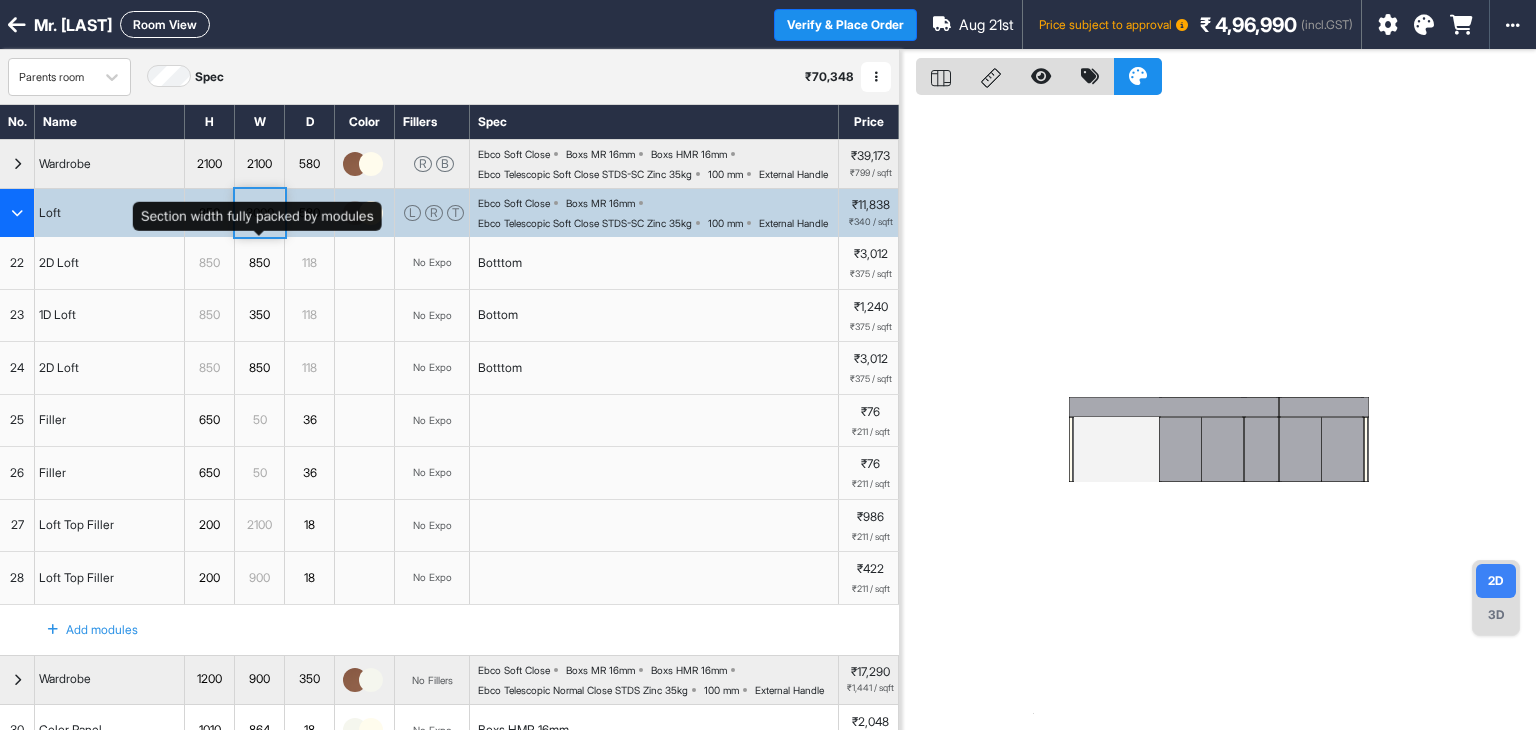 click on "3000" at bounding box center (259, 213) 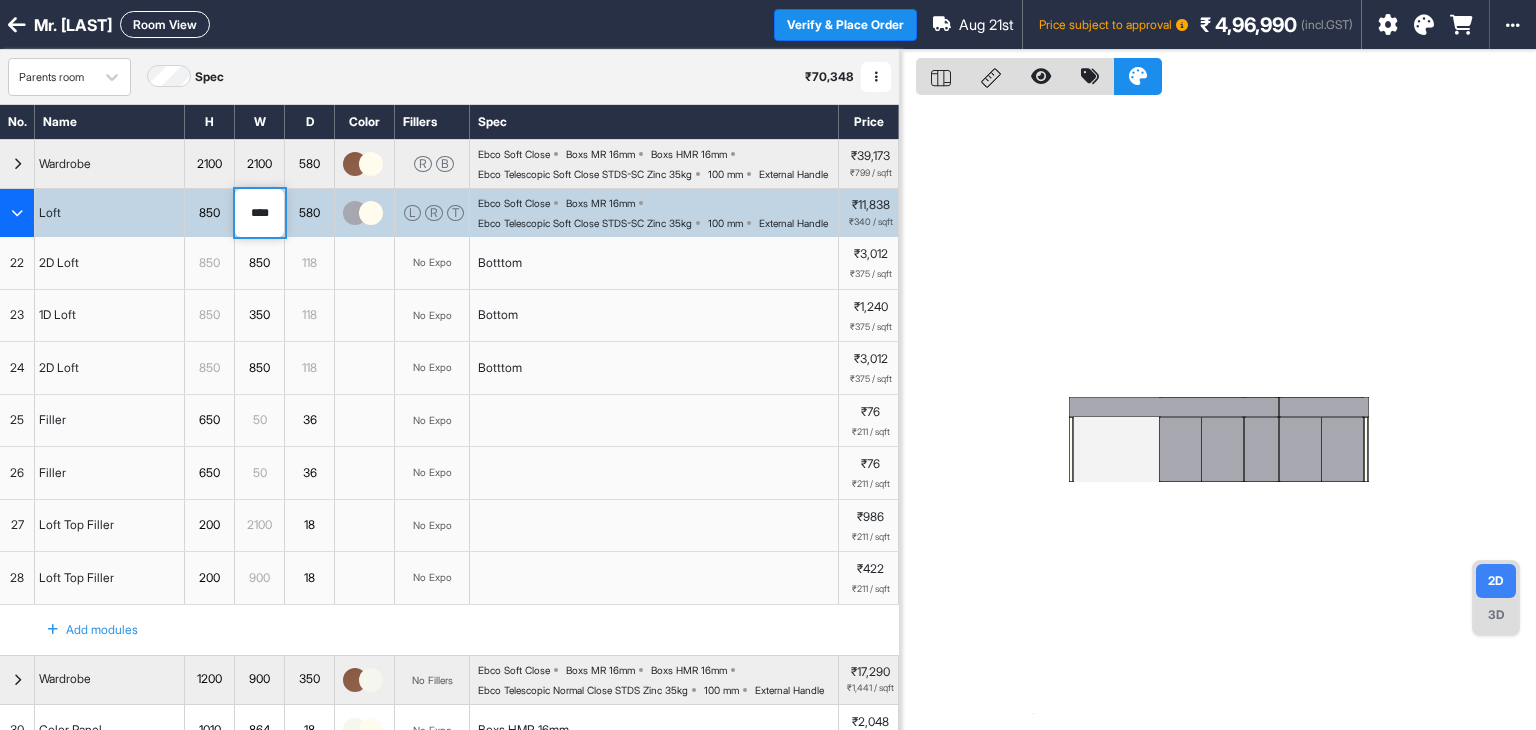 drag, startPoint x: 276, startPoint y: 241, endPoint x: 167, endPoint y: 228, distance: 109.77249 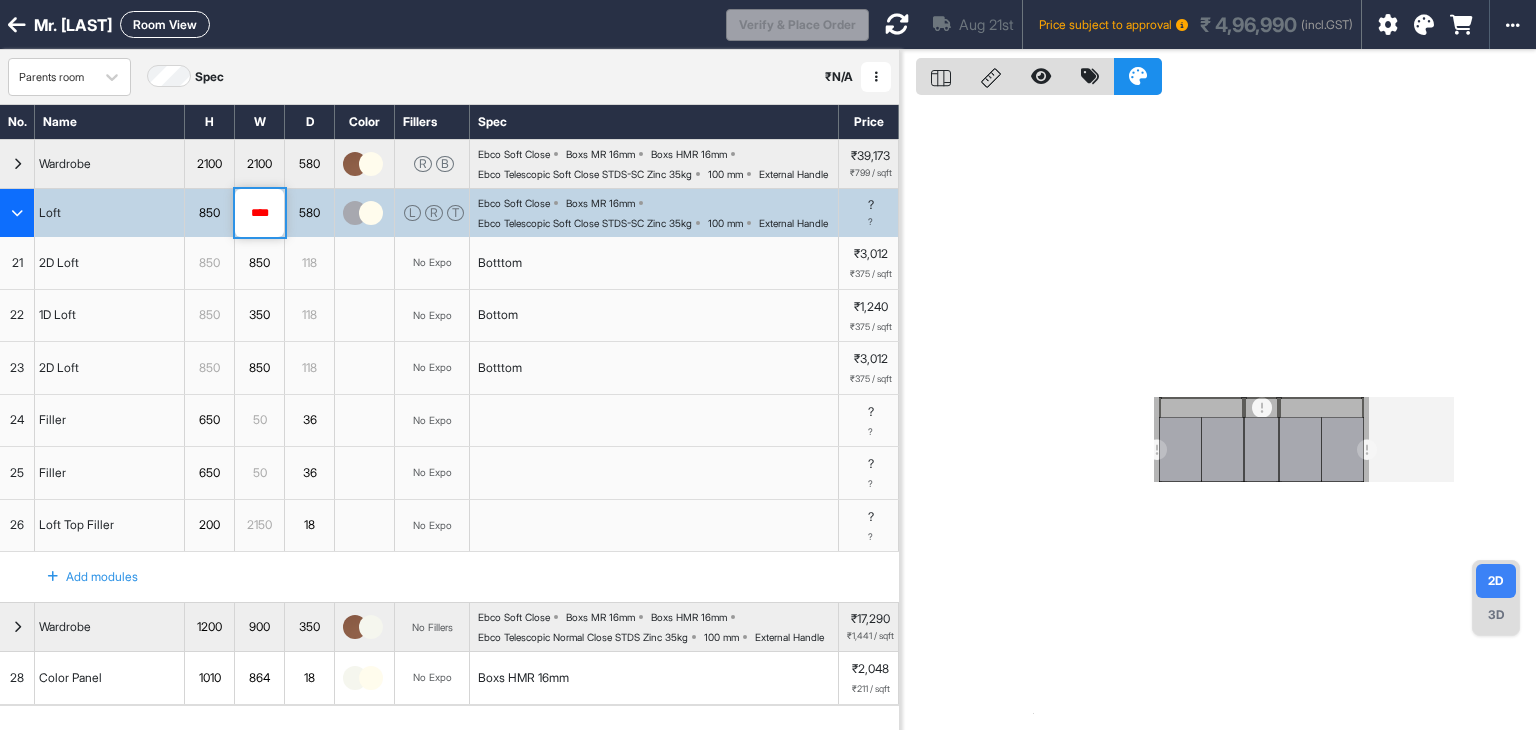 type on "****" 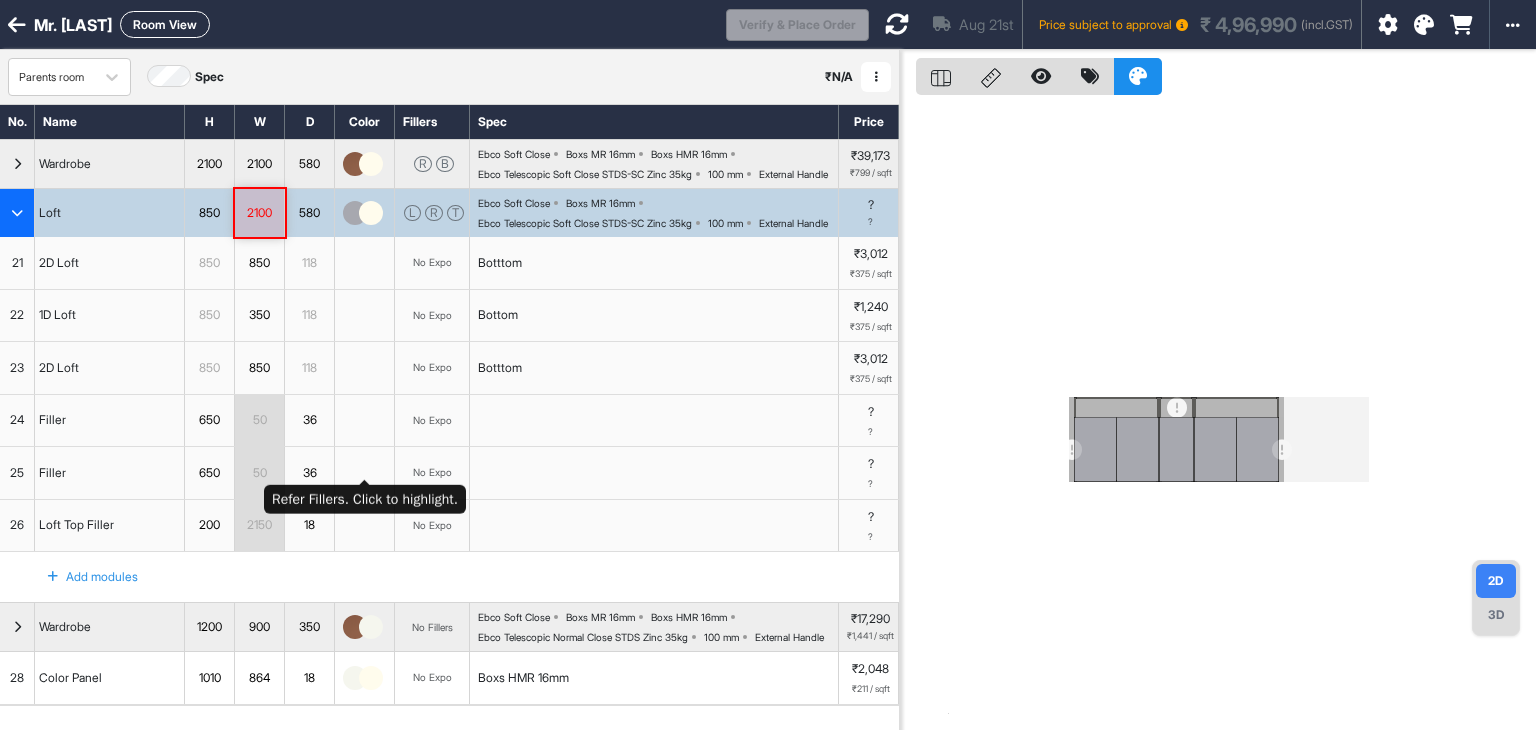 click at bounding box center (365, 421) 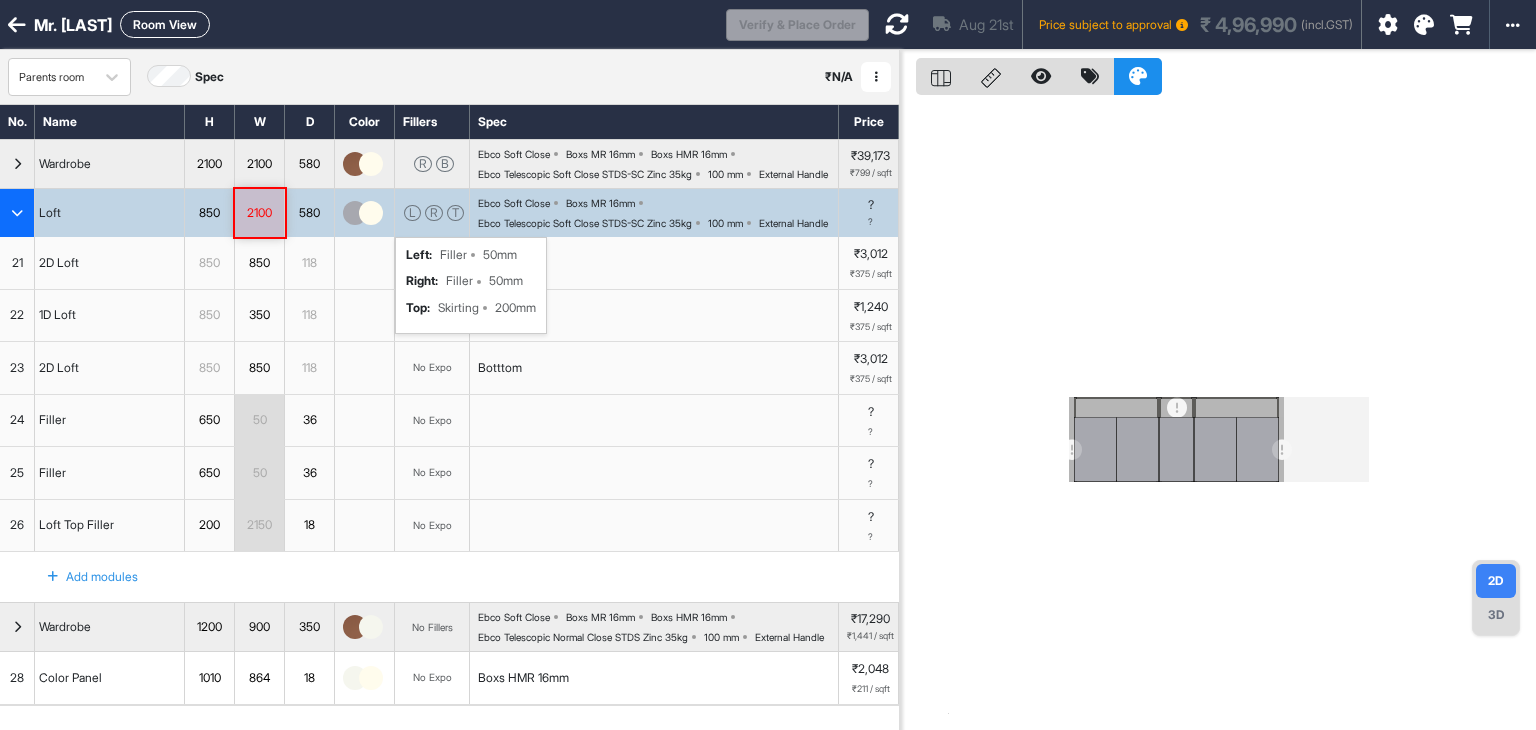 click on "L R T" at bounding box center [432, 213] 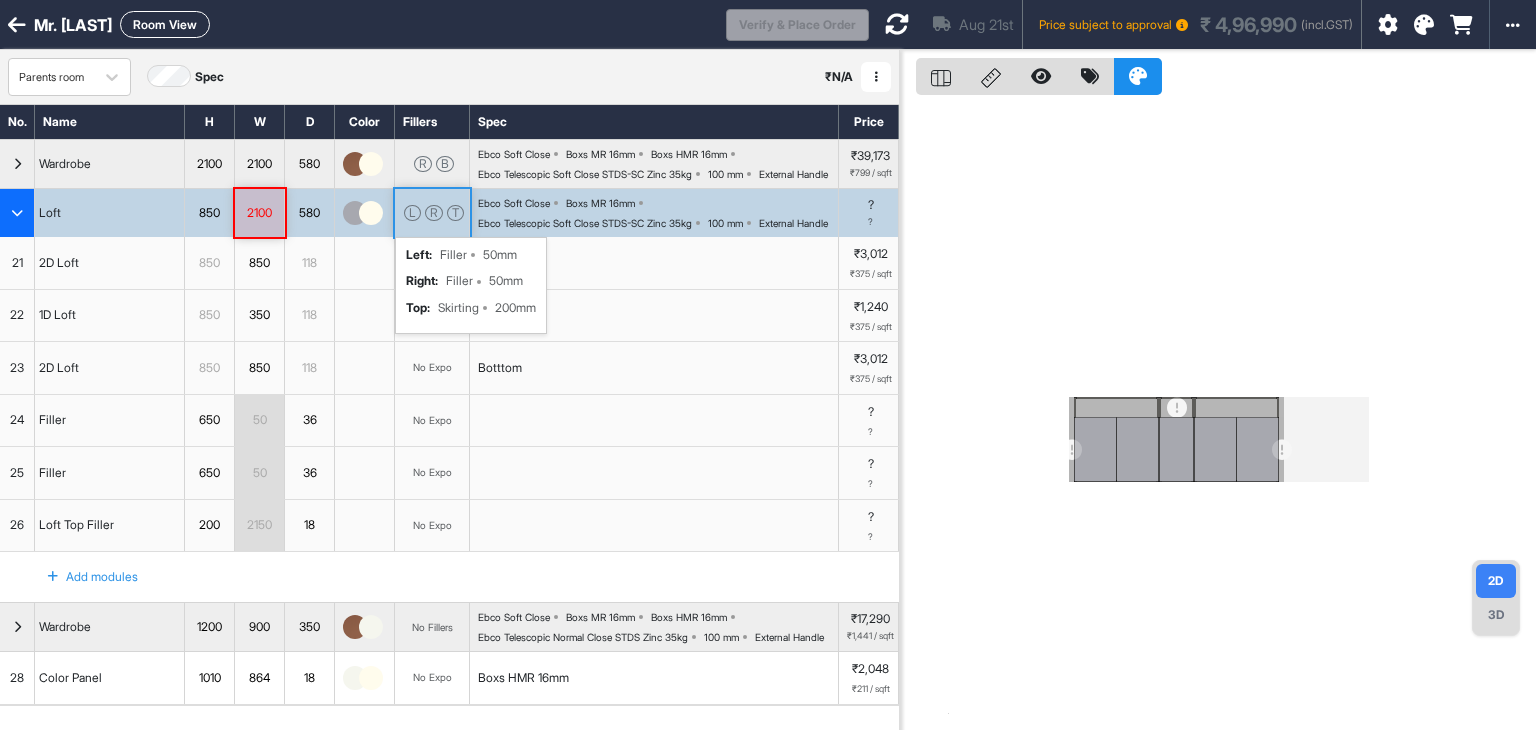 click on "L R T" at bounding box center (432, 213) 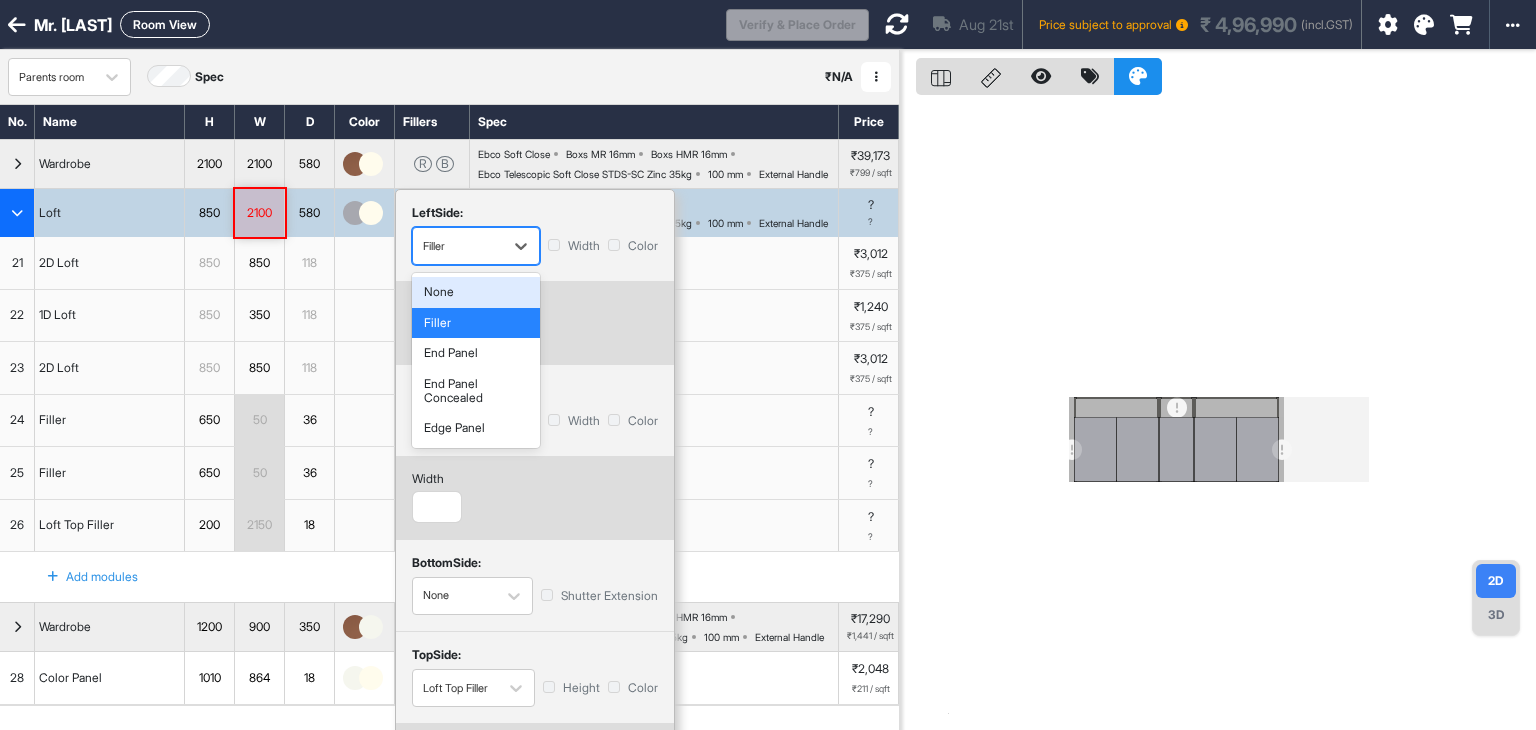 click at bounding box center [458, 246] 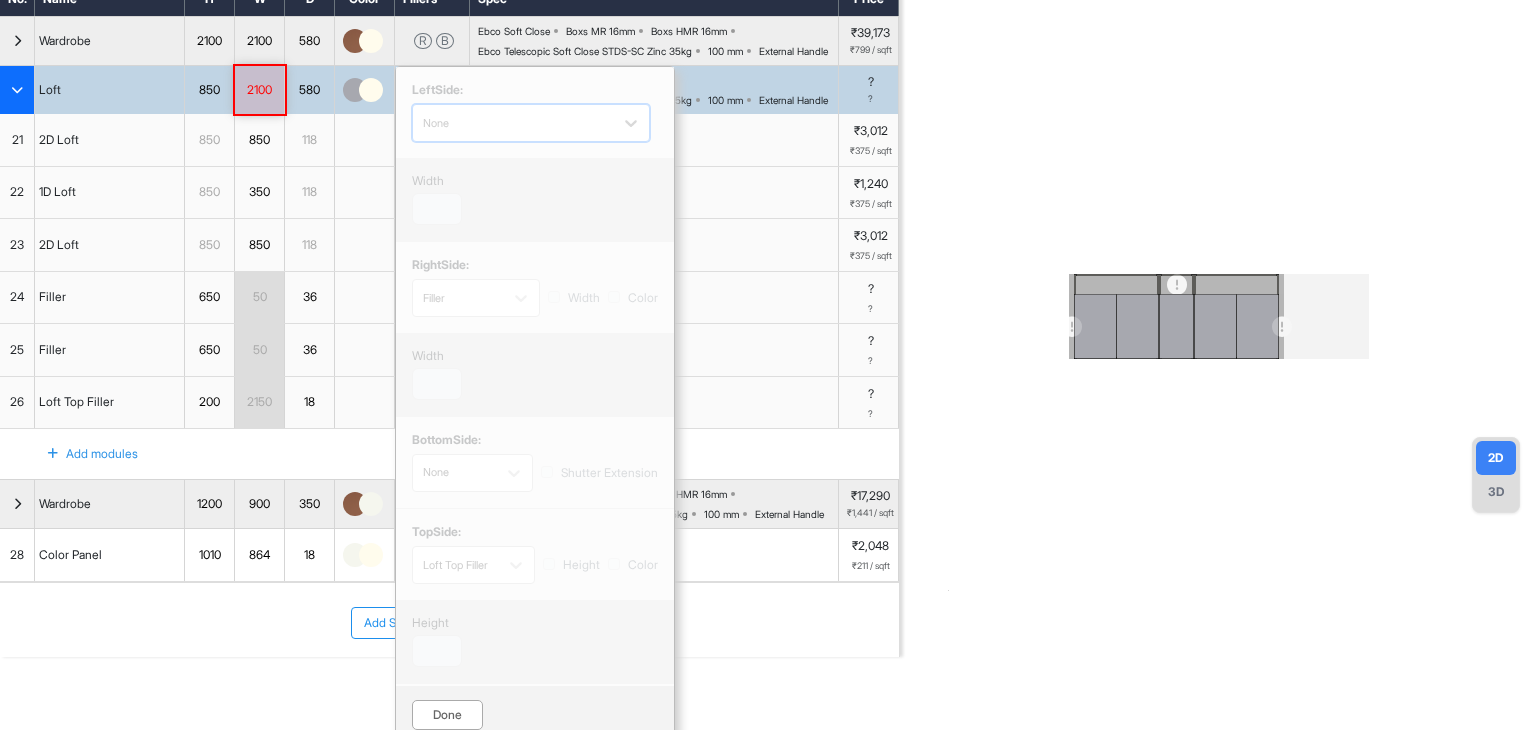 scroll, scrollTop: 233, scrollLeft: 0, axis: vertical 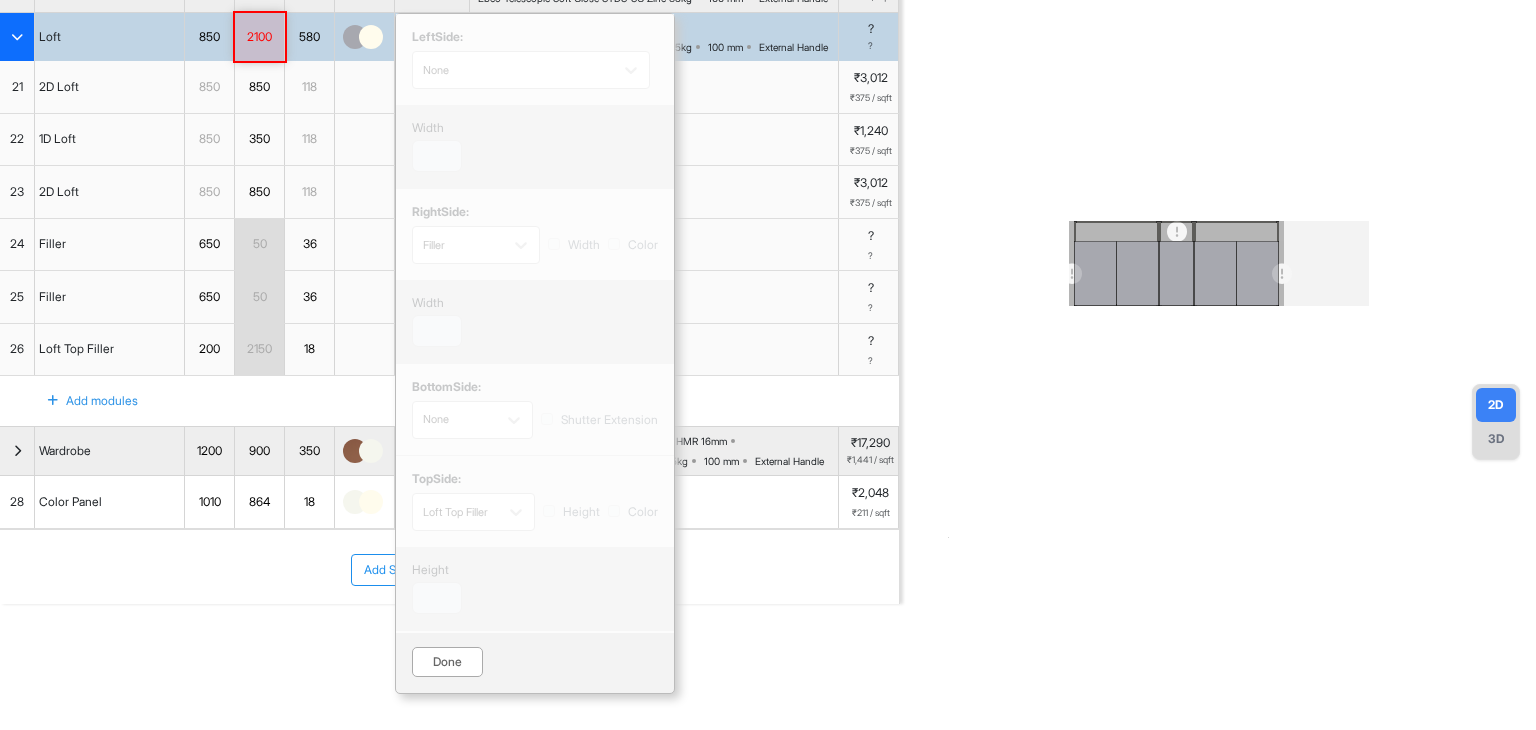 click on "Done" at bounding box center [447, 662] 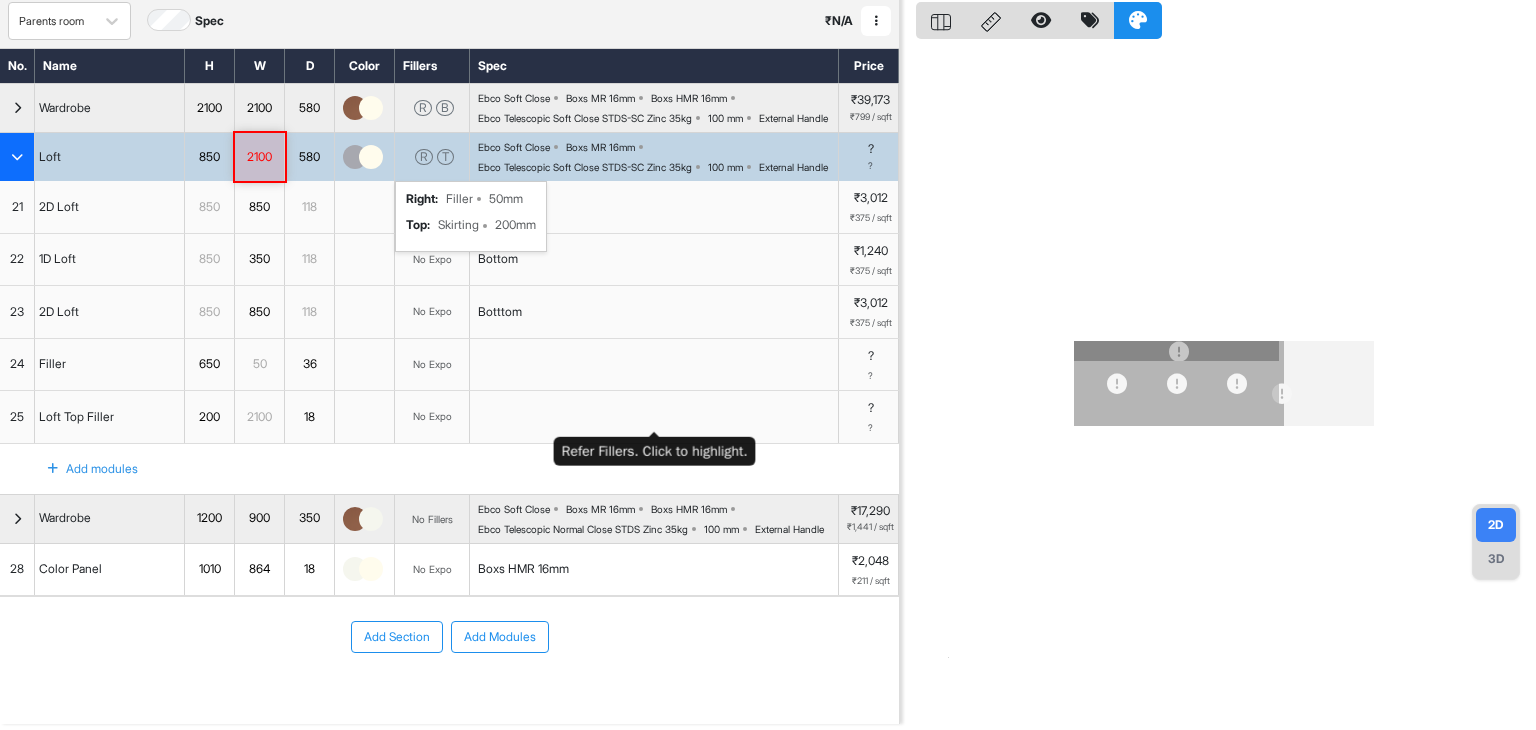 scroll, scrollTop: 52, scrollLeft: 0, axis: vertical 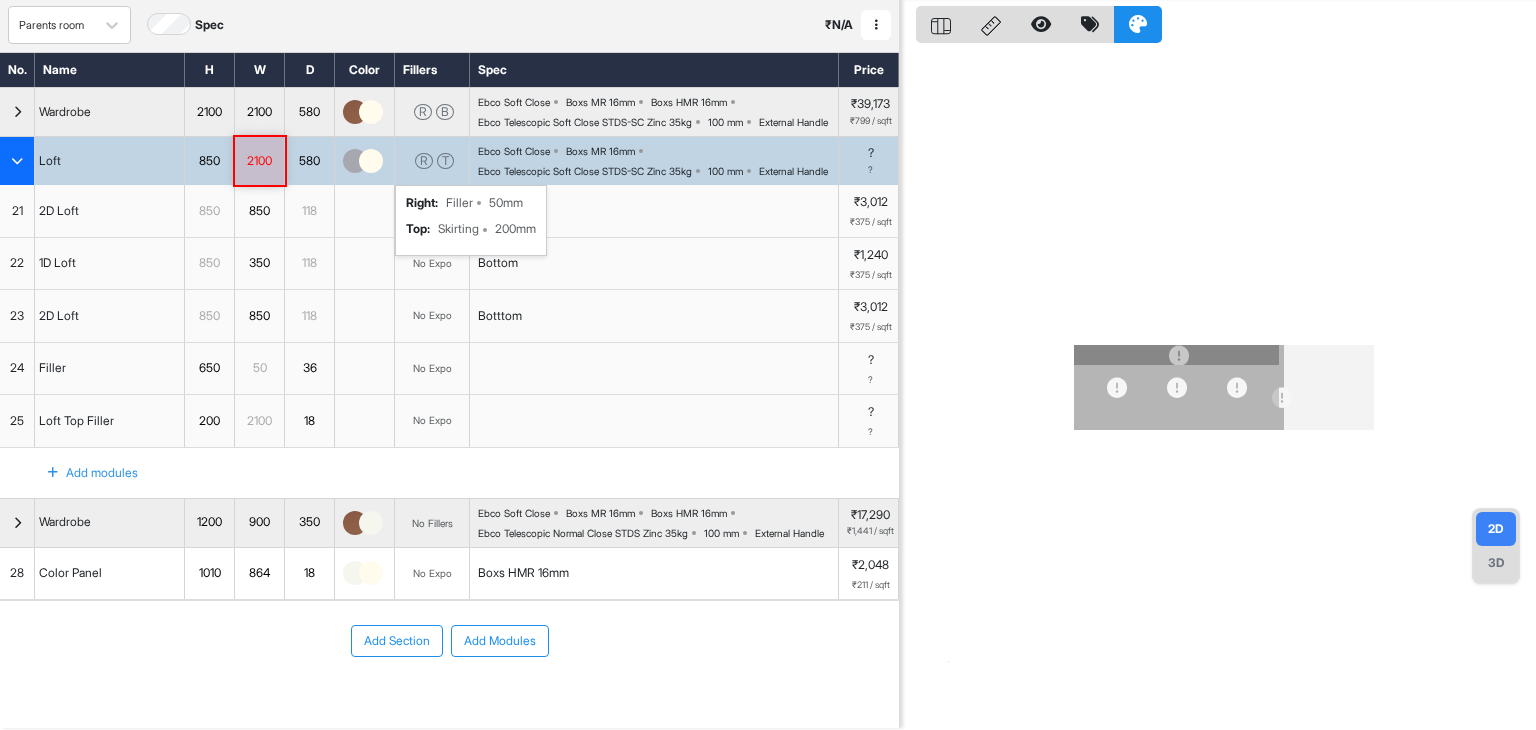 click at bounding box center [365, 316] 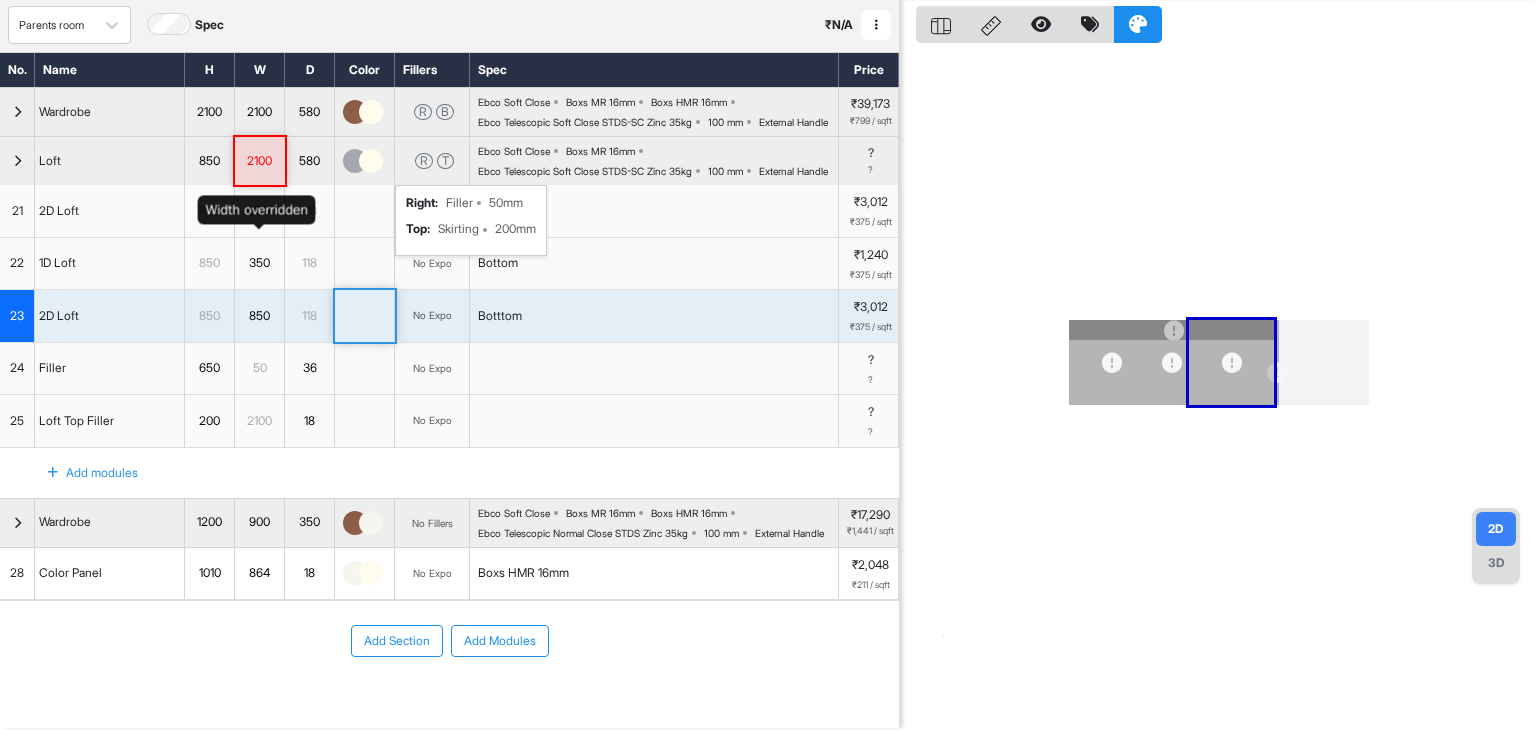click on "850" at bounding box center (259, 211) 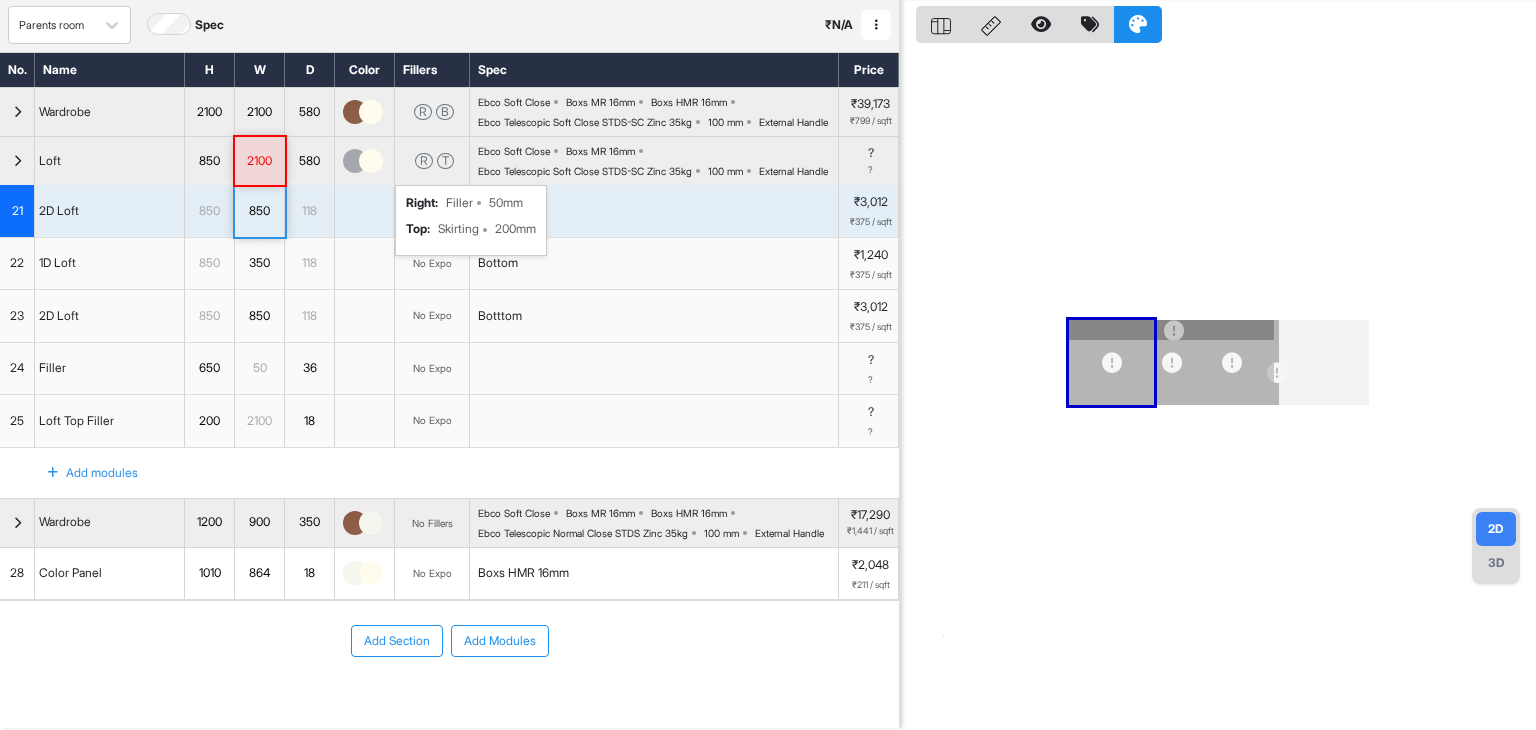 scroll, scrollTop: 0, scrollLeft: 0, axis: both 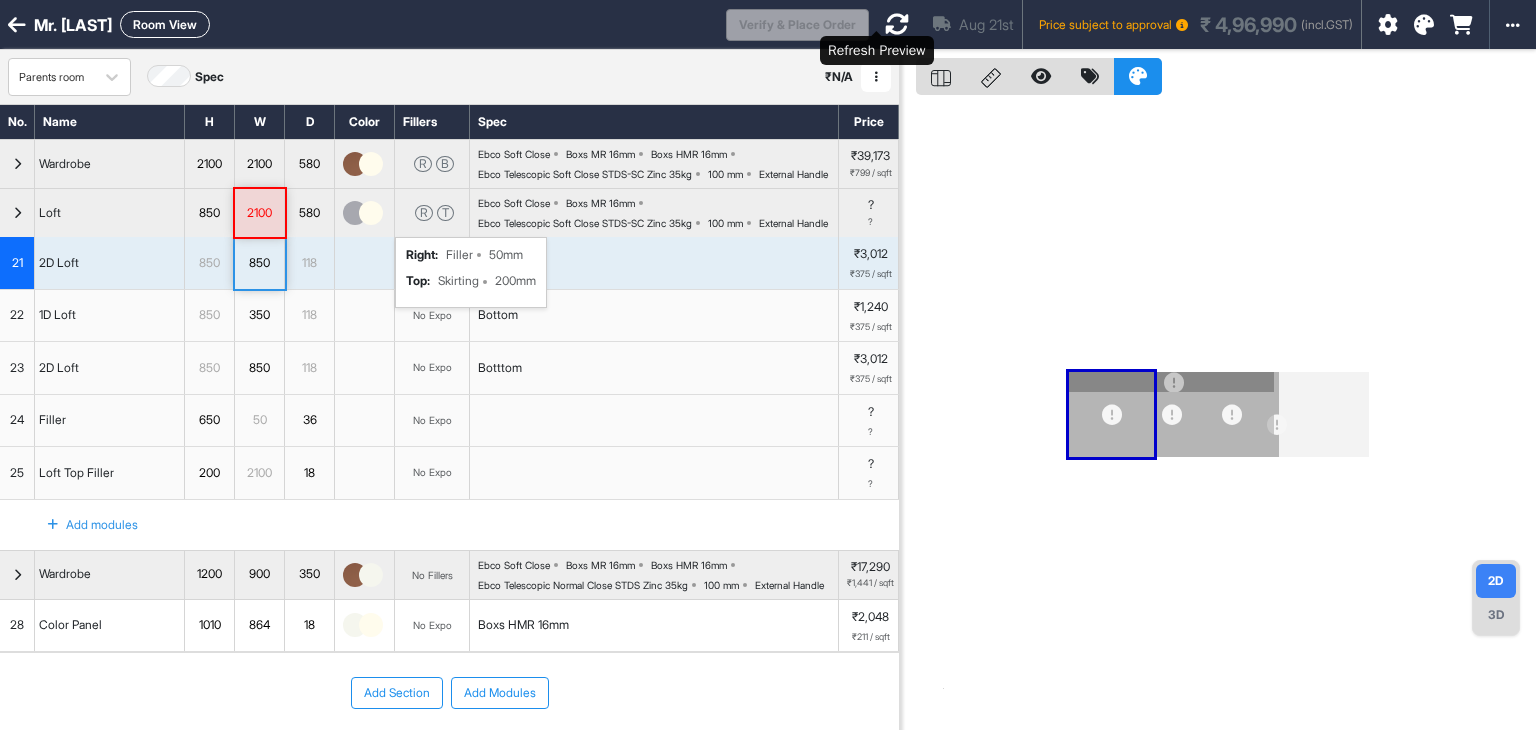 click at bounding box center [897, 24] 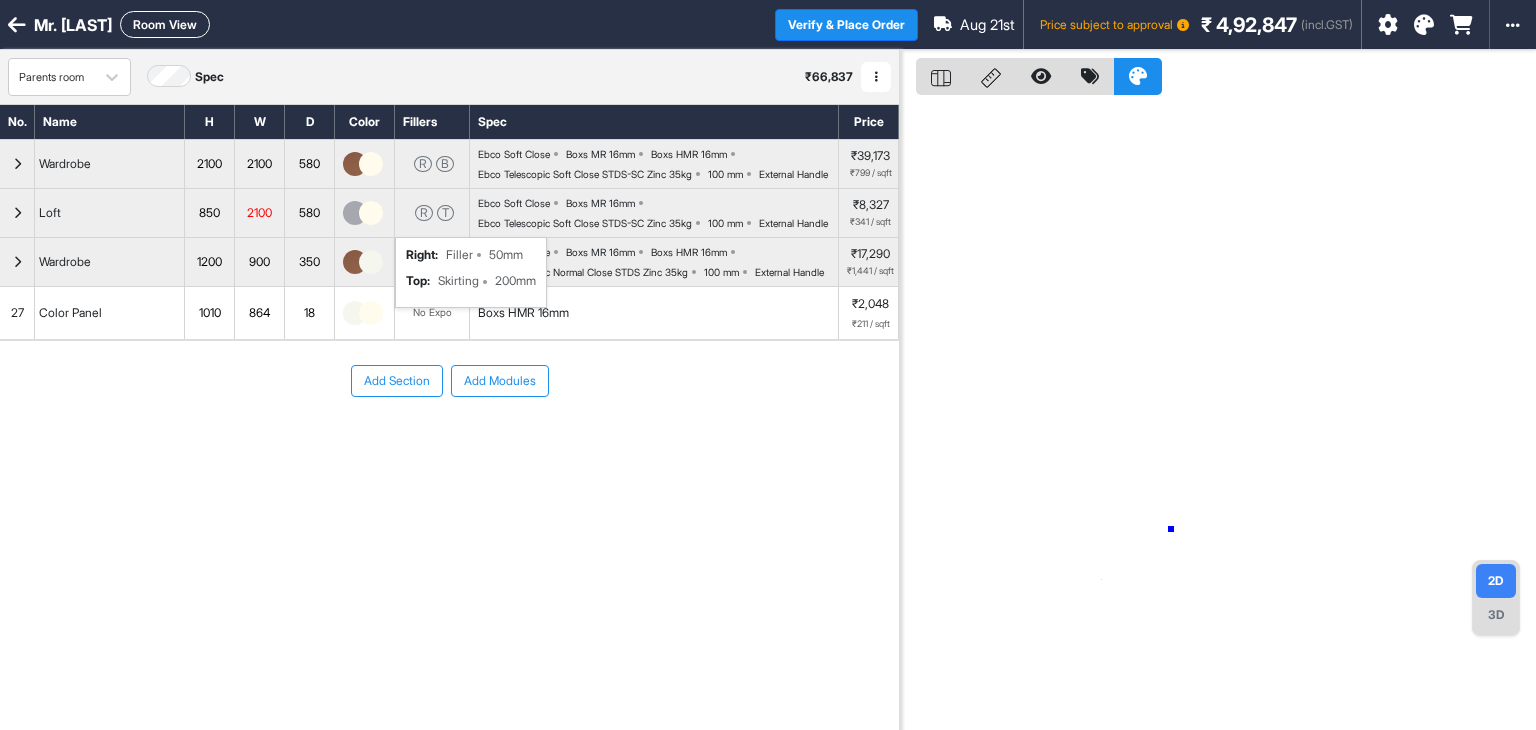 click at bounding box center [1218, 415] 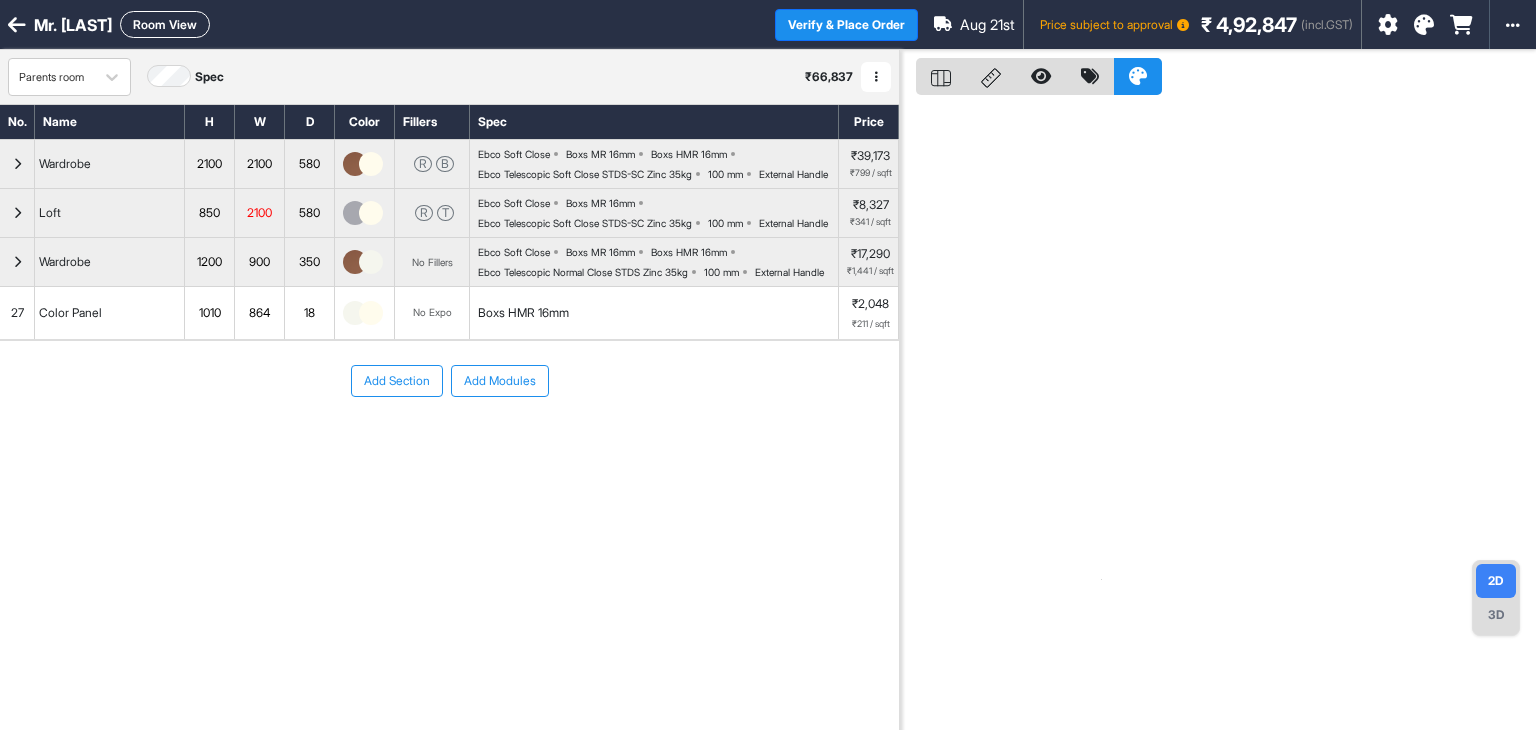 click on "2100" at bounding box center [259, 213] 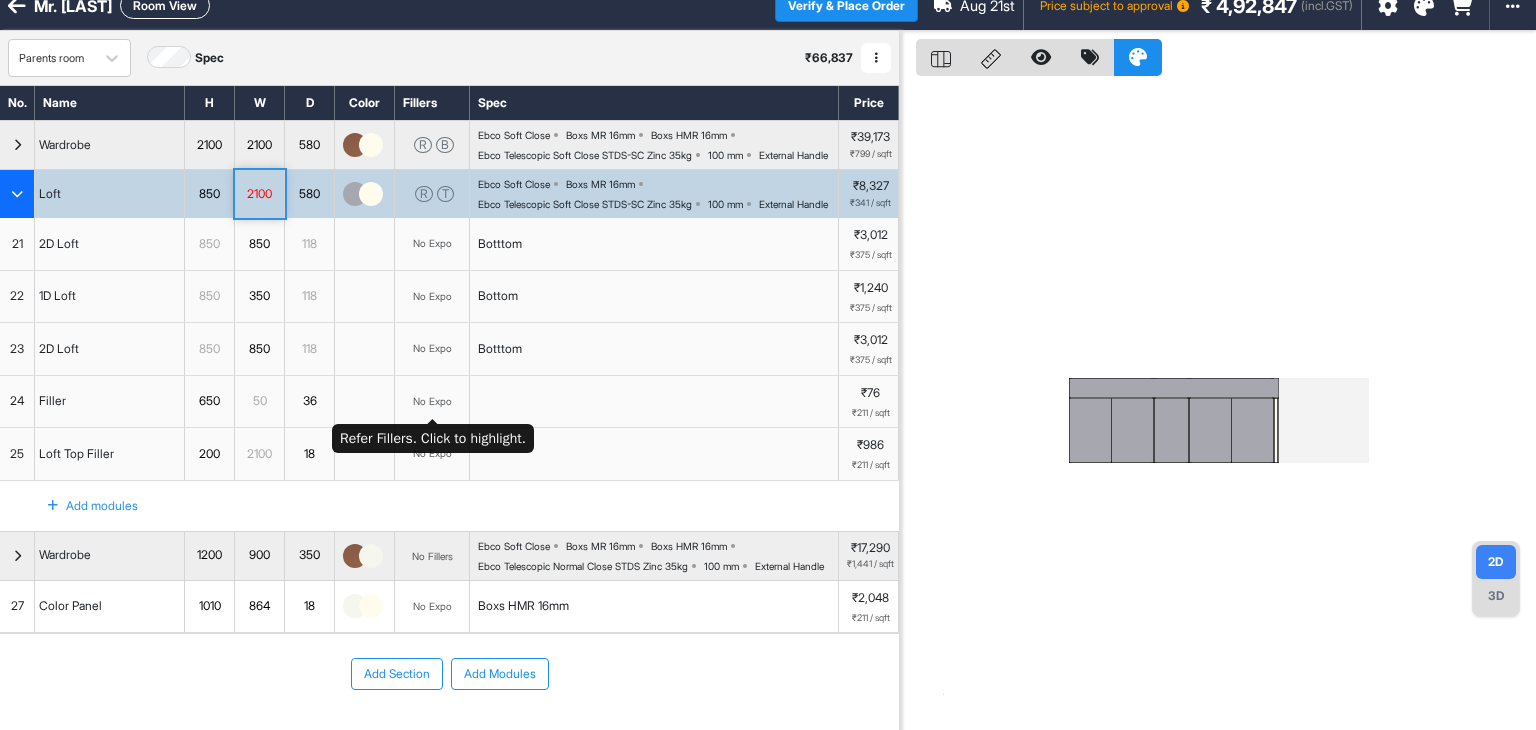 scroll, scrollTop: 180, scrollLeft: 0, axis: vertical 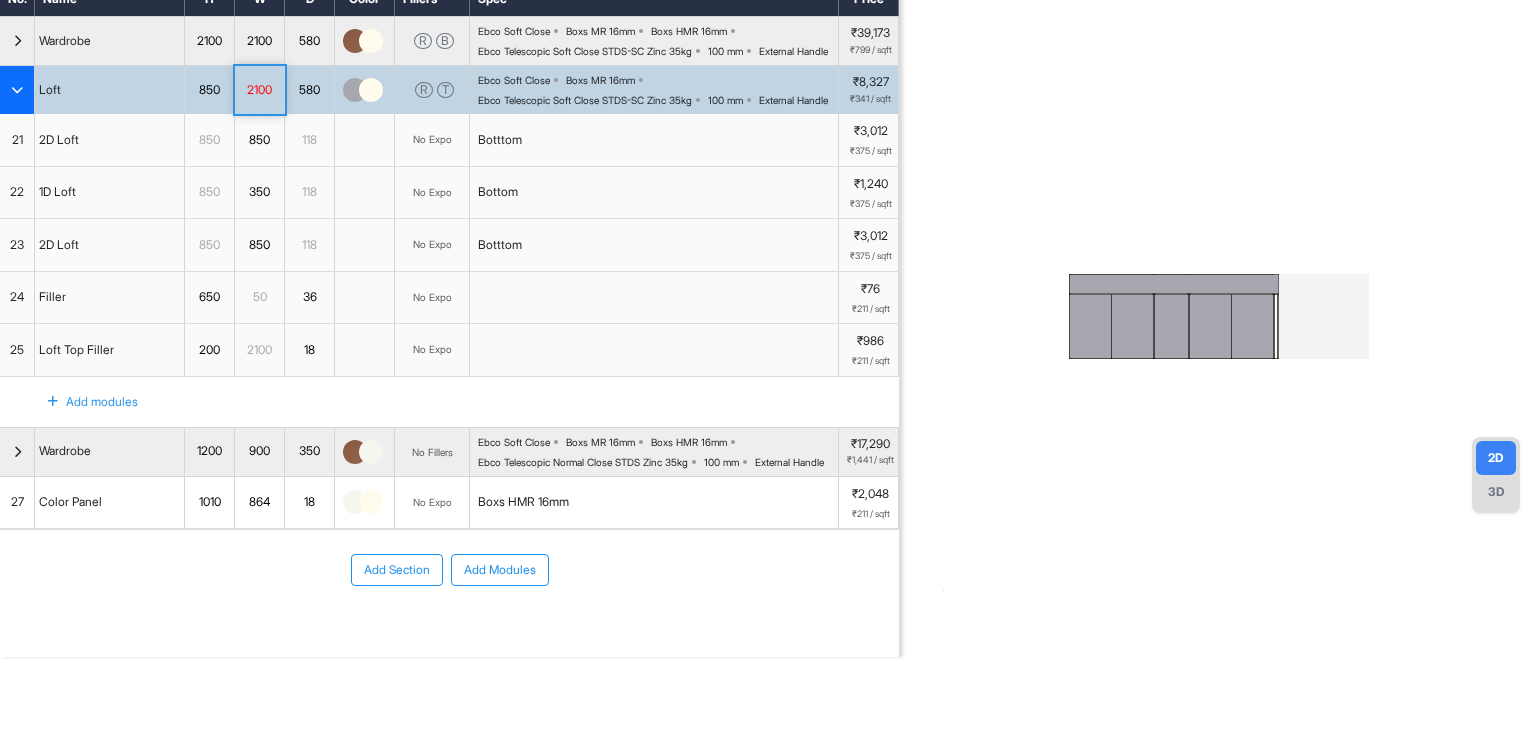click on "Add Section" at bounding box center [397, 570] 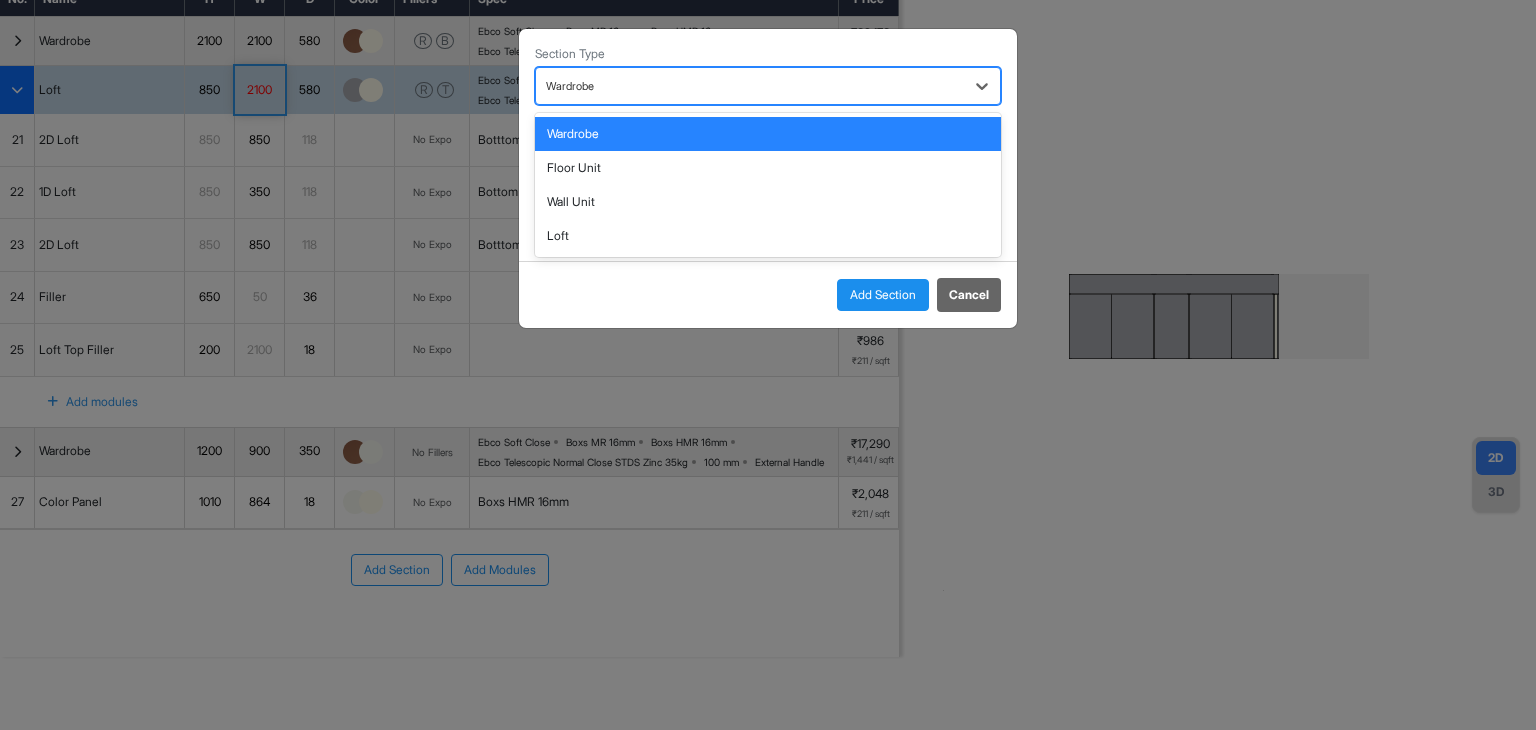 click on "Wardrobe" at bounding box center [768, 86] 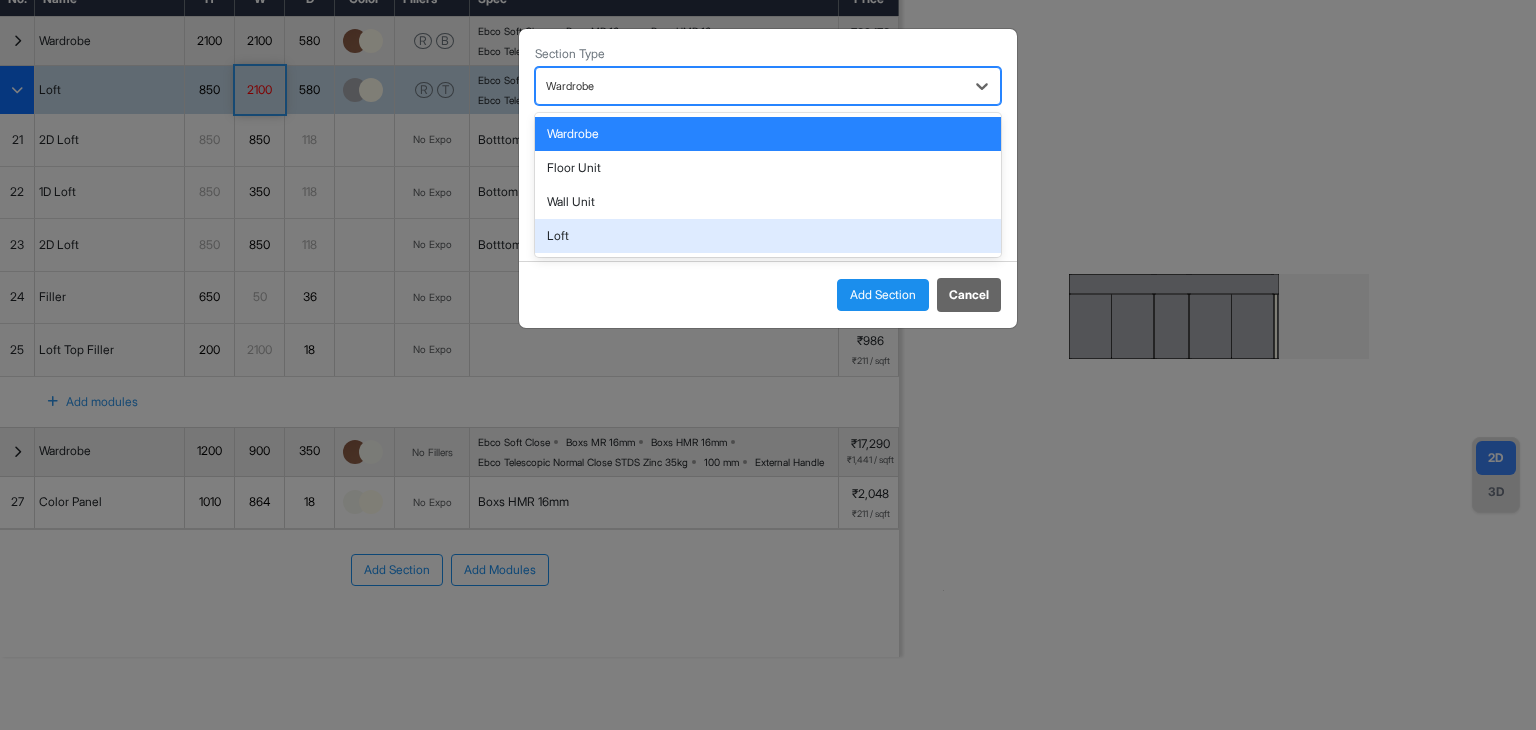 click on "Loft" at bounding box center (768, 236) 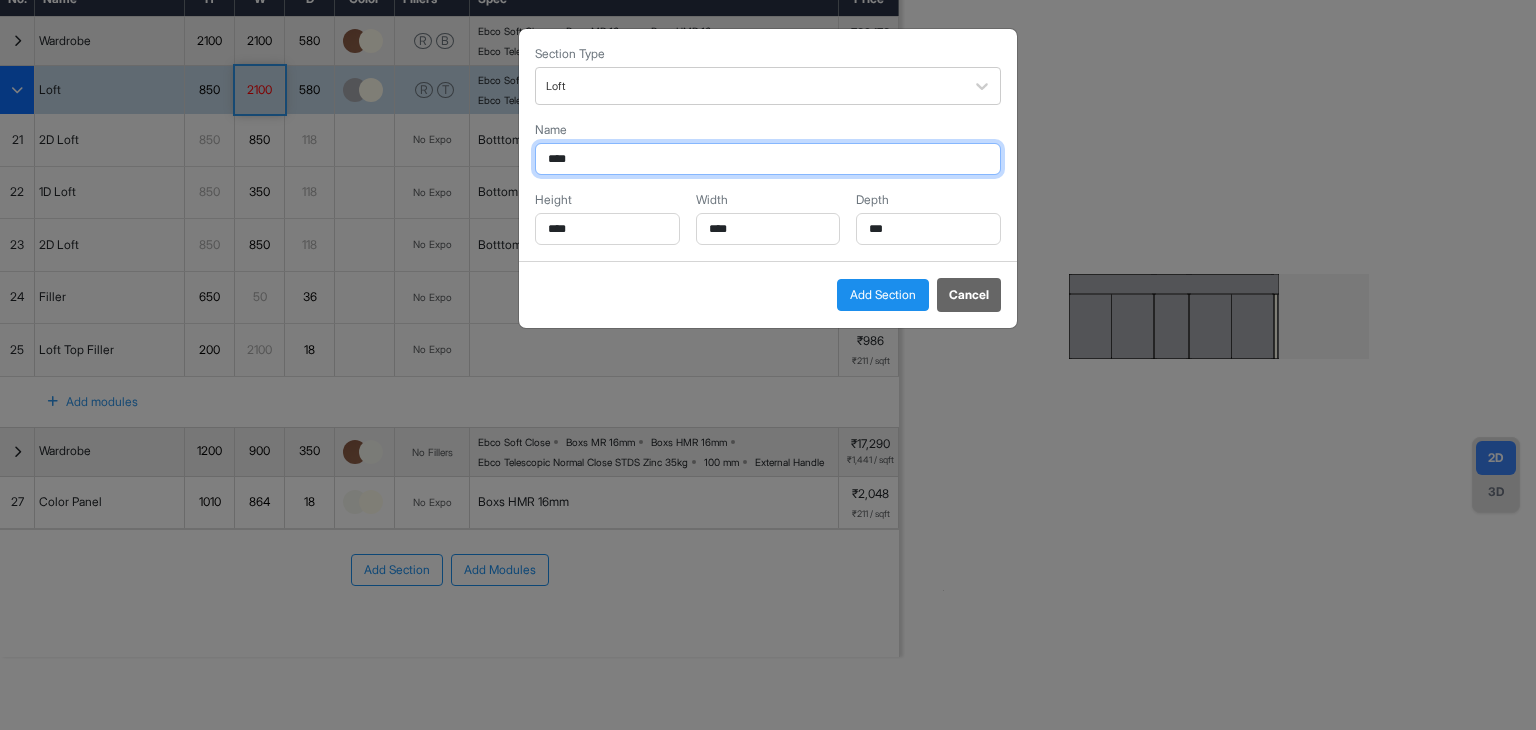 click on "****" at bounding box center [768, 159] 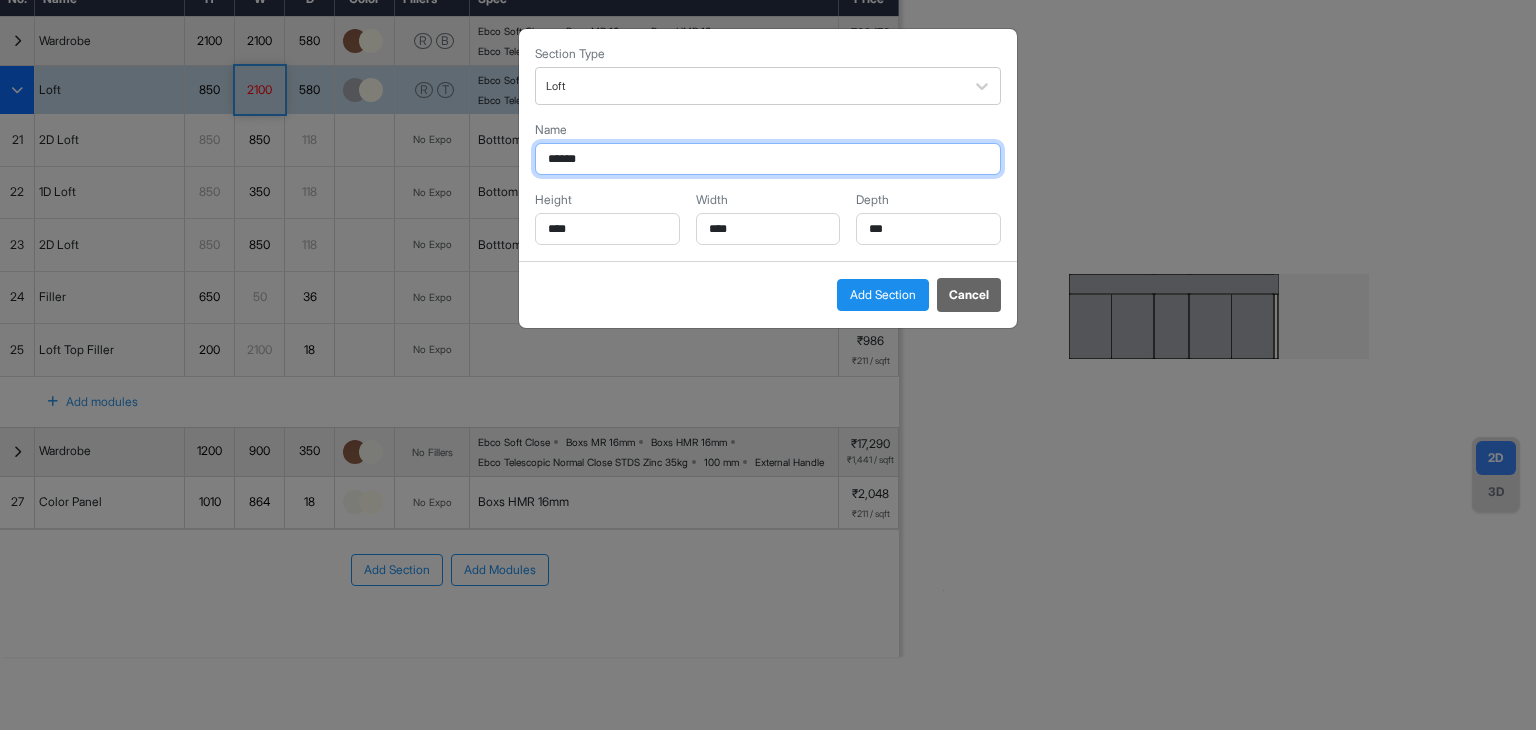 type on "******" 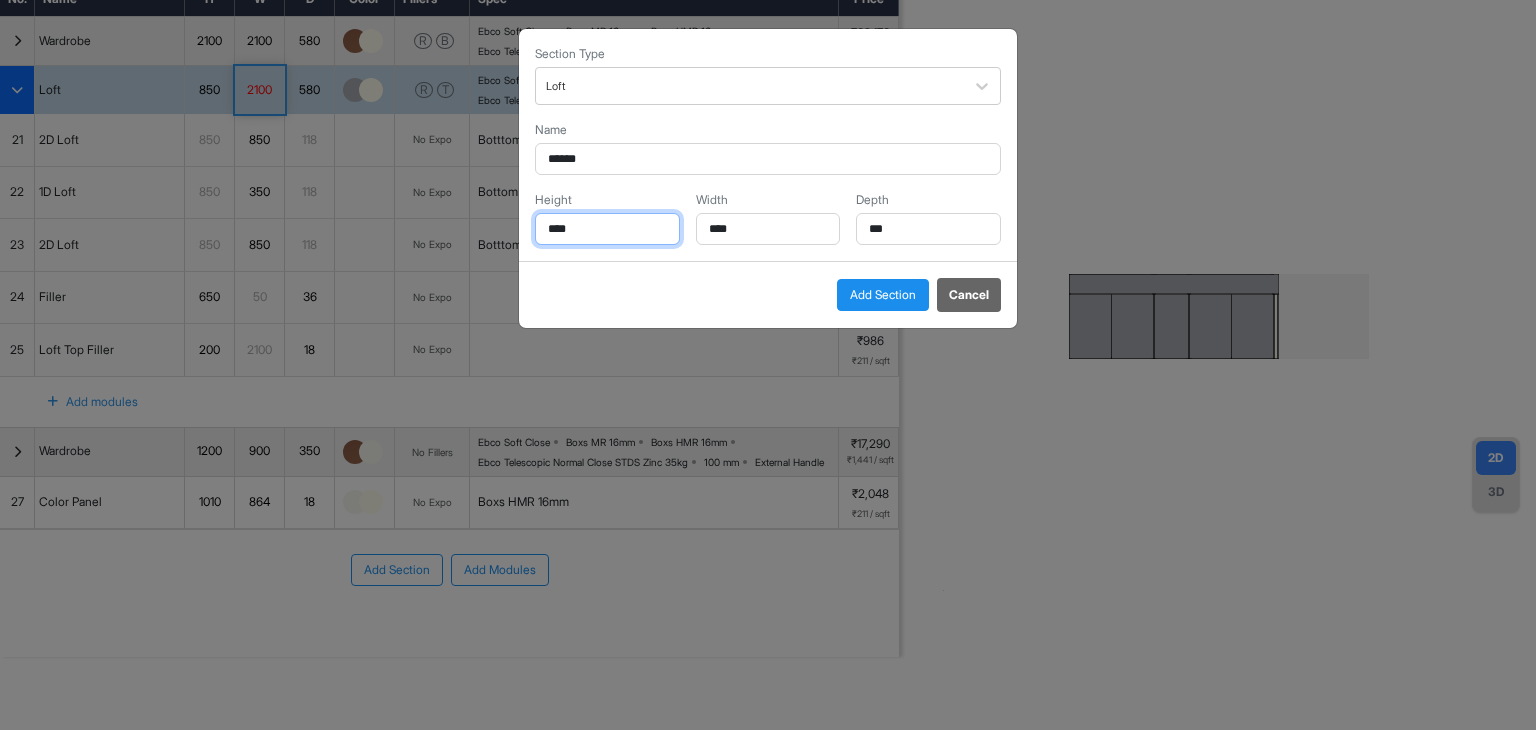 drag, startPoint x: 637, startPoint y: 237, endPoint x: 501, endPoint y: 220, distance: 137.05838 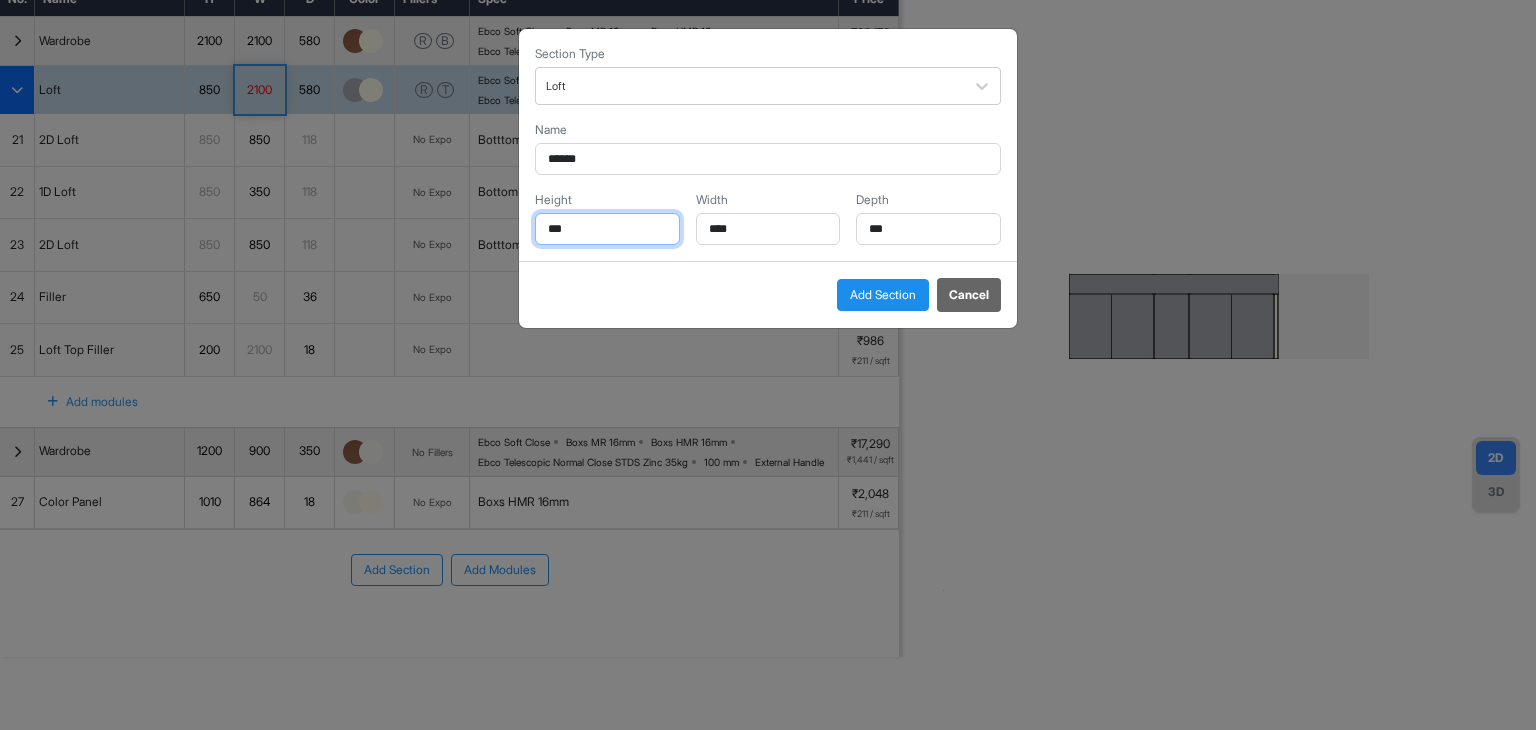 type on "***" 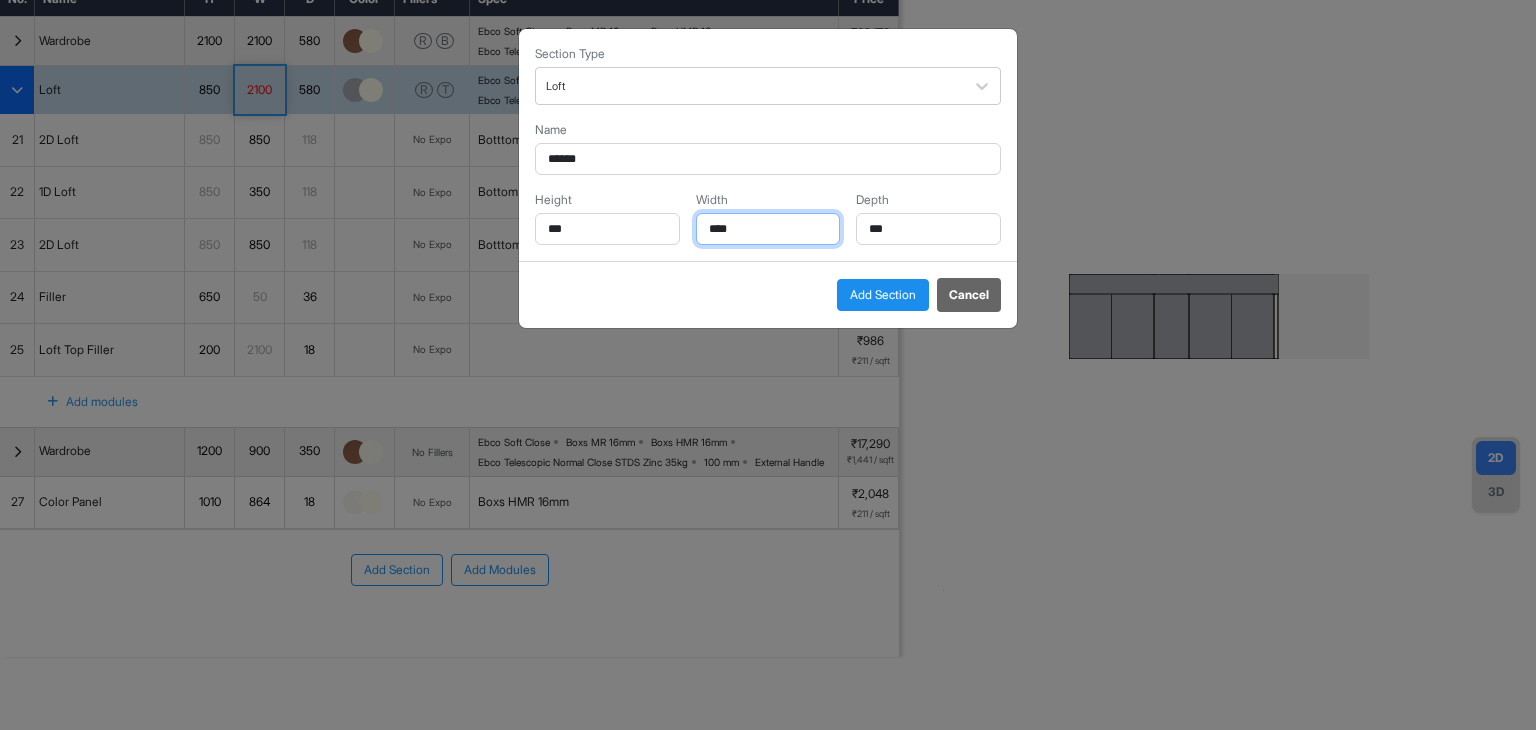 drag, startPoint x: 784, startPoint y: 225, endPoint x: 603, endPoint y: 225, distance: 181 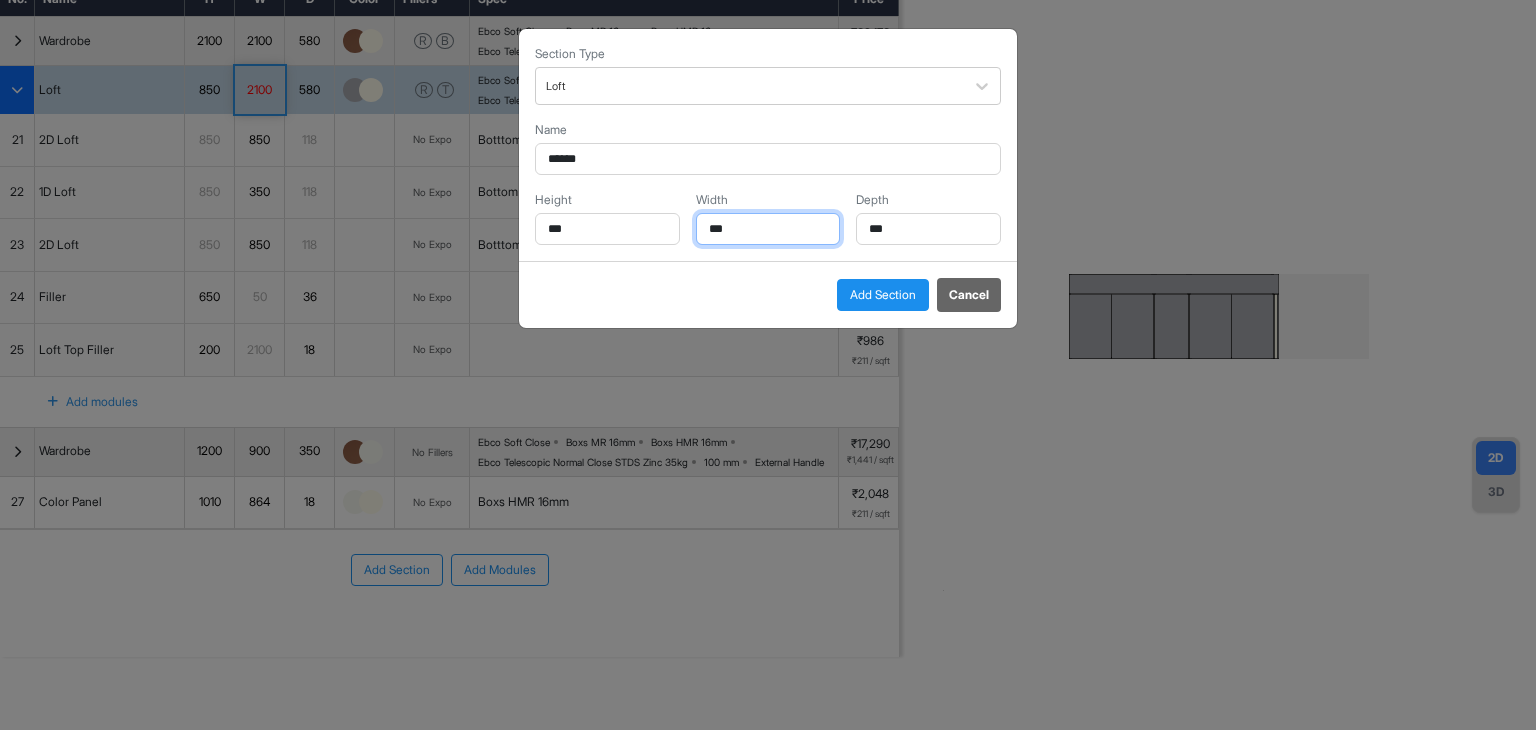 type on "***" 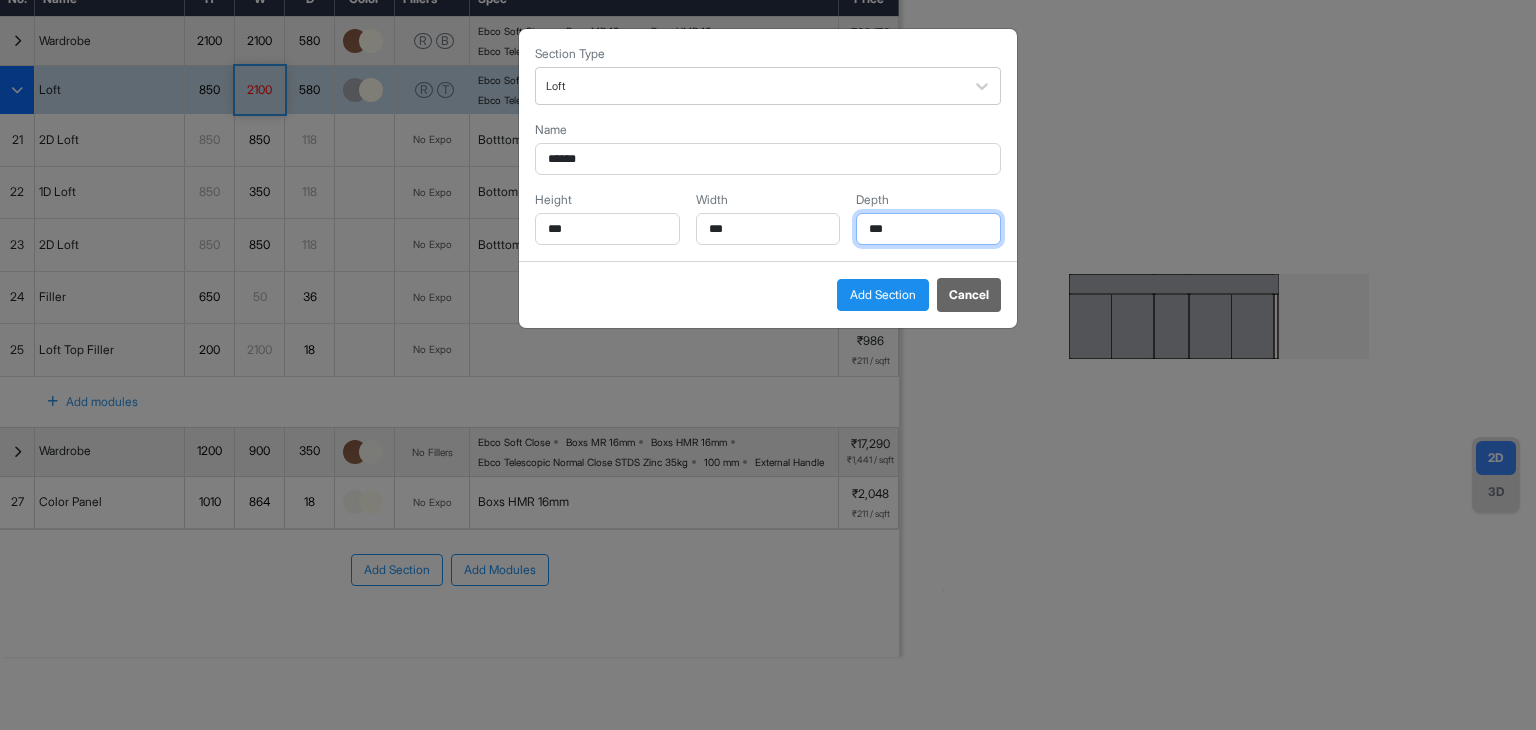 drag, startPoint x: 904, startPoint y: 221, endPoint x: 795, endPoint y: 231, distance: 109.457756 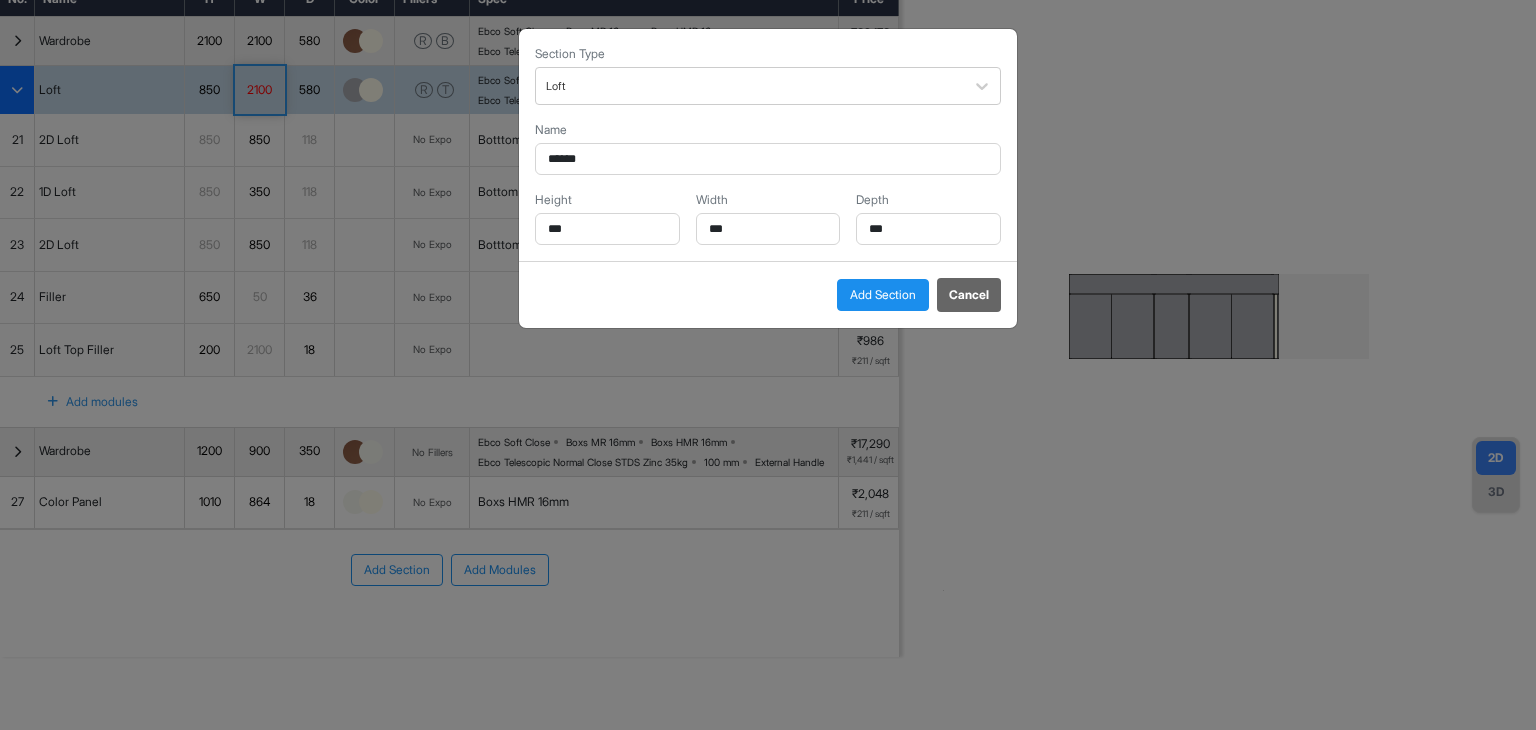 click on "Add Section" at bounding box center (883, 295) 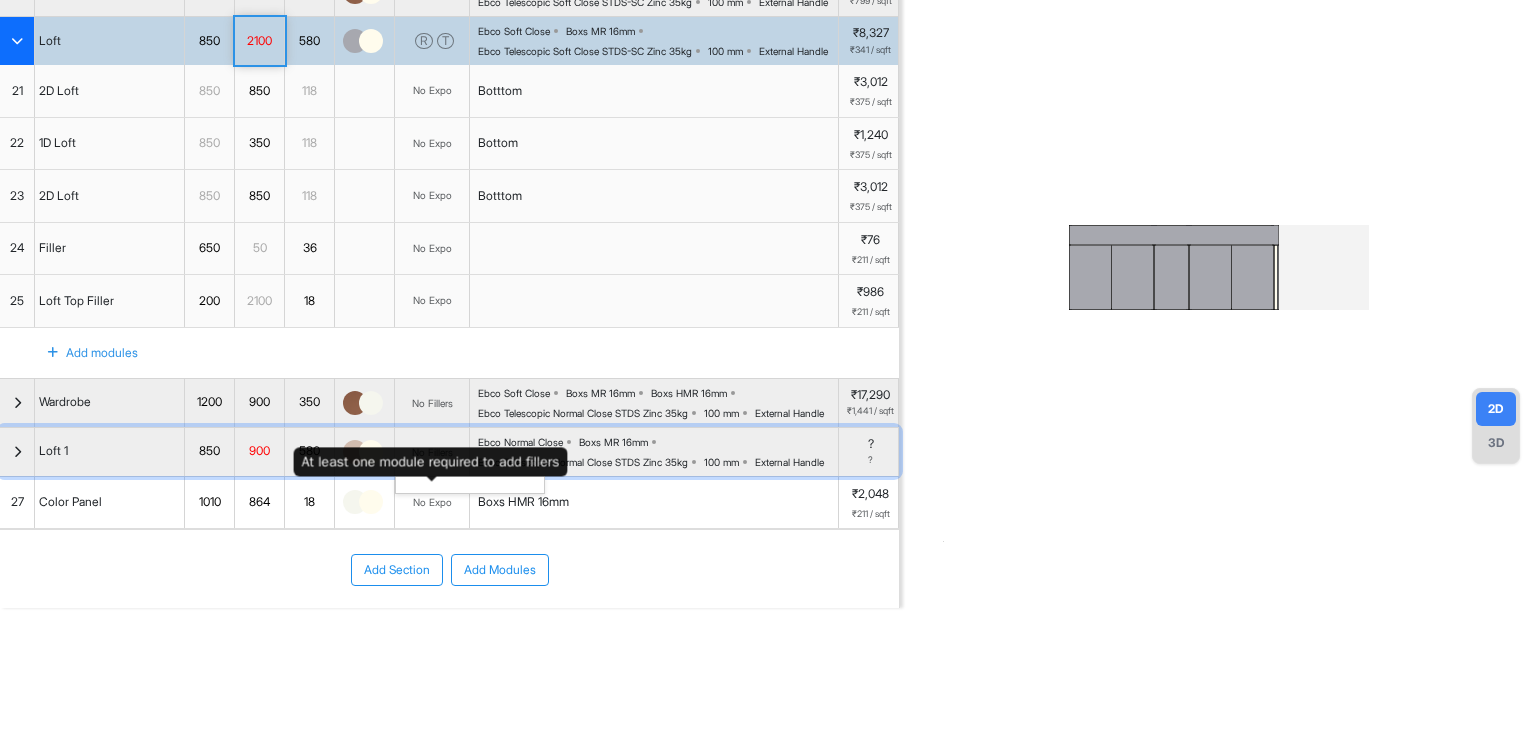 click on "No Fillers" at bounding box center [432, 452] 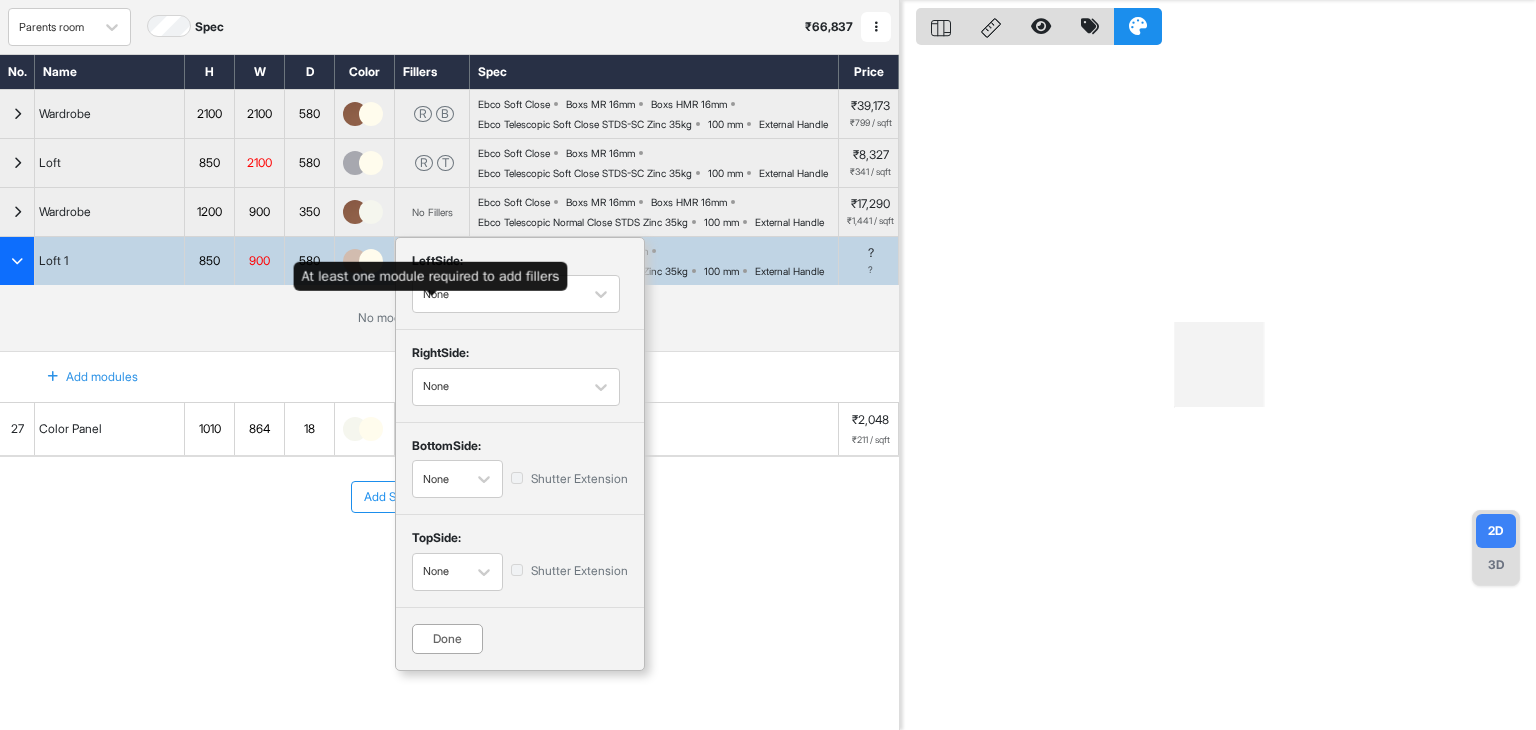 scroll, scrollTop: 55, scrollLeft: 0, axis: vertical 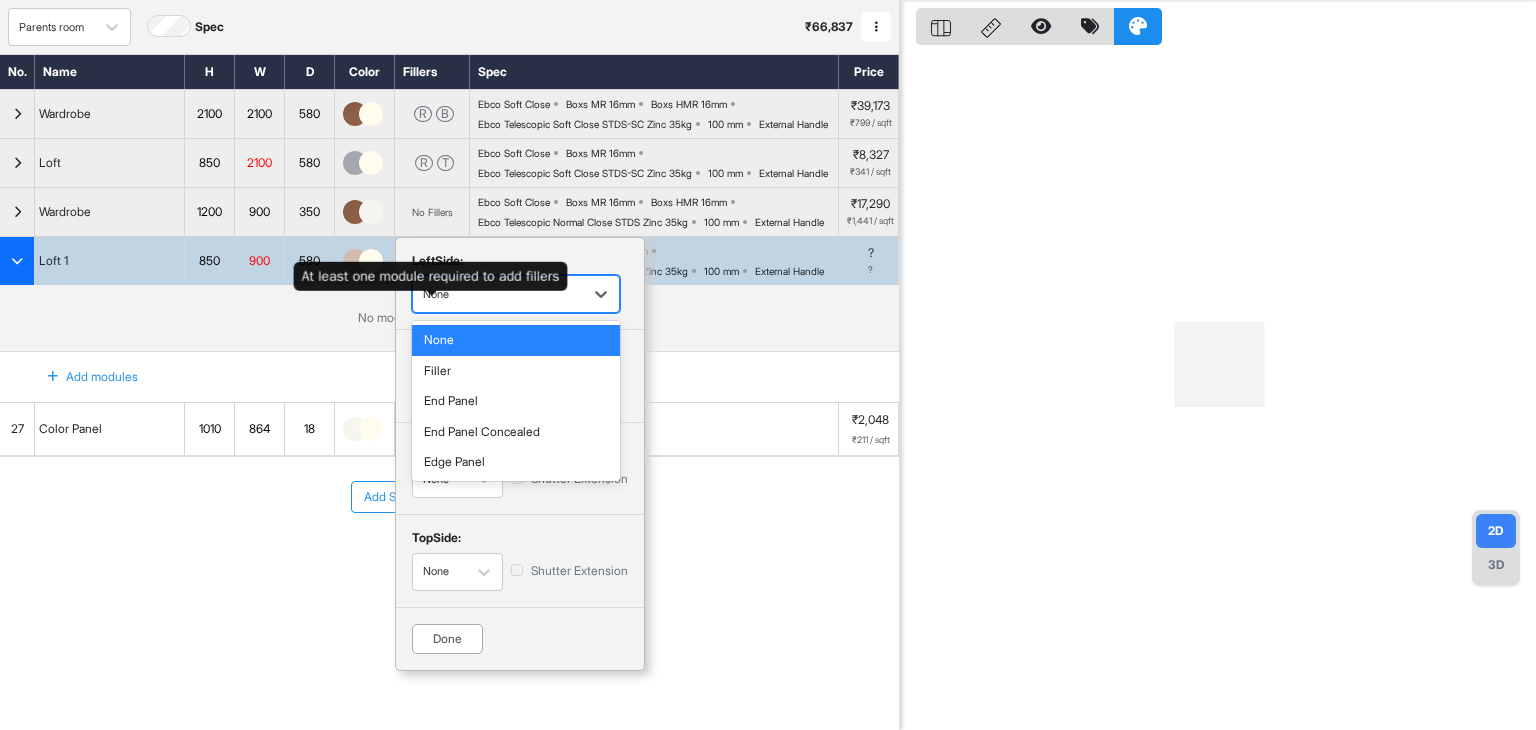 click at bounding box center [498, 294] 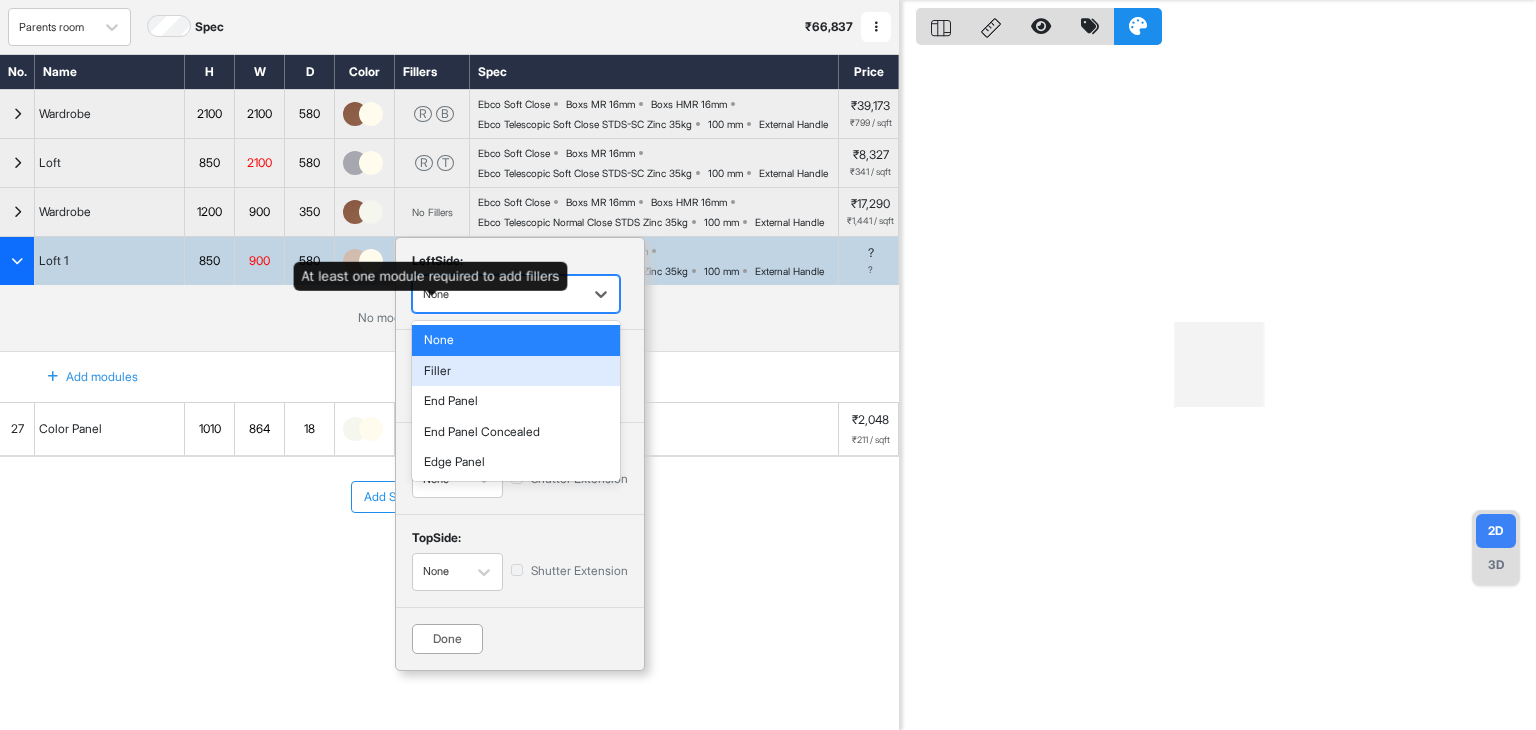 click on "Filler" at bounding box center (516, 371) 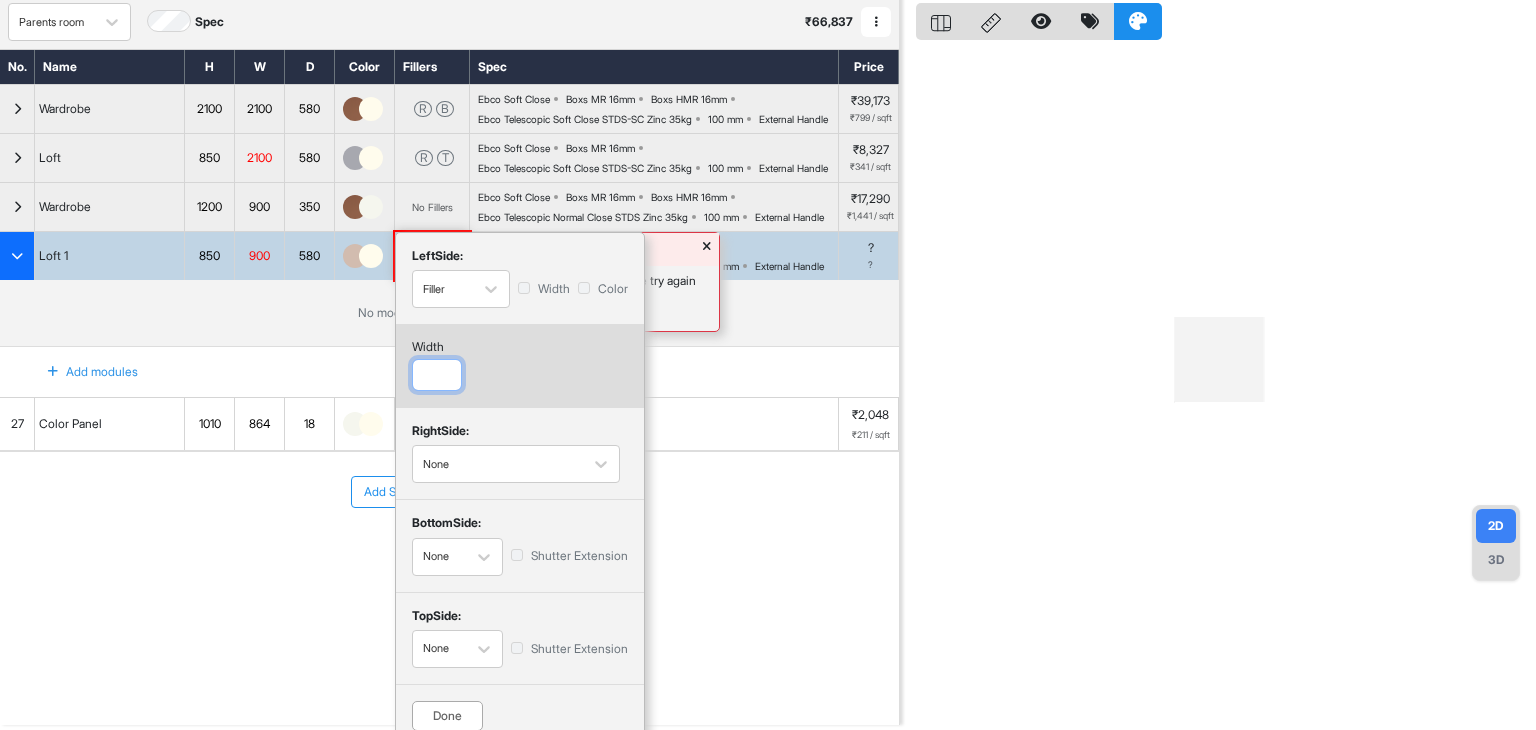 click at bounding box center (437, 375) 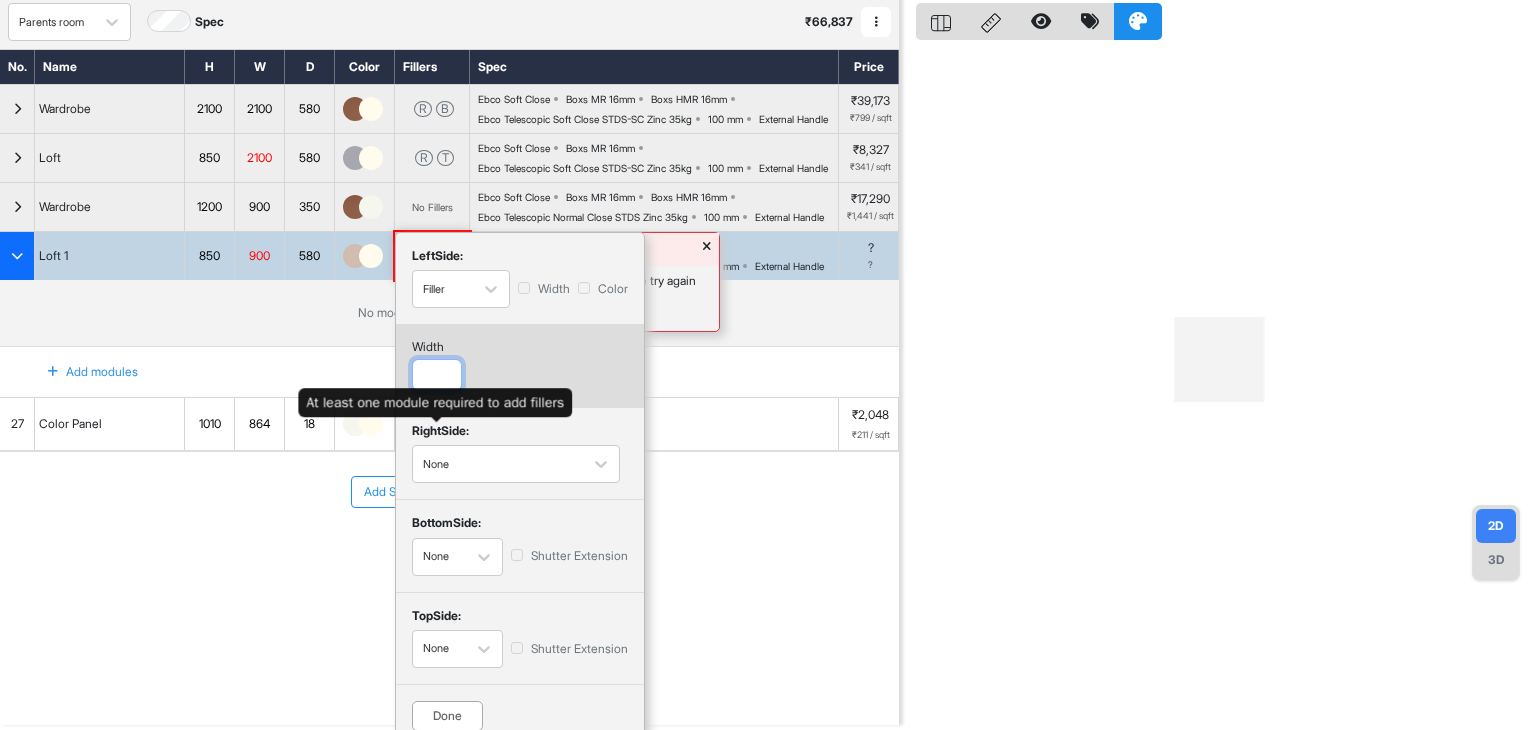 scroll, scrollTop: 131, scrollLeft: 0, axis: vertical 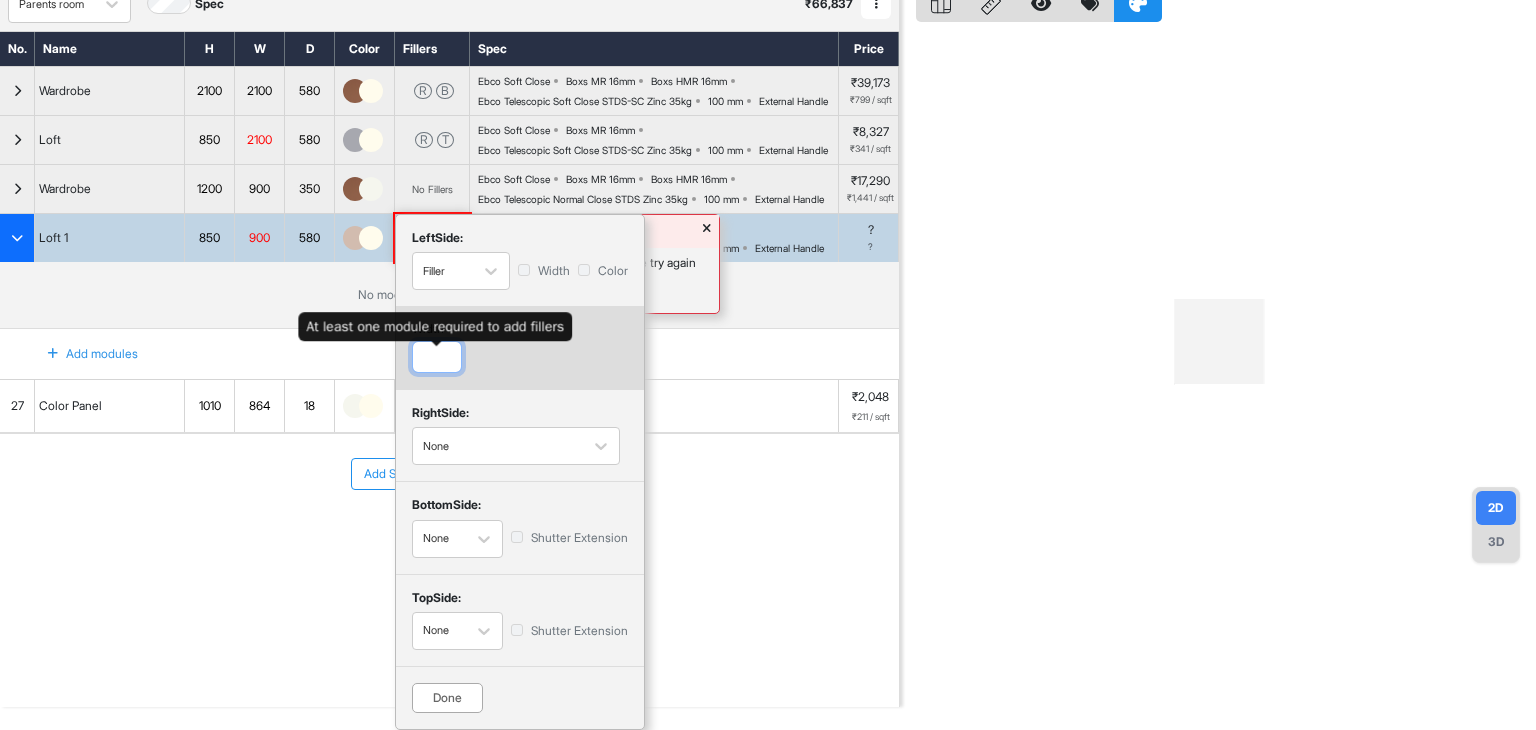 type on "**" 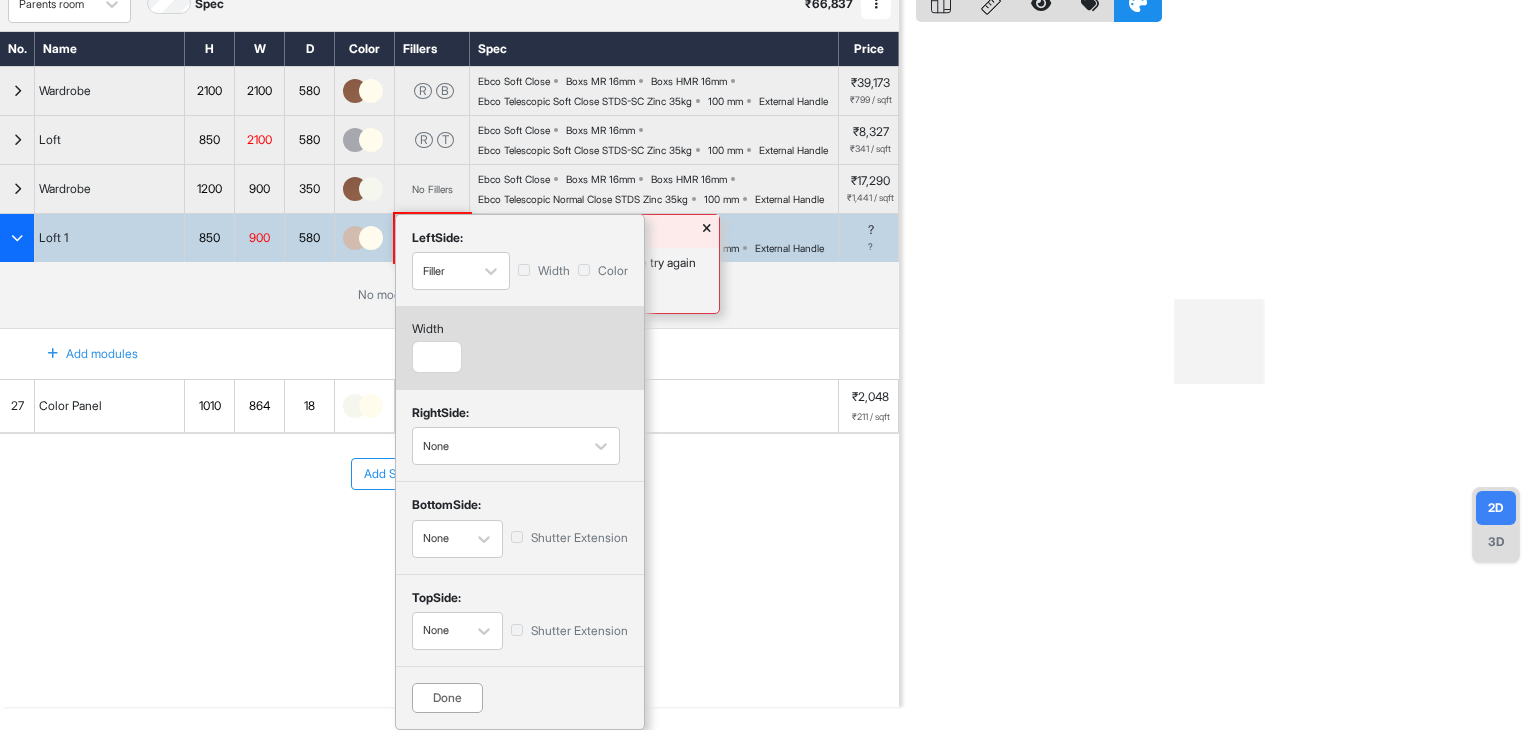 click on "Done" at bounding box center (447, 698) 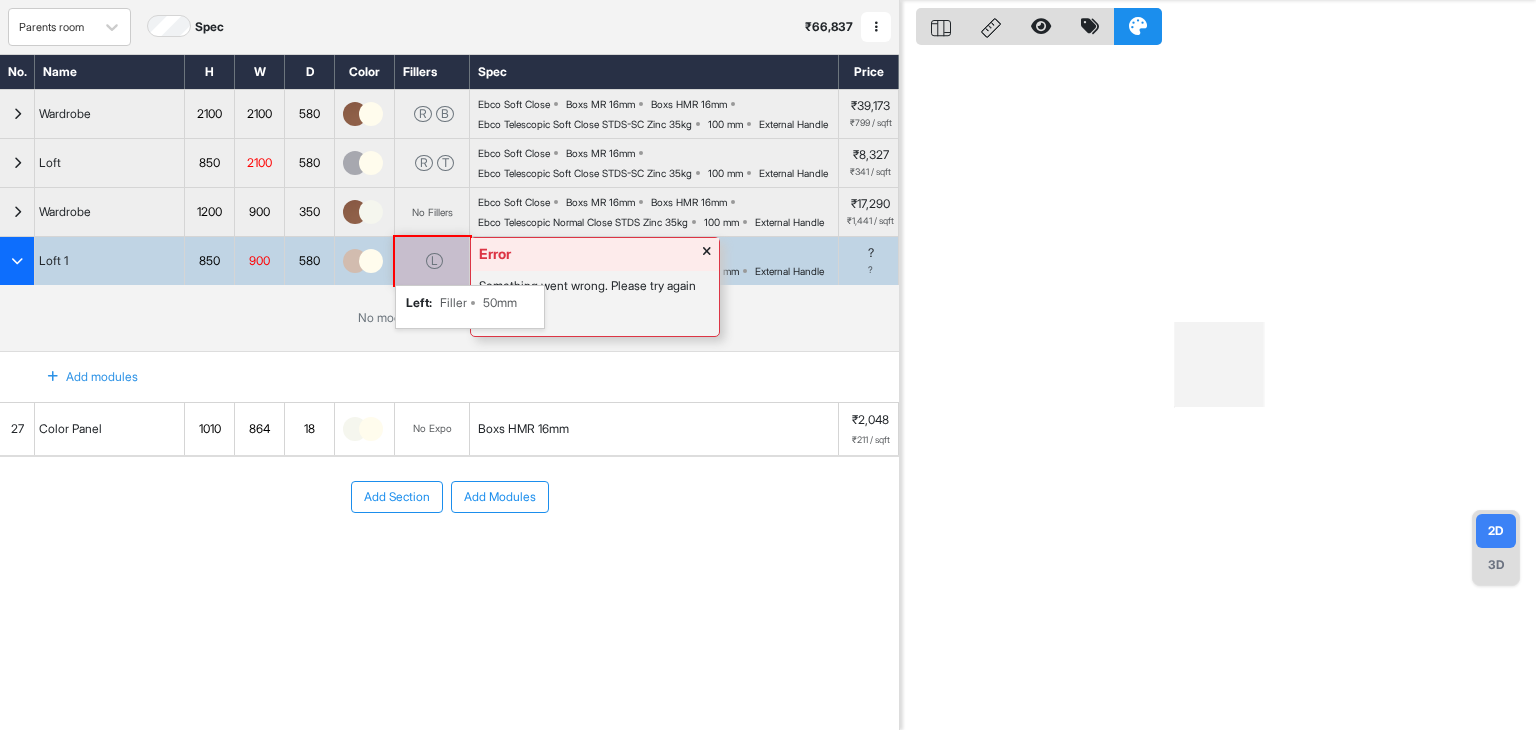 click on "Add modules" at bounding box center [81, 377] 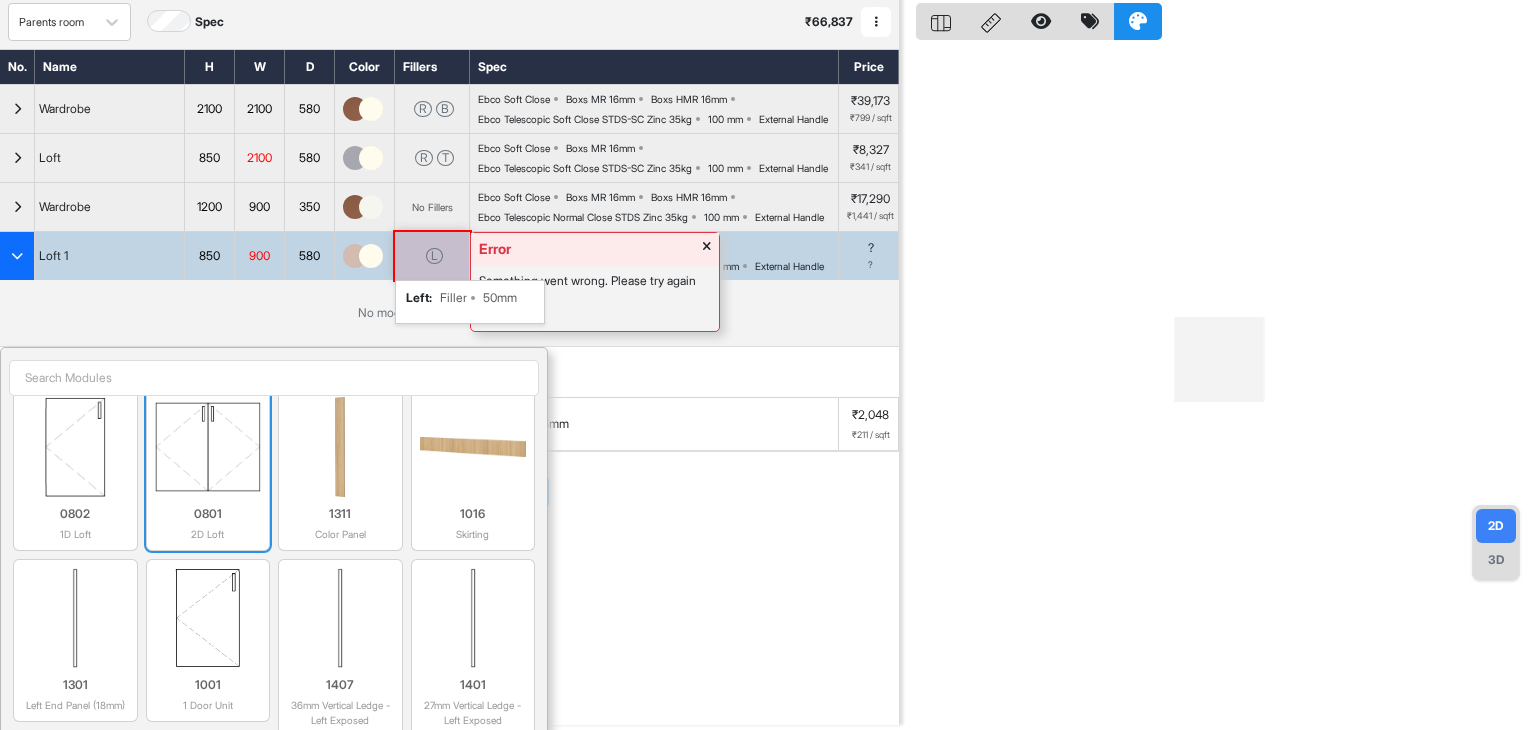 scroll, scrollTop: 15, scrollLeft: 0, axis: vertical 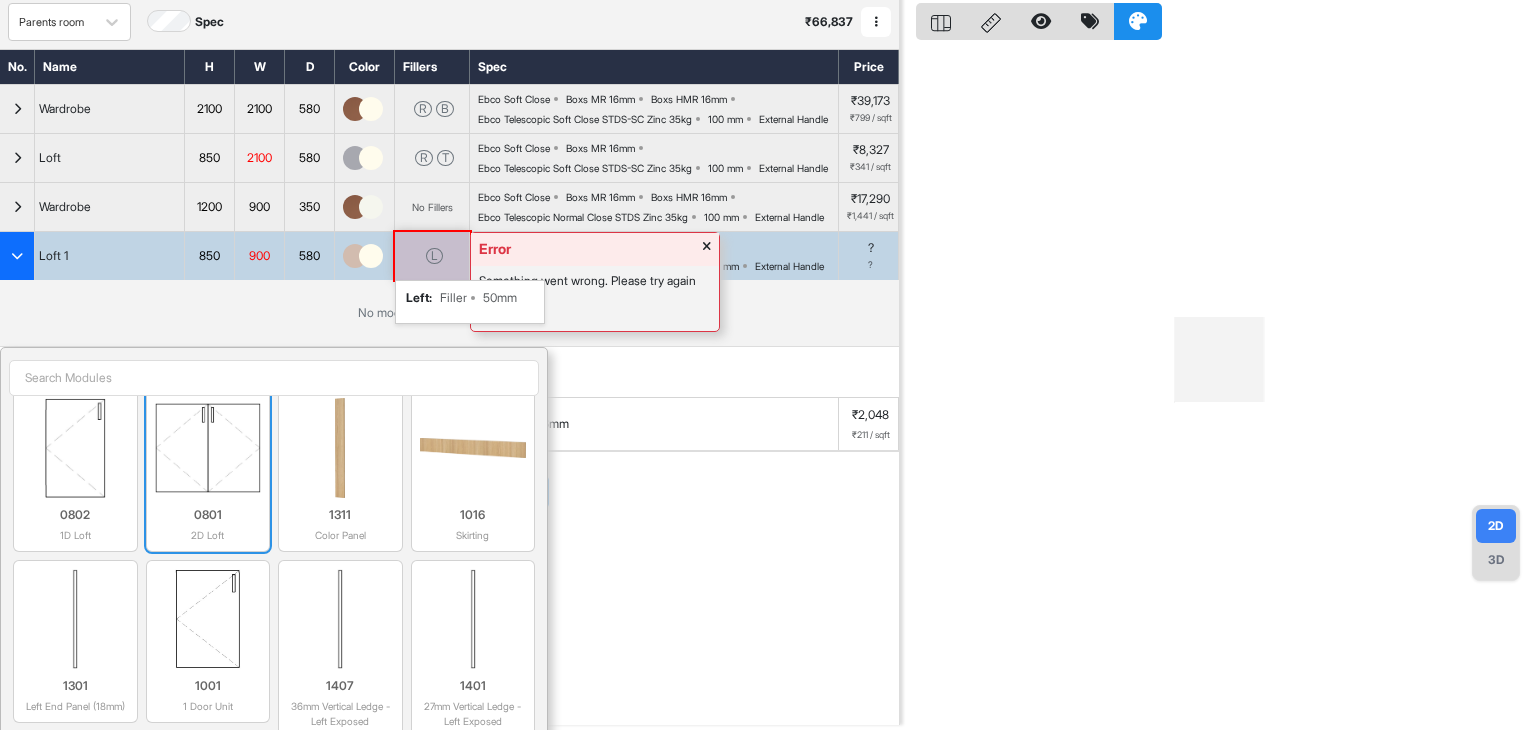click on "0801 2D Loft" at bounding box center [208, 520] 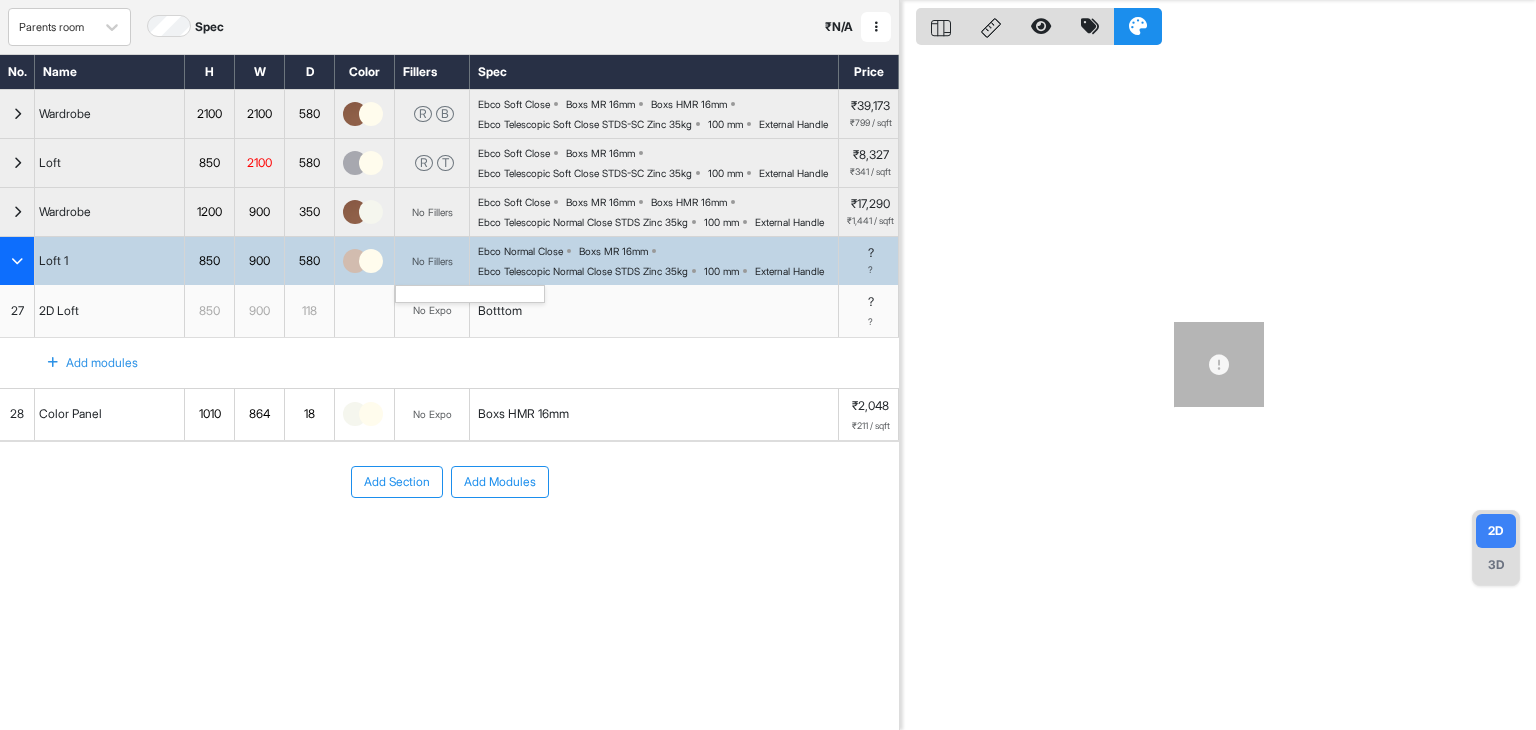 click on "No Fillers" at bounding box center [432, 261] 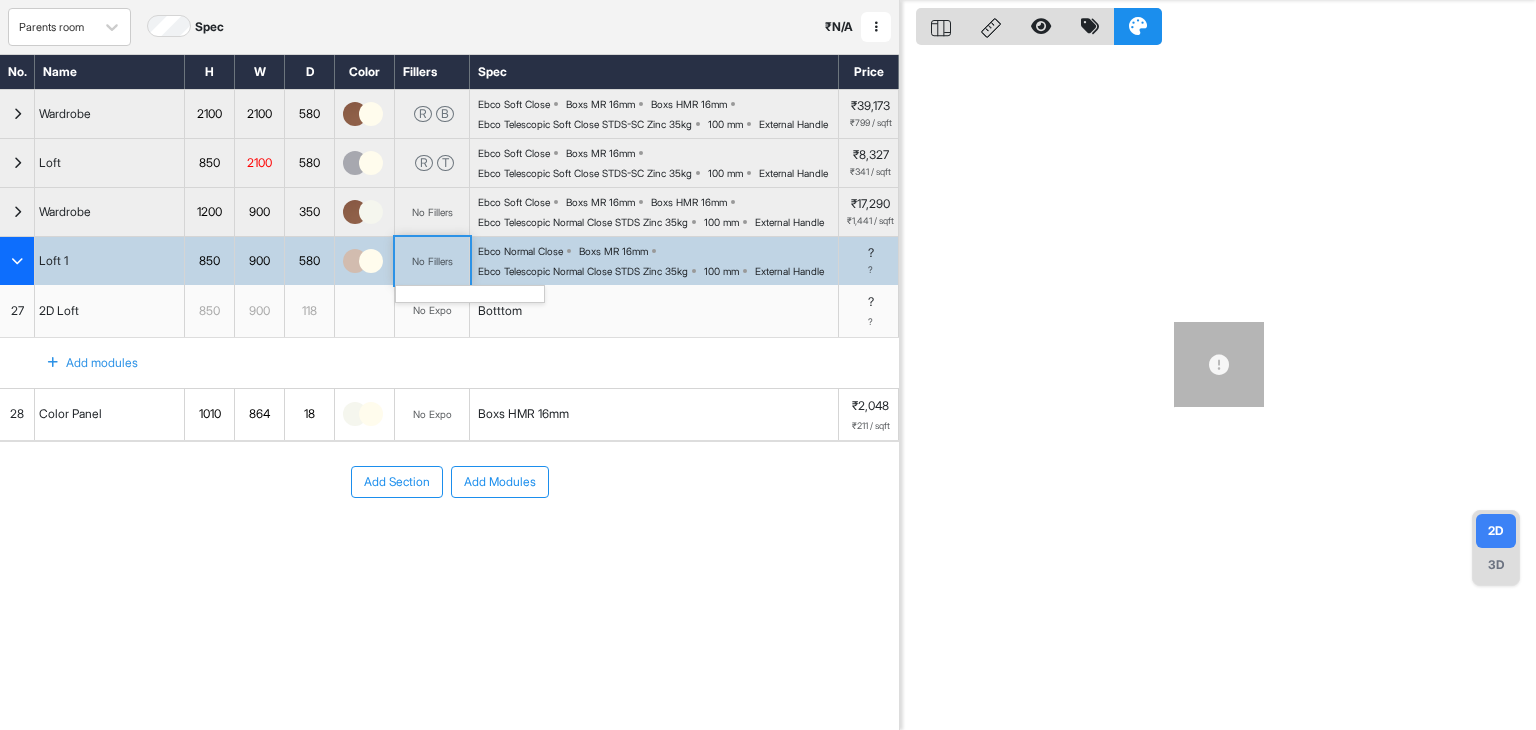 click on "No Fillers" at bounding box center (432, 261) 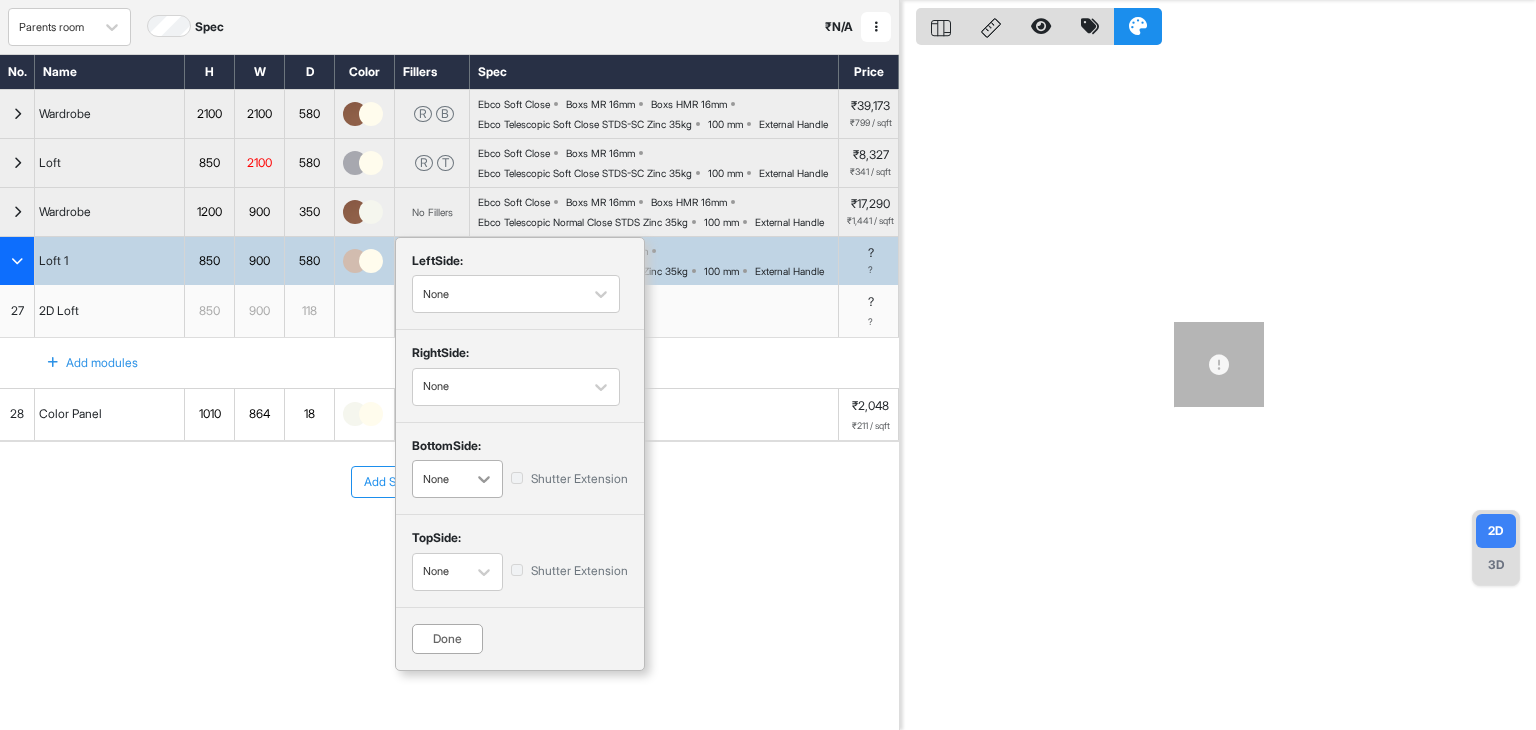click at bounding box center (484, 479) 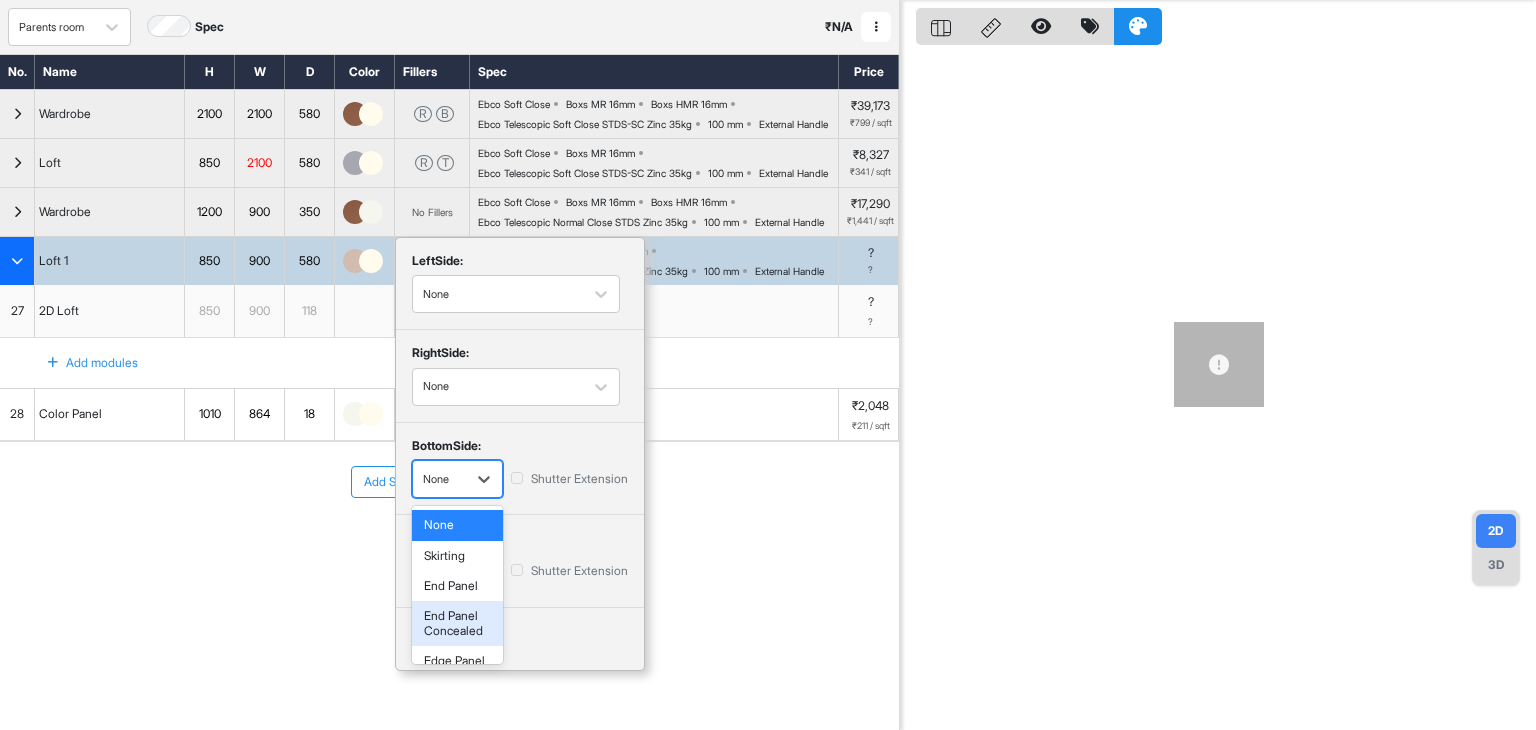 click on "End Panel Concealed" at bounding box center (457, 623) 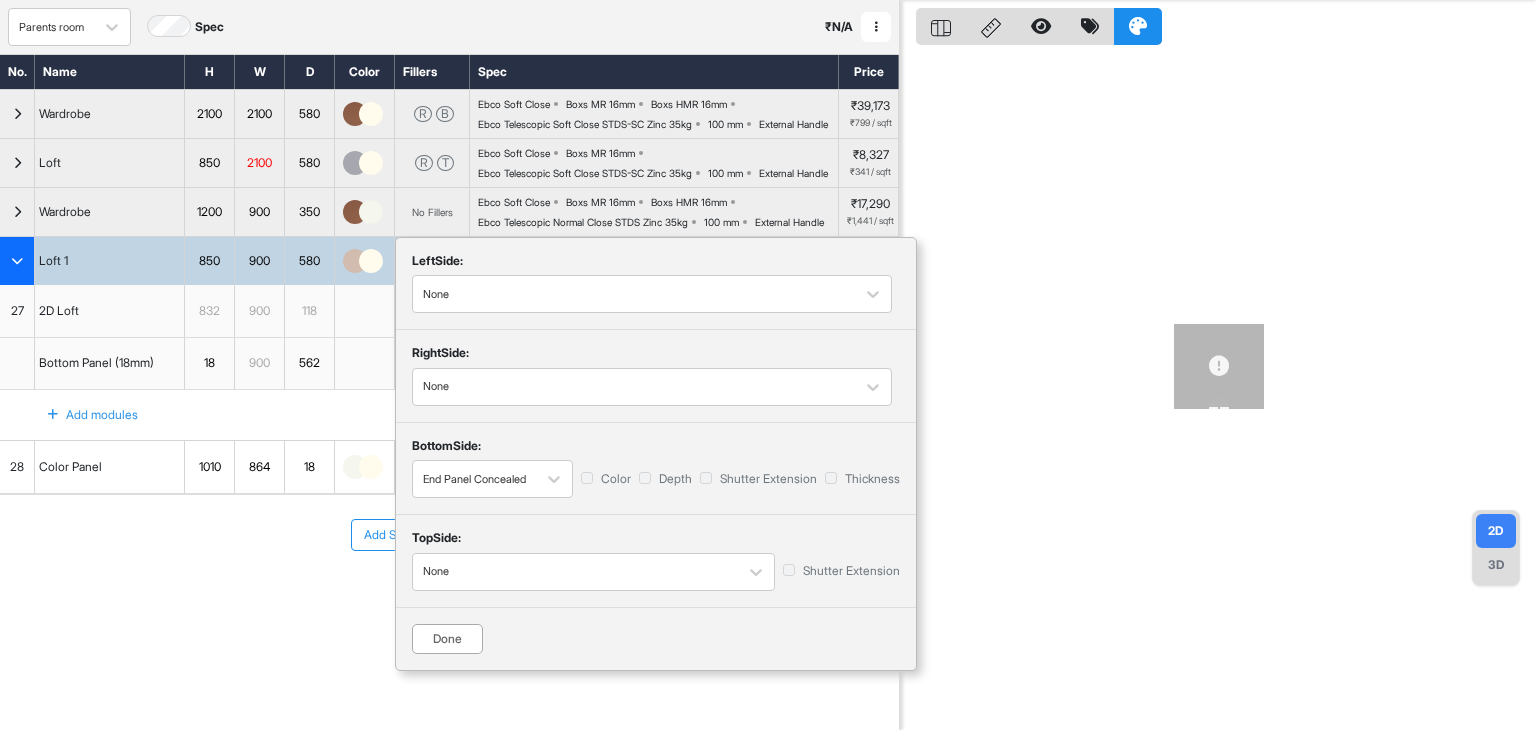 click on "Done" at bounding box center [447, 639] 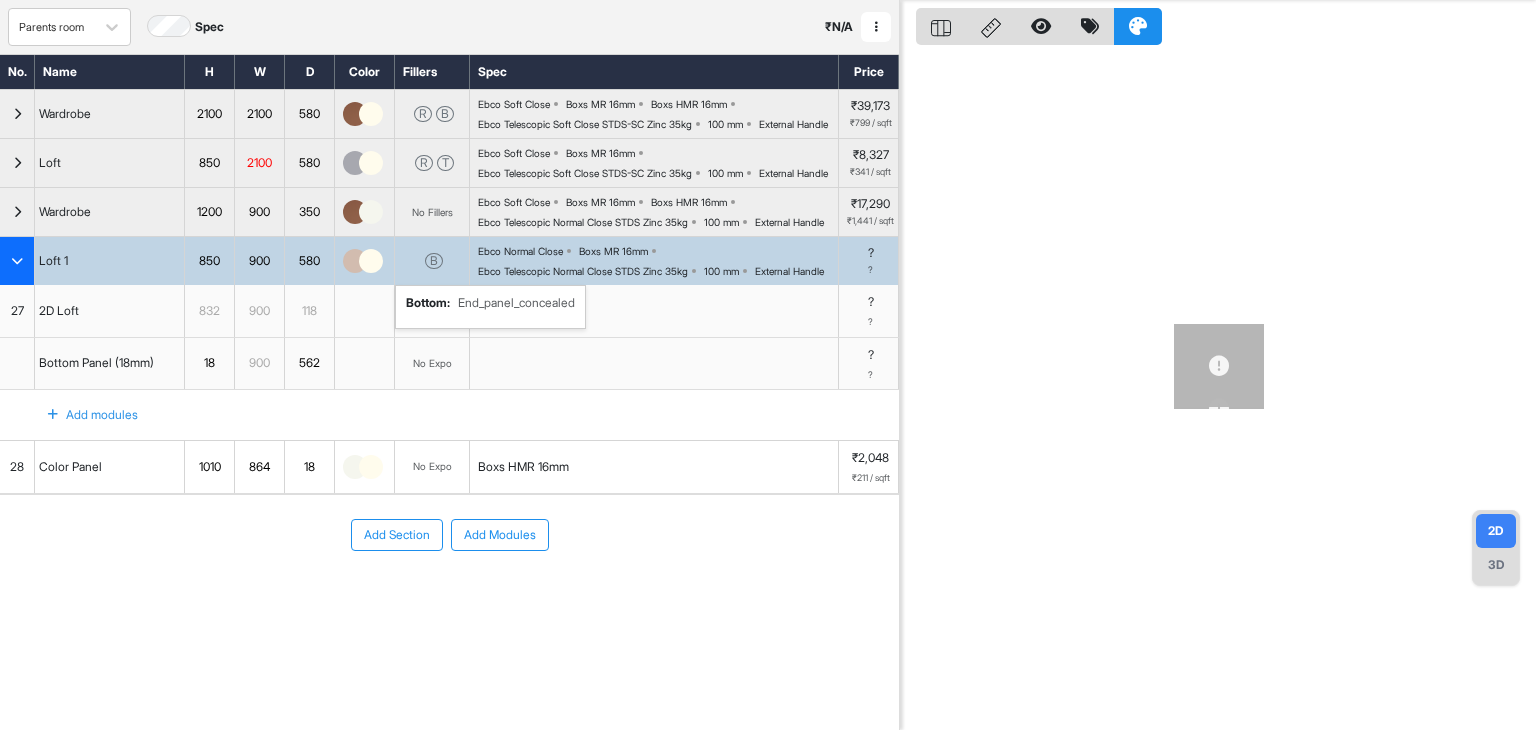 click on "3D" at bounding box center [1496, 565] 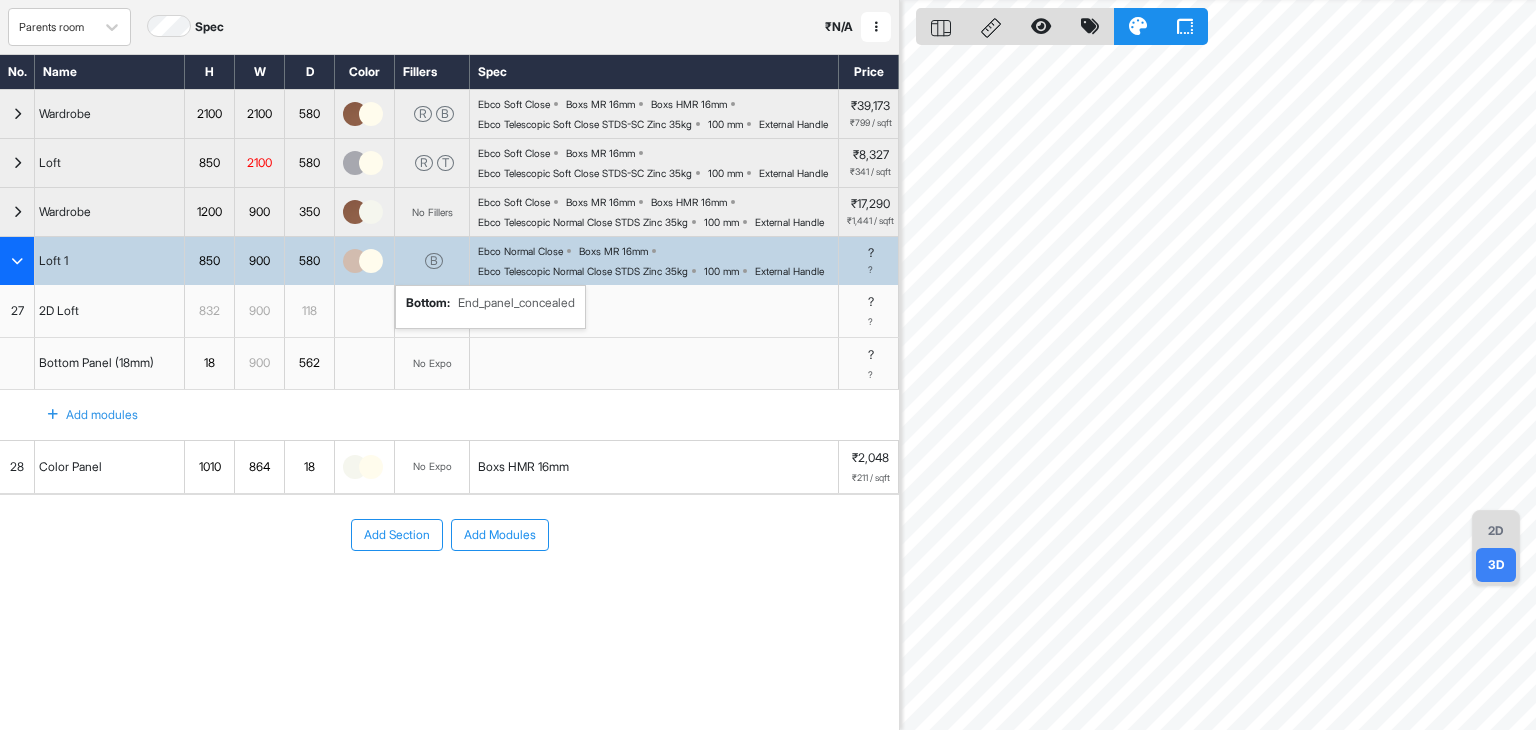click on "2D" at bounding box center (1496, 531) 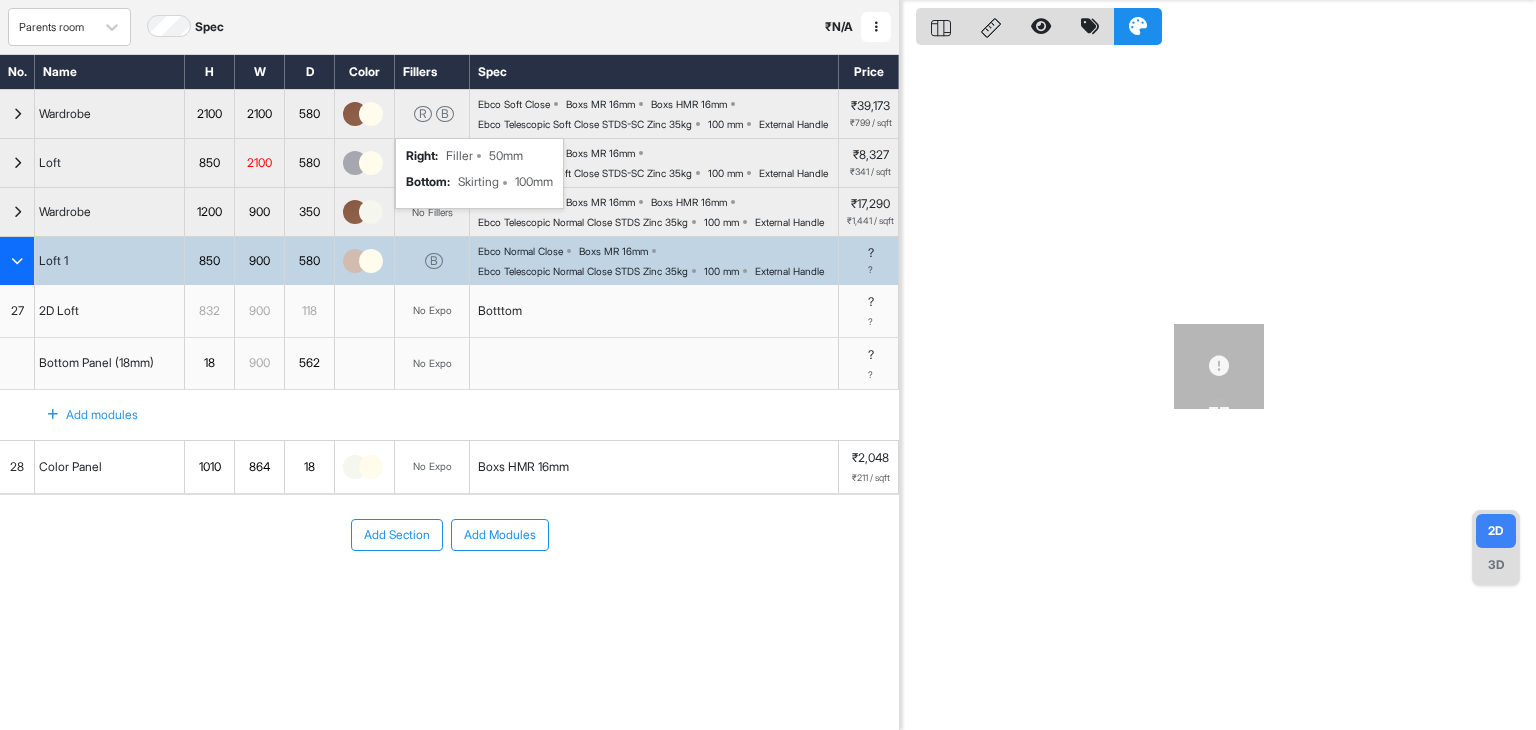 scroll, scrollTop: 0, scrollLeft: 0, axis: both 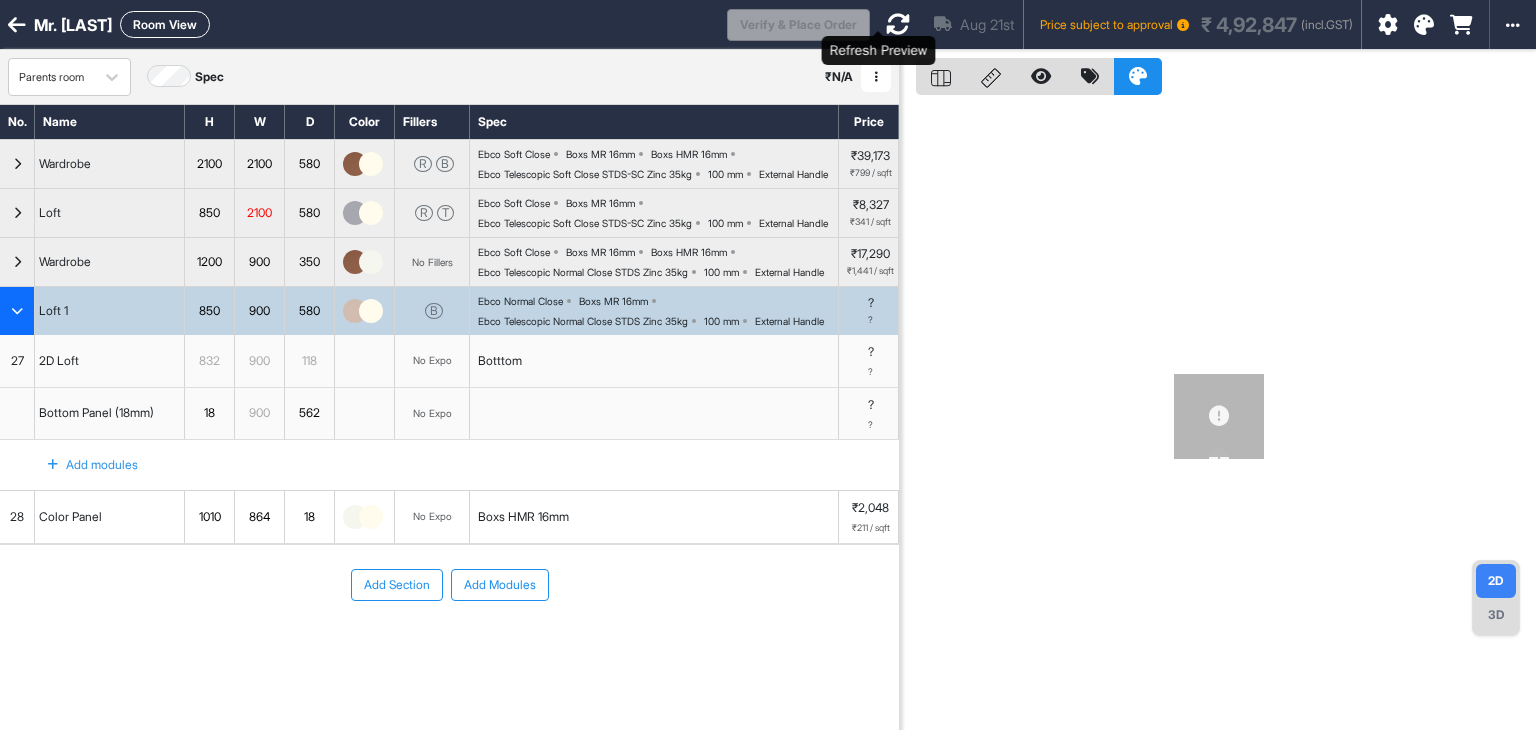 click at bounding box center [898, 24] 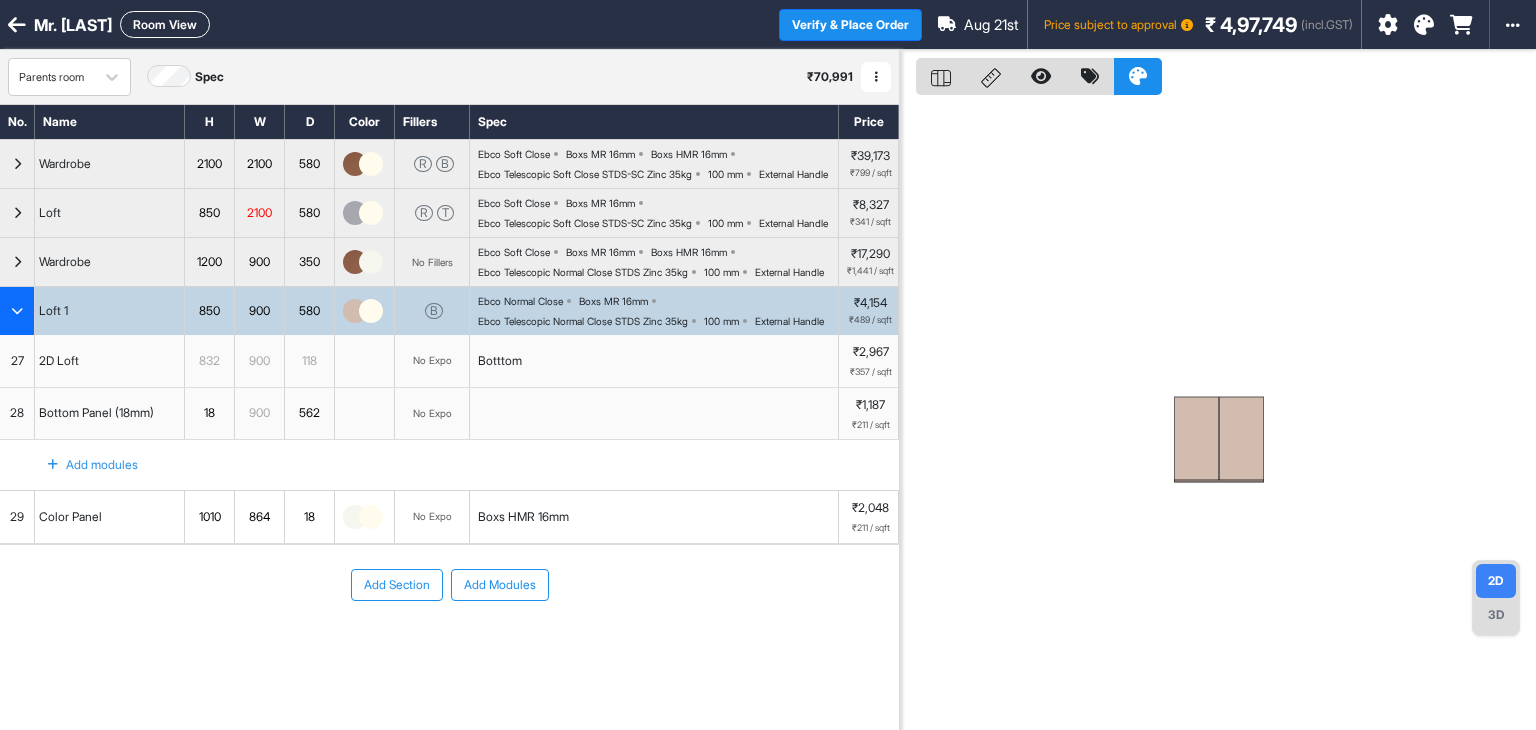 click on "Verify & Place Order" at bounding box center [850, 25] 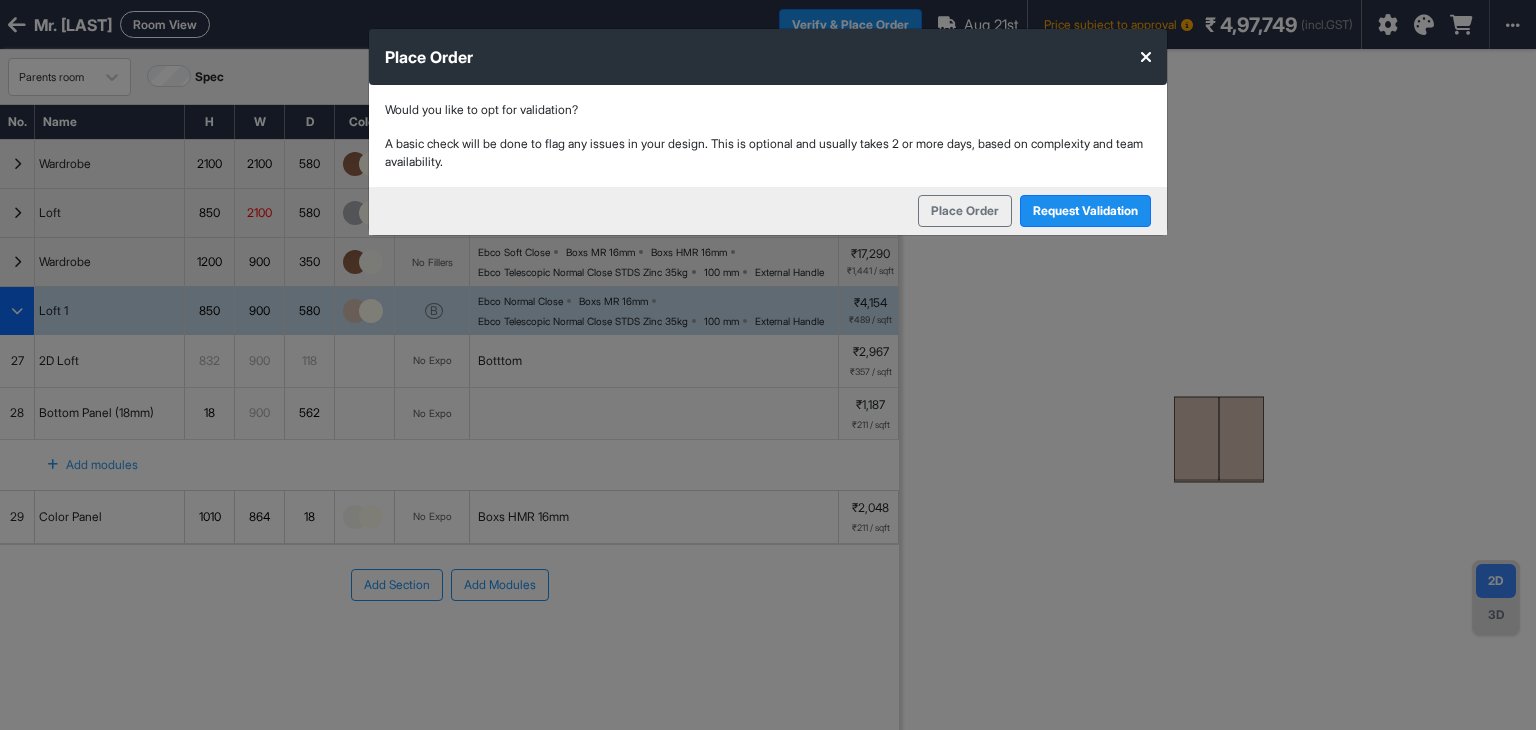 click at bounding box center (1146, 57) 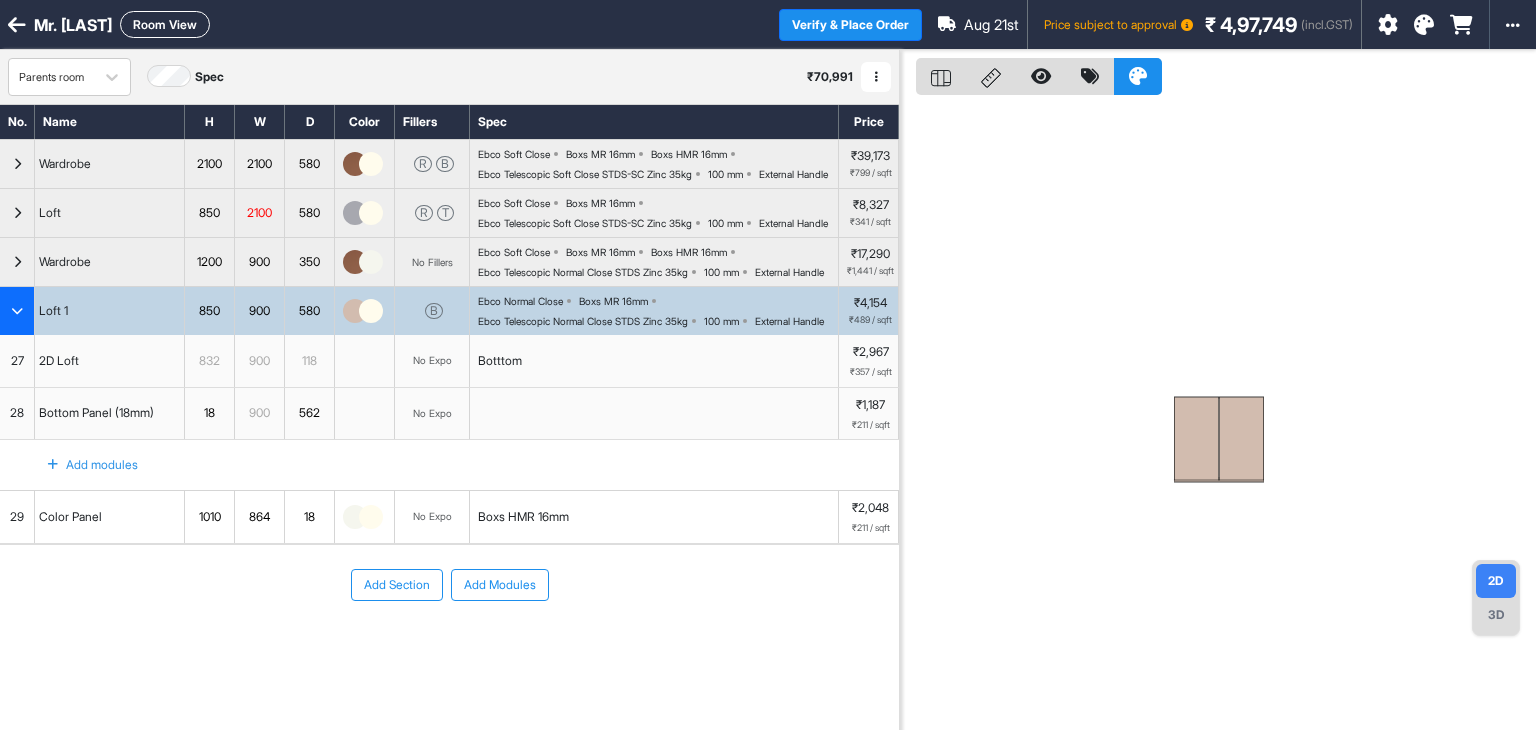 click at bounding box center (355, 311) 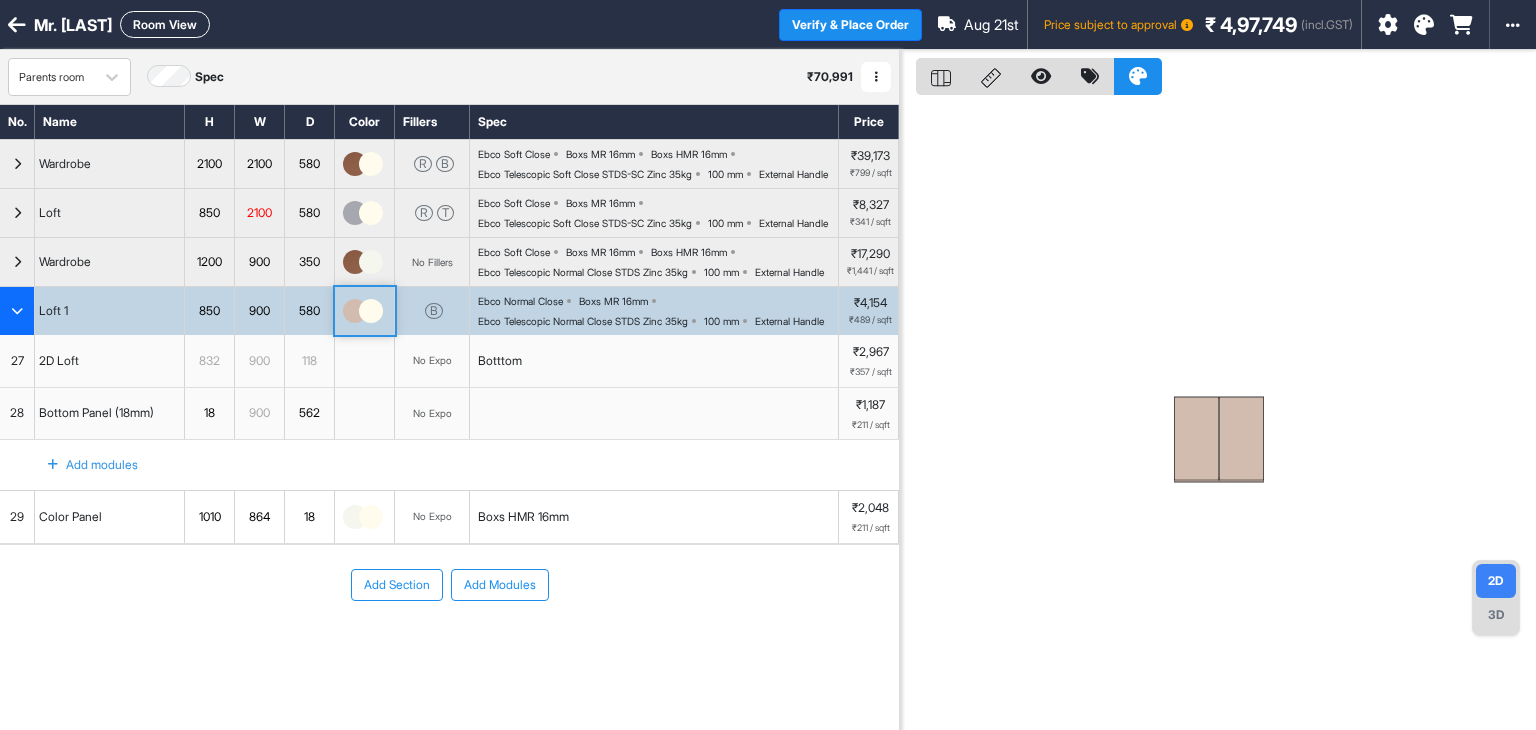 click at bounding box center (355, 311) 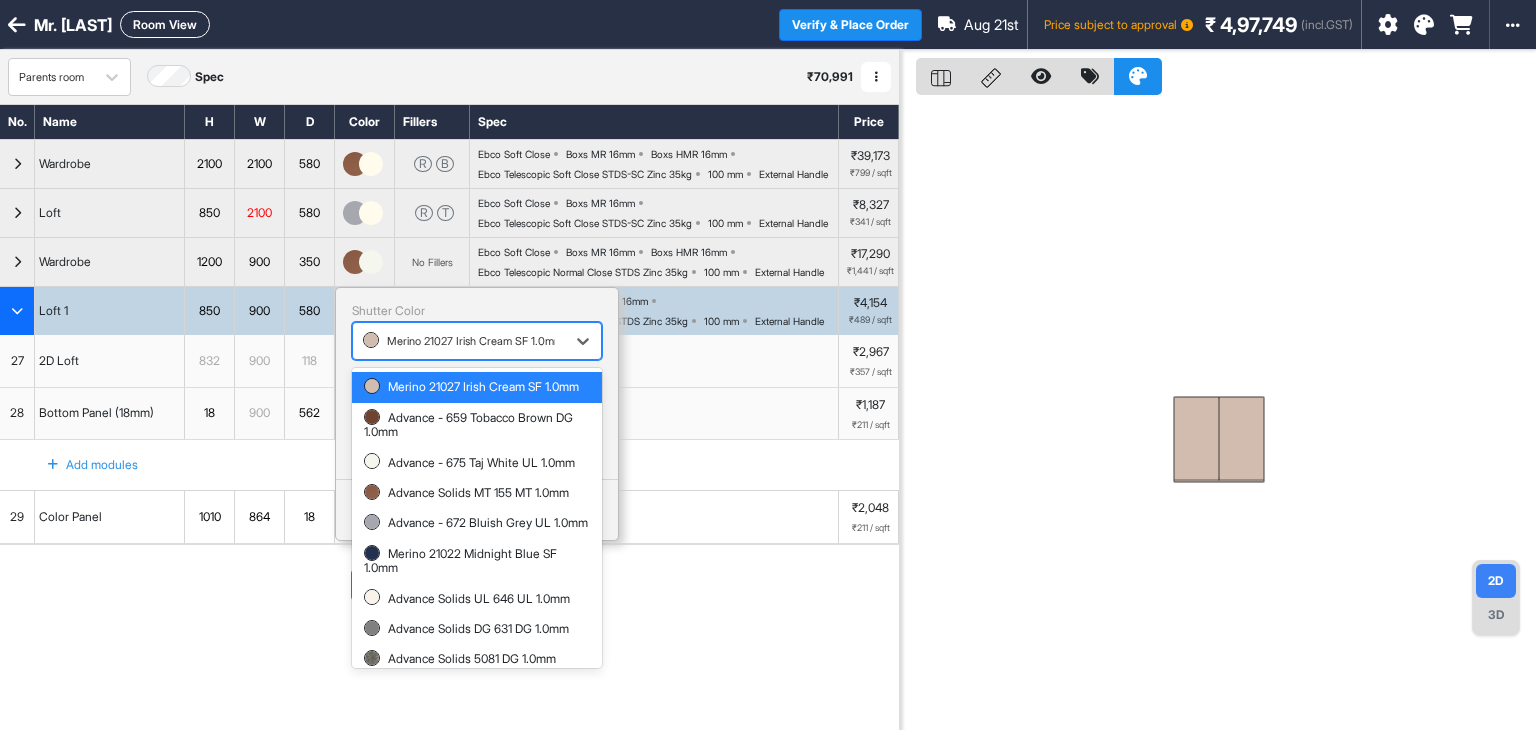 click at bounding box center (459, 341) 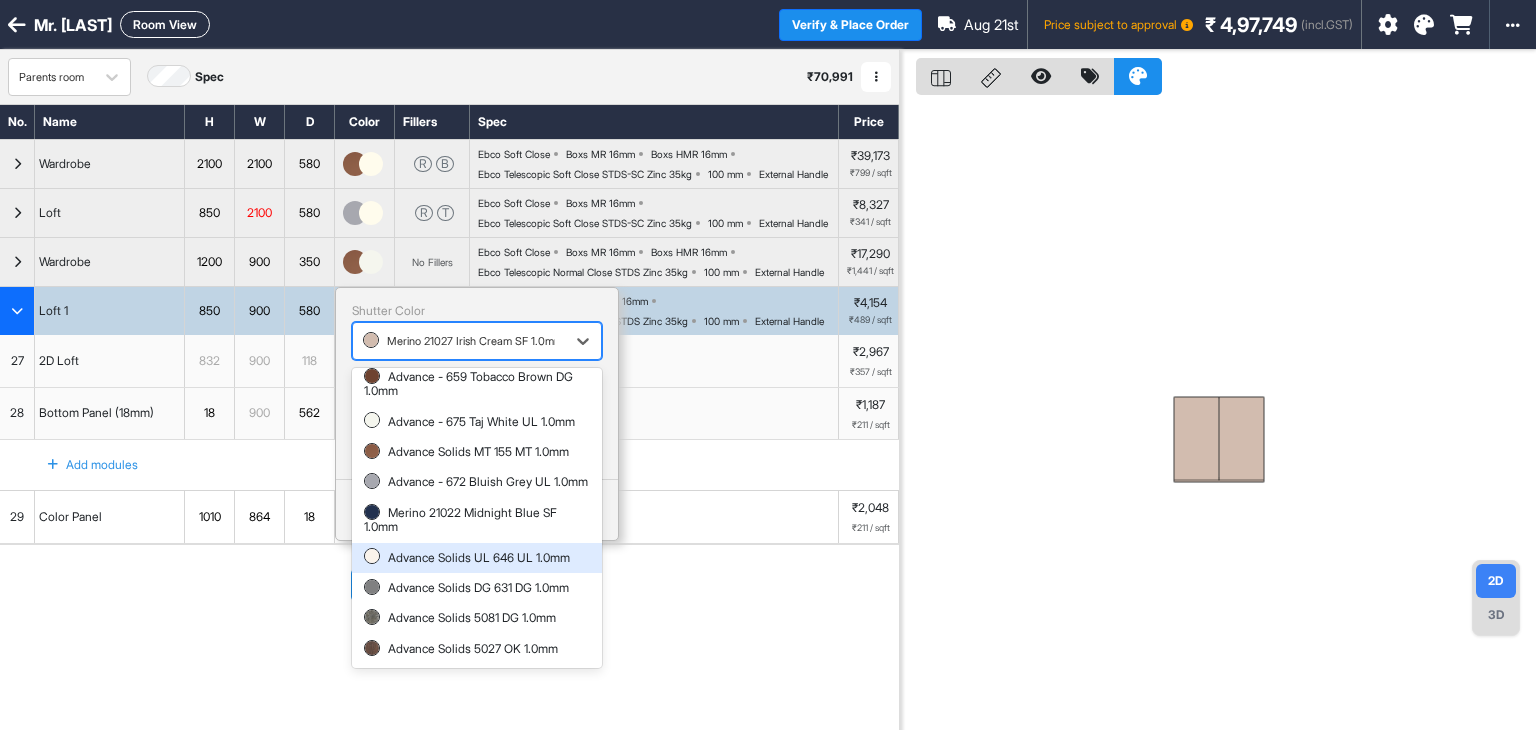 scroll, scrollTop: 69, scrollLeft: 0, axis: vertical 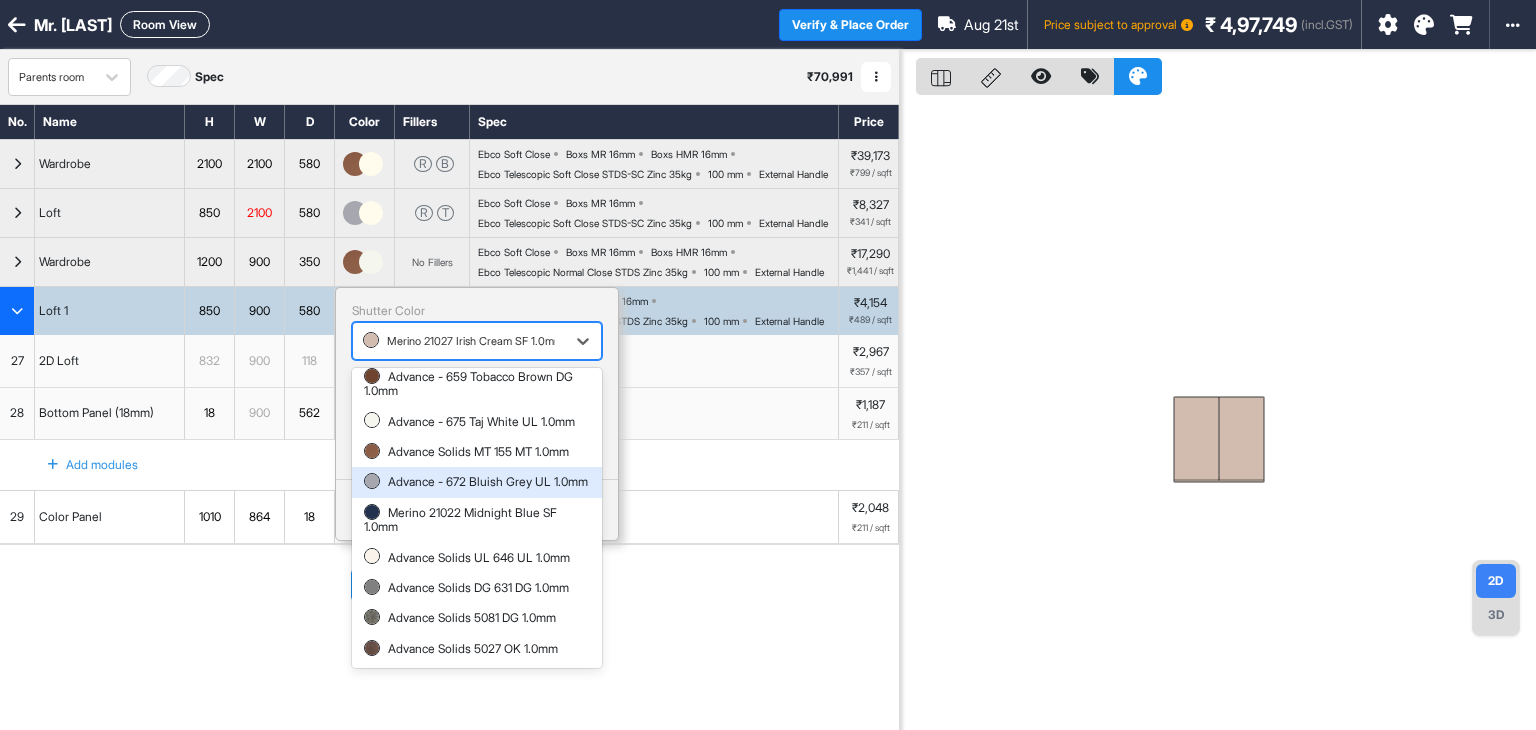 click on "Advance - 672 Bluish Grey UL 1.0mm" at bounding box center (477, 482) 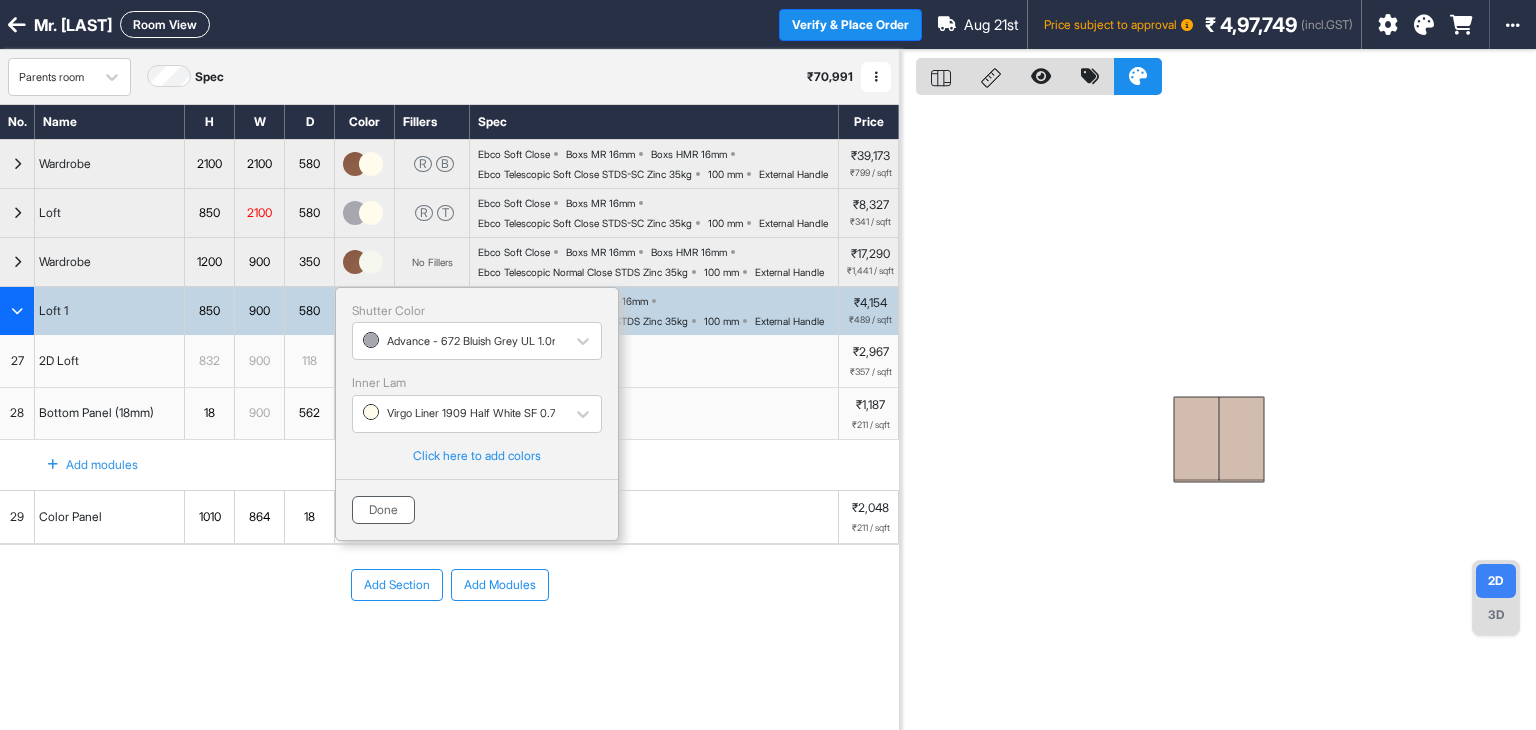 click on "Done" at bounding box center [383, 510] 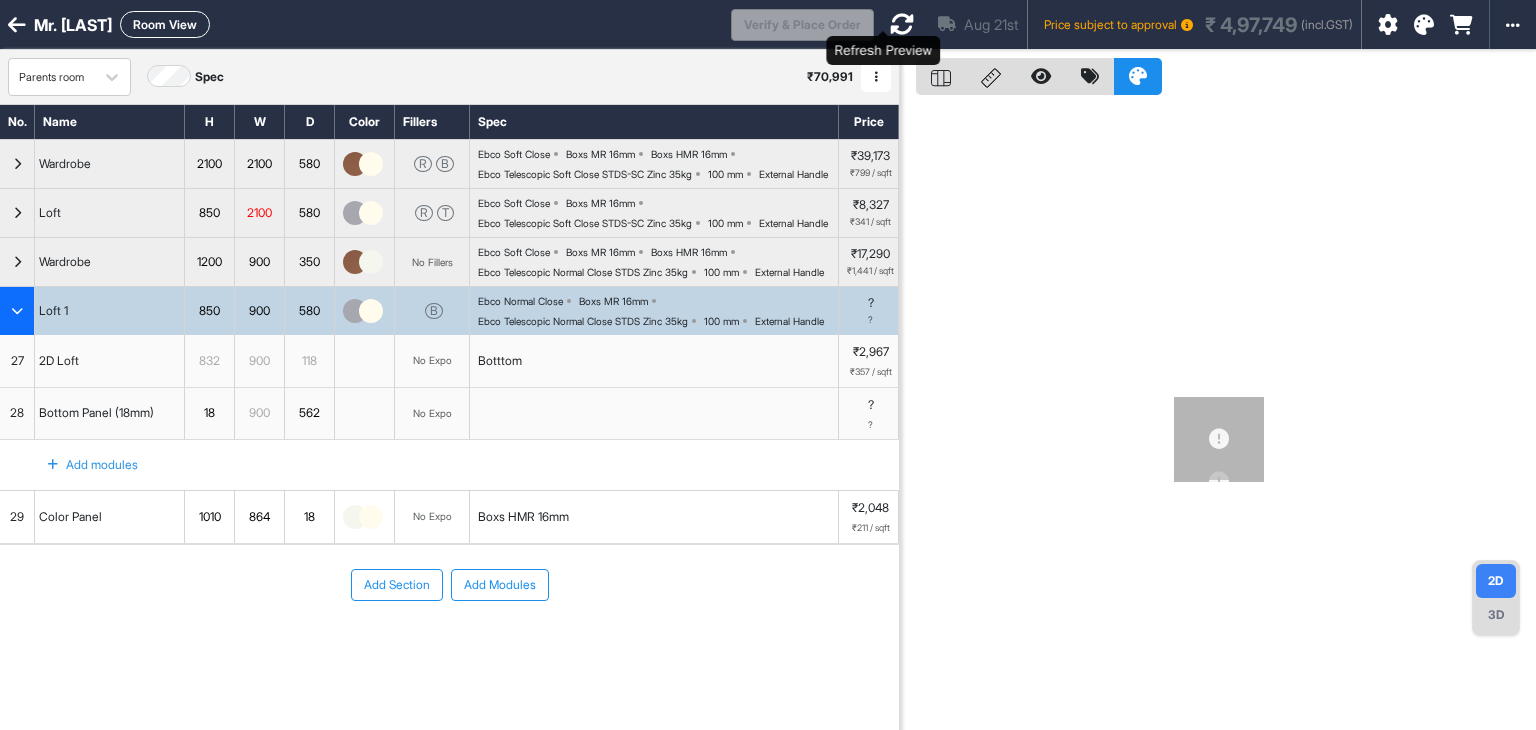 click at bounding box center [902, 24] 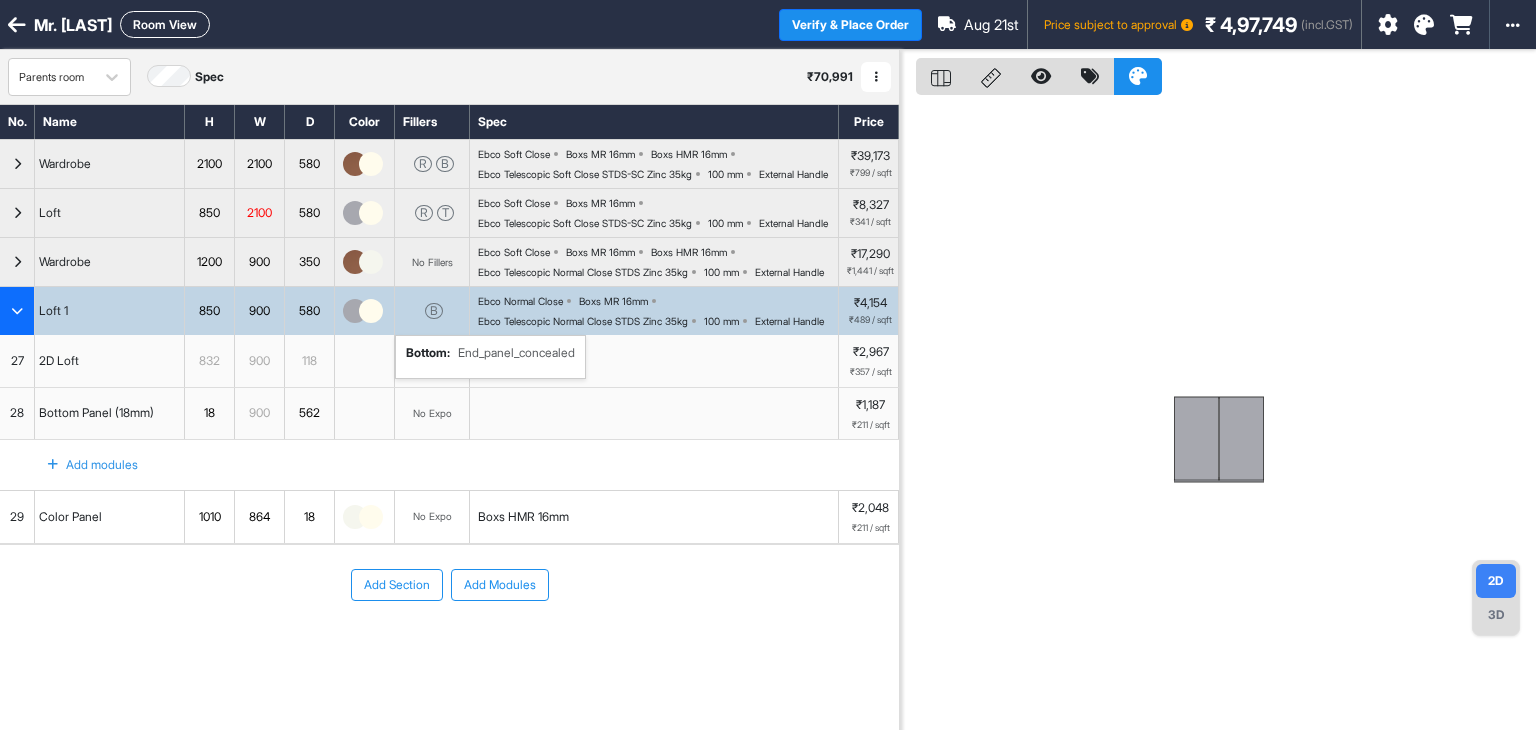 click on "B bottom : End_panel_concealed" at bounding box center (432, 311) 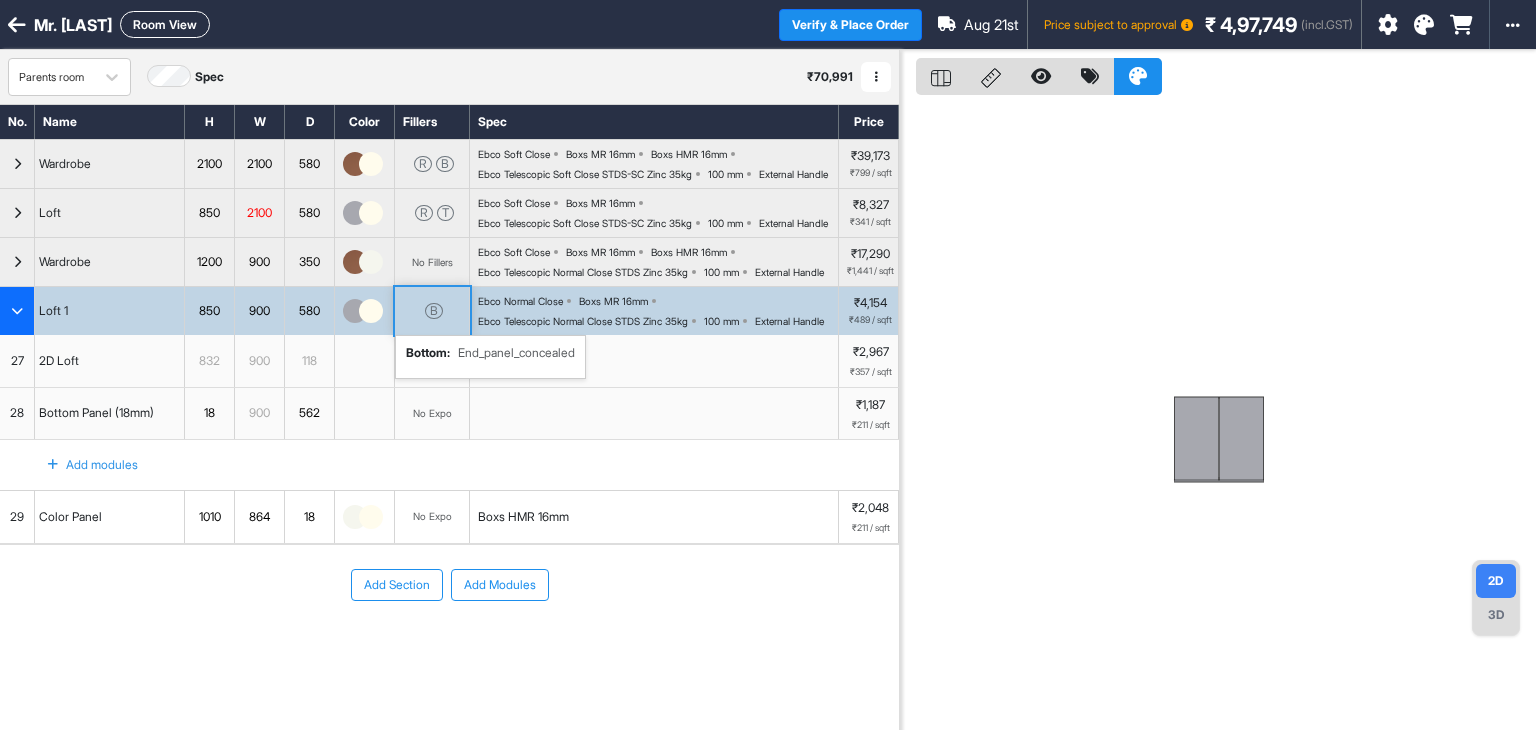 click on "B bottom : End_panel_concealed" at bounding box center [432, 311] 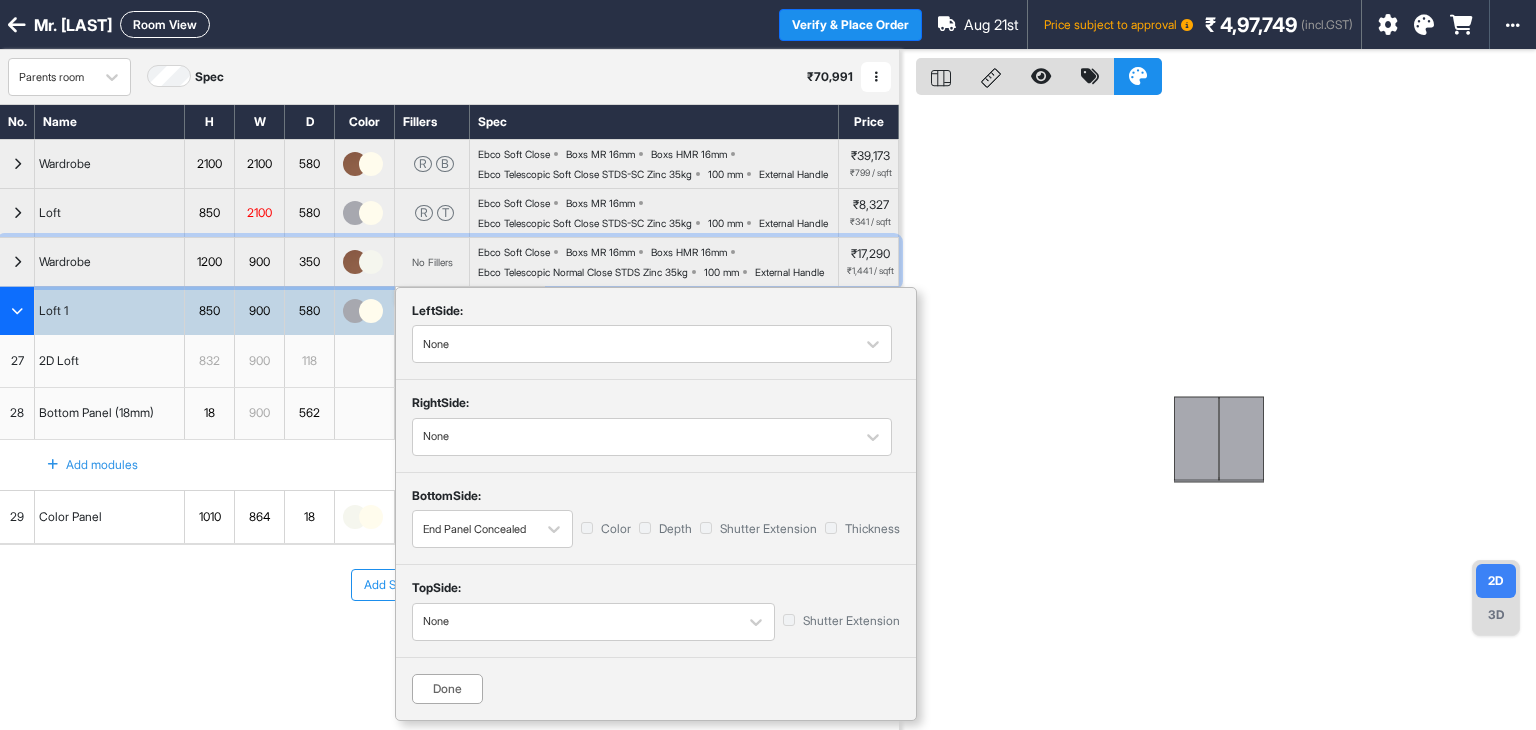 click on "No Fillers" at bounding box center (432, 262) 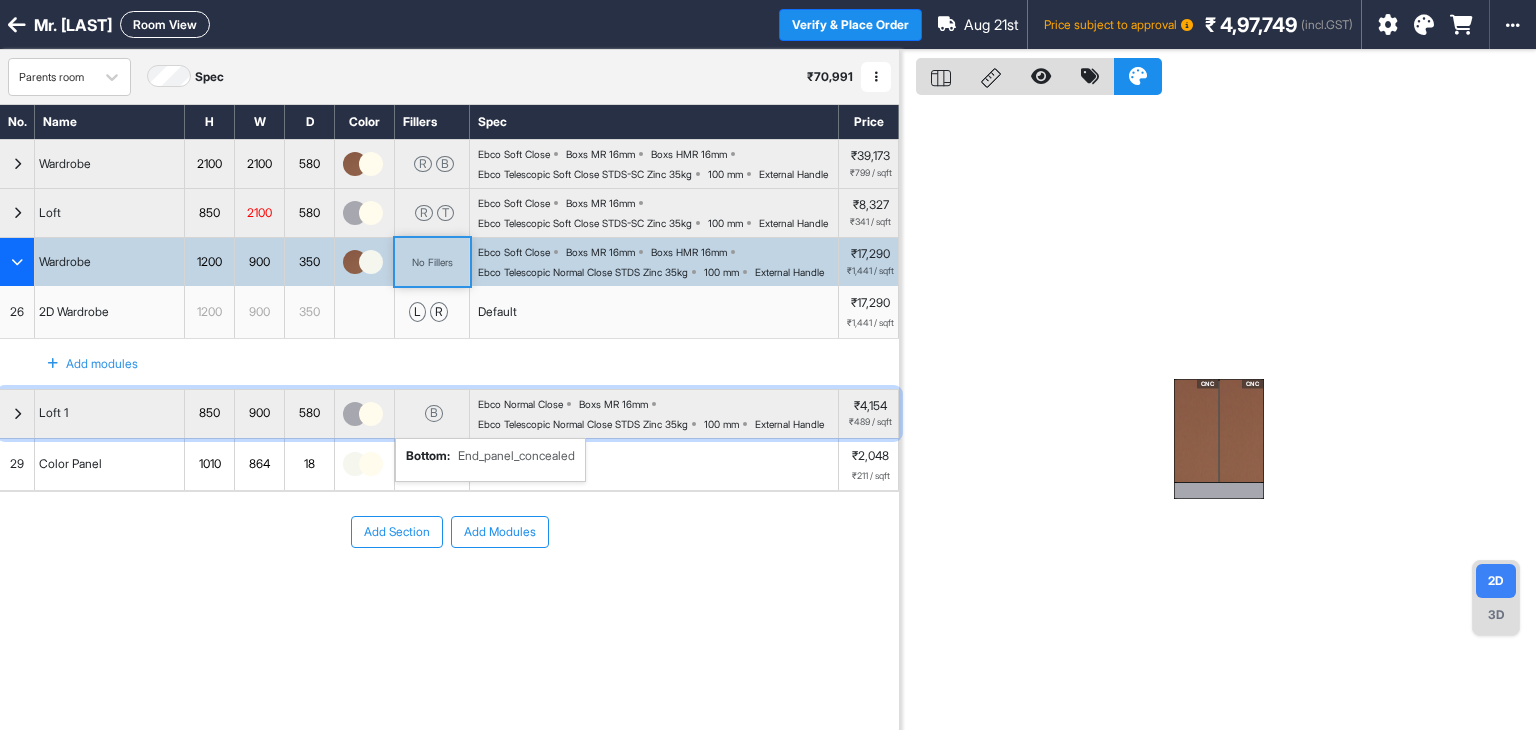 click on "B bottom : End_panel_concealed" at bounding box center (432, 414) 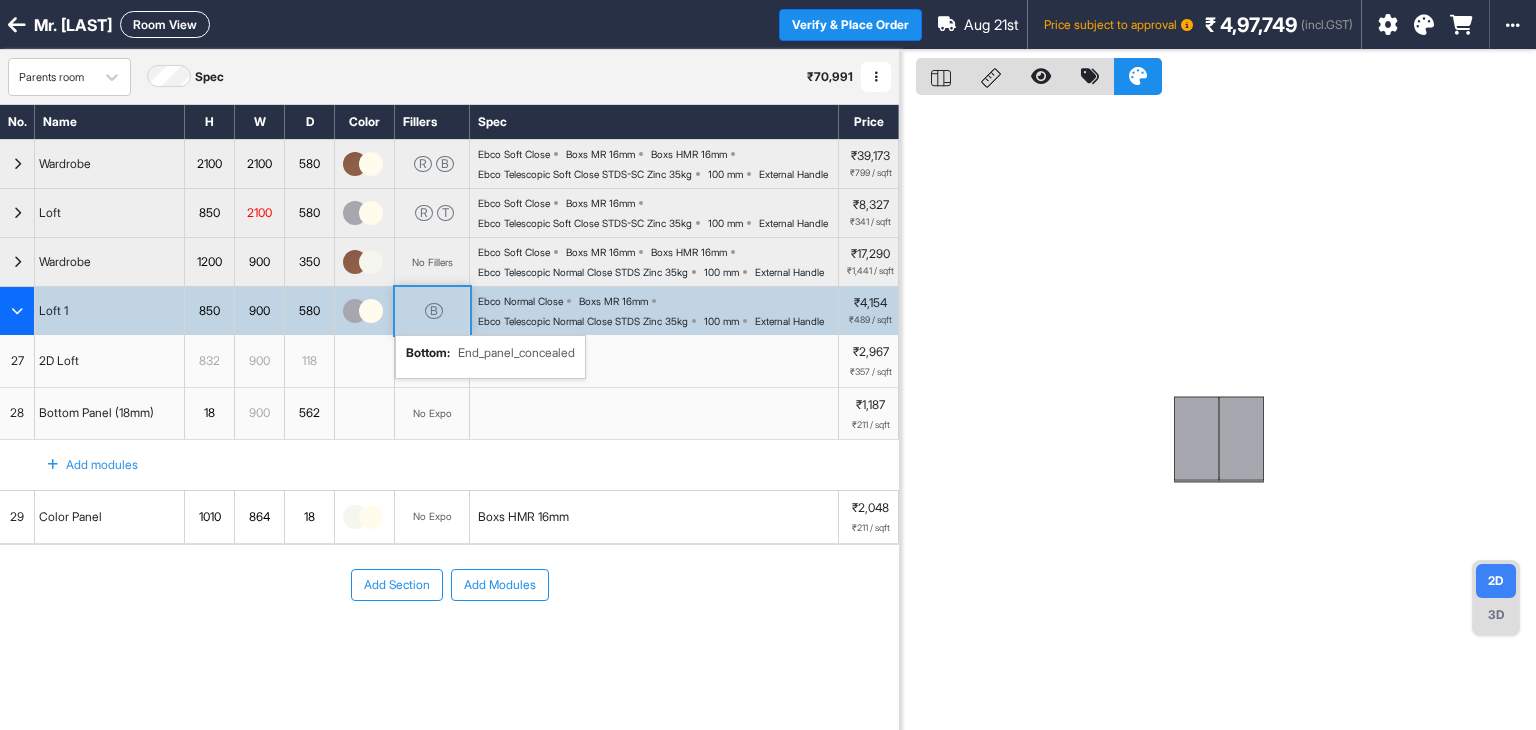 click on "B bottom : End_panel_concealed" at bounding box center (432, 311) 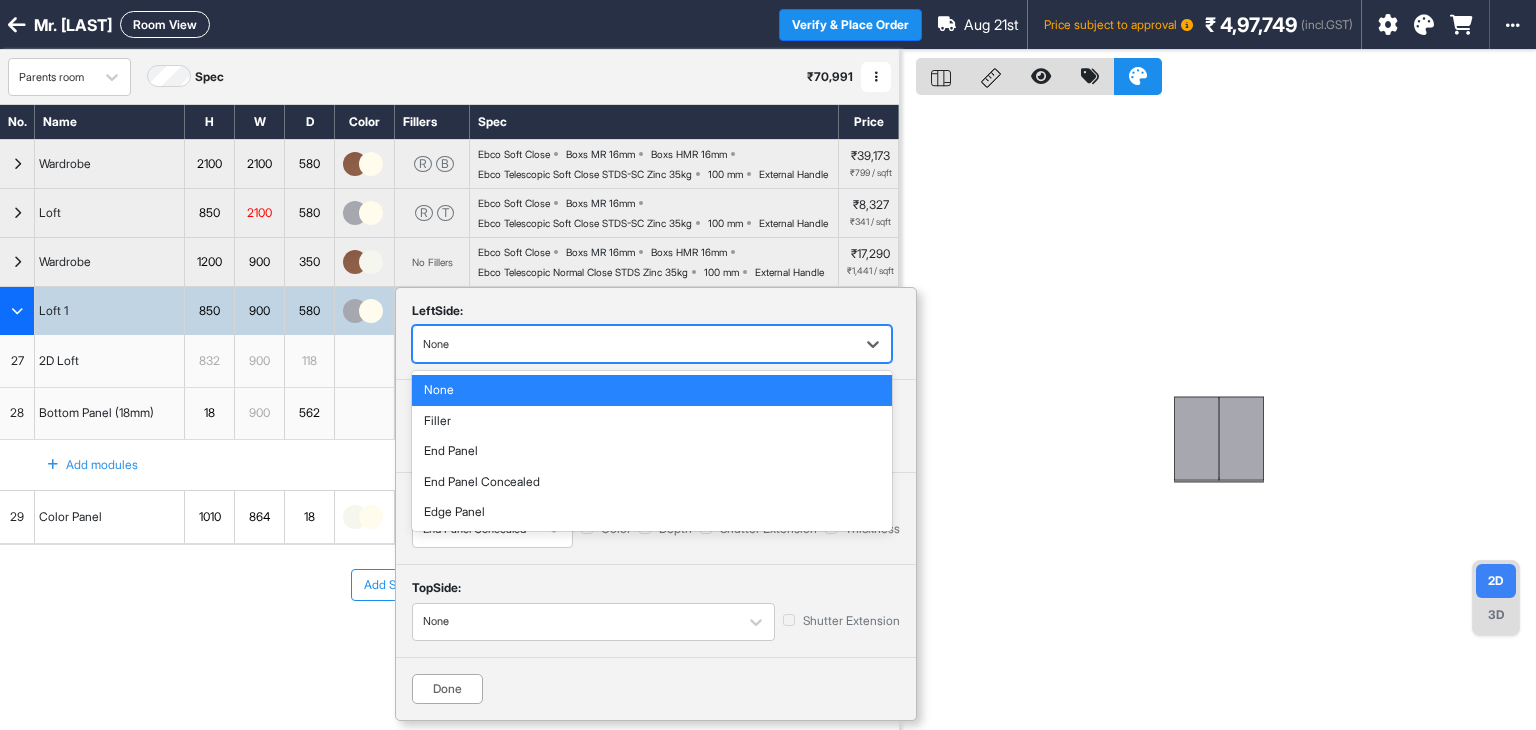 click at bounding box center (634, 344) 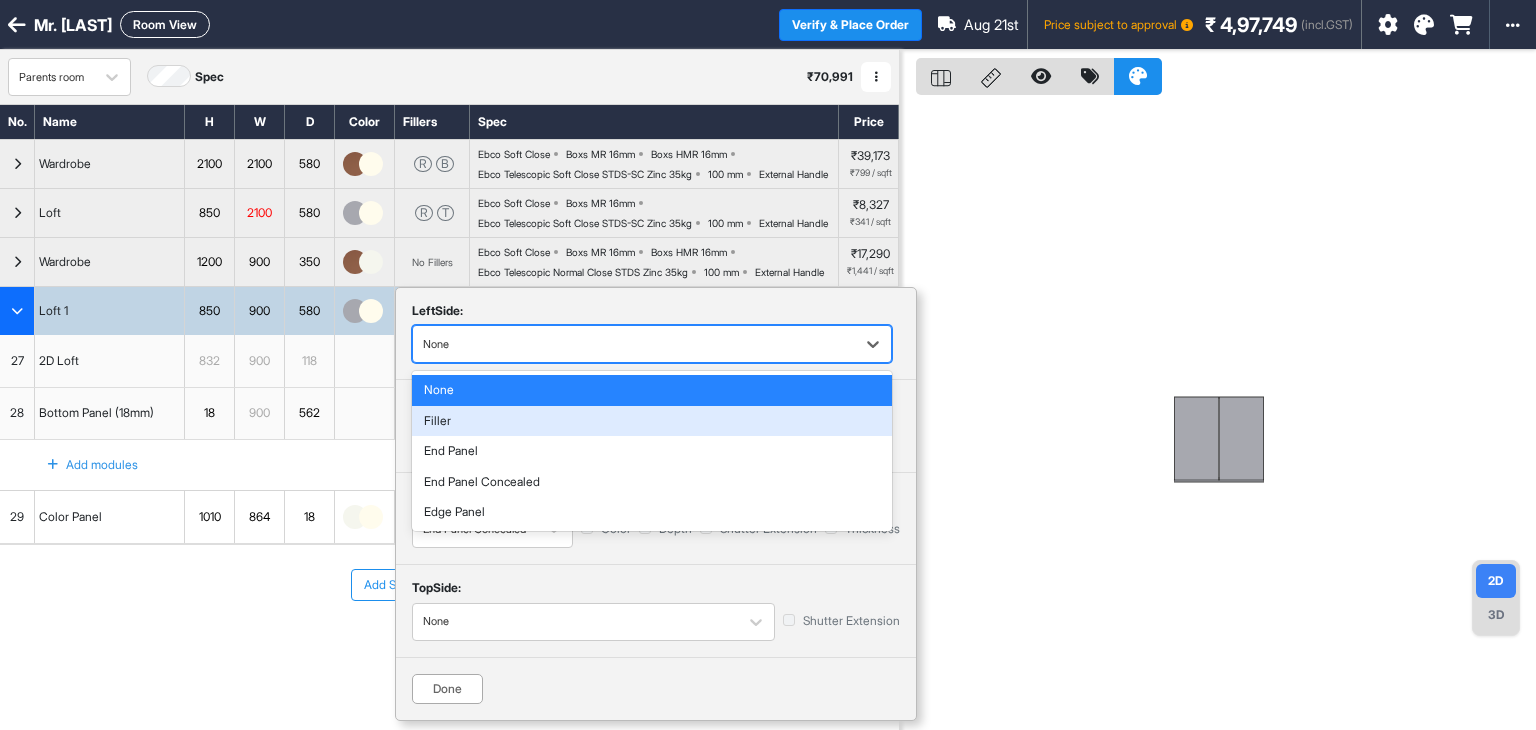 click on "Filler" at bounding box center (652, 421) 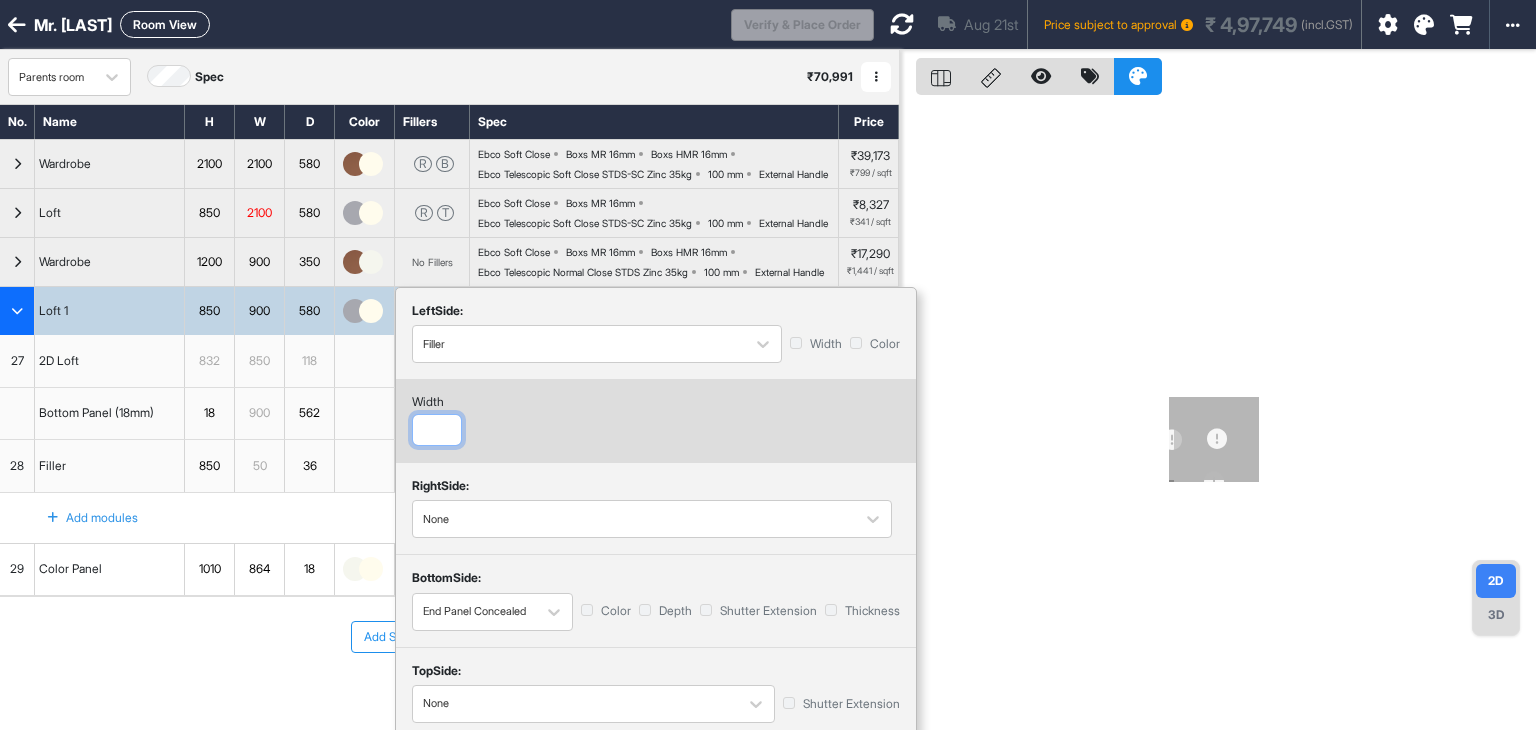 click at bounding box center [437, 430] 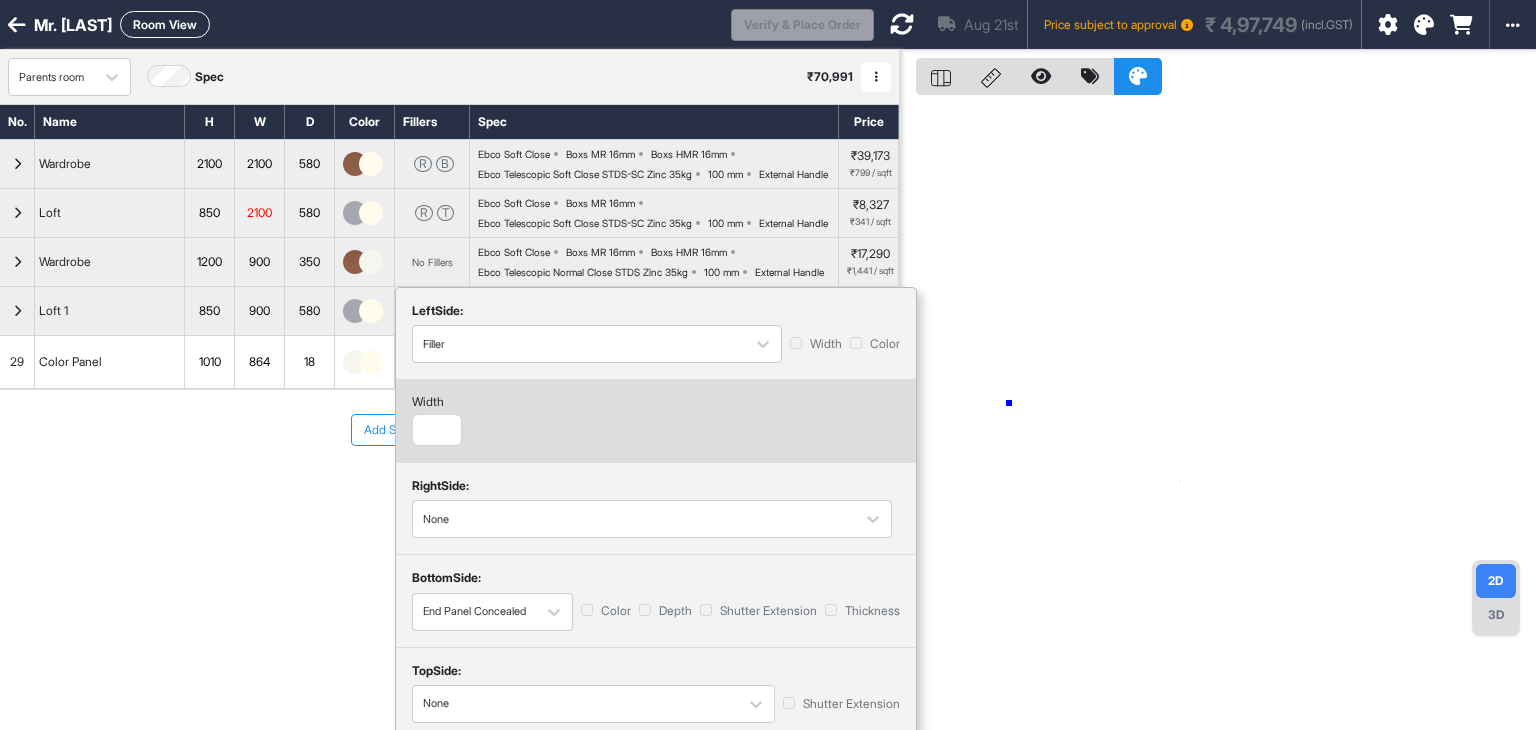 click at bounding box center (1218, 415) 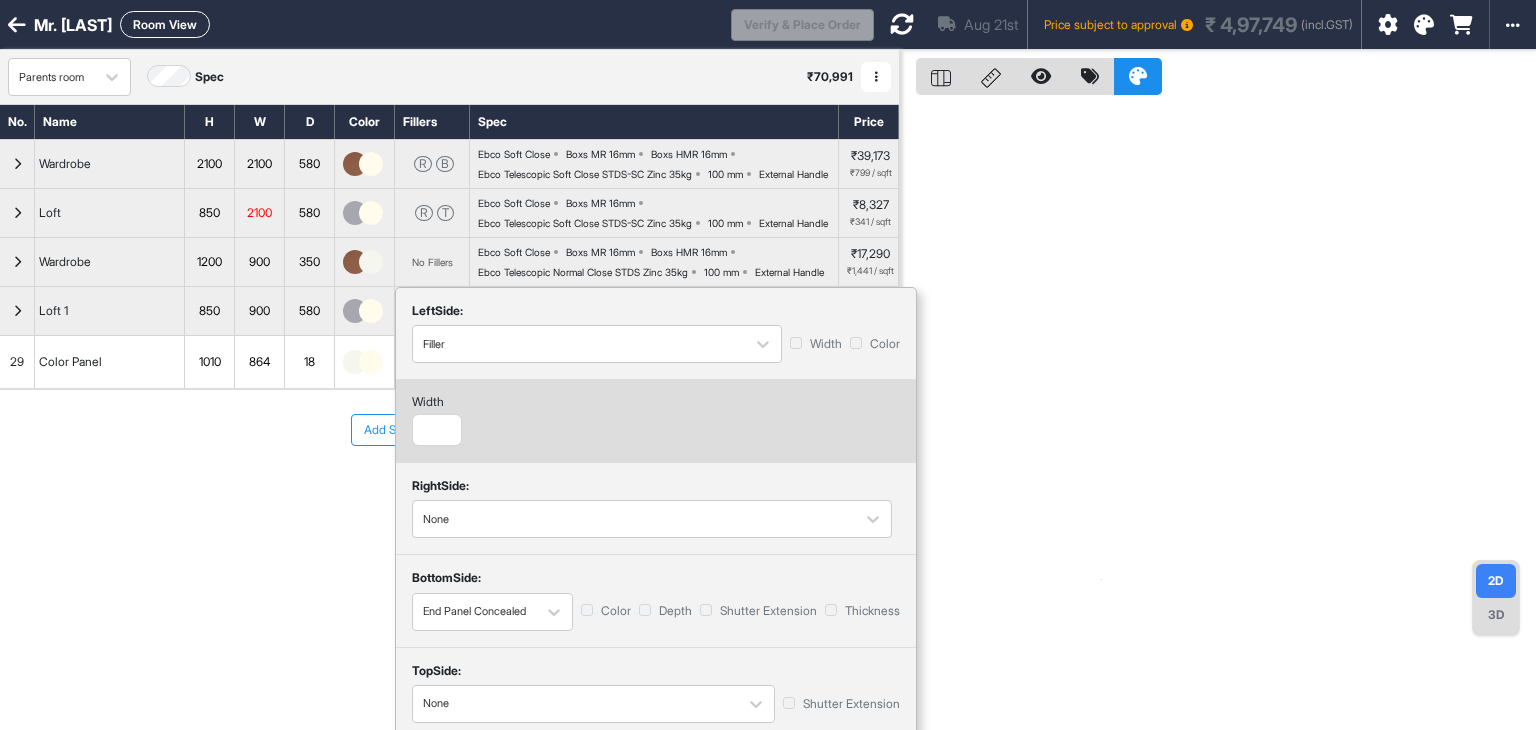 scroll, scrollTop: 131, scrollLeft: 0, axis: vertical 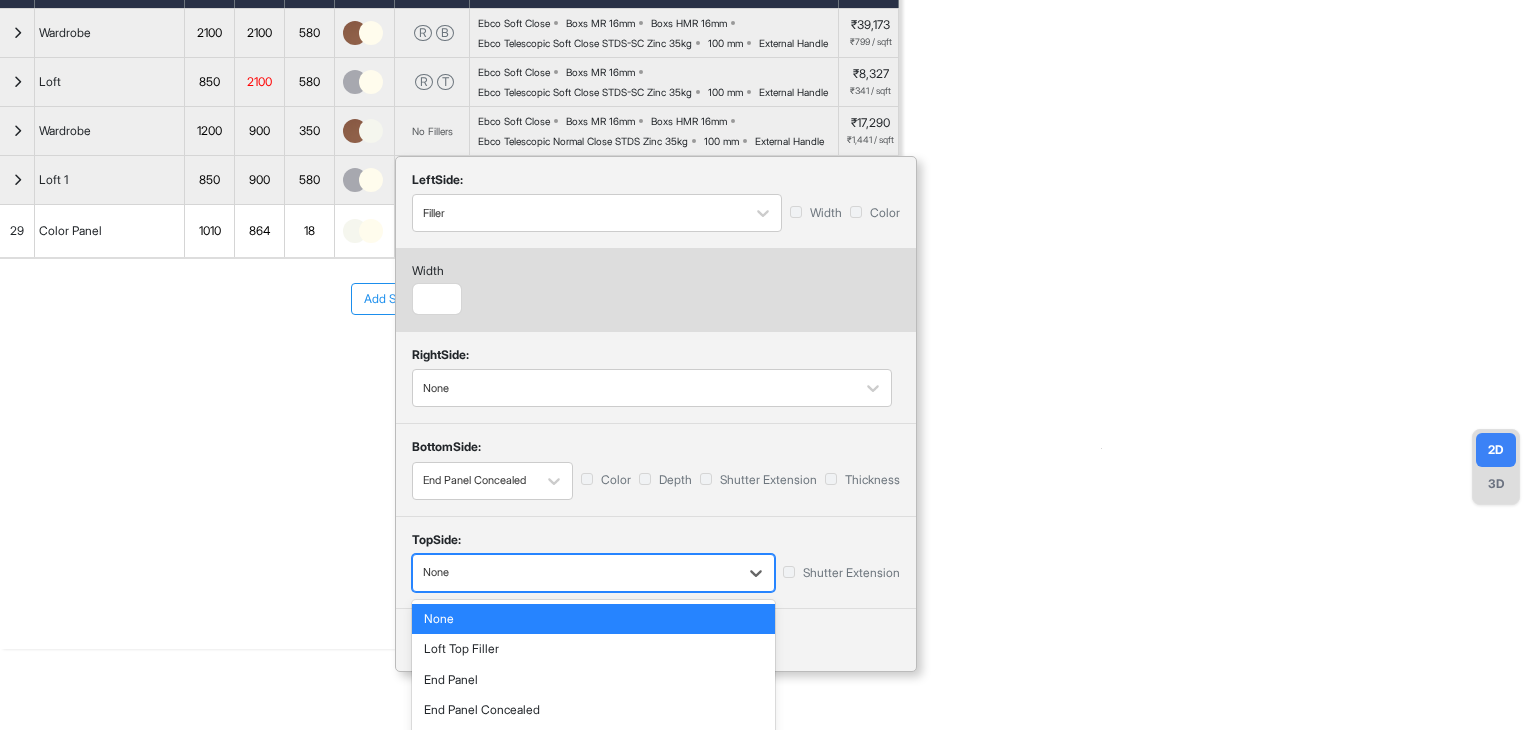 click on "None" at bounding box center (593, 573) 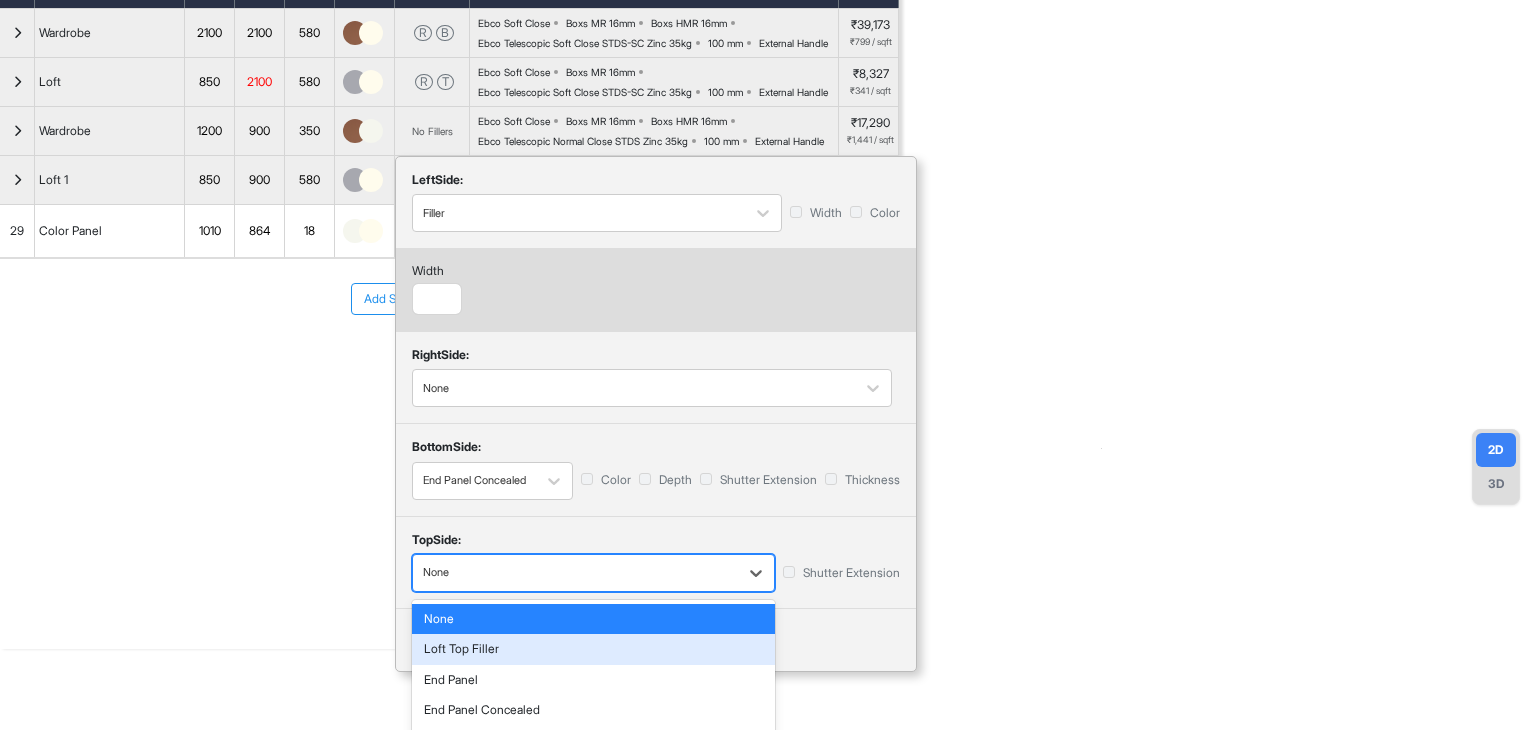 click on "Loft Top Filler" at bounding box center (593, 649) 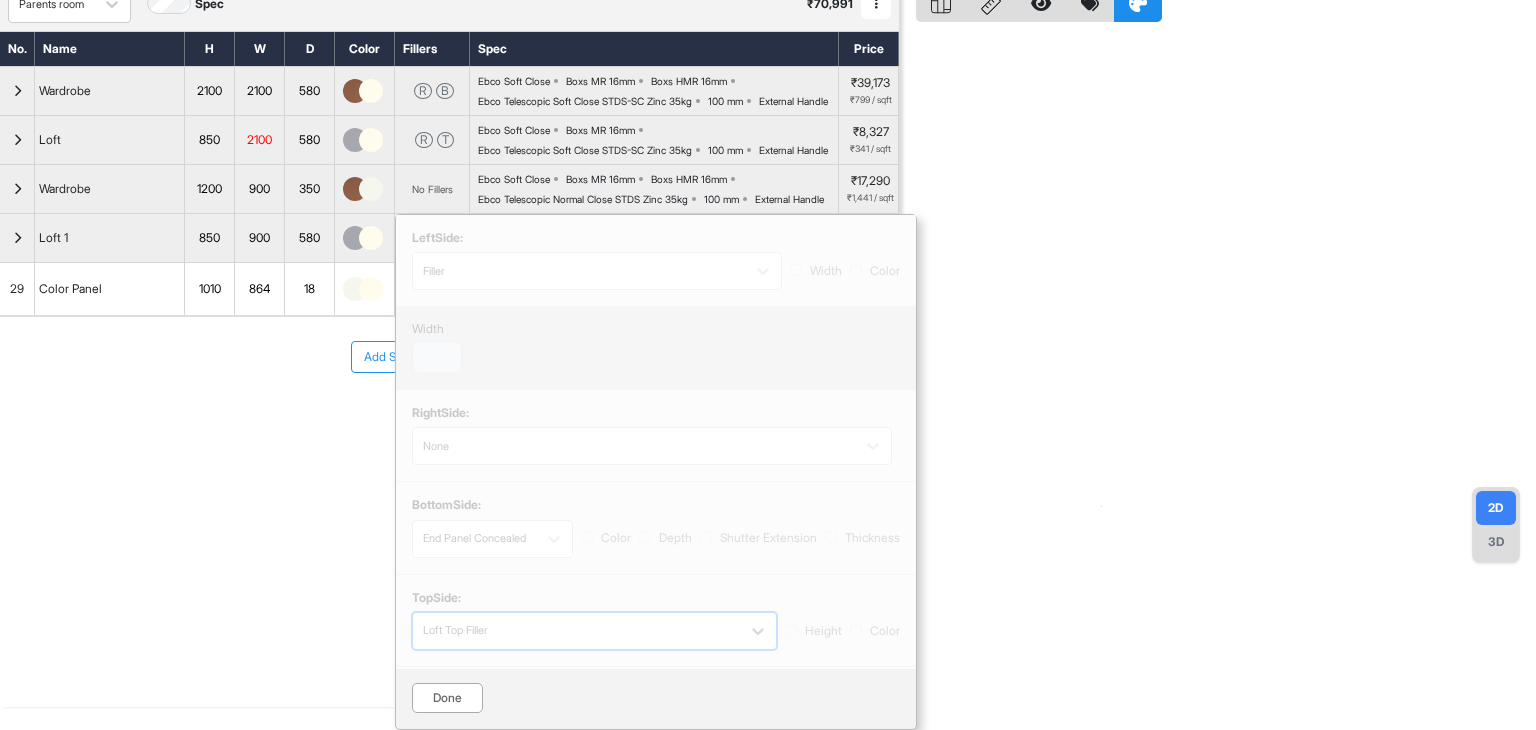 click at bounding box center (656, 442) 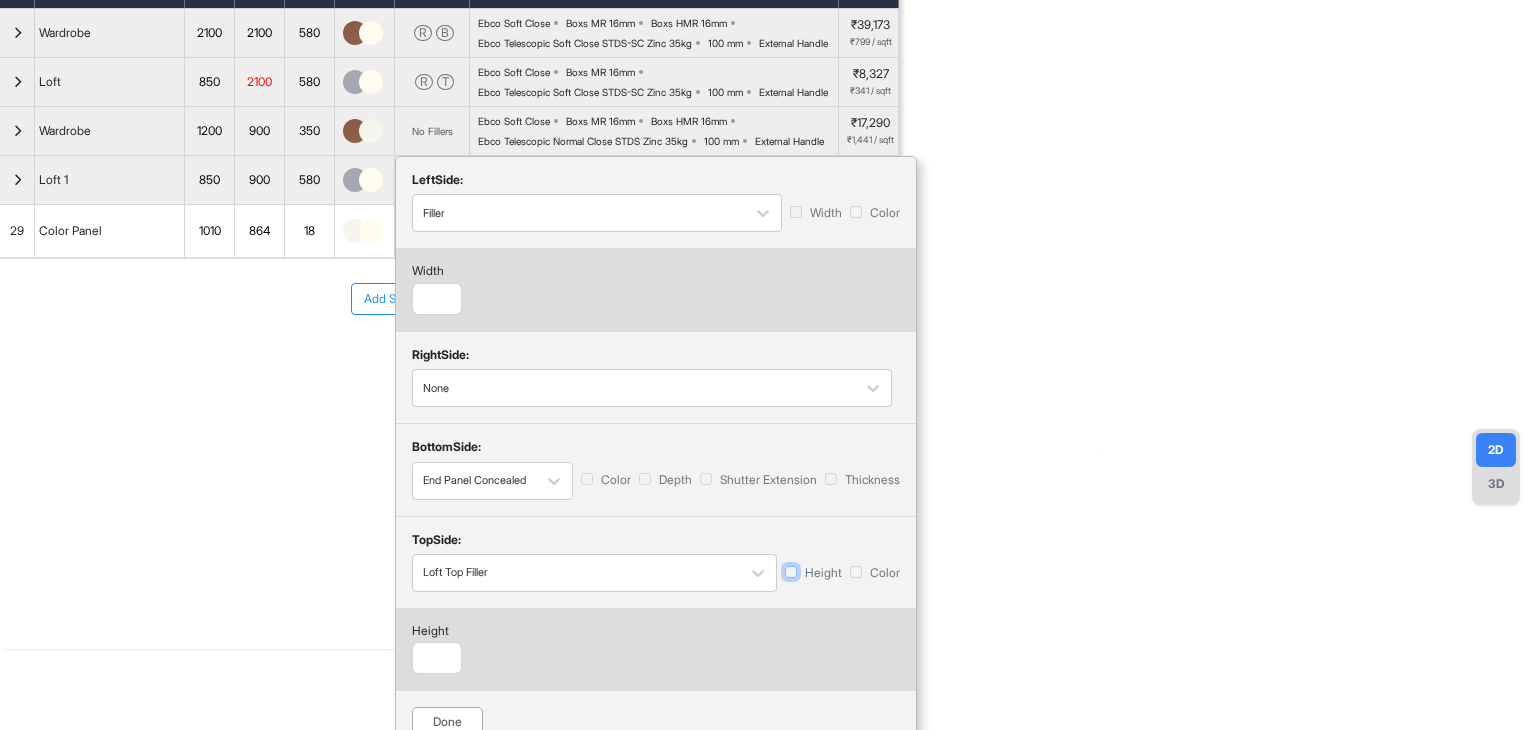 scroll, scrollTop: 212, scrollLeft: 0, axis: vertical 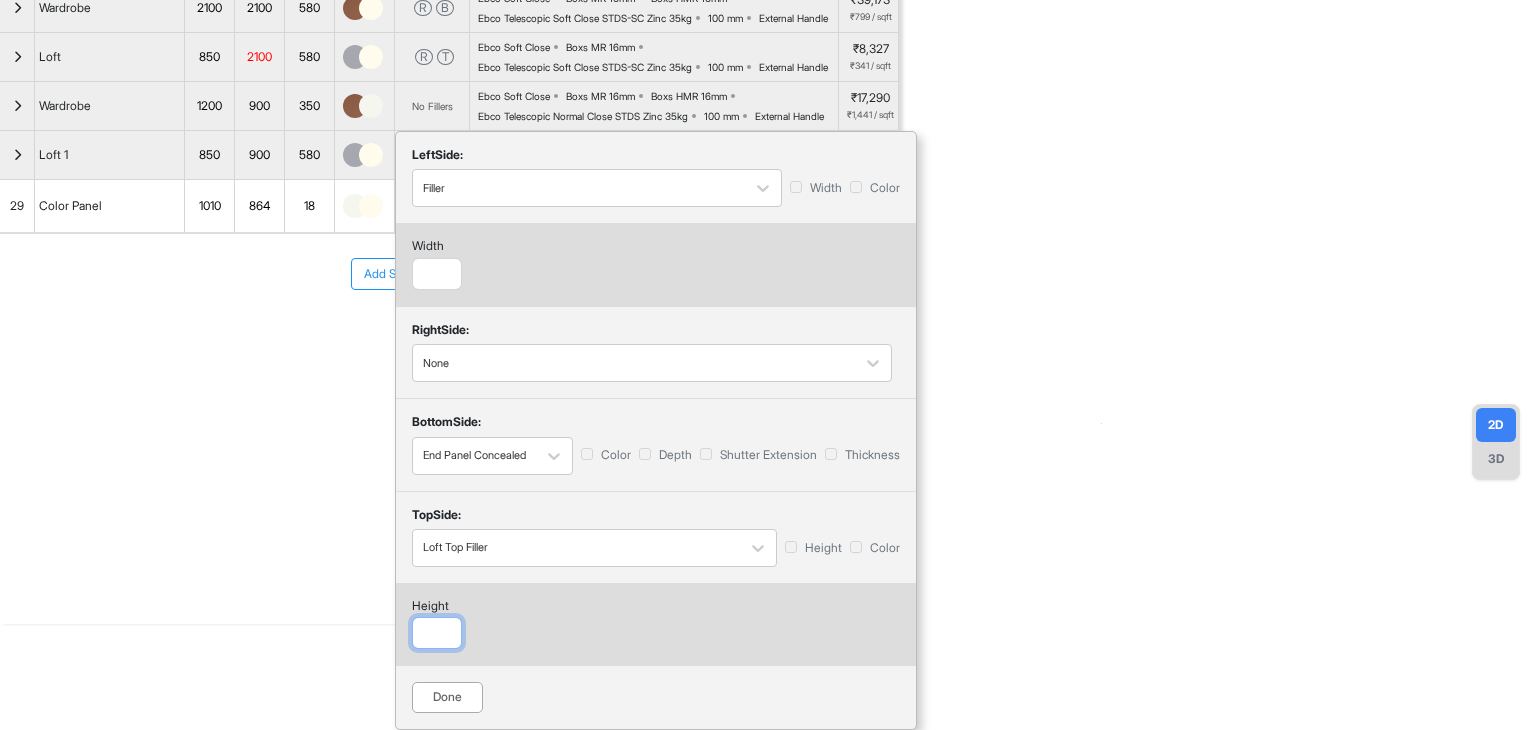 click at bounding box center (437, 633) 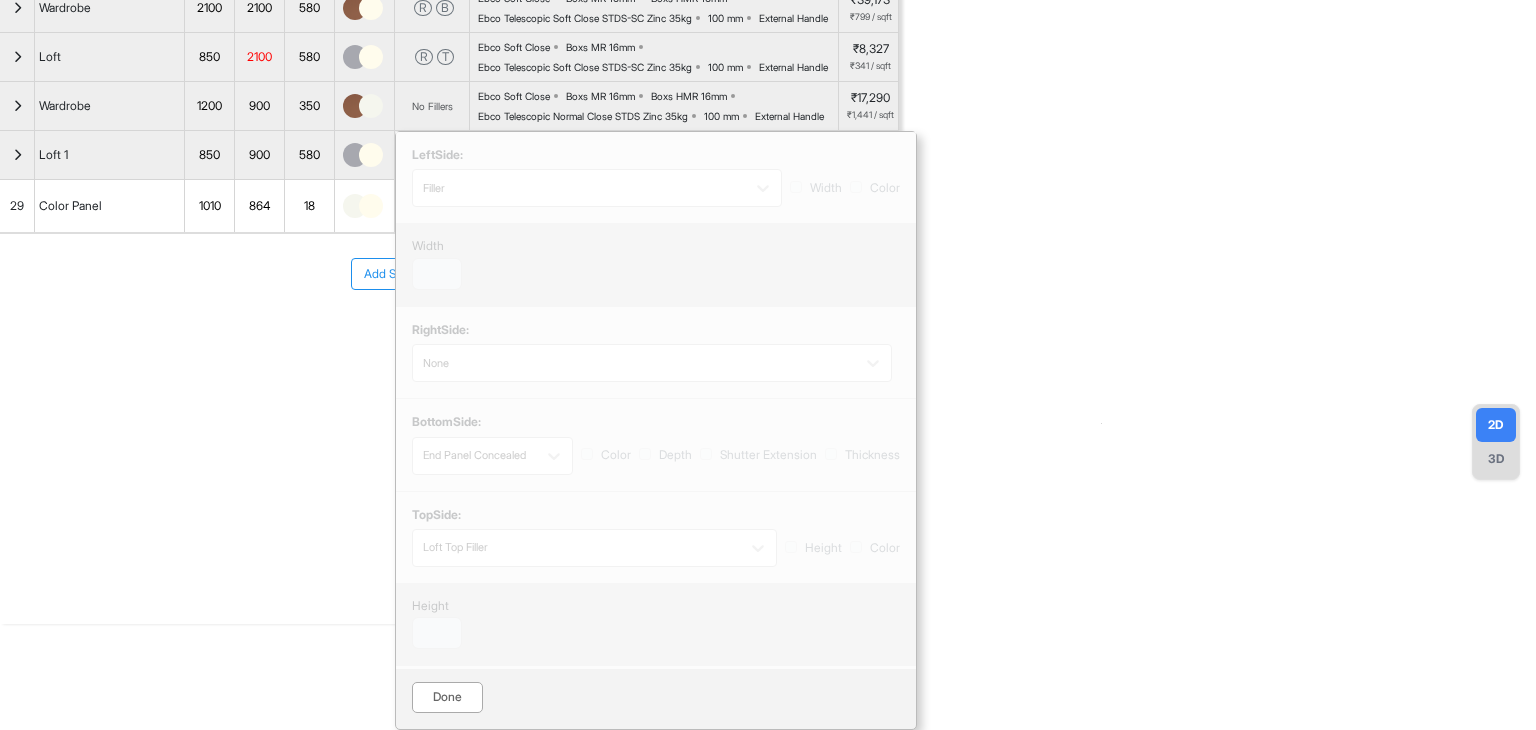 click on "Done" at bounding box center [447, 697] 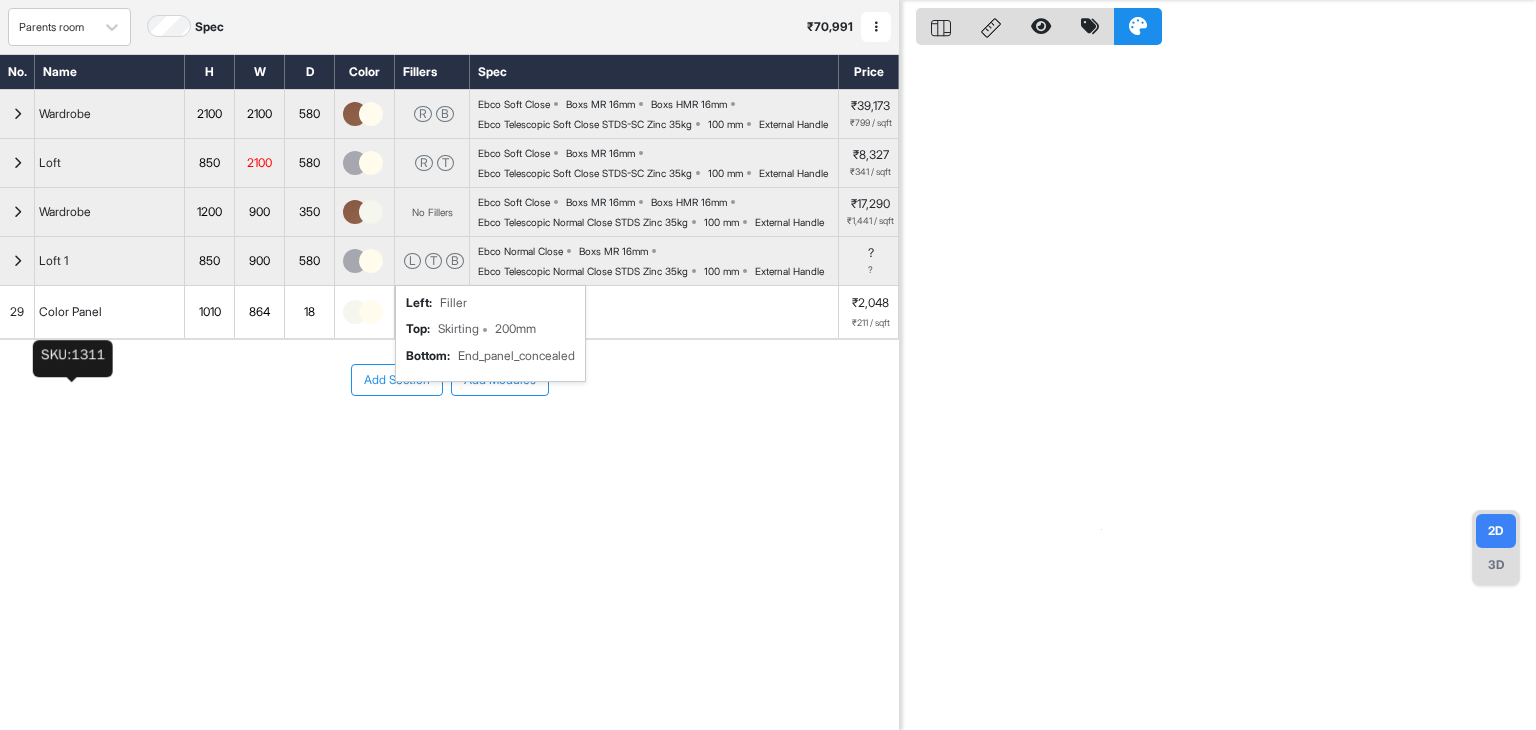 click on "Color Panel" at bounding box center (70, 312) 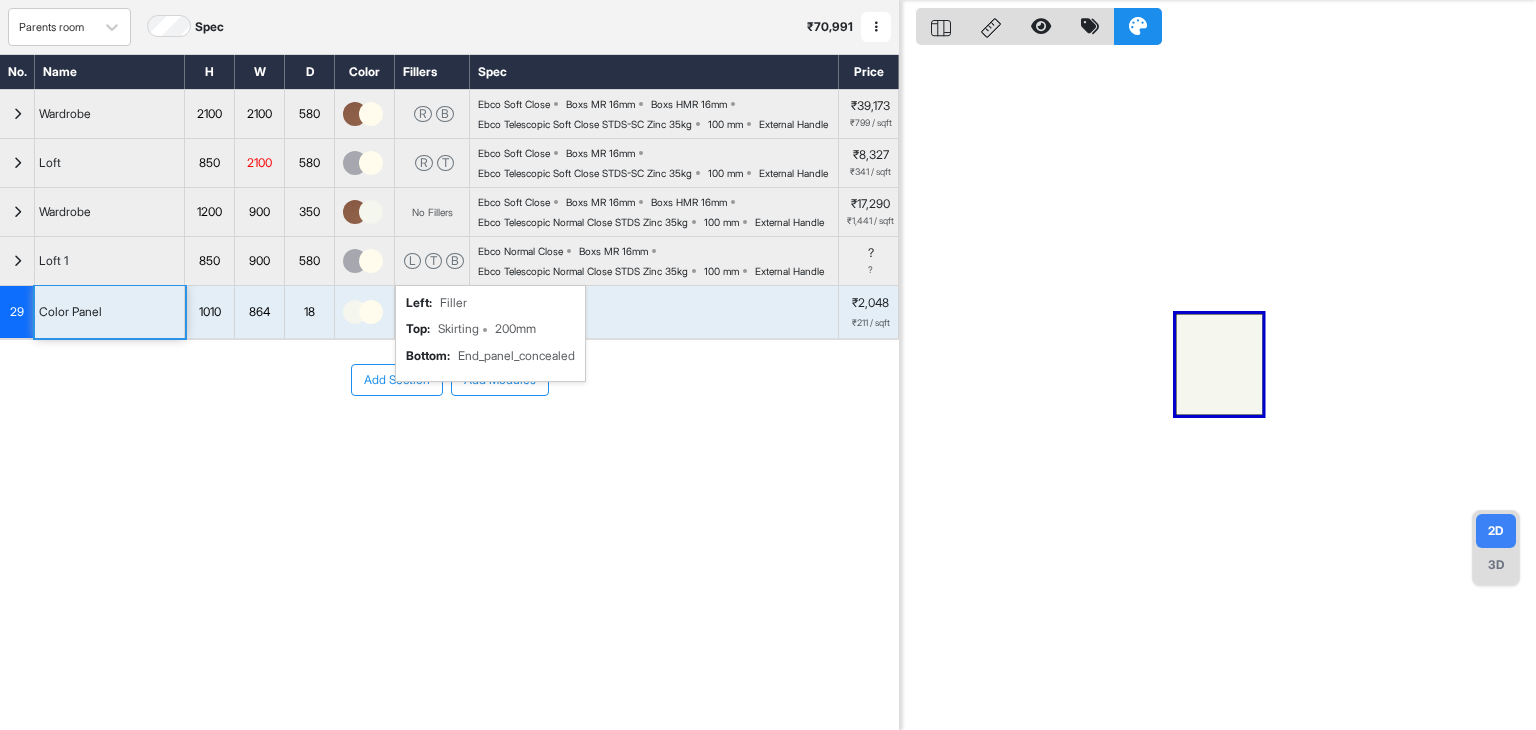 click on "Loft 1" at bounding box center [110, 261] 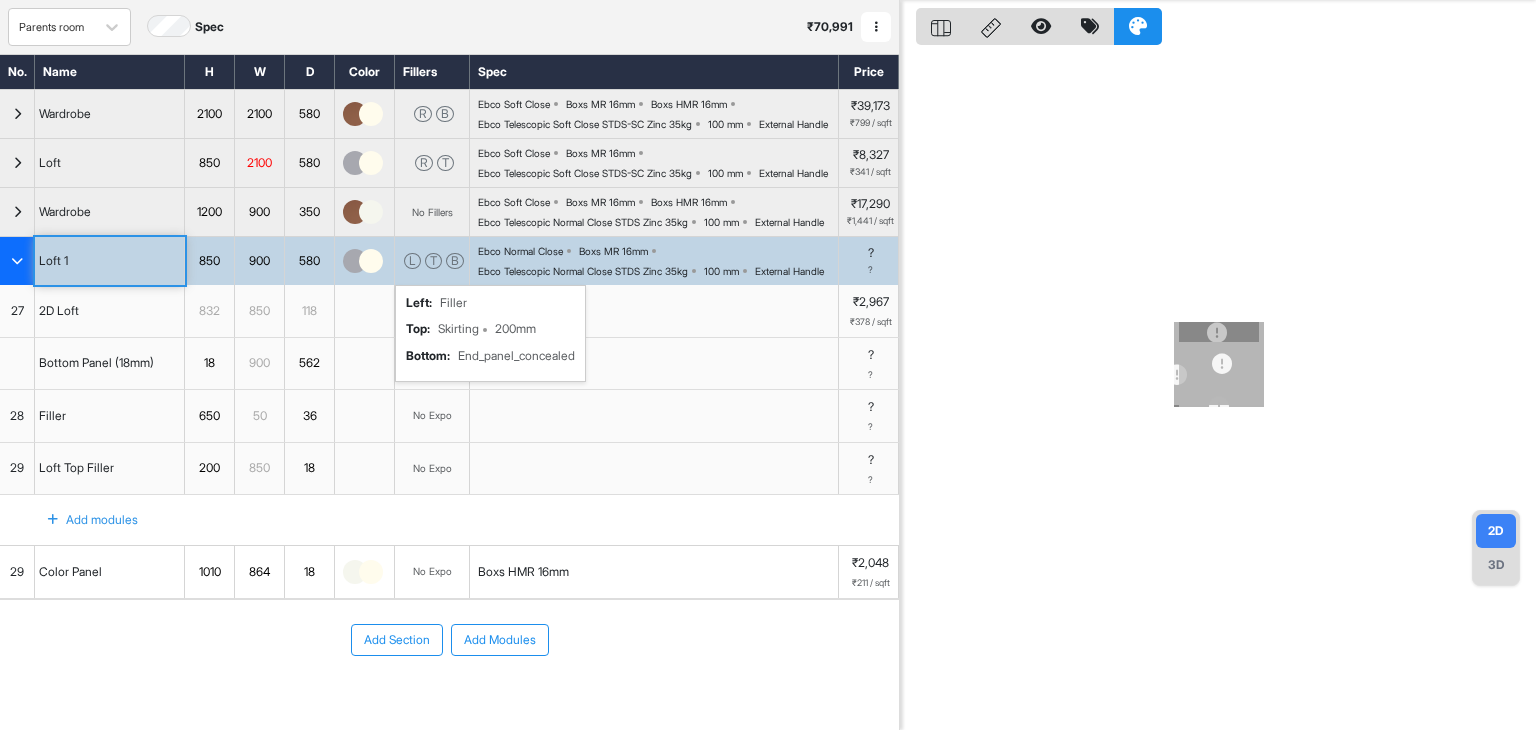 scroll, scrollTop: 0, scrollLeft: 0, axis: both 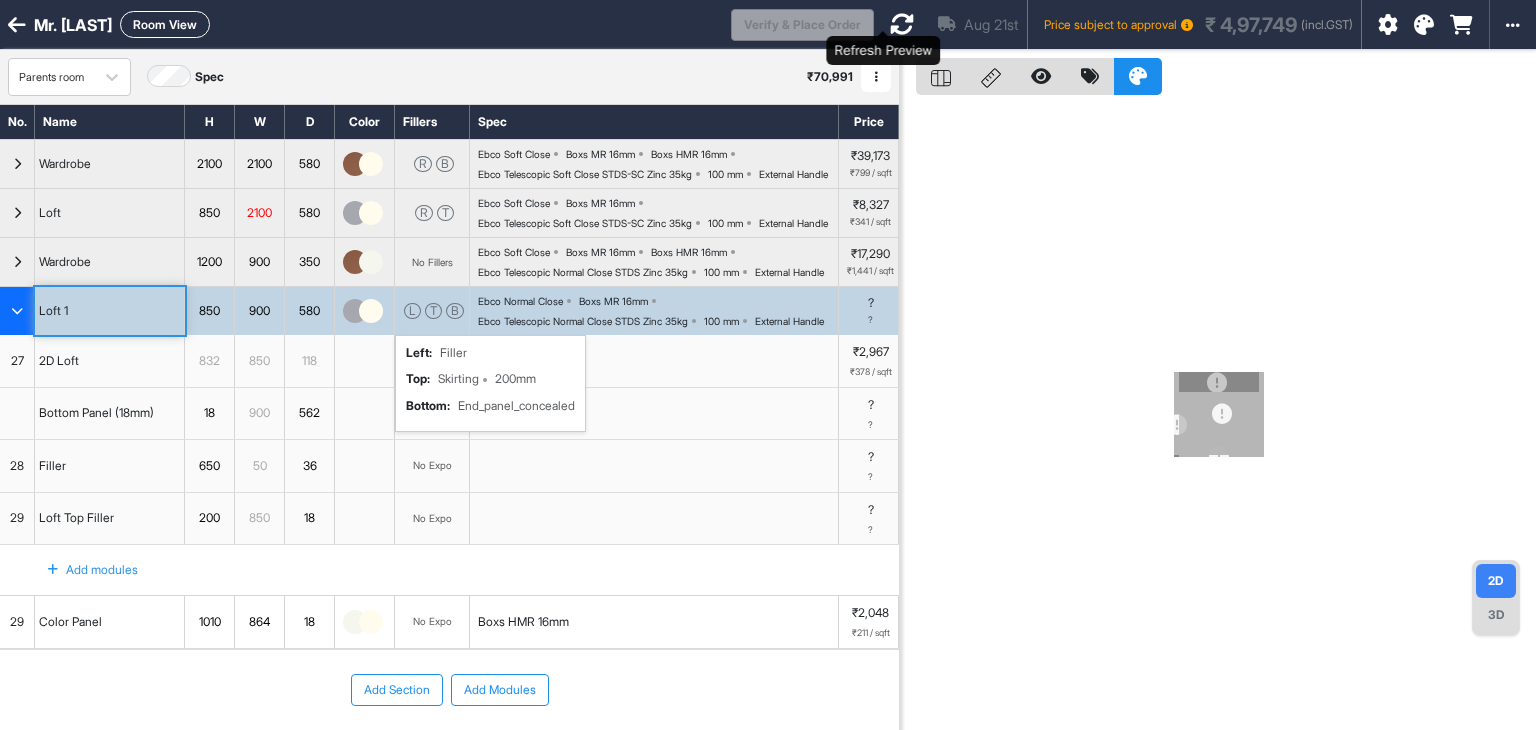click at bounding box center [902, 24] 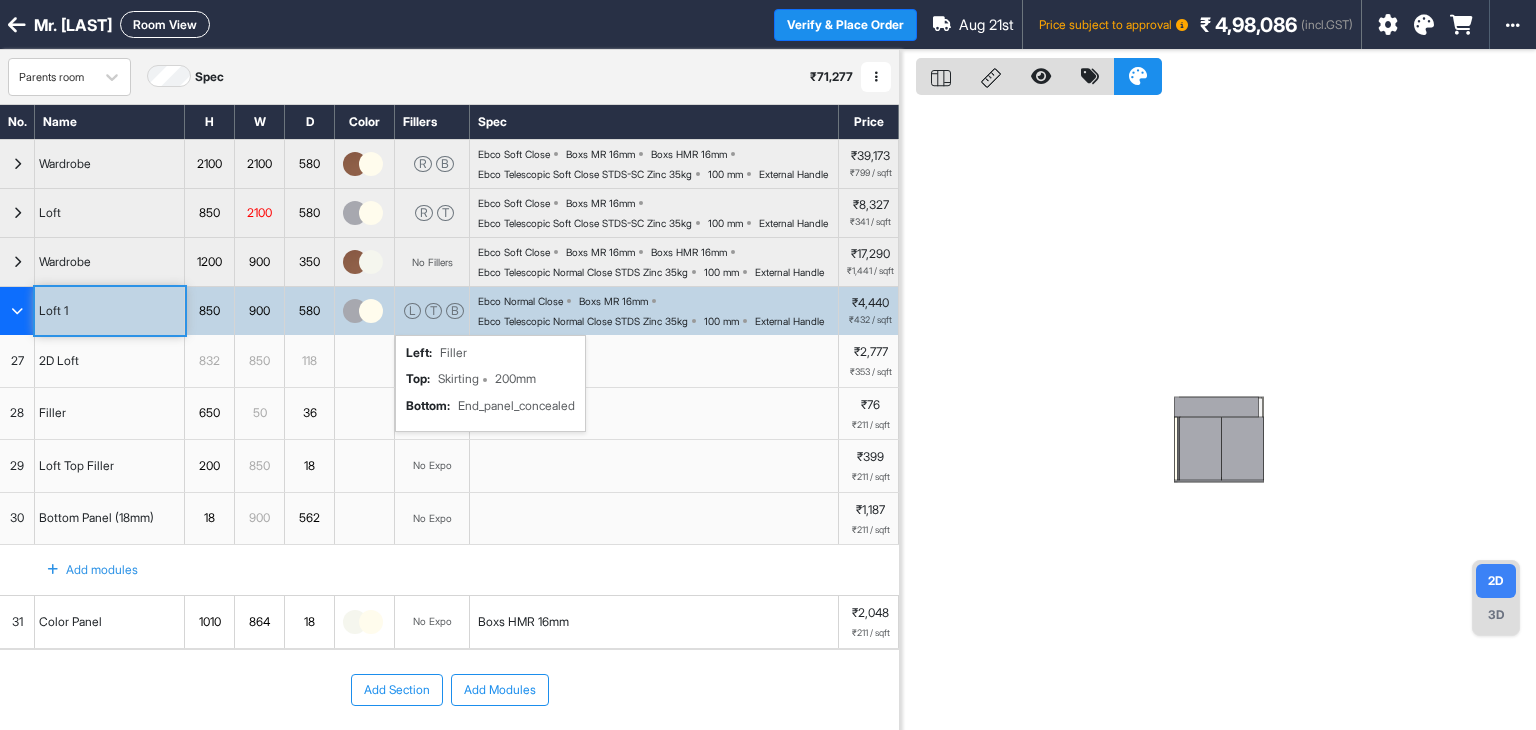click on "Room View" at bounding box center (165, 24) 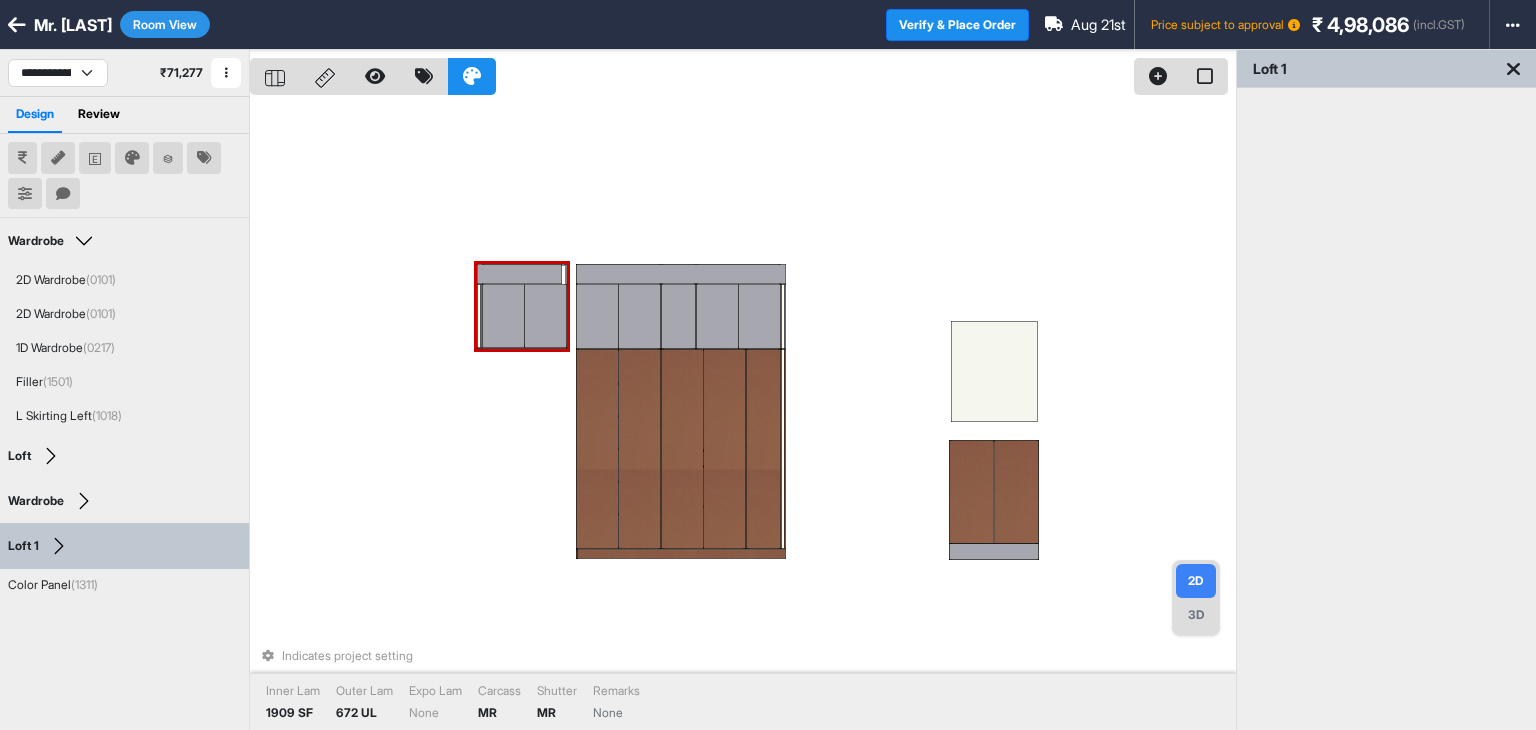 drag, startPoint x: 484, startPoint y: 554, endPoint x: 516, endPoint y: 324, distance: 232.21542 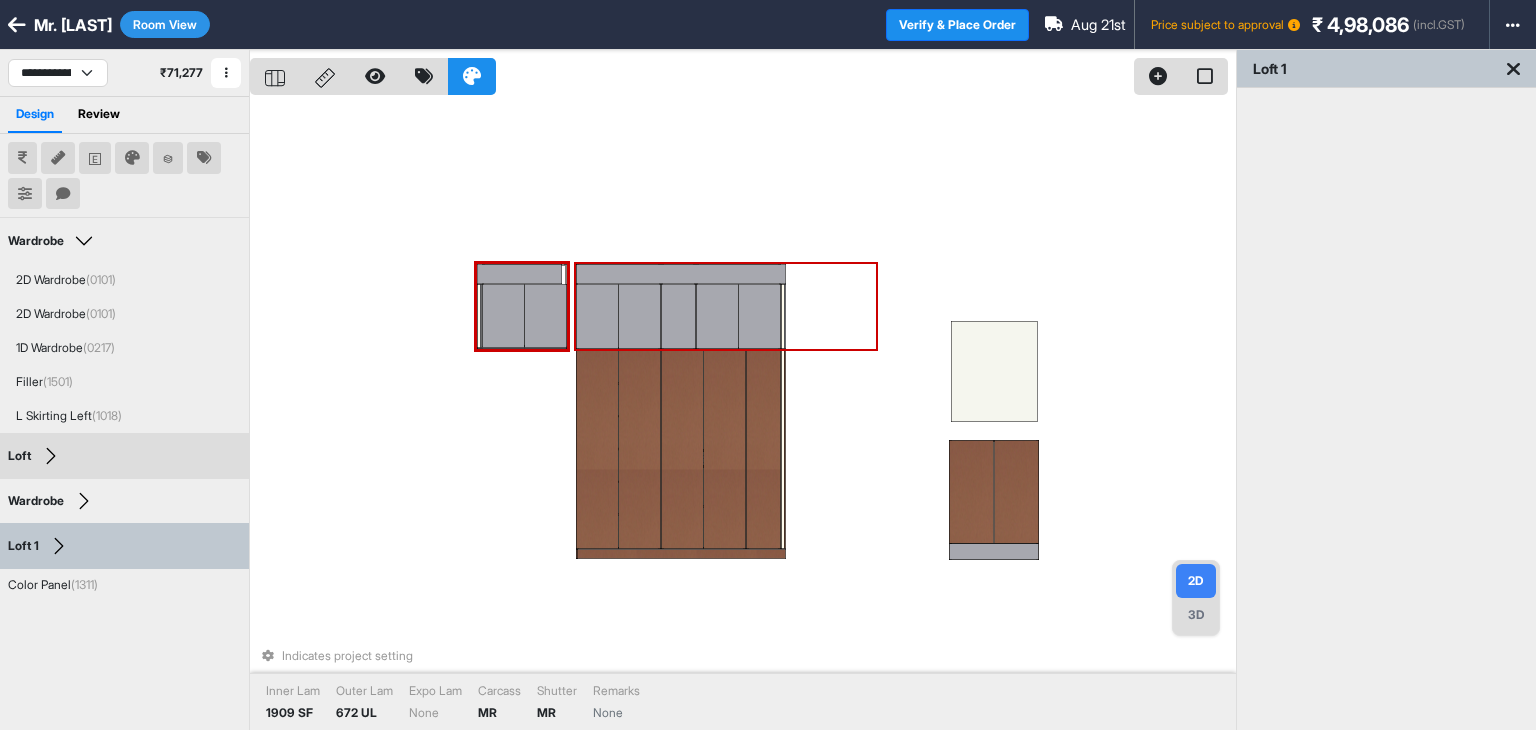 click at bounding box center [597, 316] 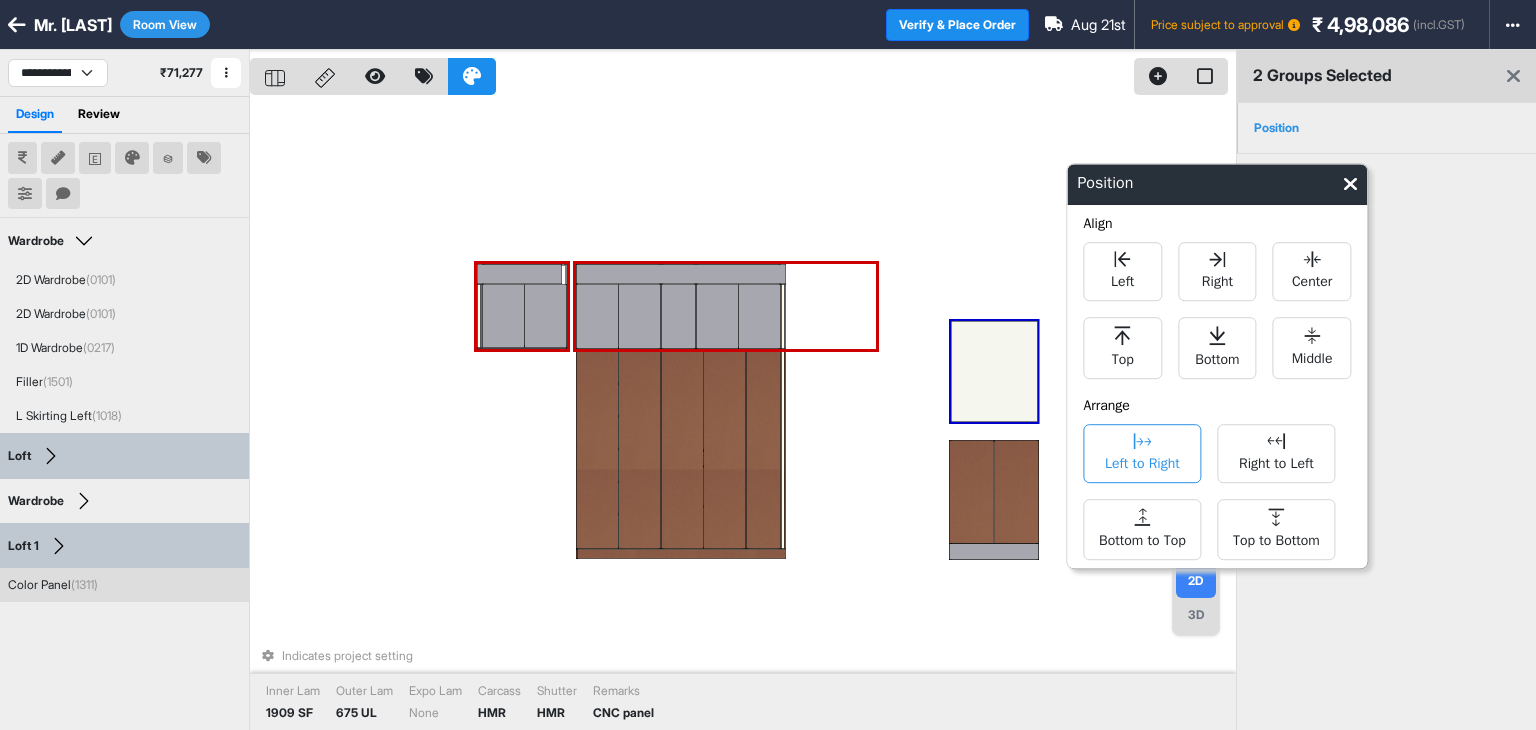 click on "Left to Right" at bounding box center [1142, 453] 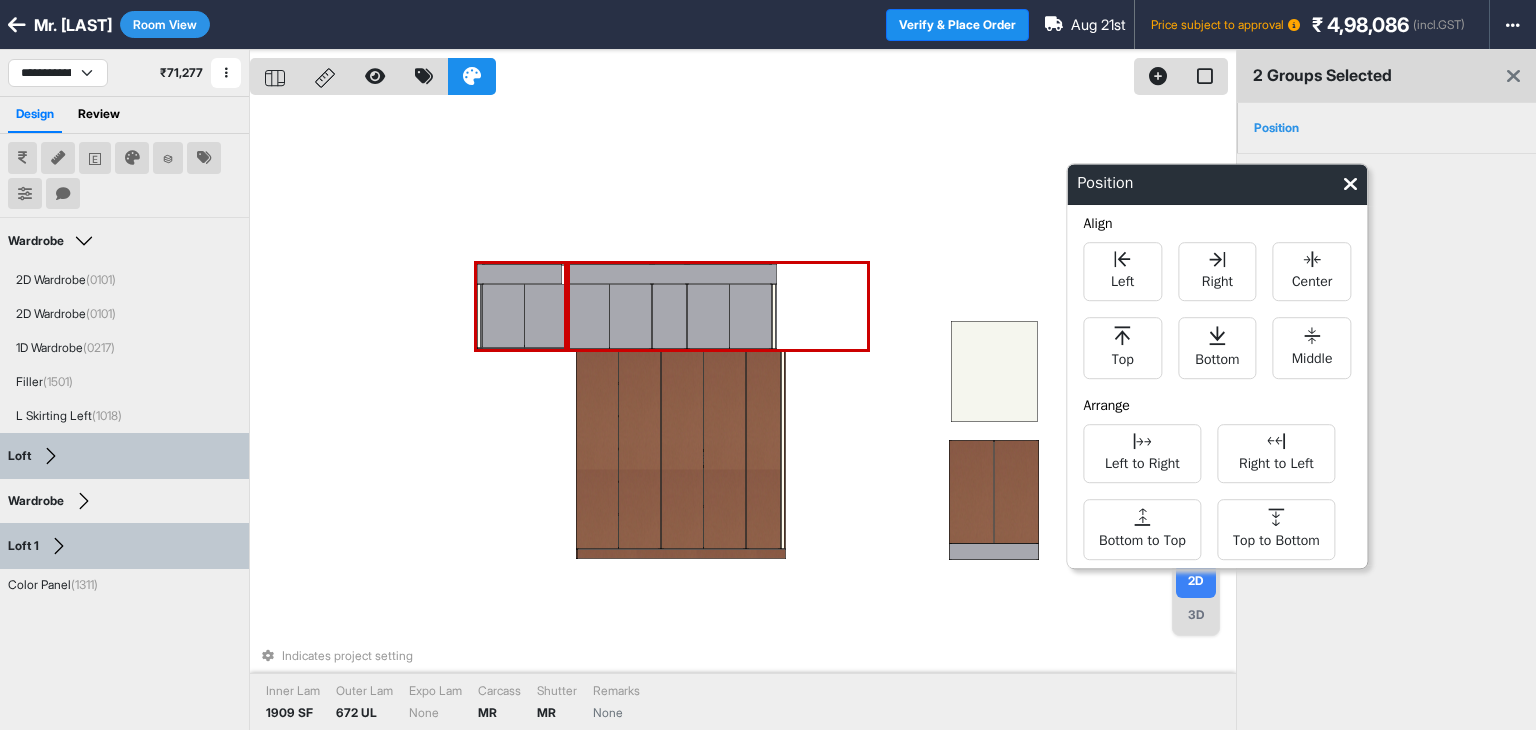 click at bounding box center (503, 316) 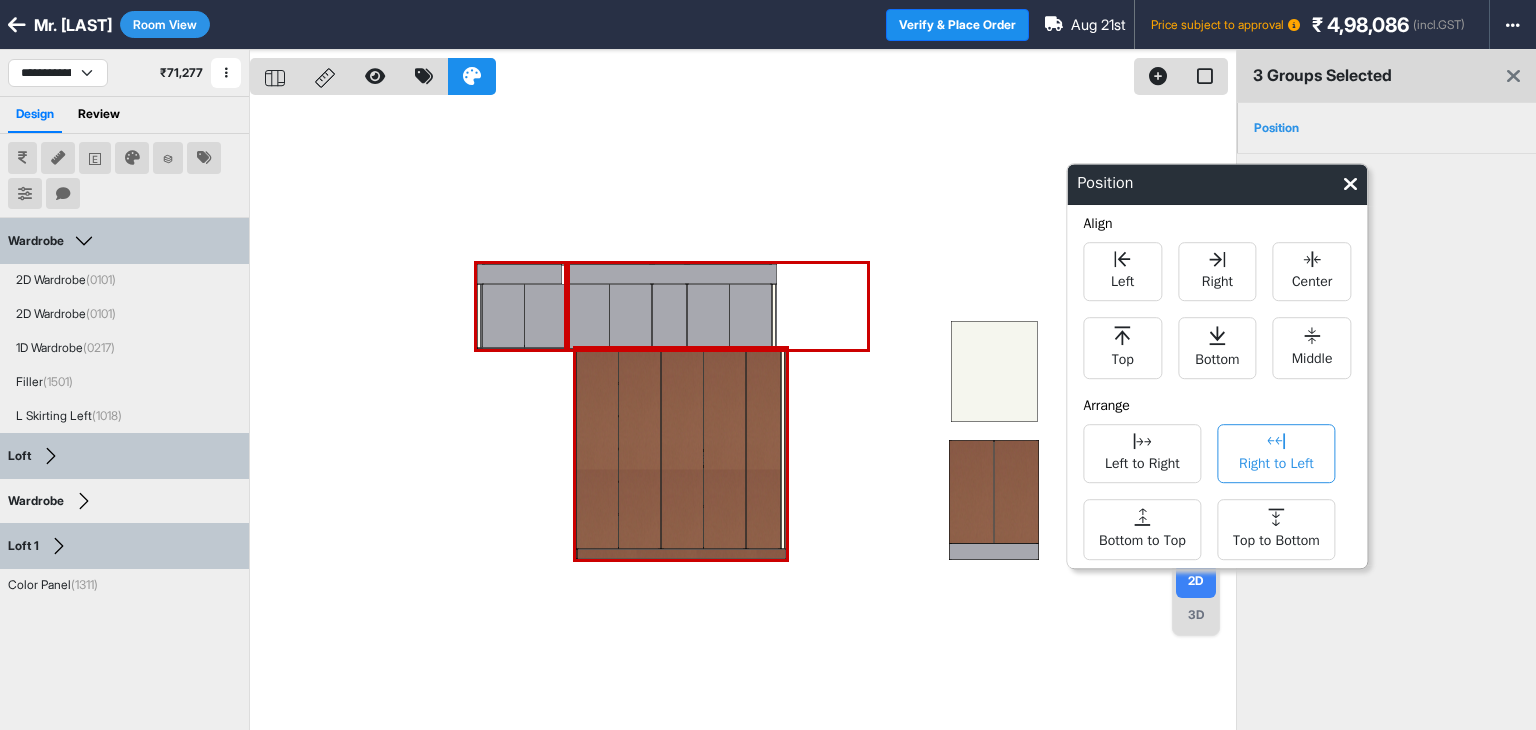 click on "Right to Left" at bounding box center [1276, 461] 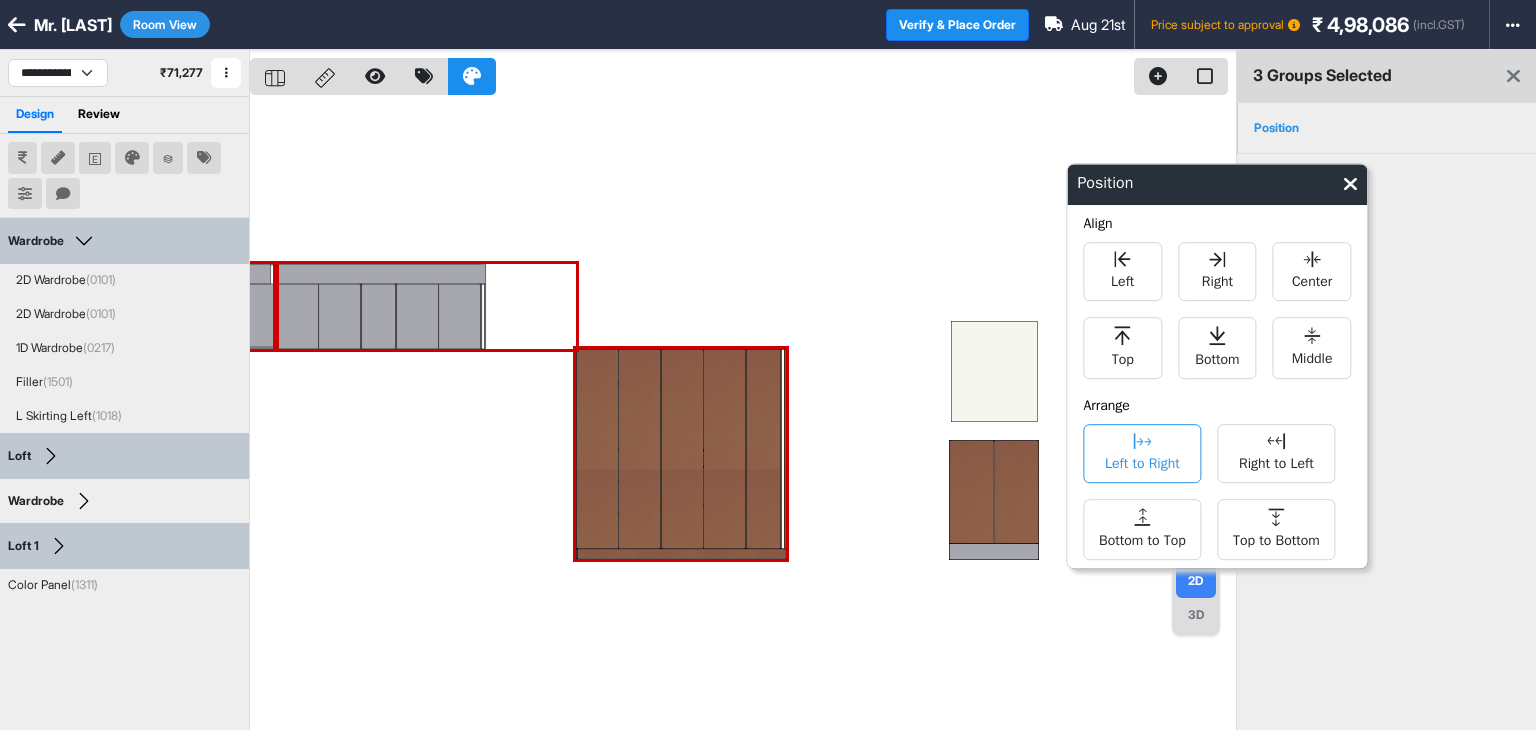 click on "Left to Right" at bounding box center [1142, 453] 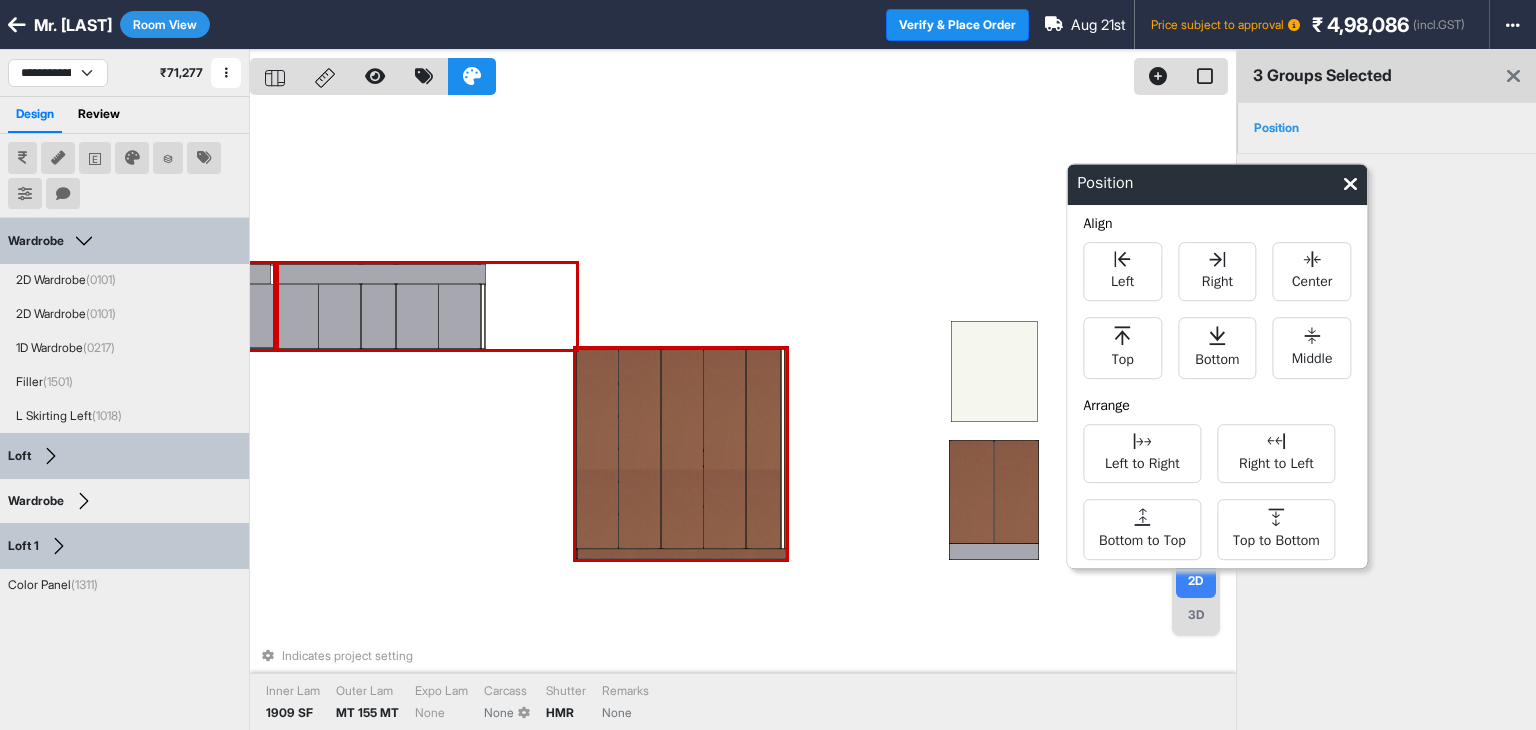 click at bounding box center (681, 554) 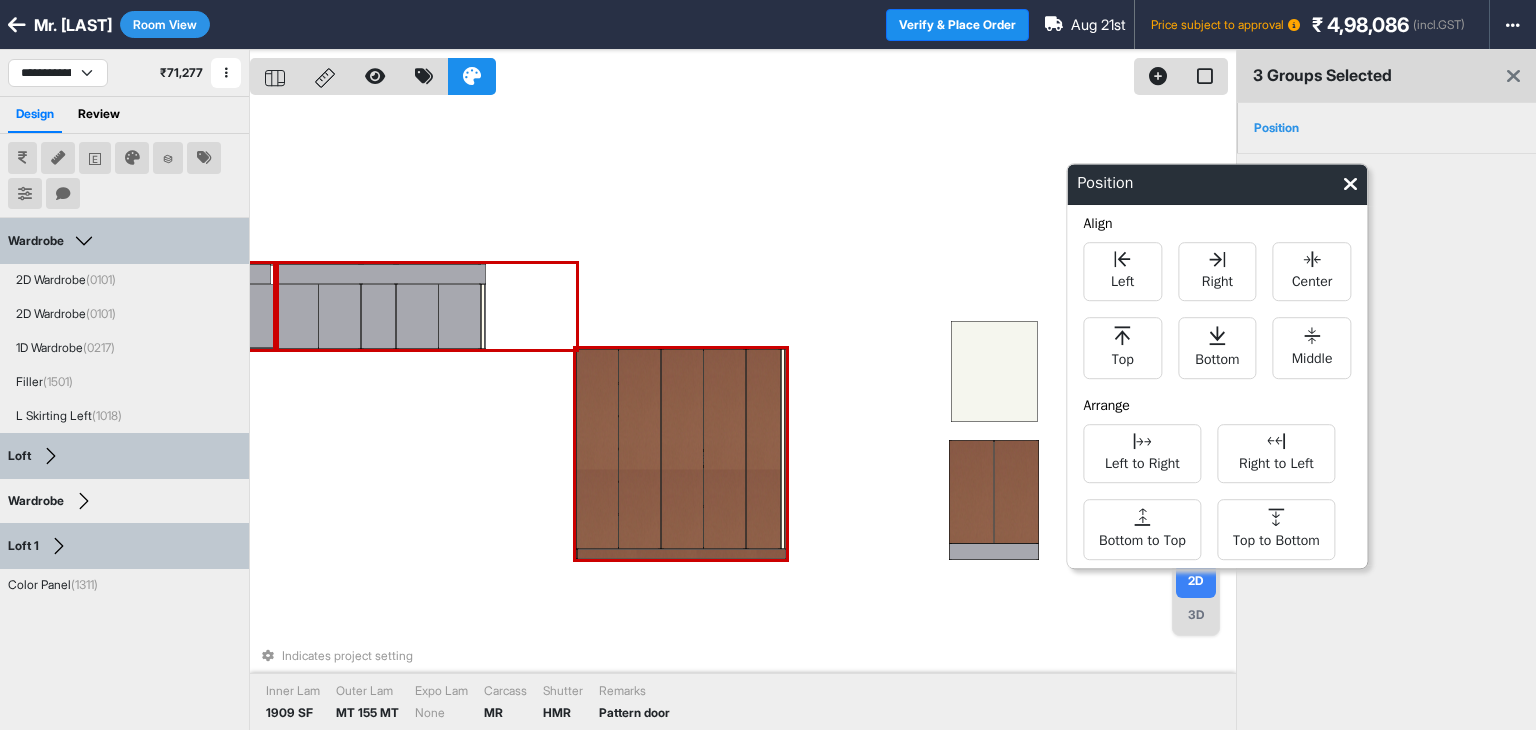 click on "Indicates project setting Inner Lam 1909 SF Outer Lam MT 155 MT Expo Lam None Carcass MR Shutter HMR Remarks Pattern door" at bounding box center (743, 415) 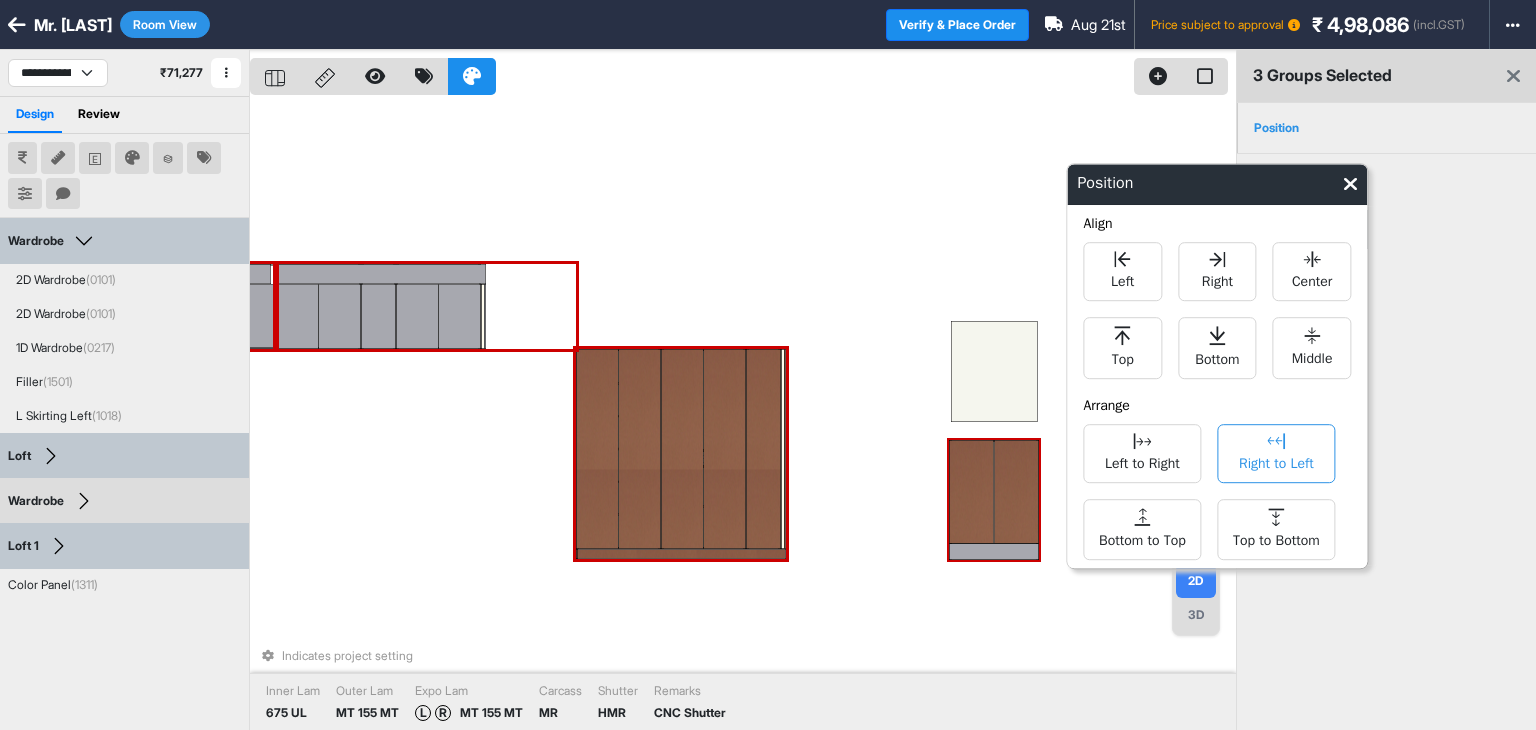 click on "Right to Left" at bounding box center [1276, 461] 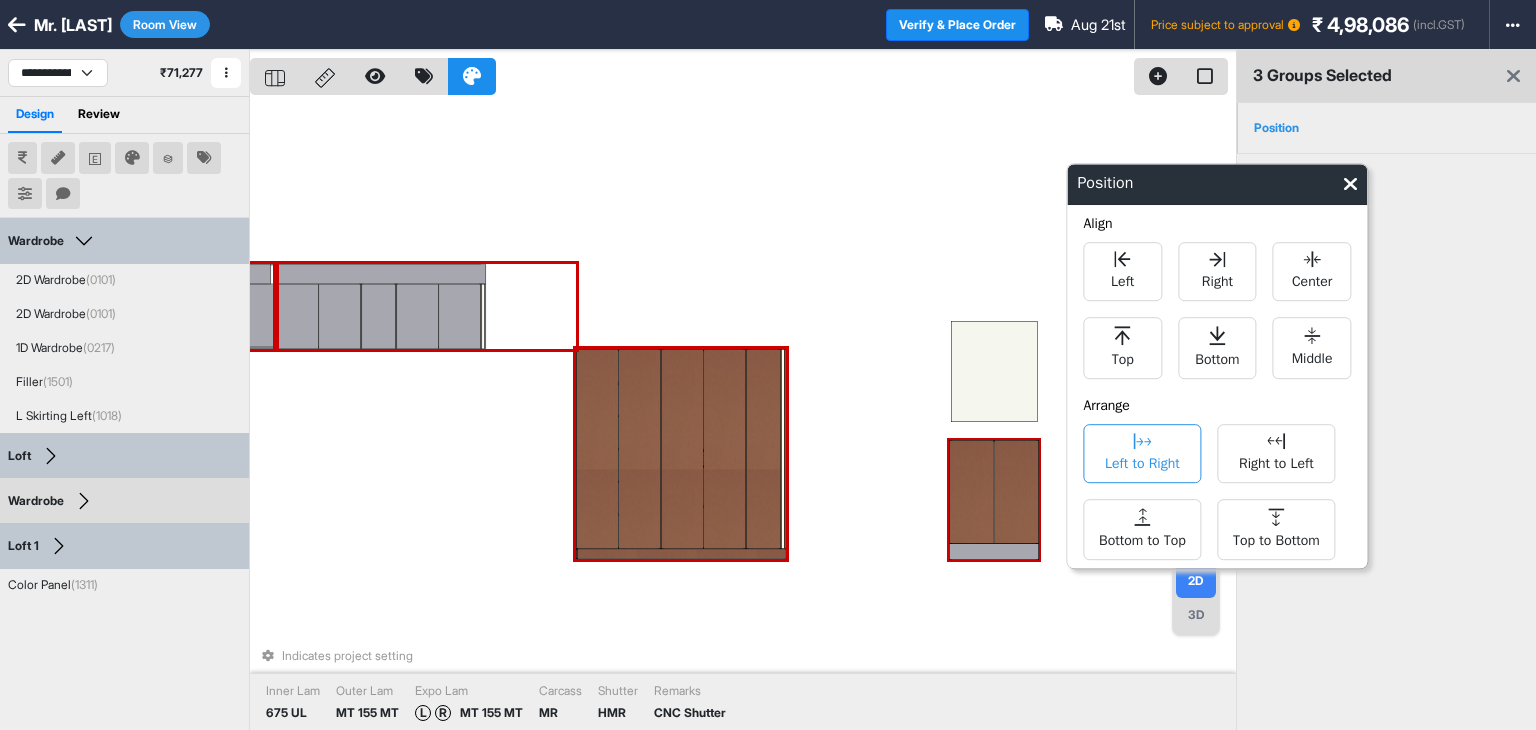 click on "Left to Right" at bounding box center [1142, 461] 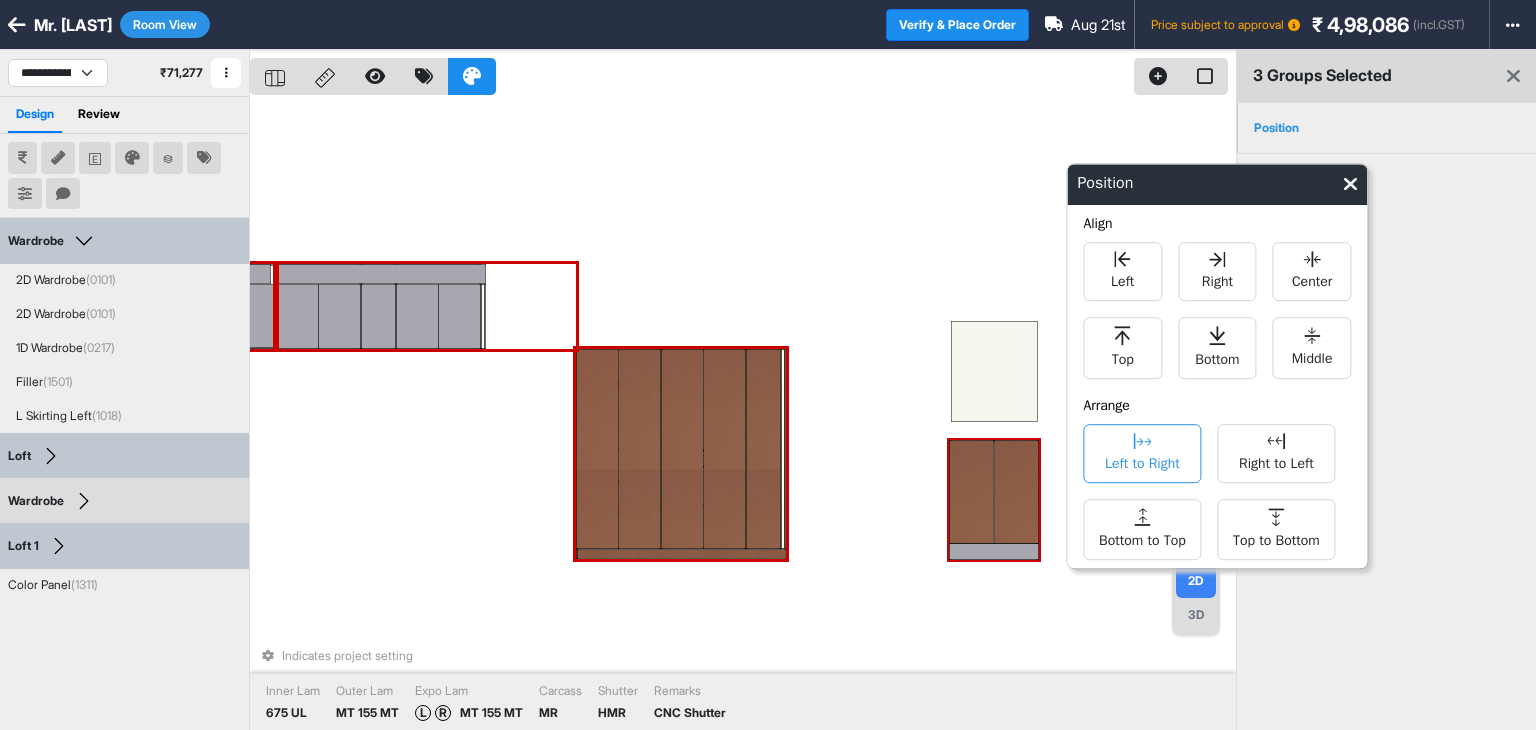 click on "Left to Right" at bounding box center (1142, 461) 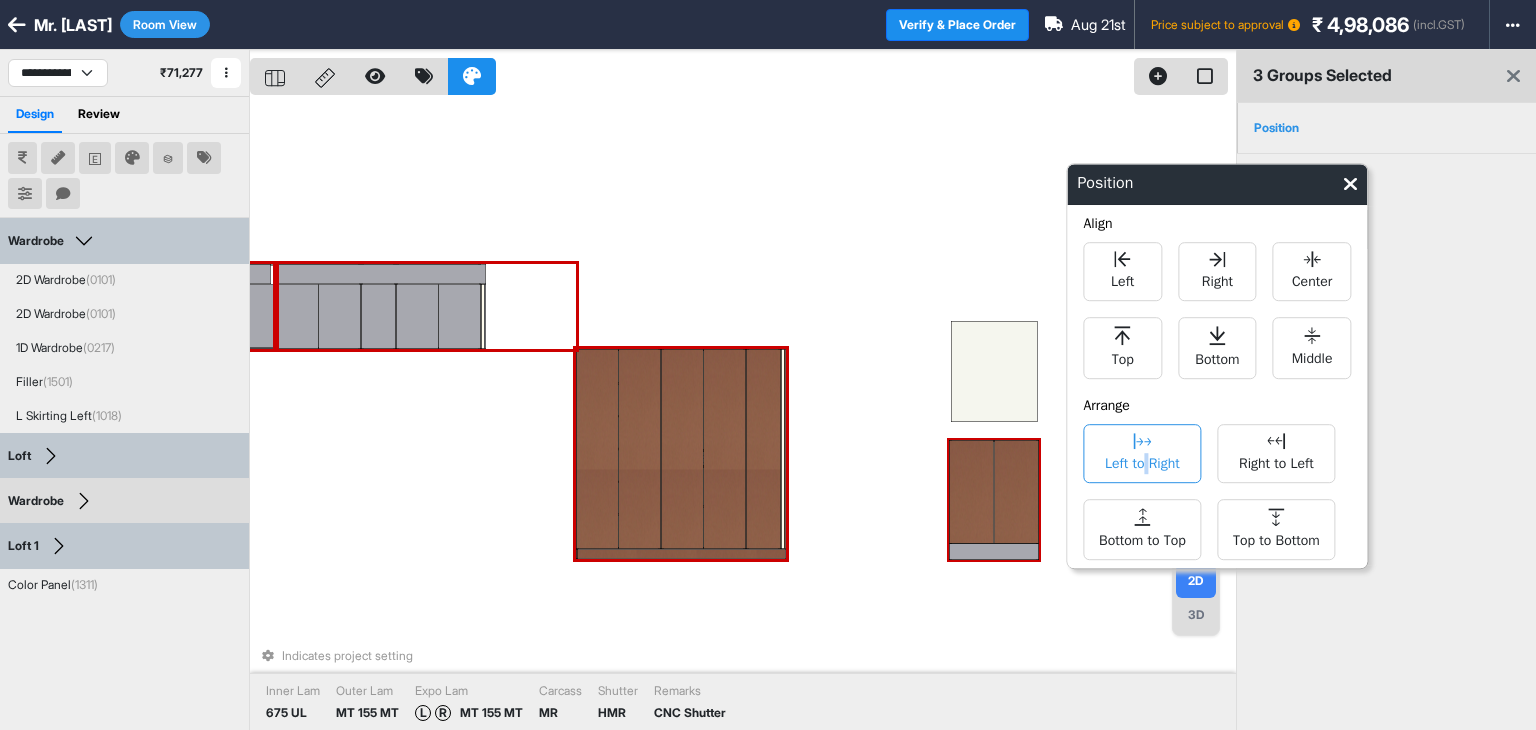 click on "Left to Right" at bounding box center [1142, 461] 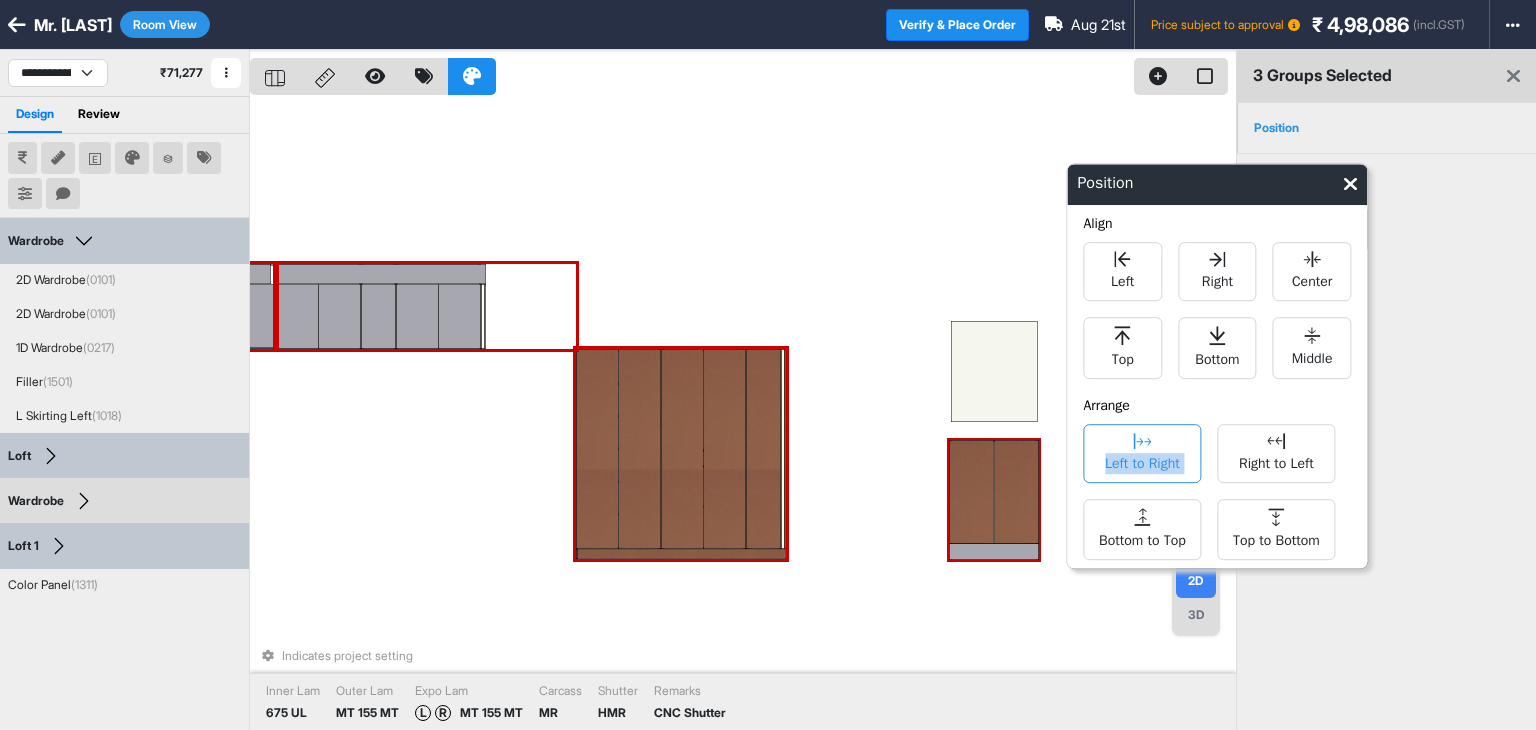click on "Left to Right" at bounding box center [1142, 461] 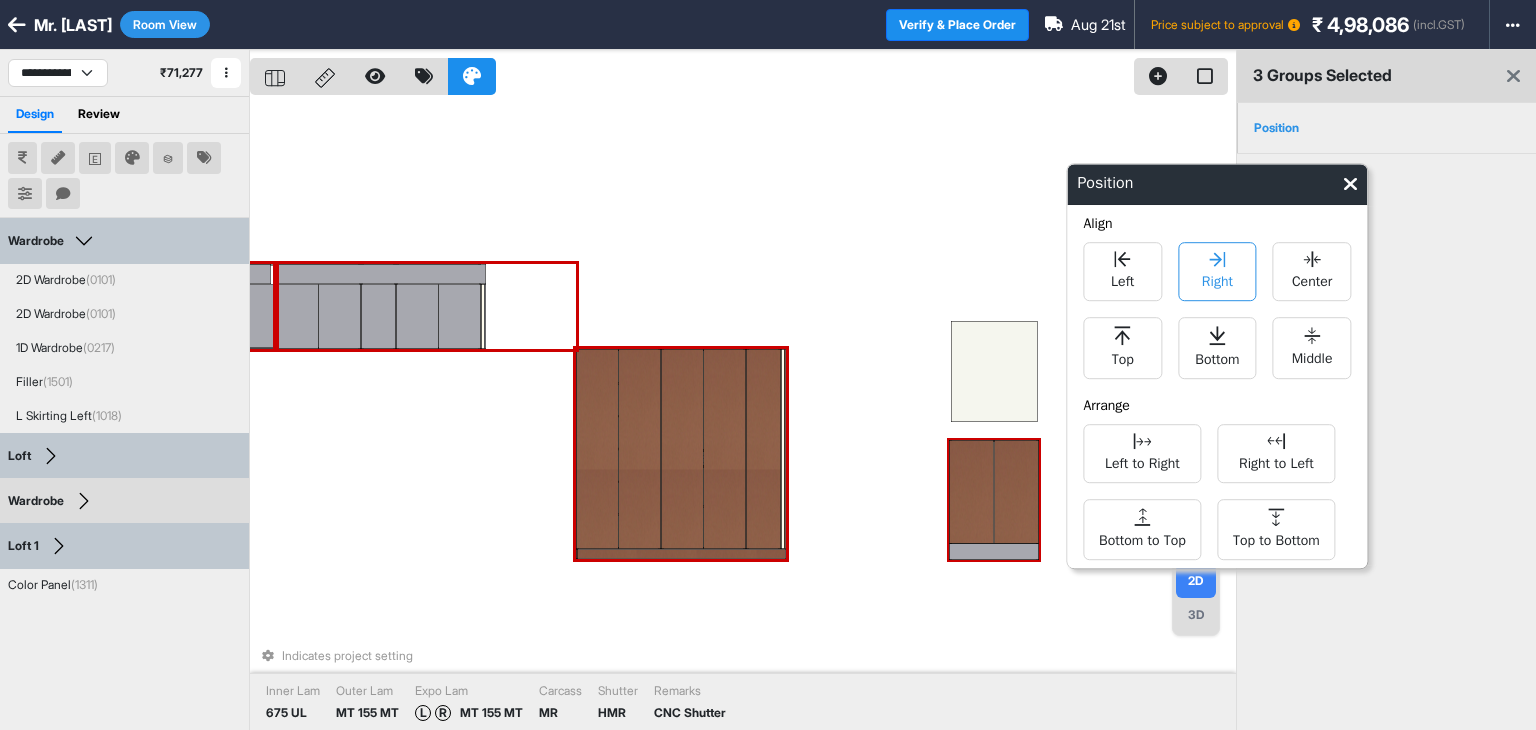 click on "Right" at bounding box center (1217, 279) 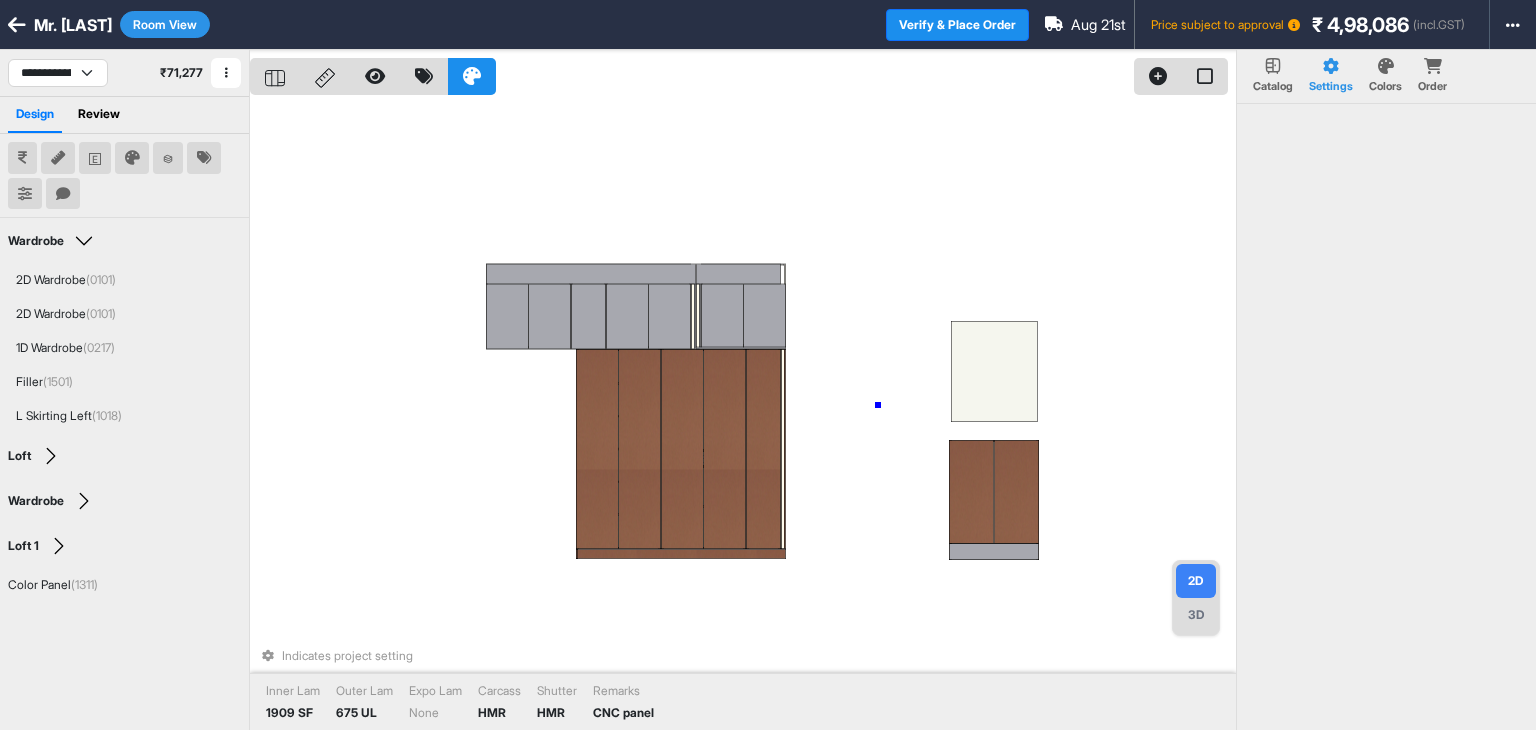 click on "Indicates project setting Inner Lam 1909 SF Outer Lam 675 UL Expo Lam None Carcass HMR Shutter HMR Remarks CNC panel" at bounding box center [743, 415] 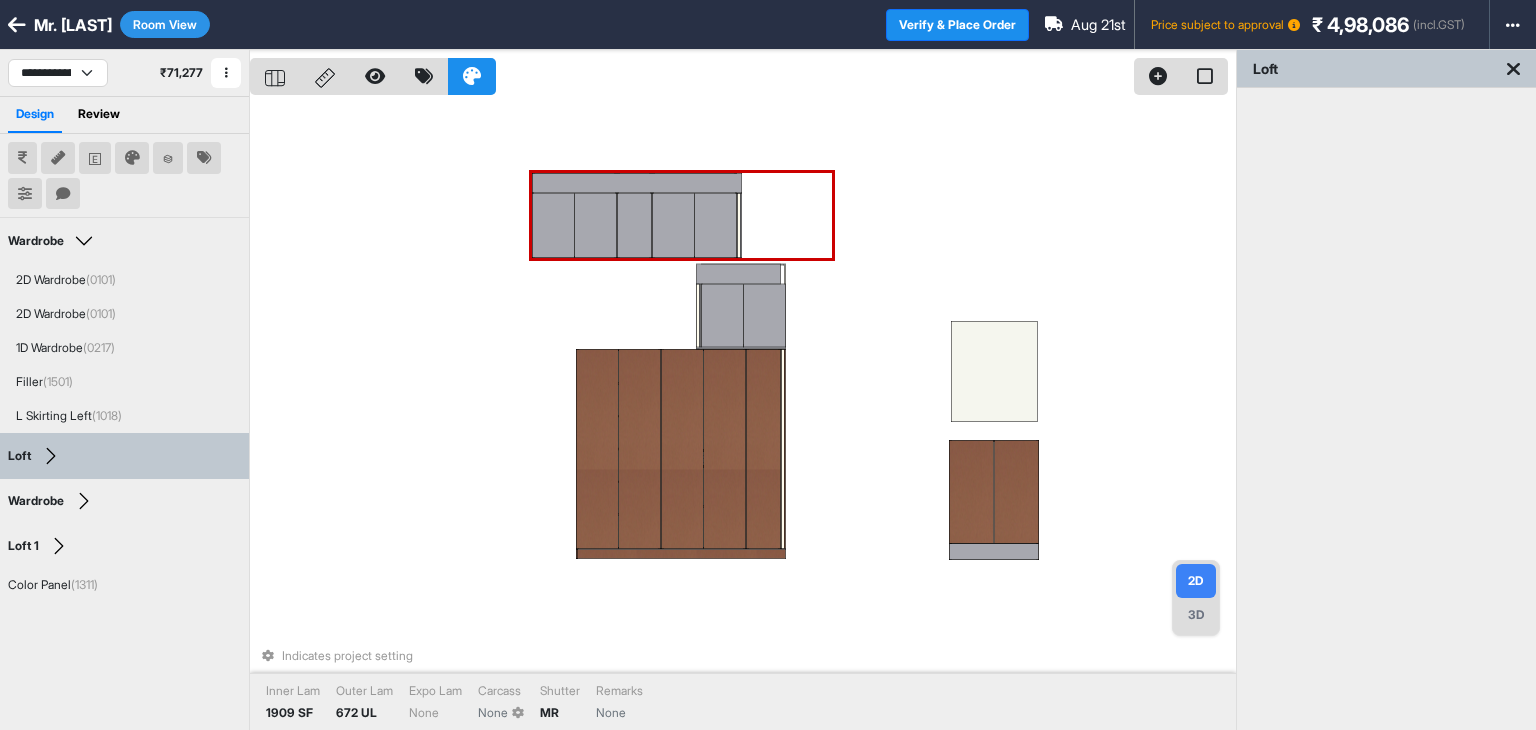 drag, startPoint x: 720, startPoint y: 289, endPoint x: 728, endPoint y: 199, distance: 90.35486 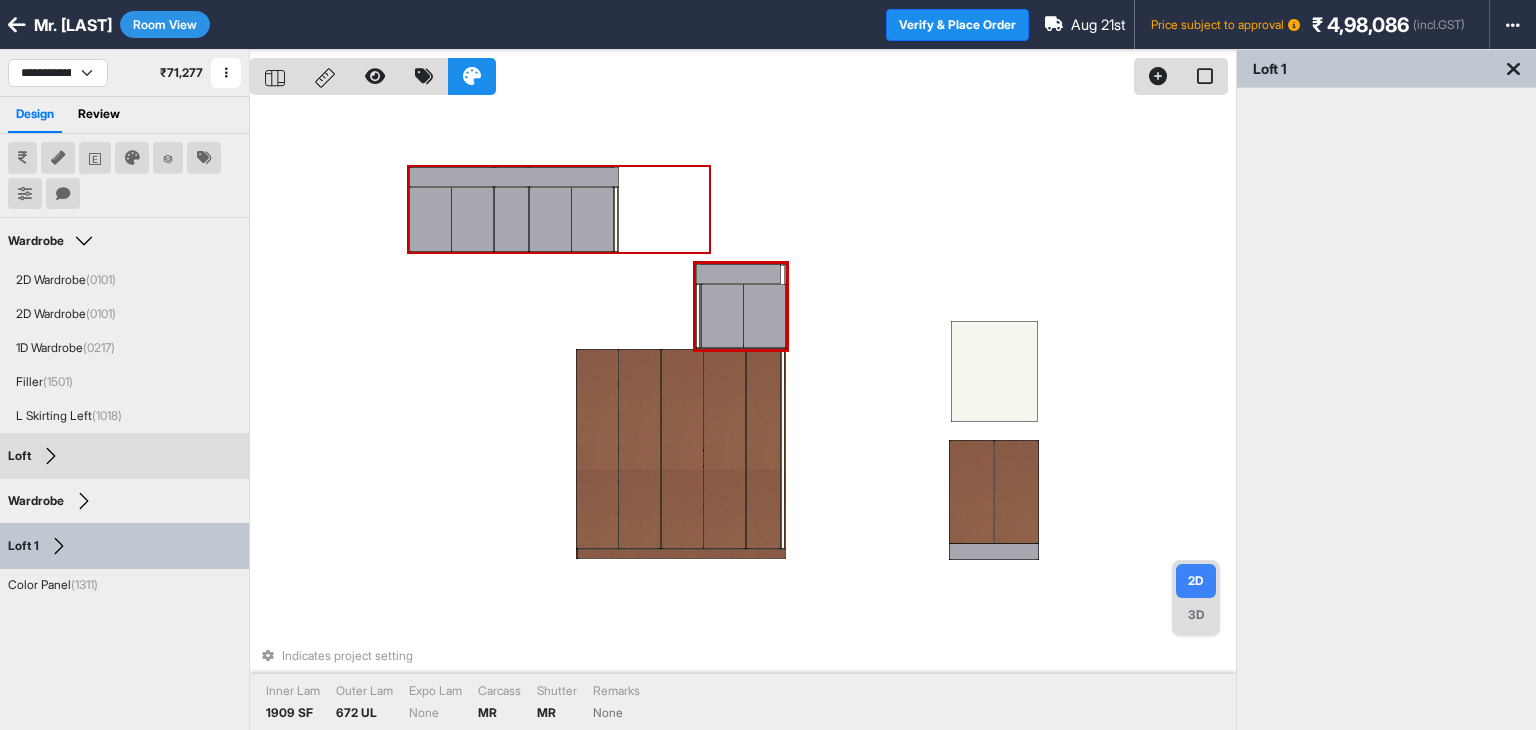 drag, startPoint x: 723, startPoint y: 275, endPoint x: 688, endPoint y: 250, distance: 43.011627 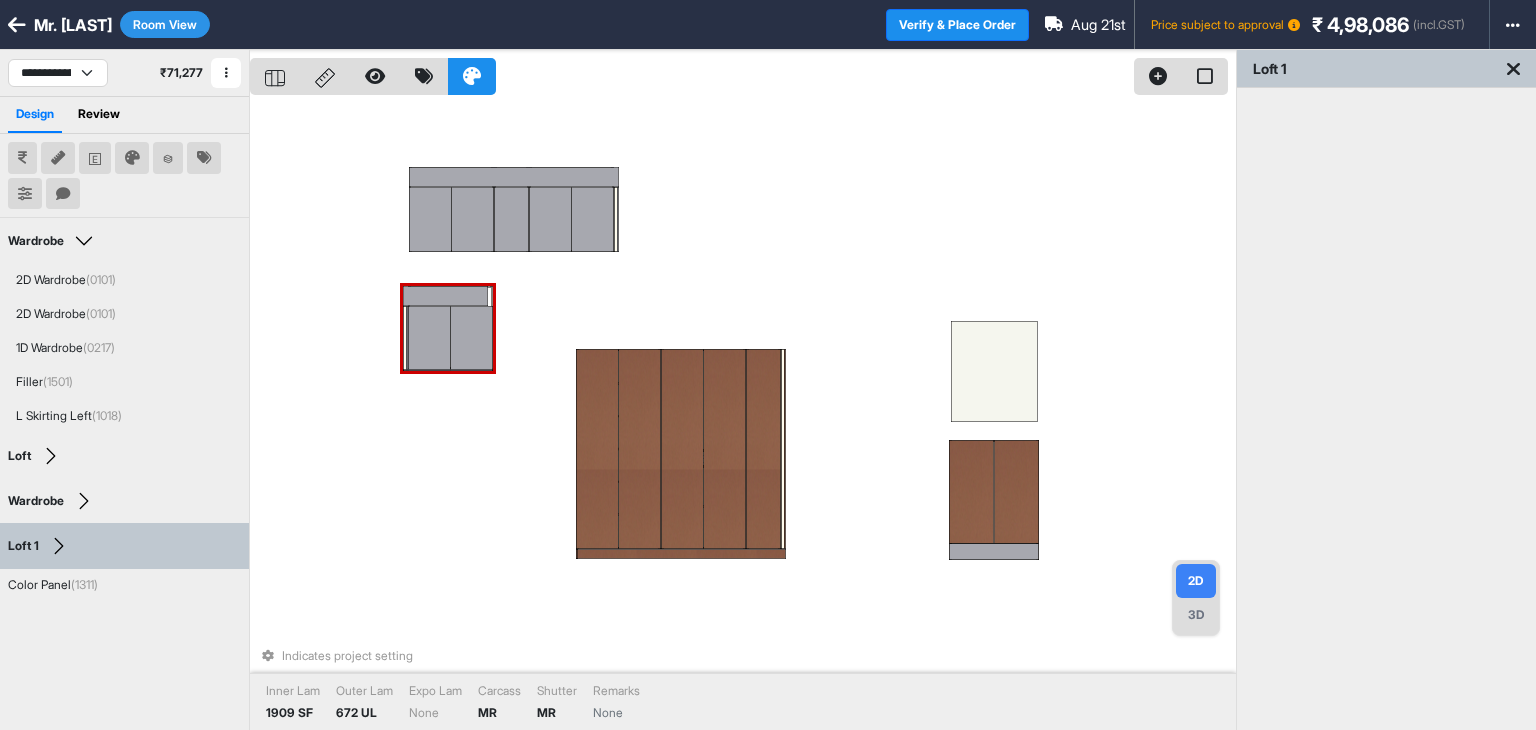 drag, startPoint x: 731, startPoint y: 302, endPoint x: 444, endPoint y: 324, distance: 287.84198 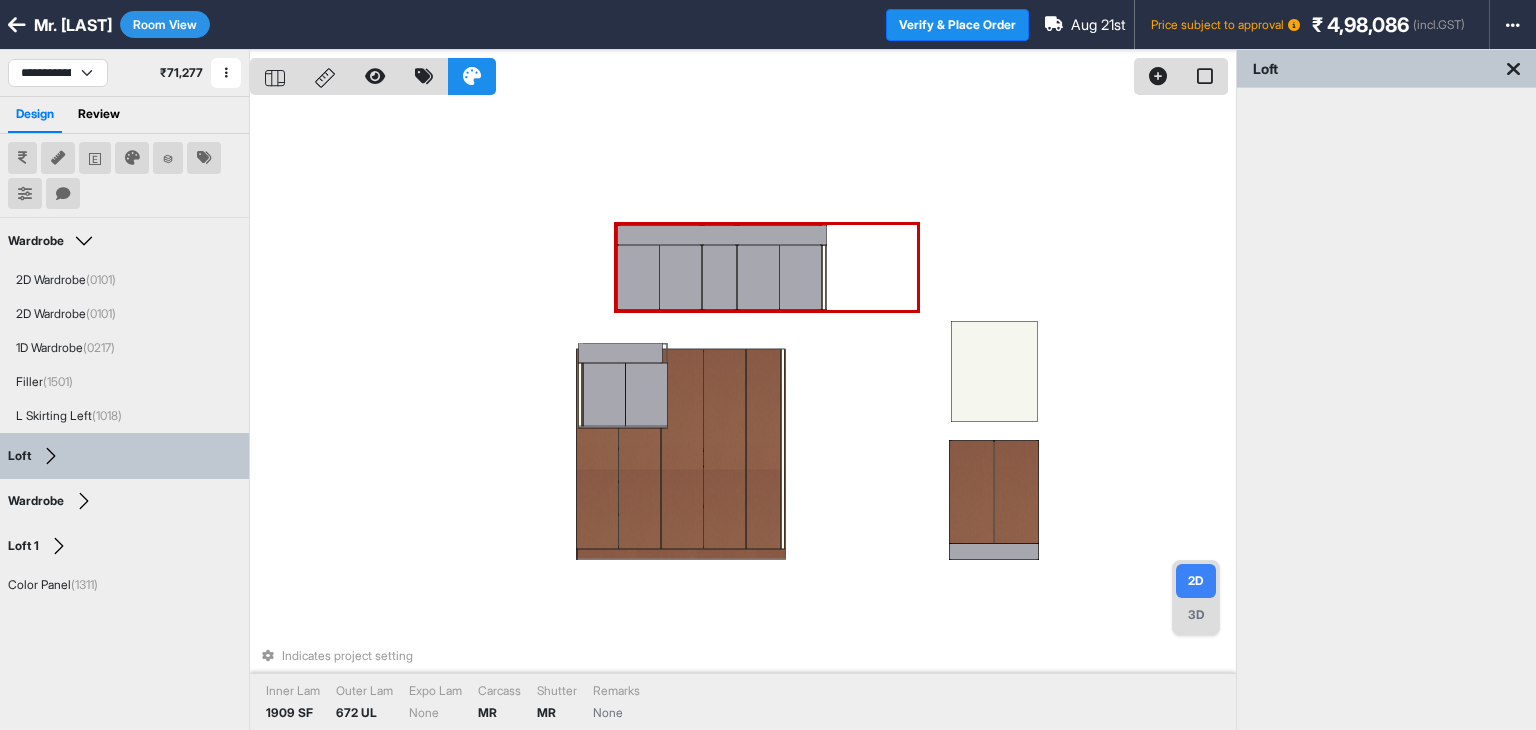 drag, startPoint x: 540, startPoint y: 217, endPoint x: 738, endPoint y: 269, distance: 204.71443 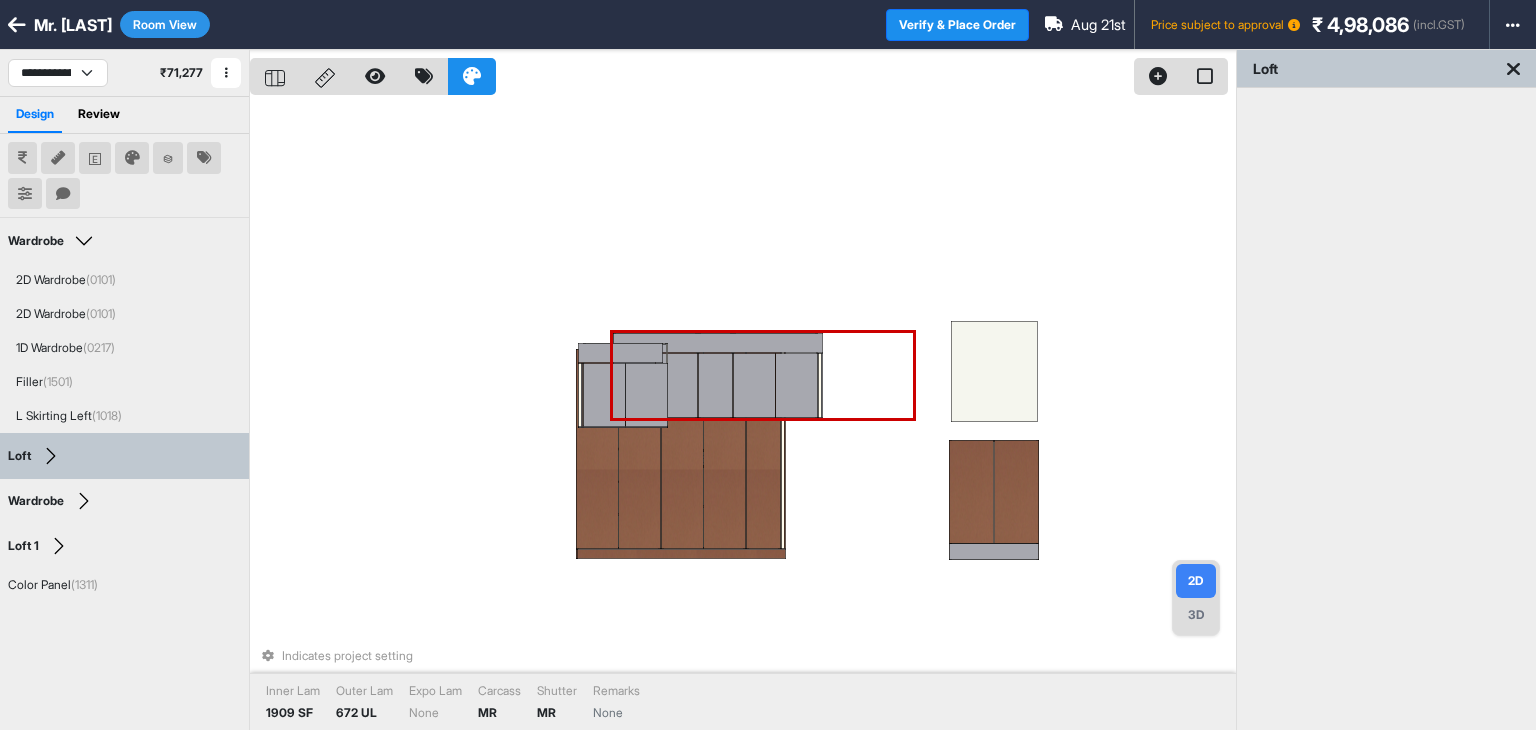 click at bounding box center (754, 385) 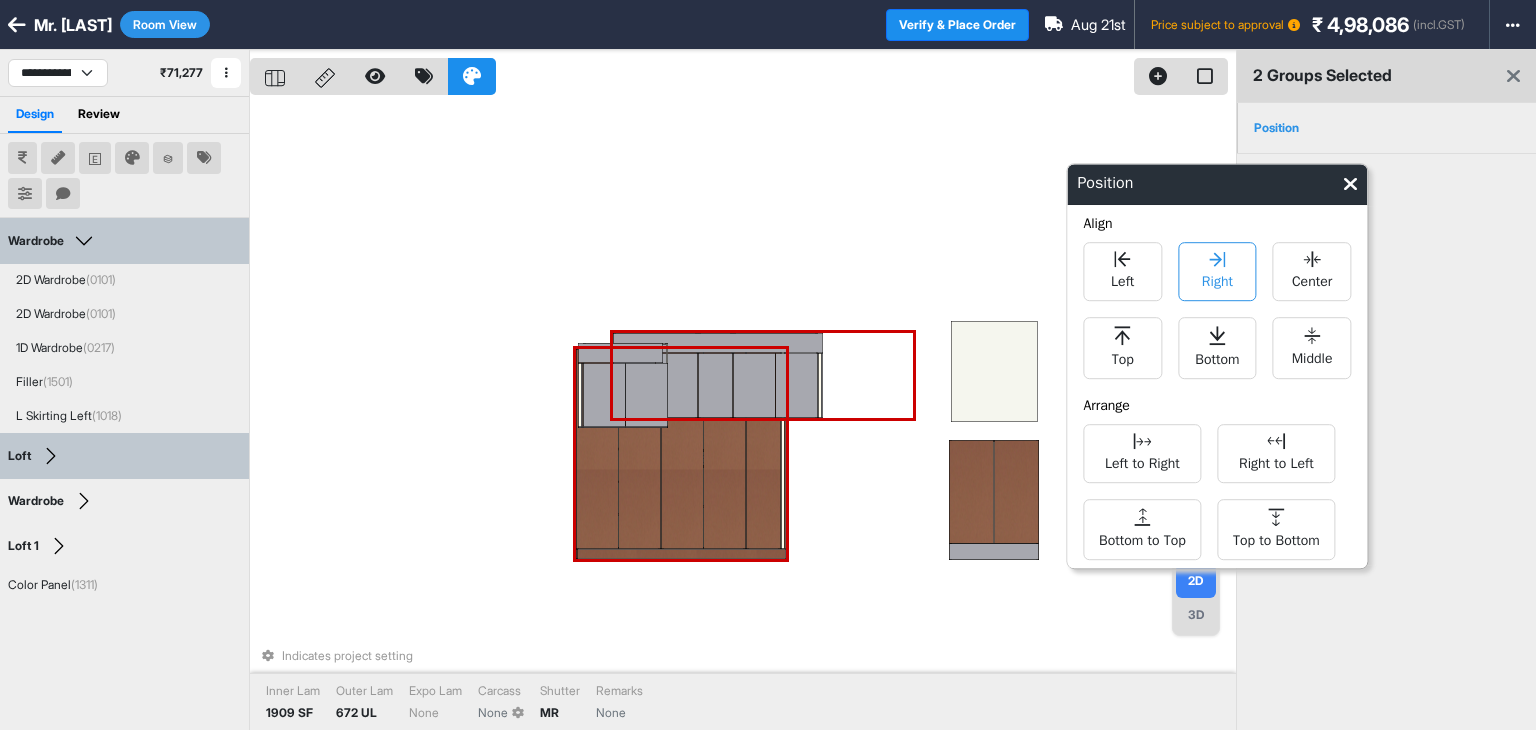 click on "Right" at bounding box center (1217, 271) 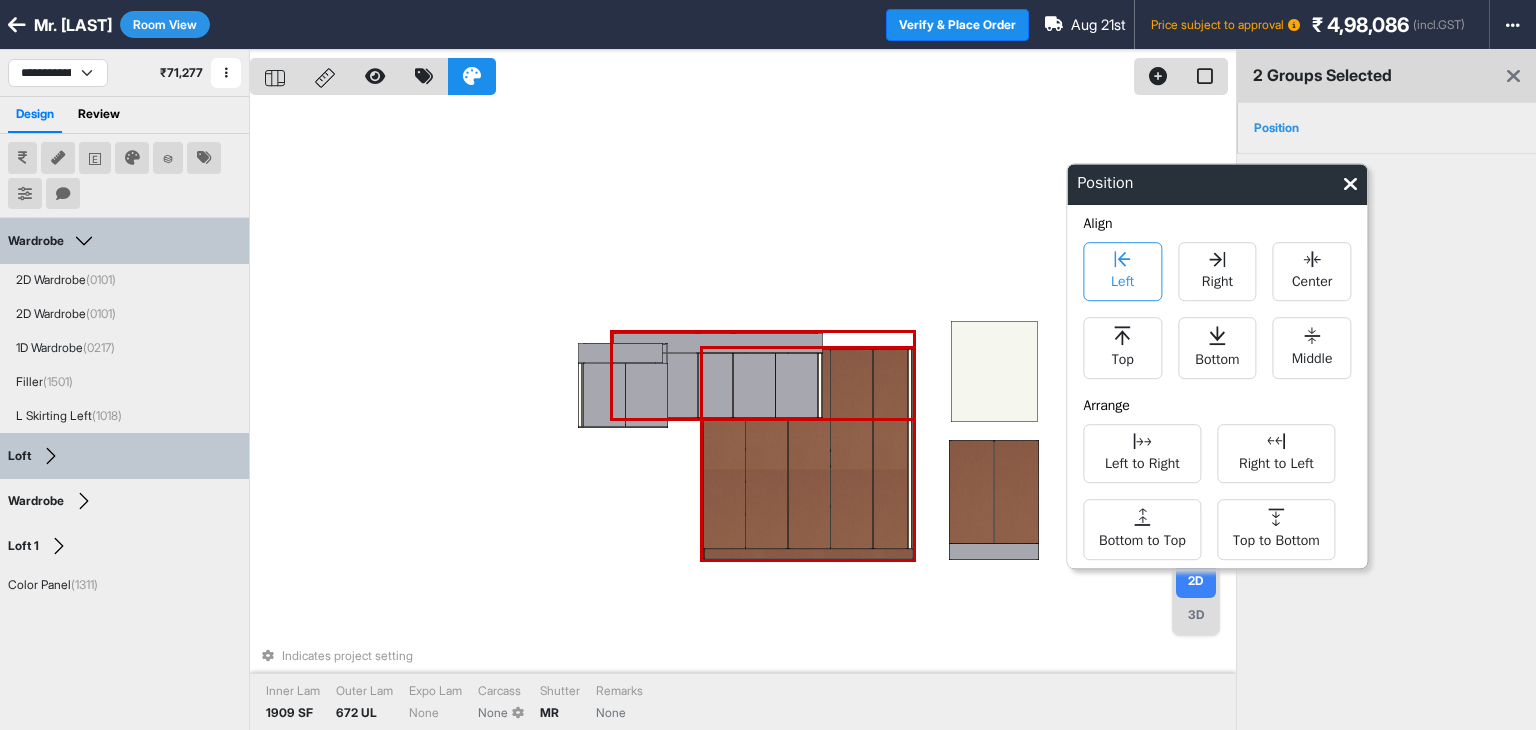 click on "Left" at bounding box center (1122, 279) 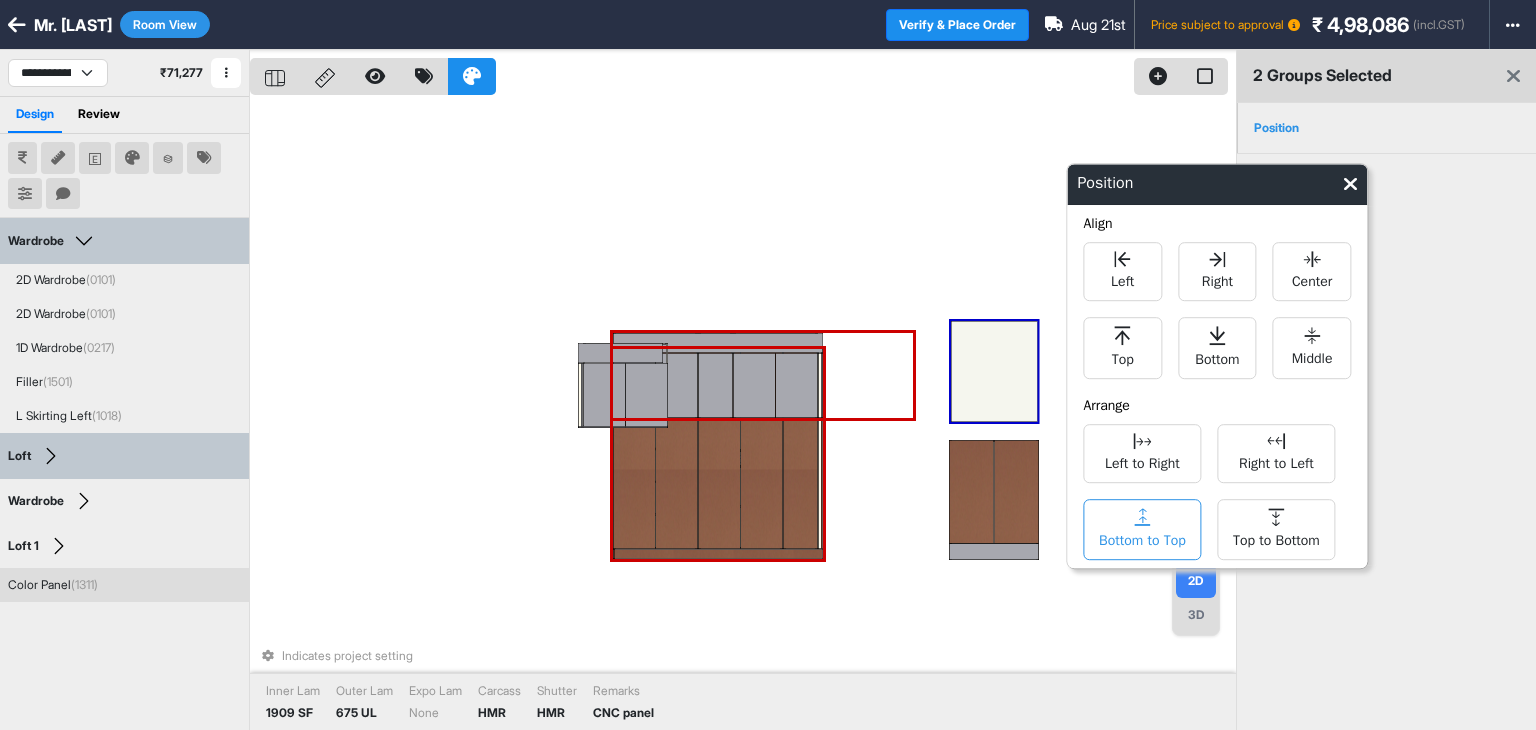 click on "Bottom to Top" at bounding box center [1142, 529] 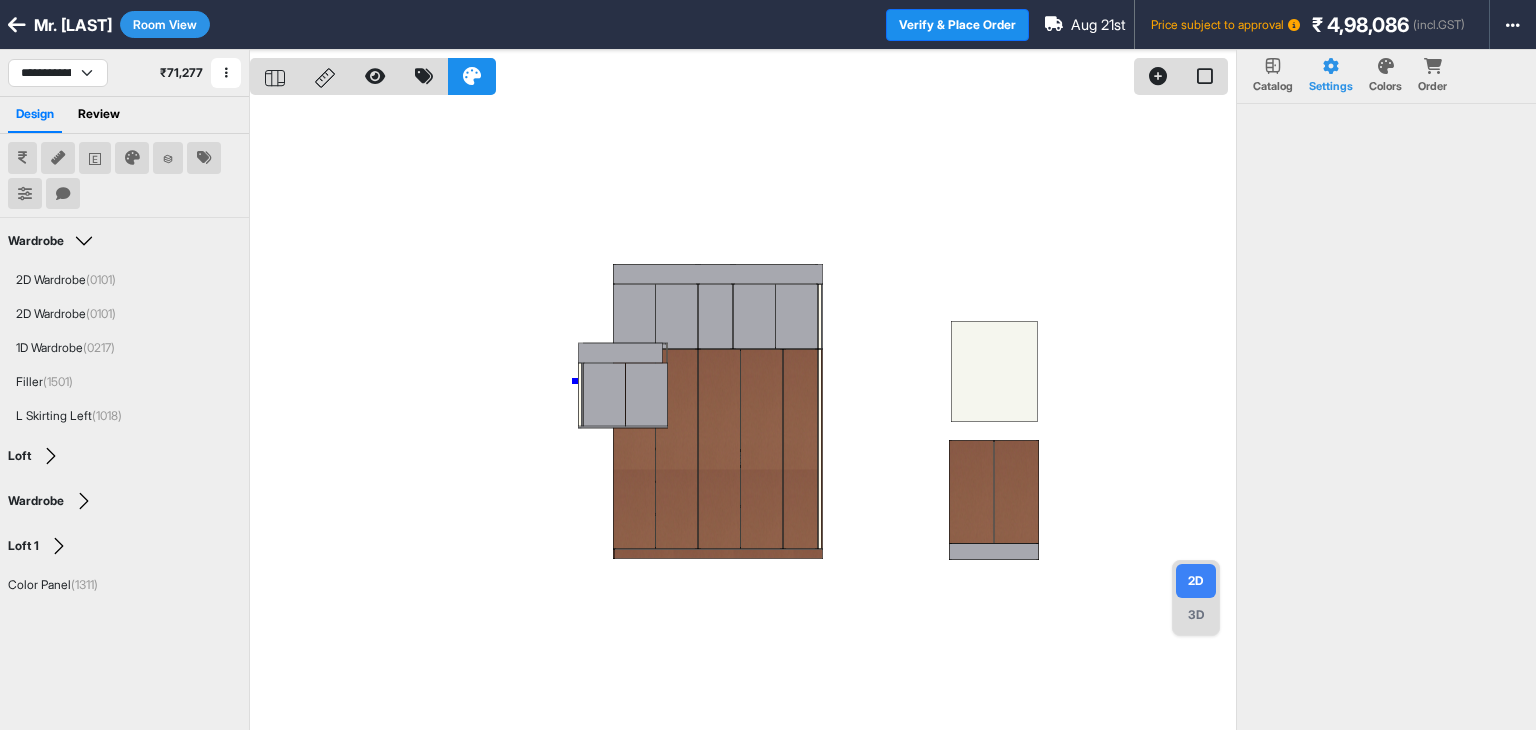 click at bounding box center (743, 415) 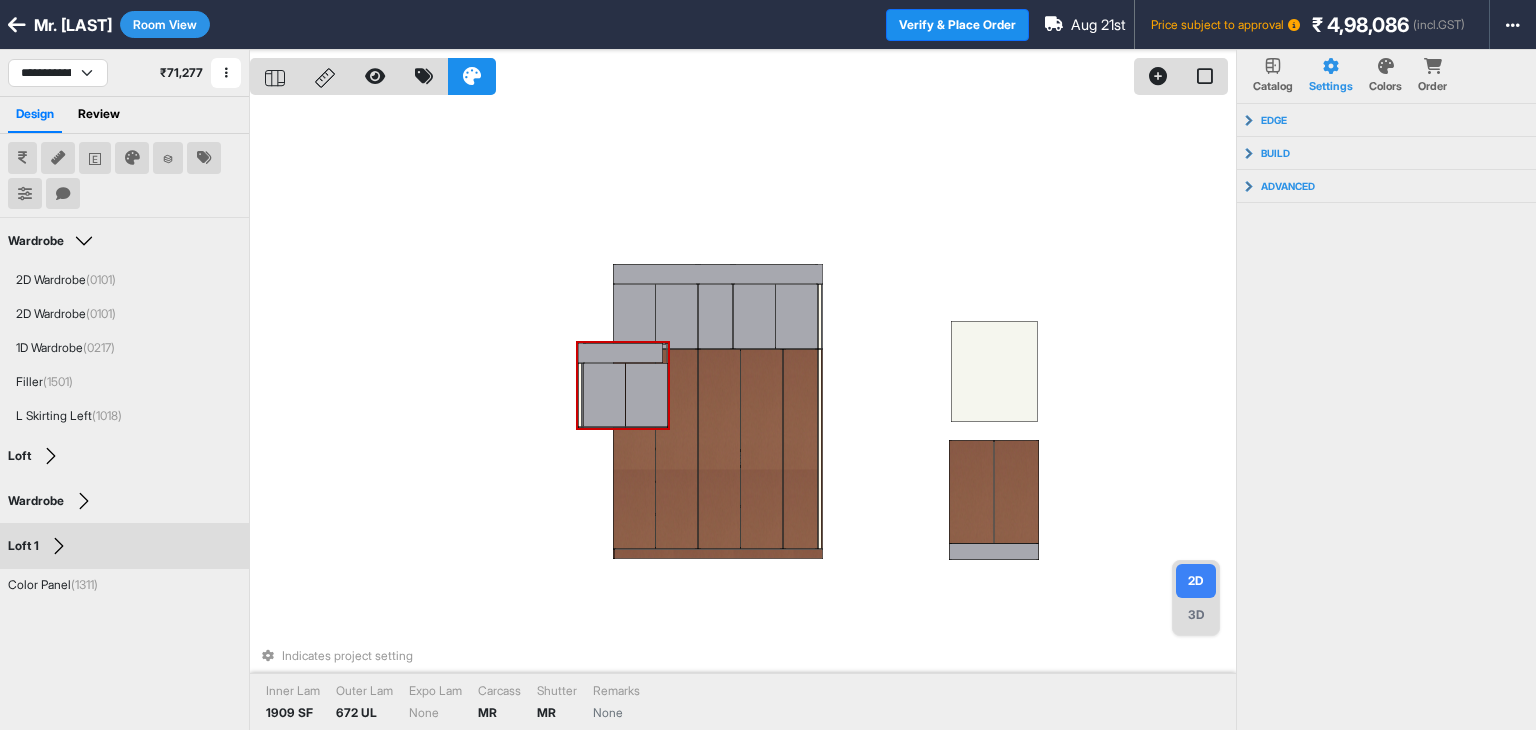 click at bounding box center [604, 395] 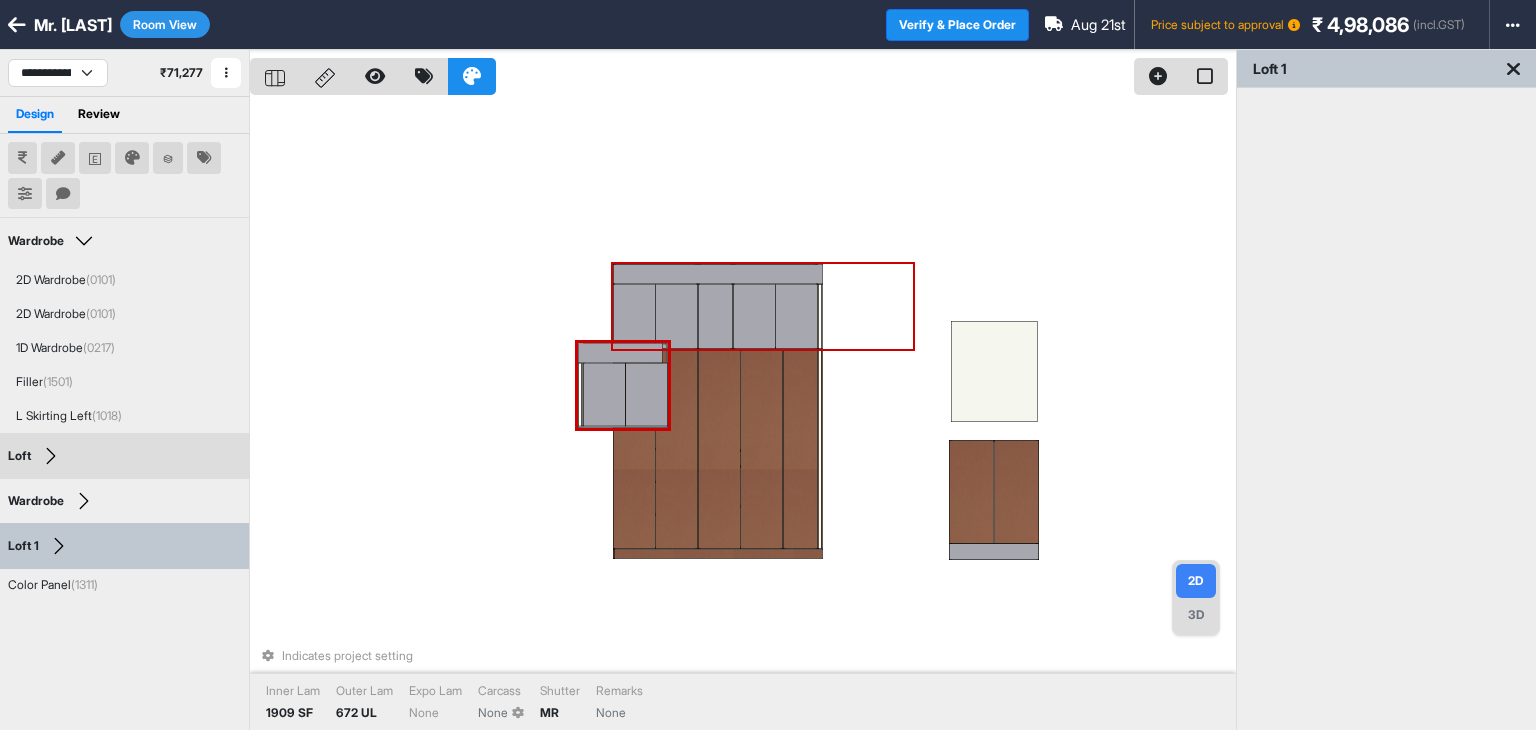 click at bounding box center [718, 274] 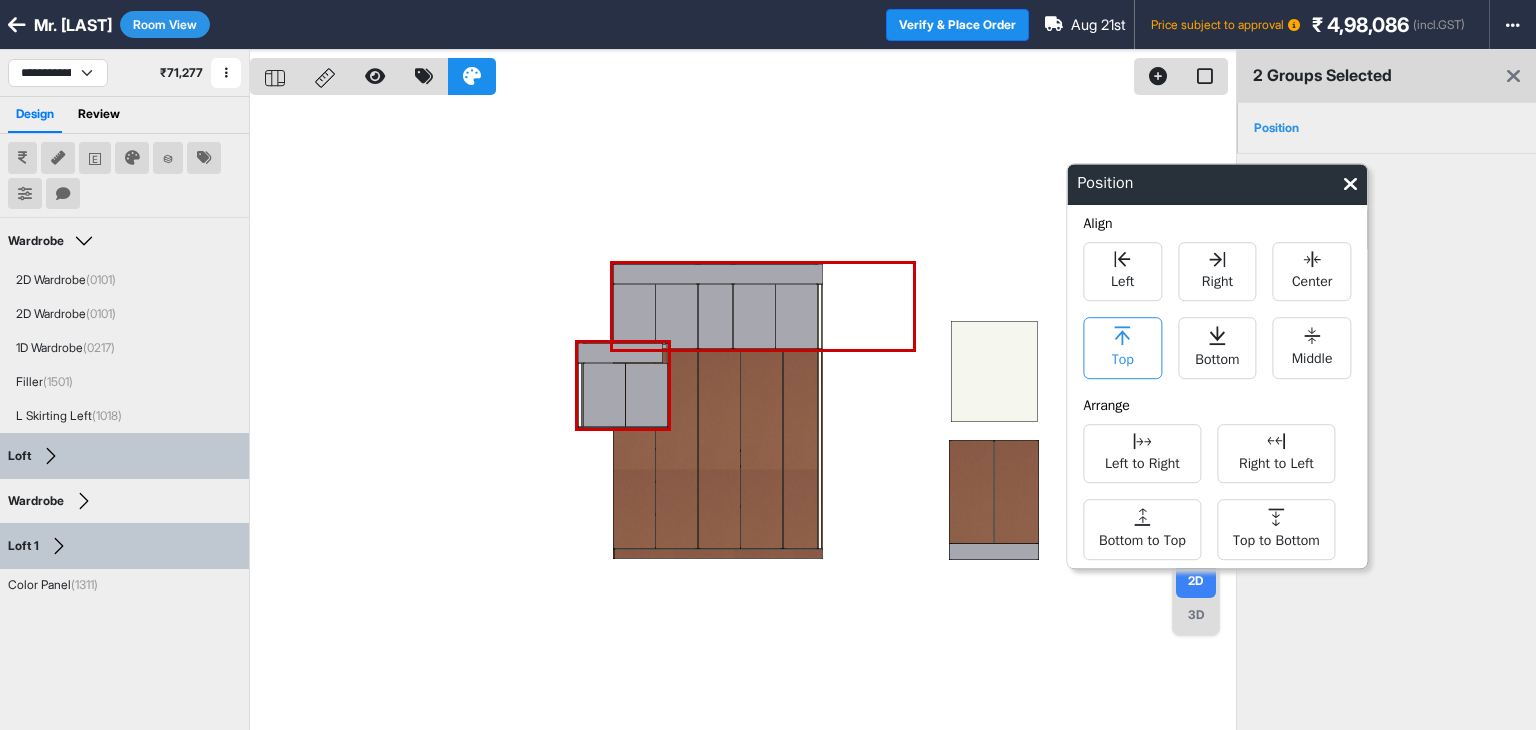 click on "Top" at bounding box center [1122, 348] 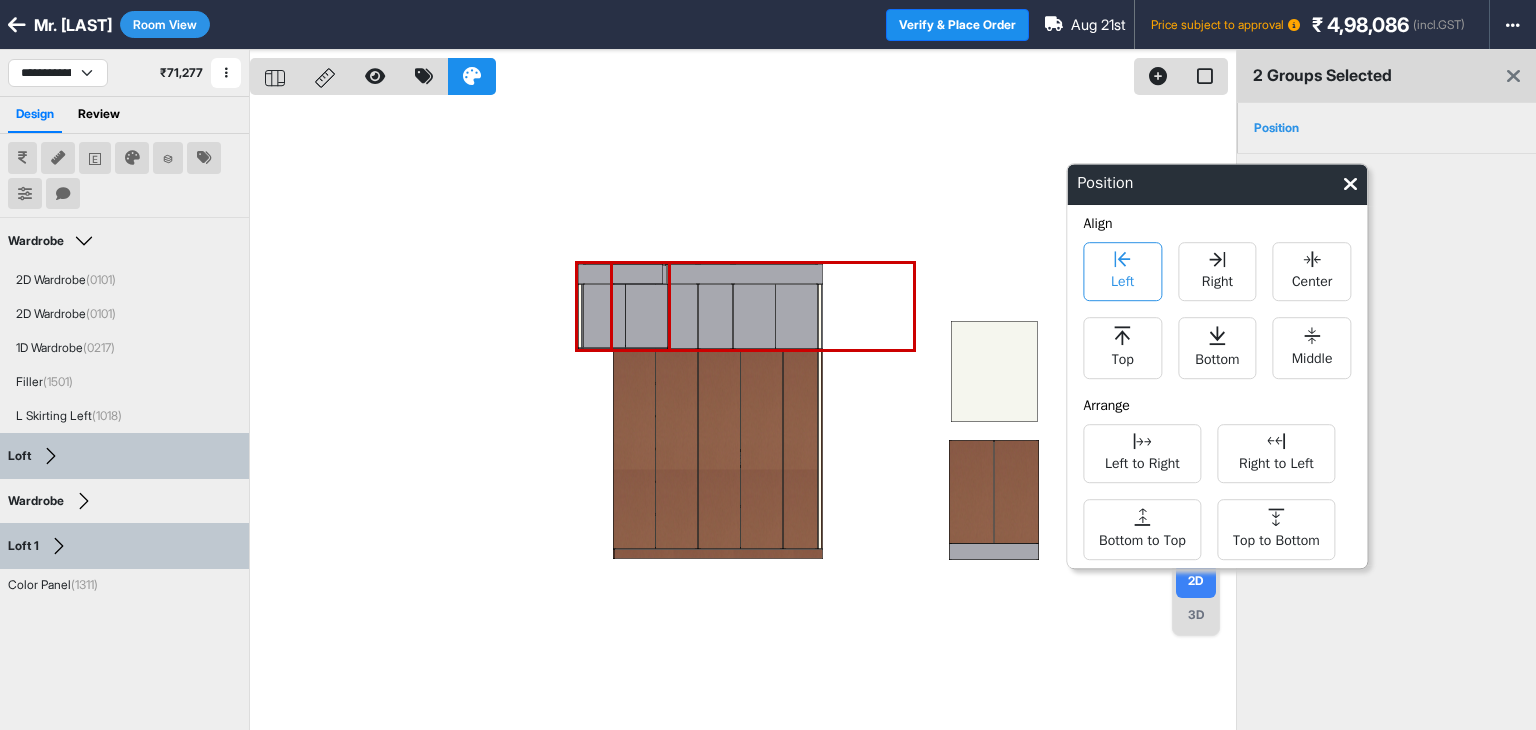 click 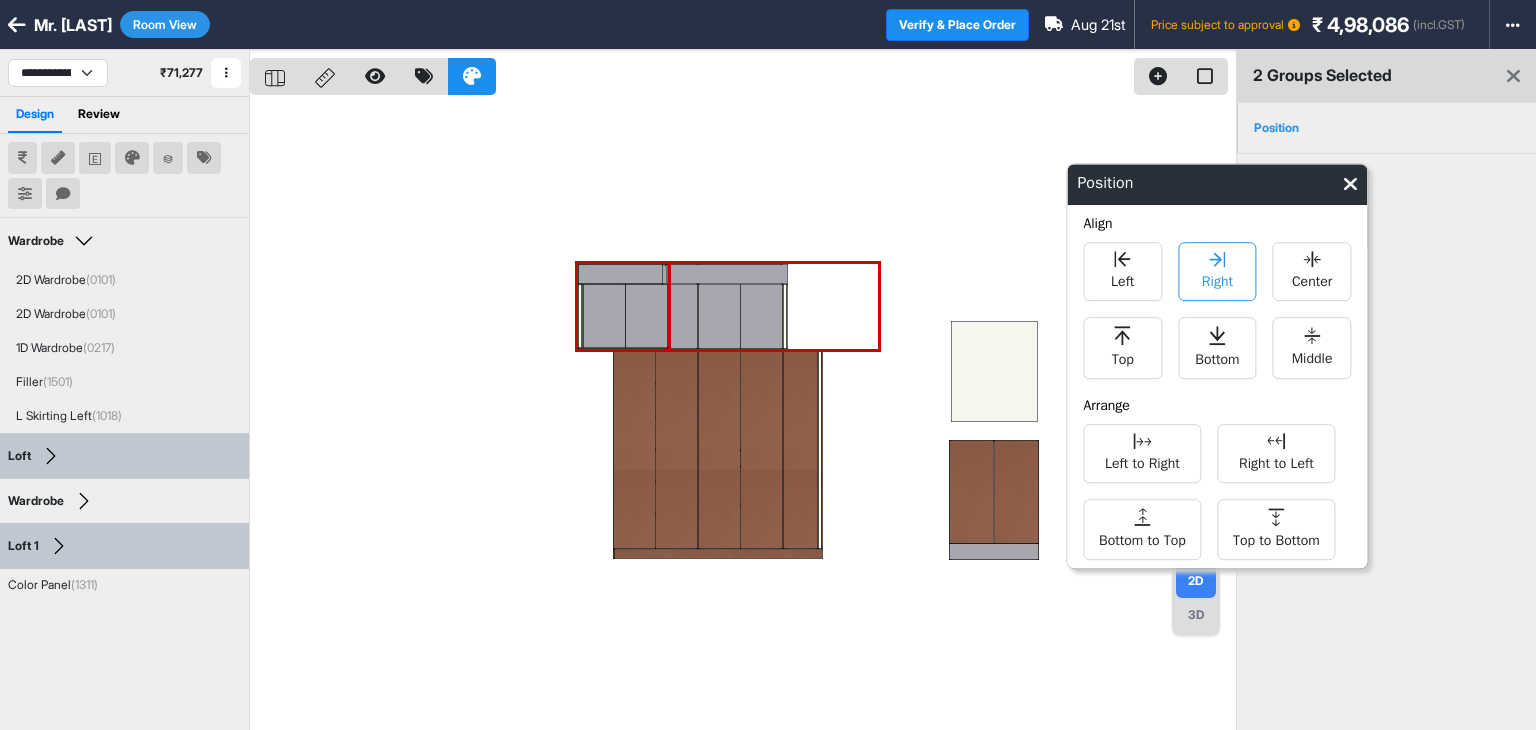 click on "Right" at bounding box center (1217, 279) 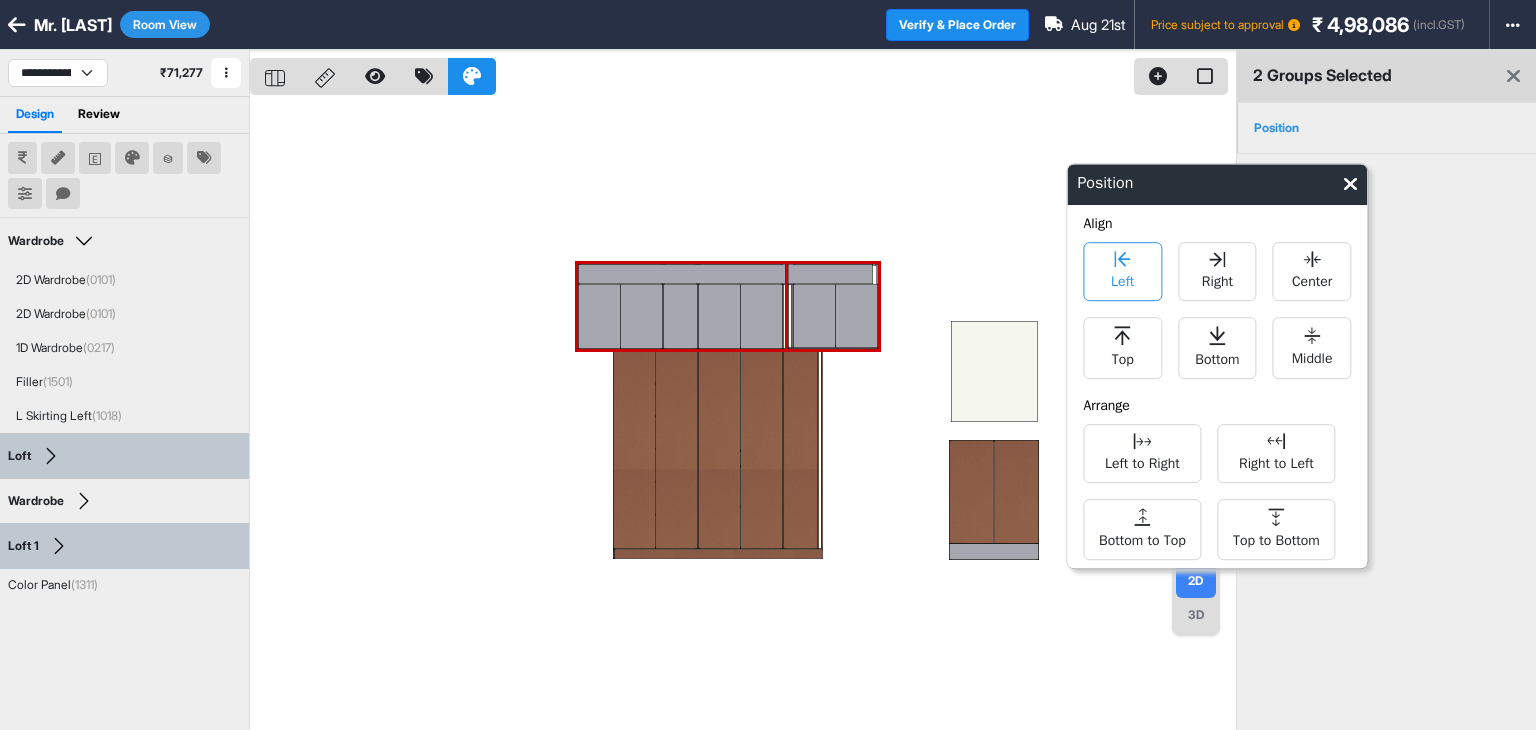 click on "Left" at bounding box center [1122, 279] 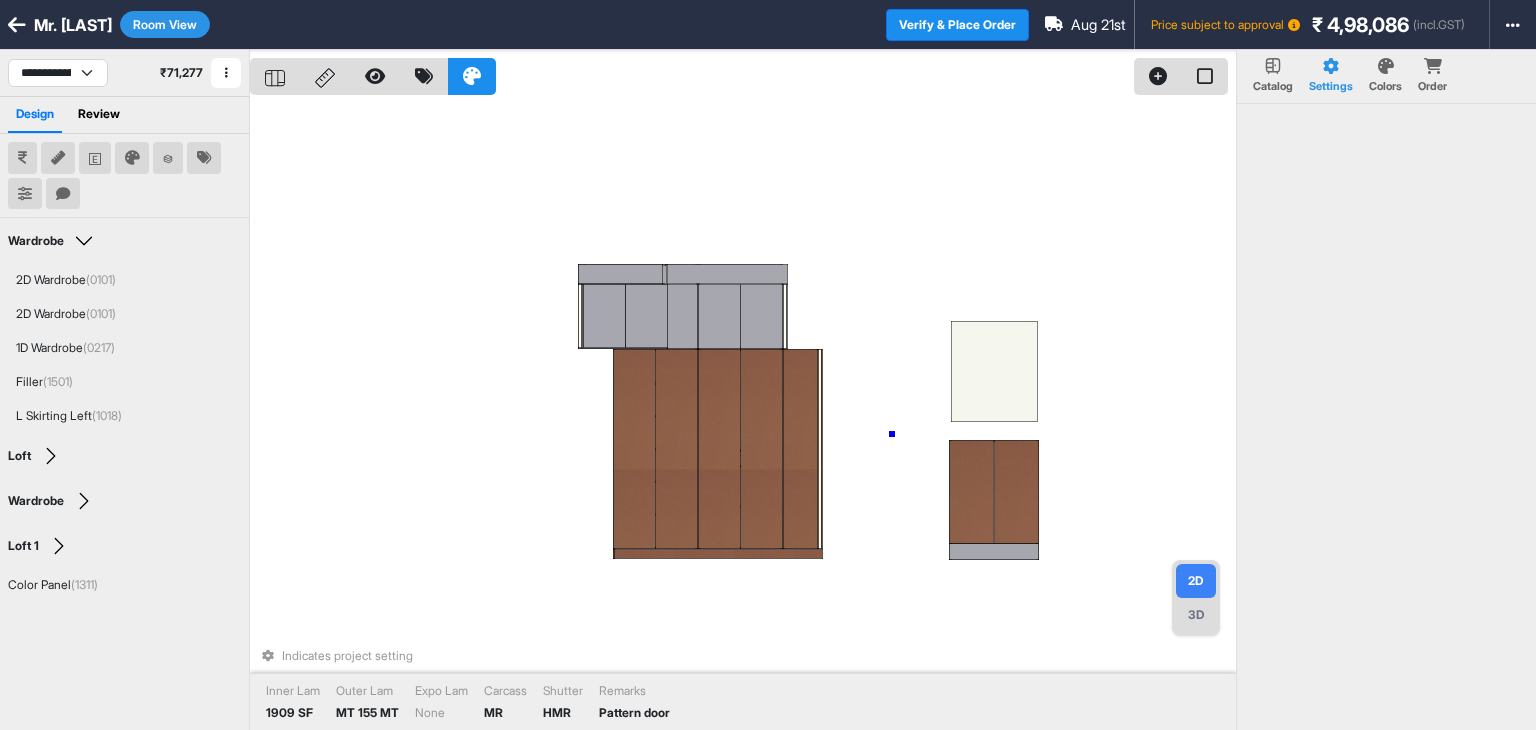 click on "Indicates project setting Inner Lam 1909 SF Outer Lam MT 155 MT Expo Lam None Carcass MR Shutter HMR Remarks Pattern door" at bounding box center [743, 415] 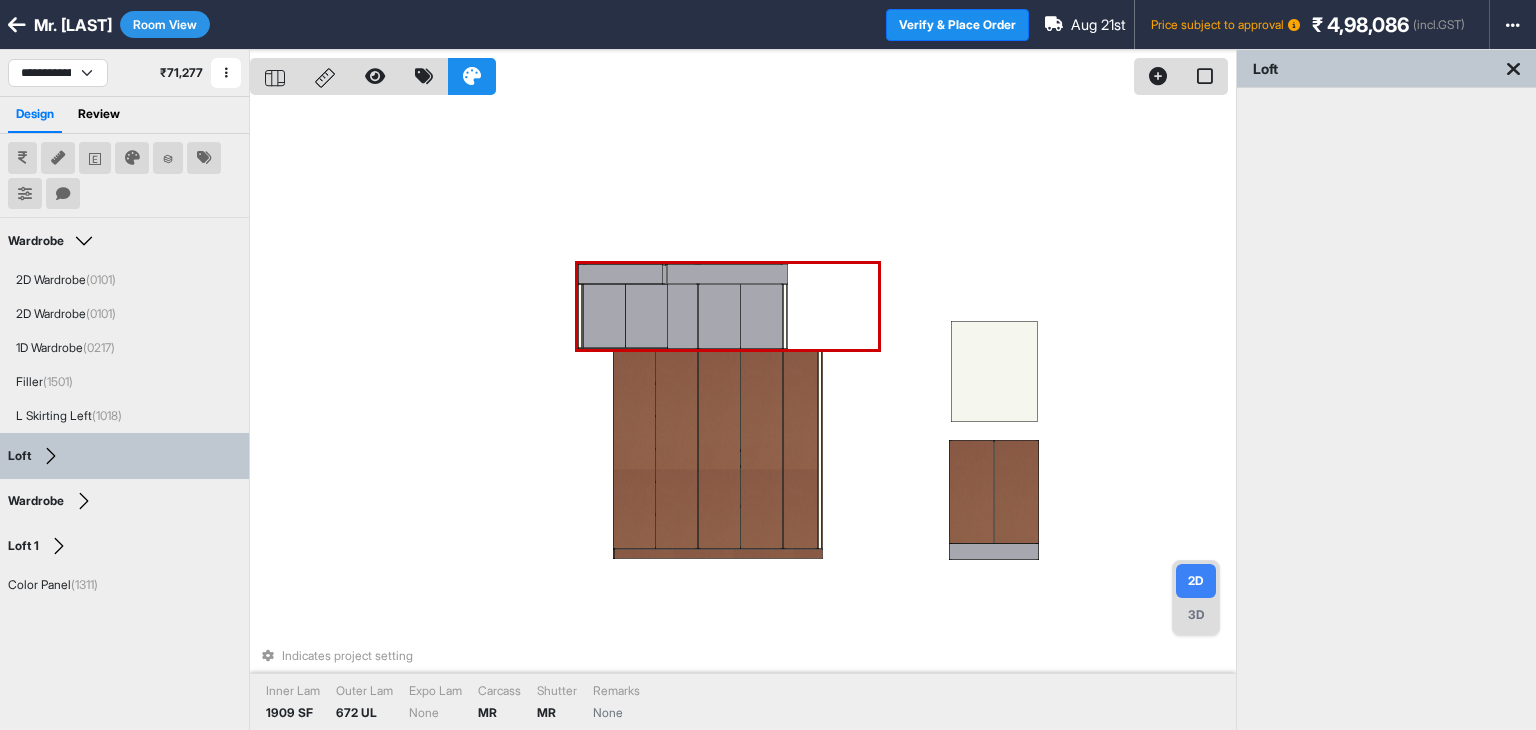 click at bounding box center [762, 316] 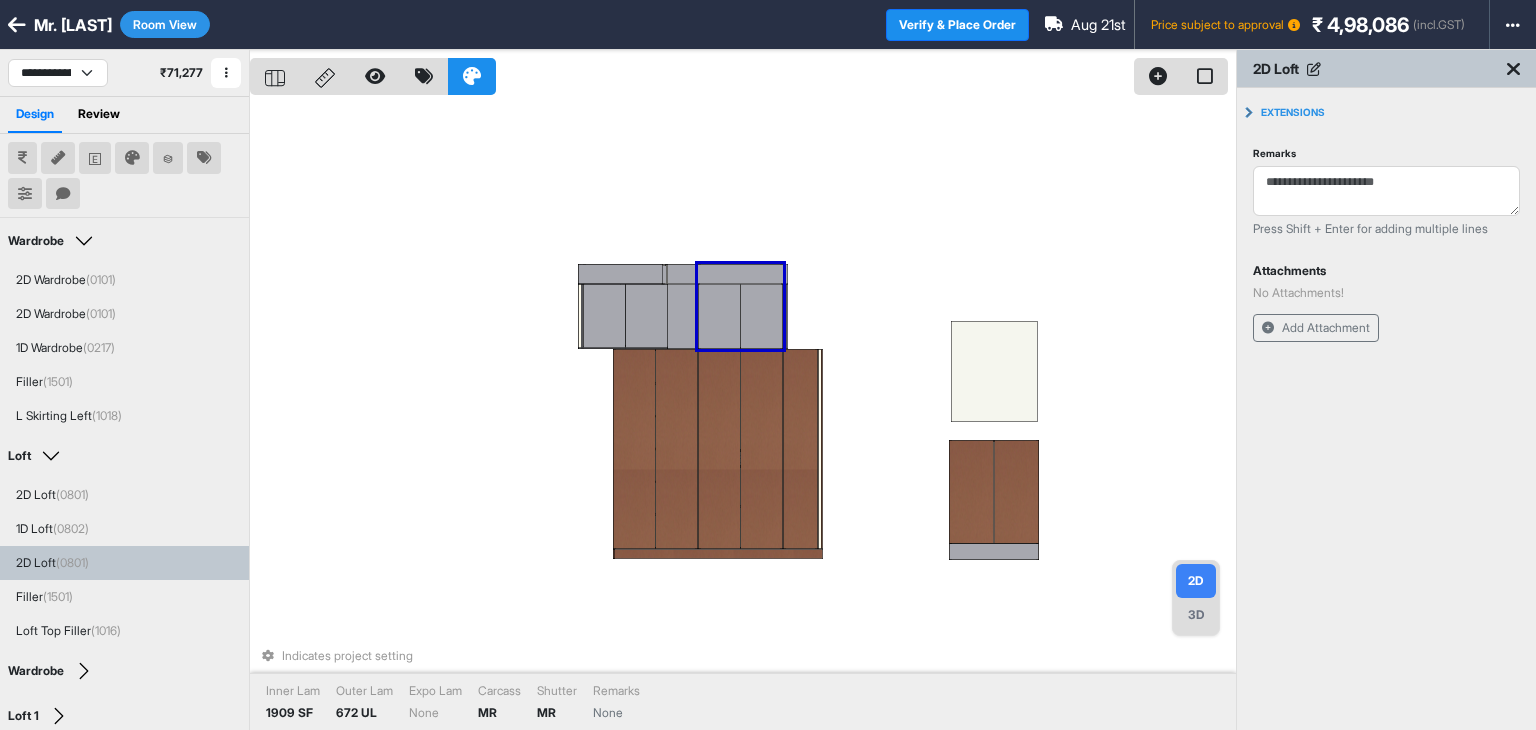 drag, startPoint x: 745, startPoint y: 297, endPoint x: 805, endPoint y: 299, distance: 60.033325 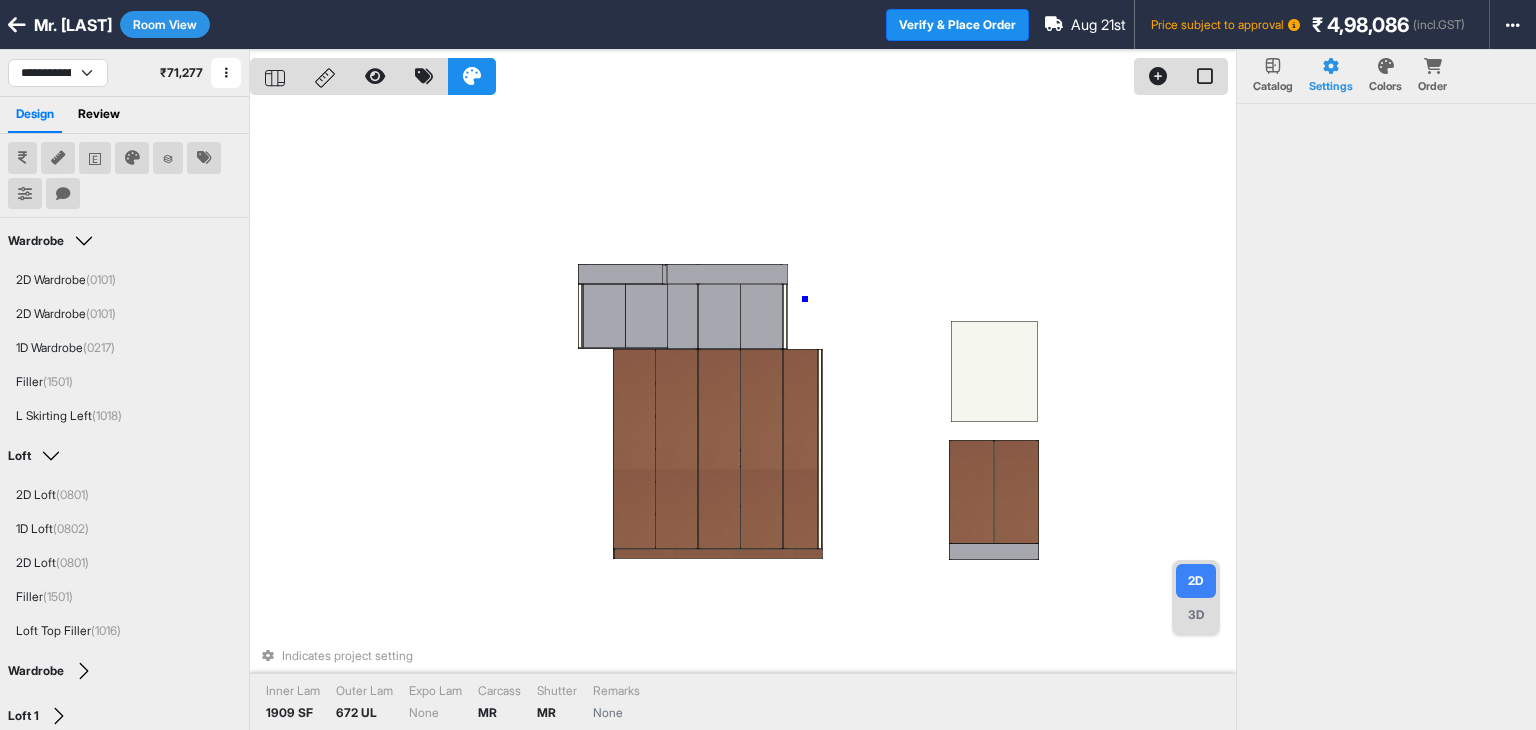 click on "Indicates project setting Inner Lam 1909 SF Outer Lam 672 UL Expo Lam None Carcass MR Shutter MR Remarks None" at bounding box center (743, 415) 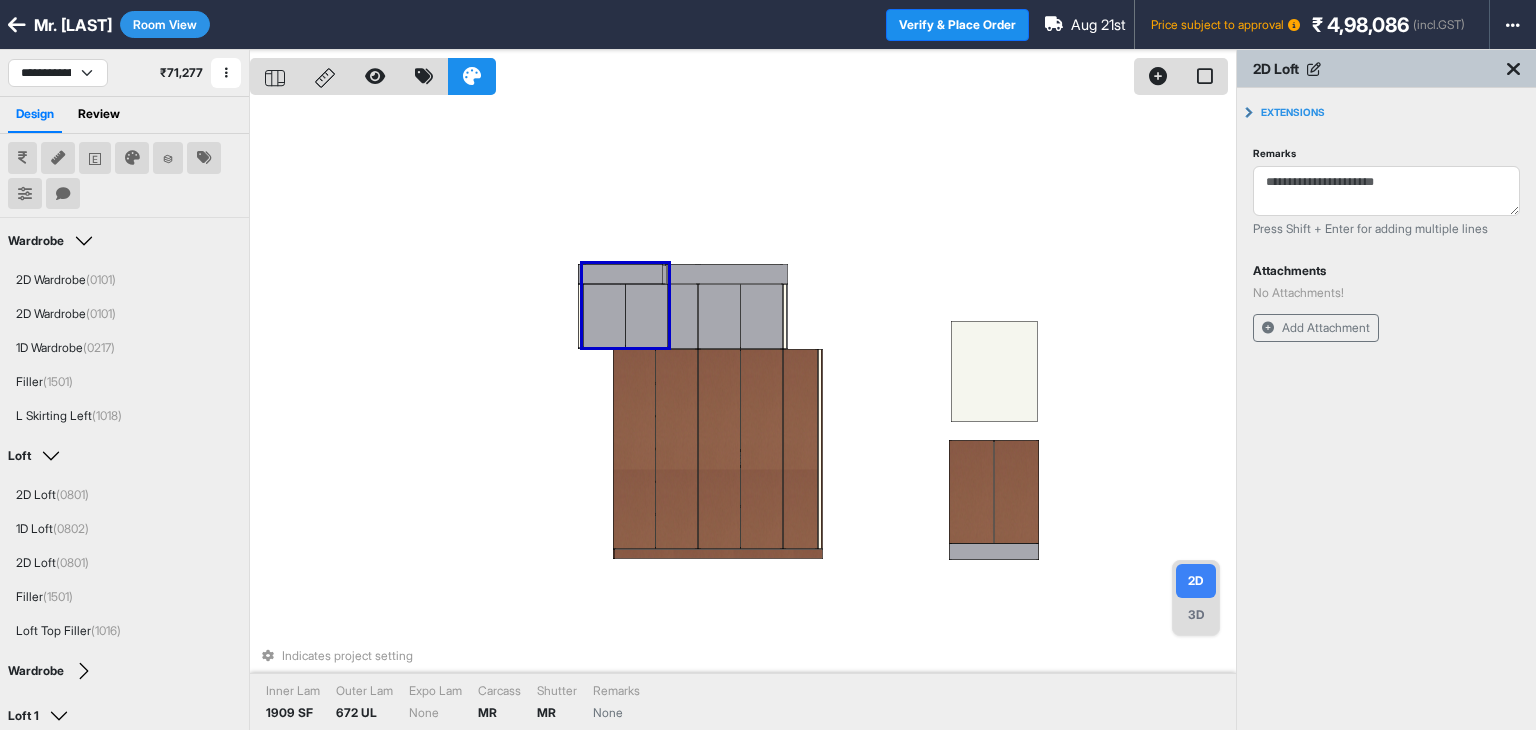 drag, startPoint x: 655, startPoint y: 294, endPoint x: 482, endPoint y: 304, distance: 173.28877 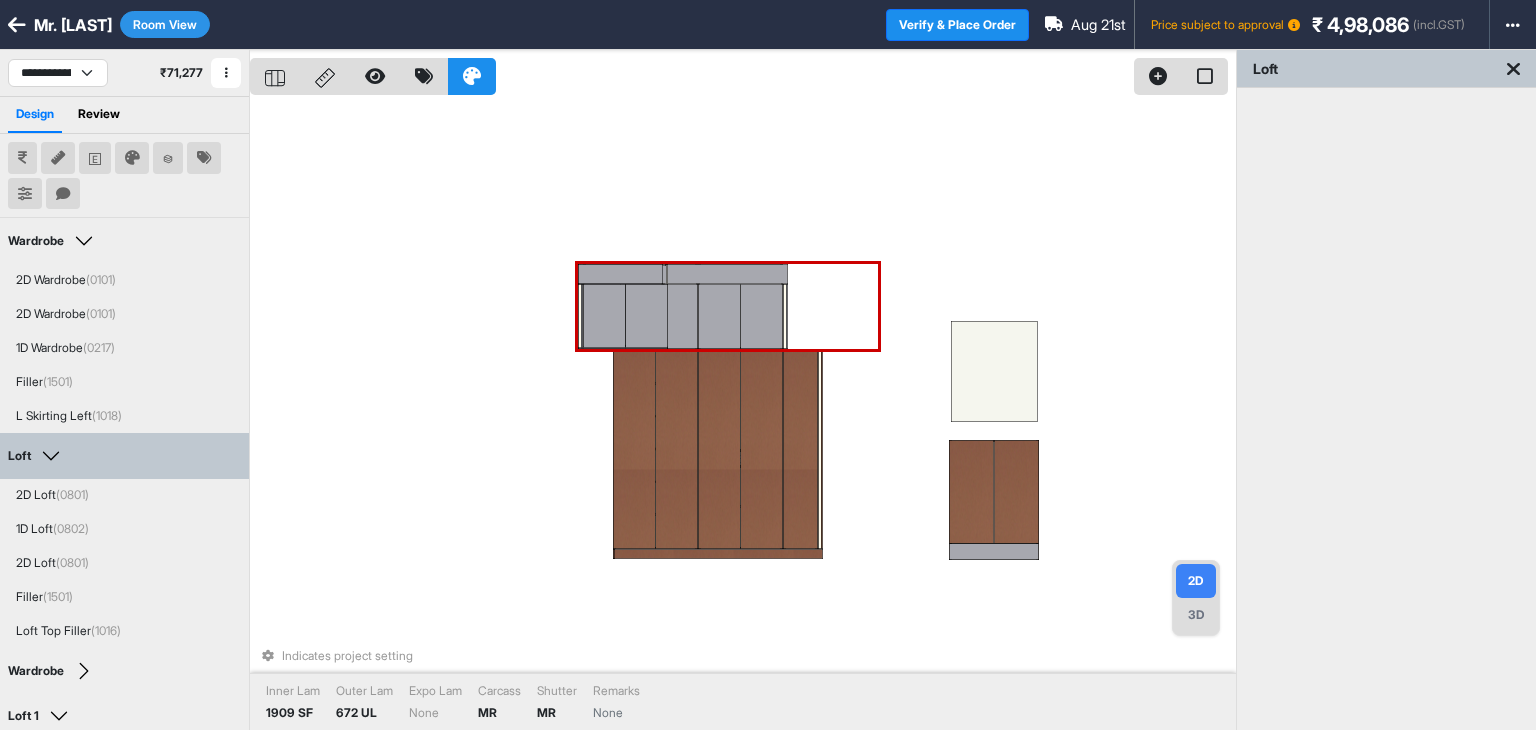 click at bounding box center [762, 316] 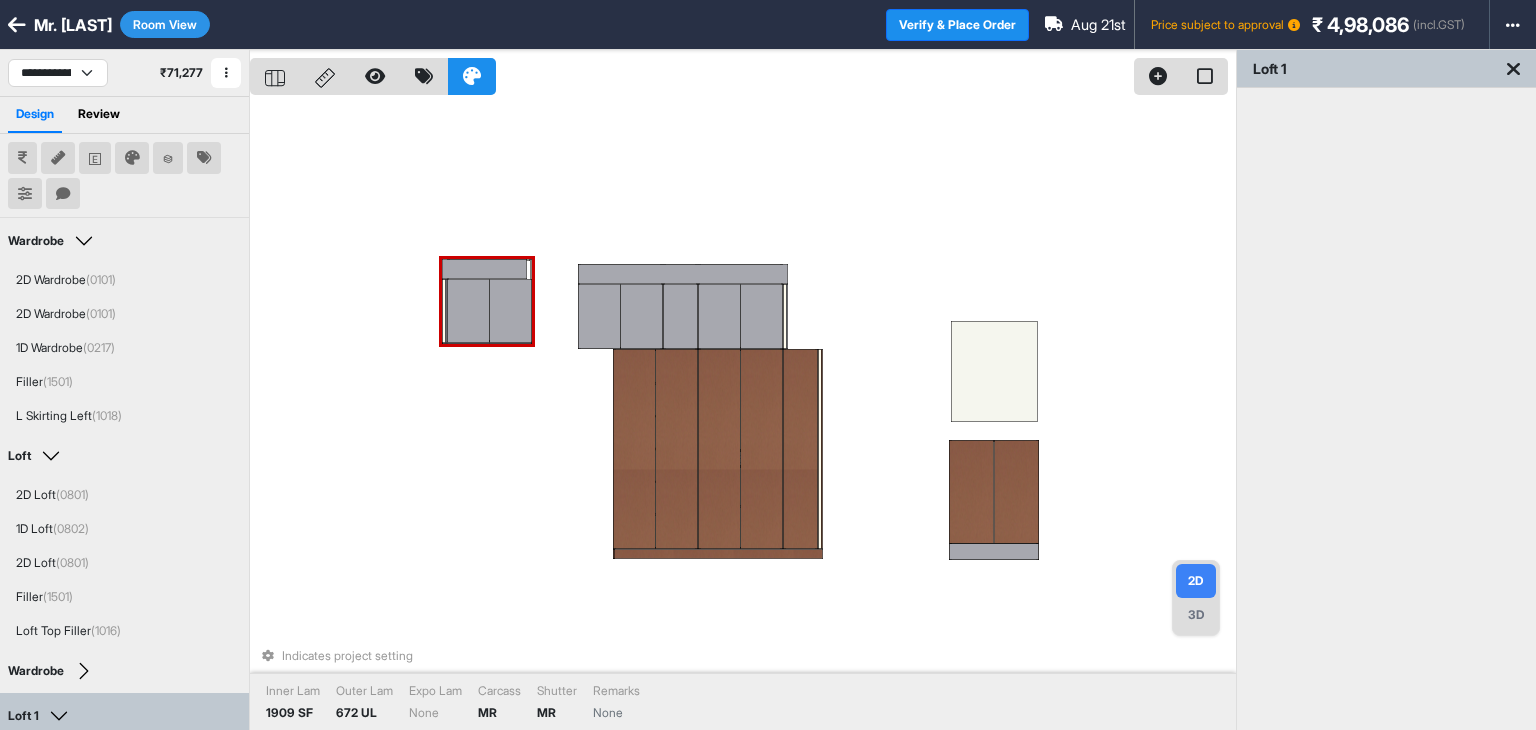 drag, startPoint x: 615, startPoint y: 305, endPoint x: 482, endPoint y: 300, distance: 133.09395 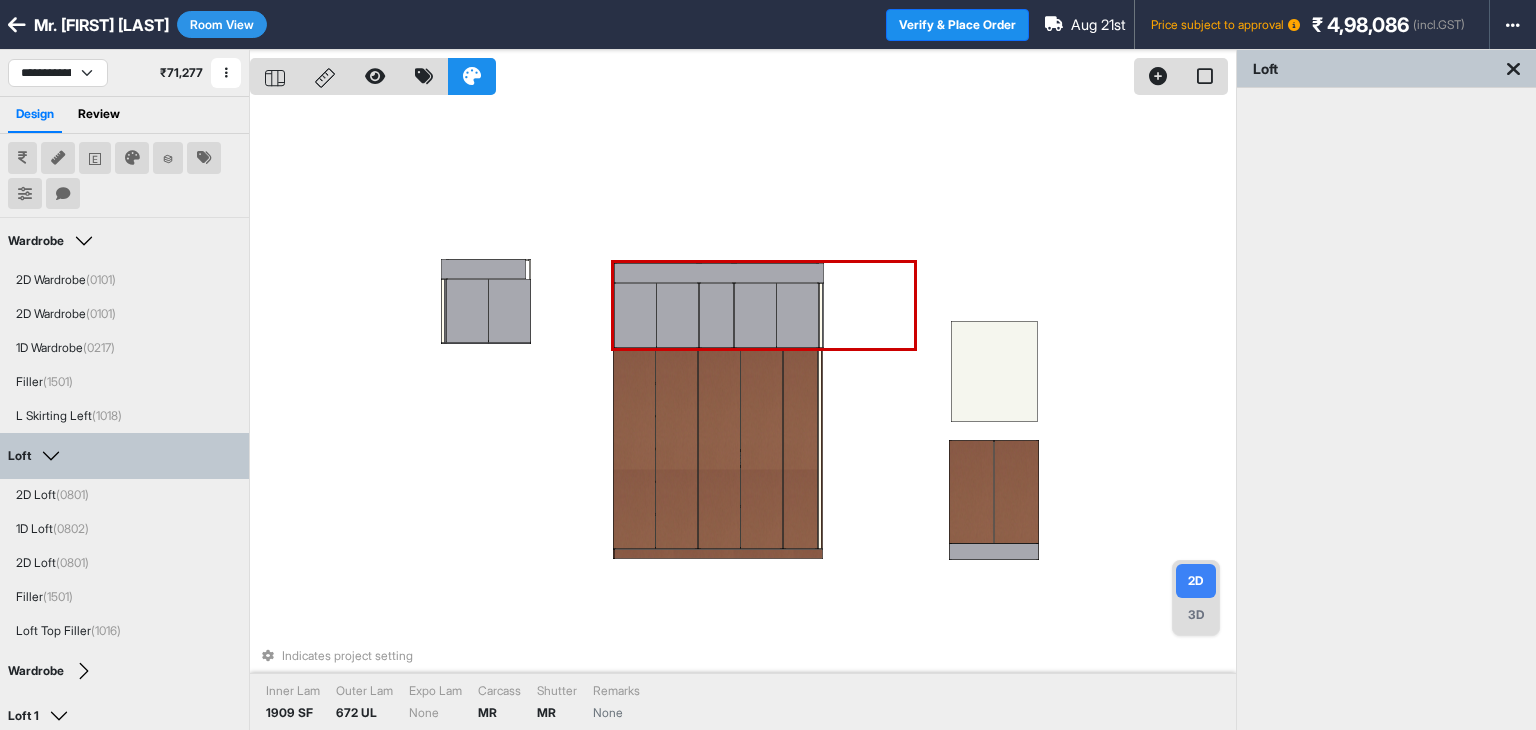 select on "****" 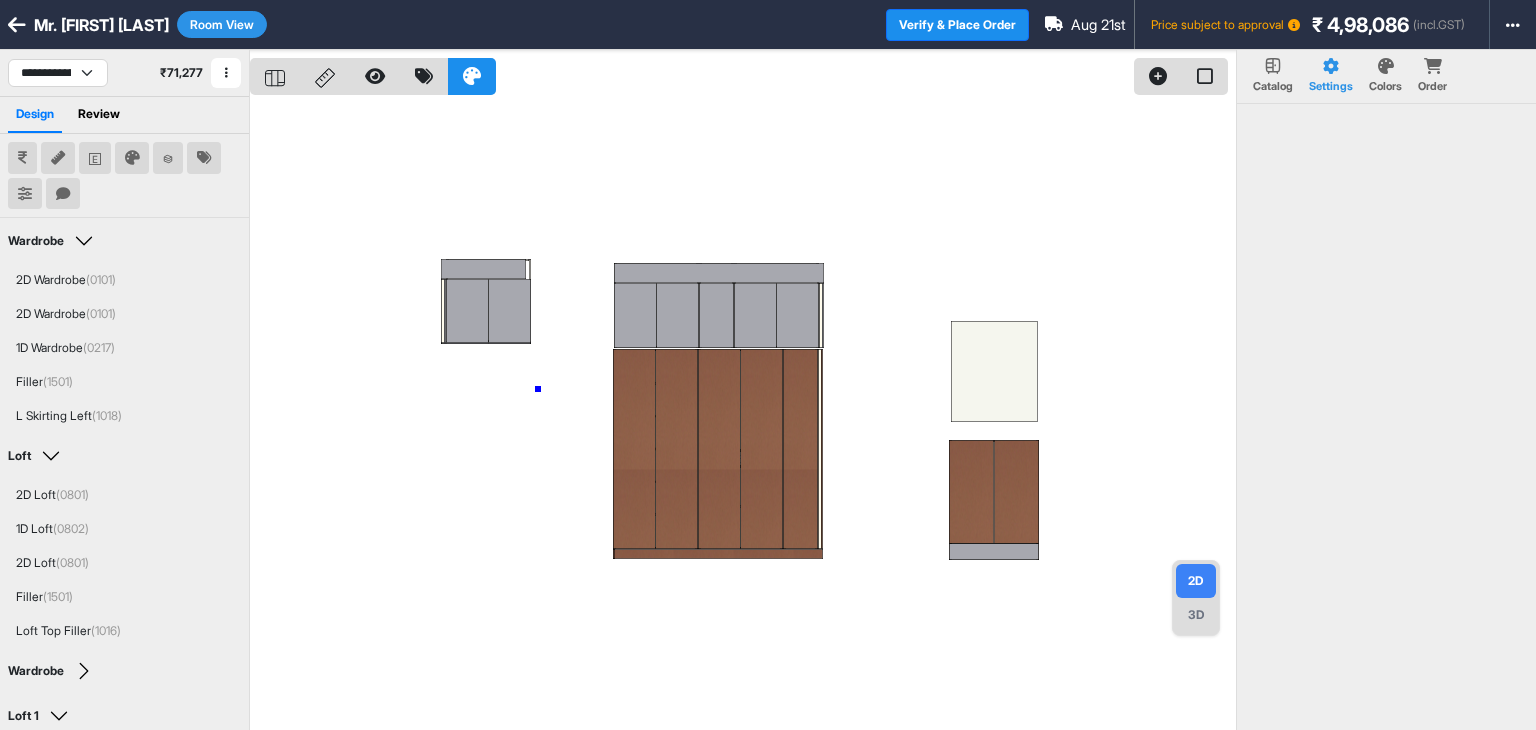 click at bounding box center (743, 415) 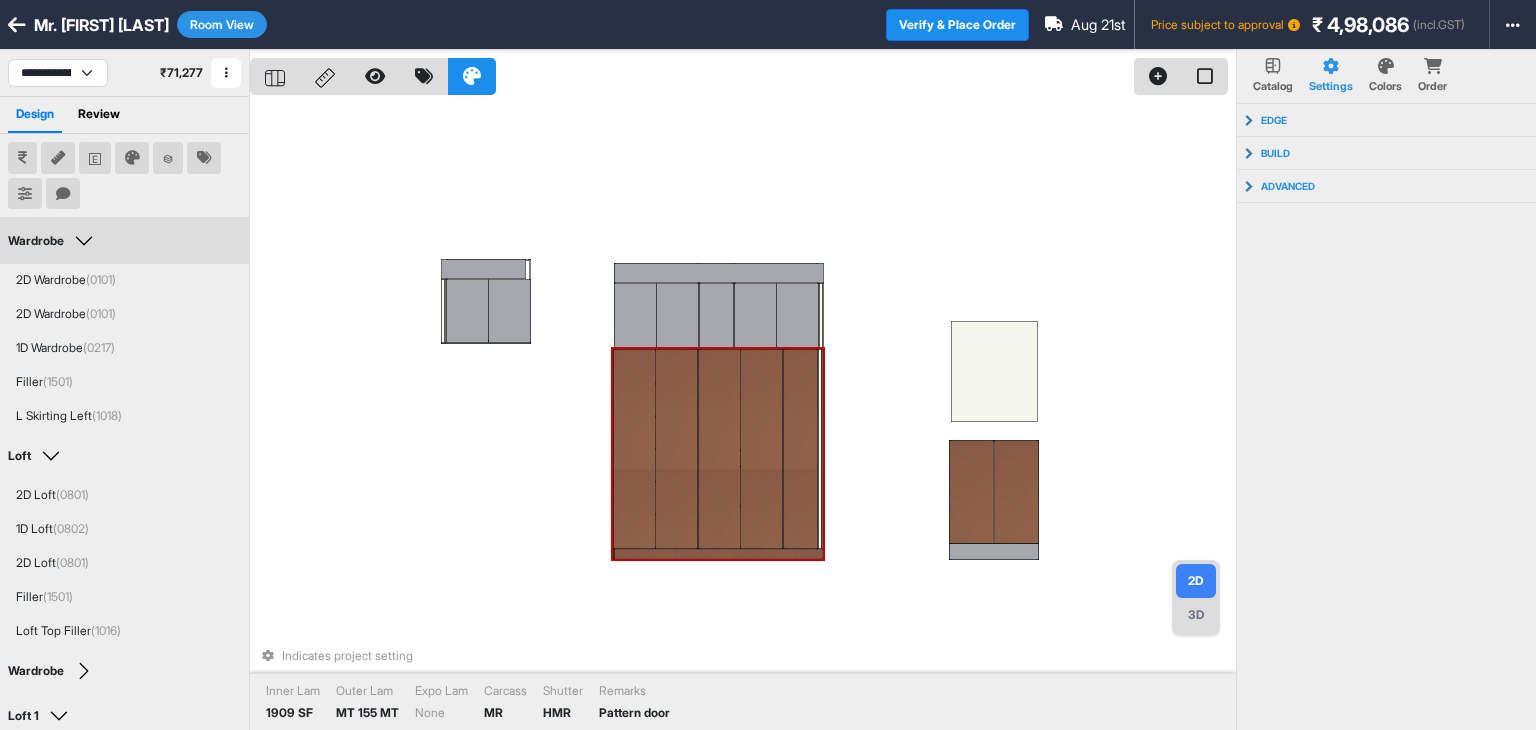 click on "3D" at bounding box center (1196, 615) 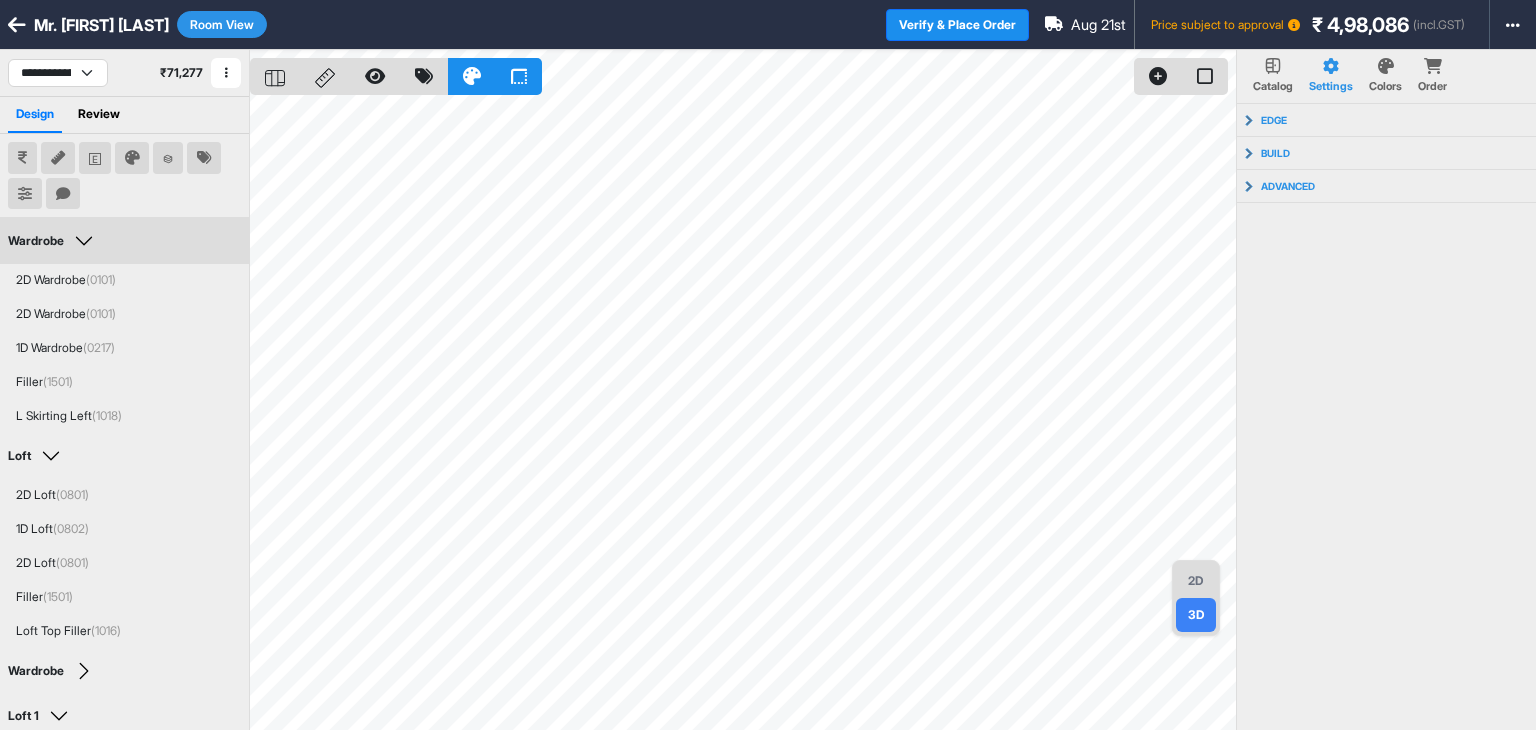 click on "2D" at bounding box center [1196, 581] 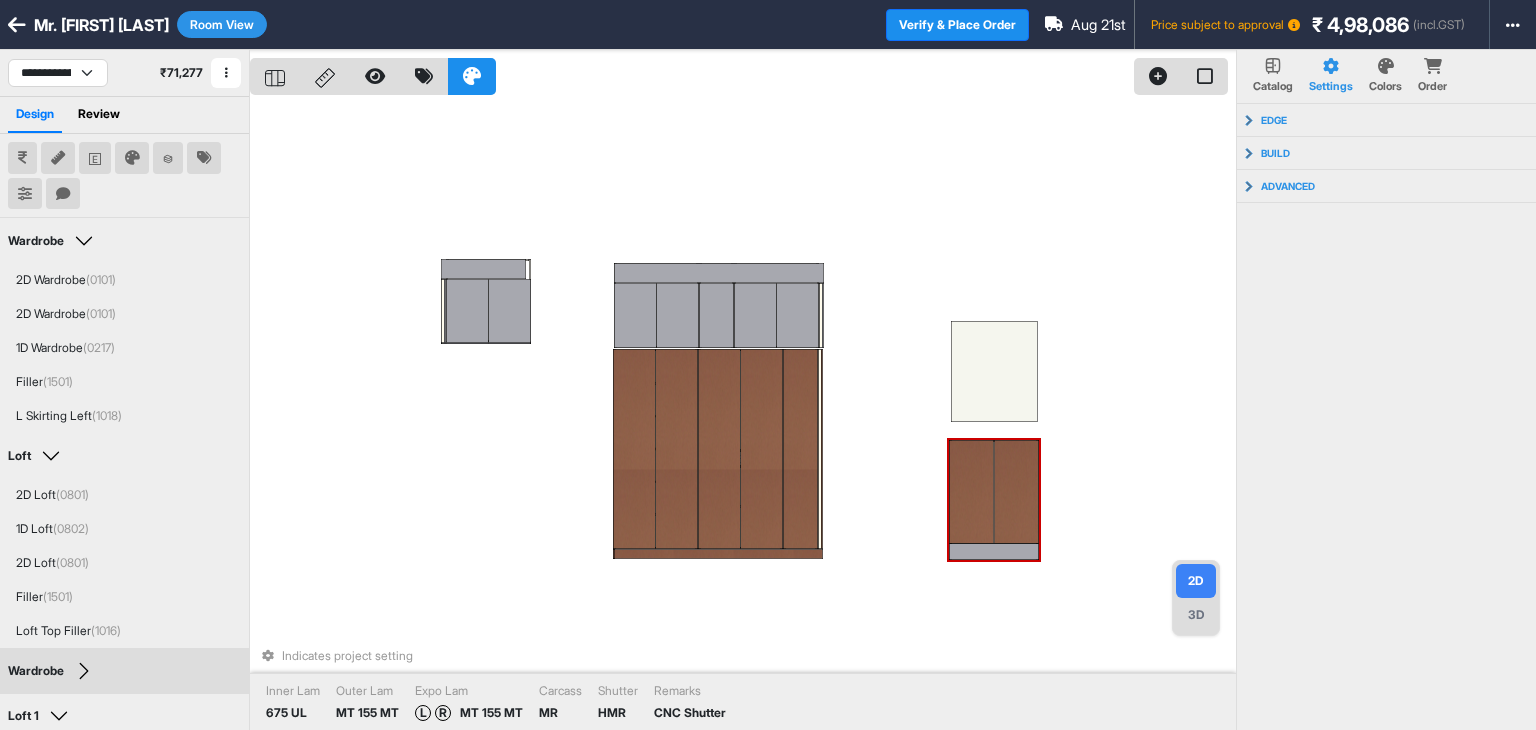 click on "Mr. [FIRST] [LAST]" at bounding box center [443, 24] 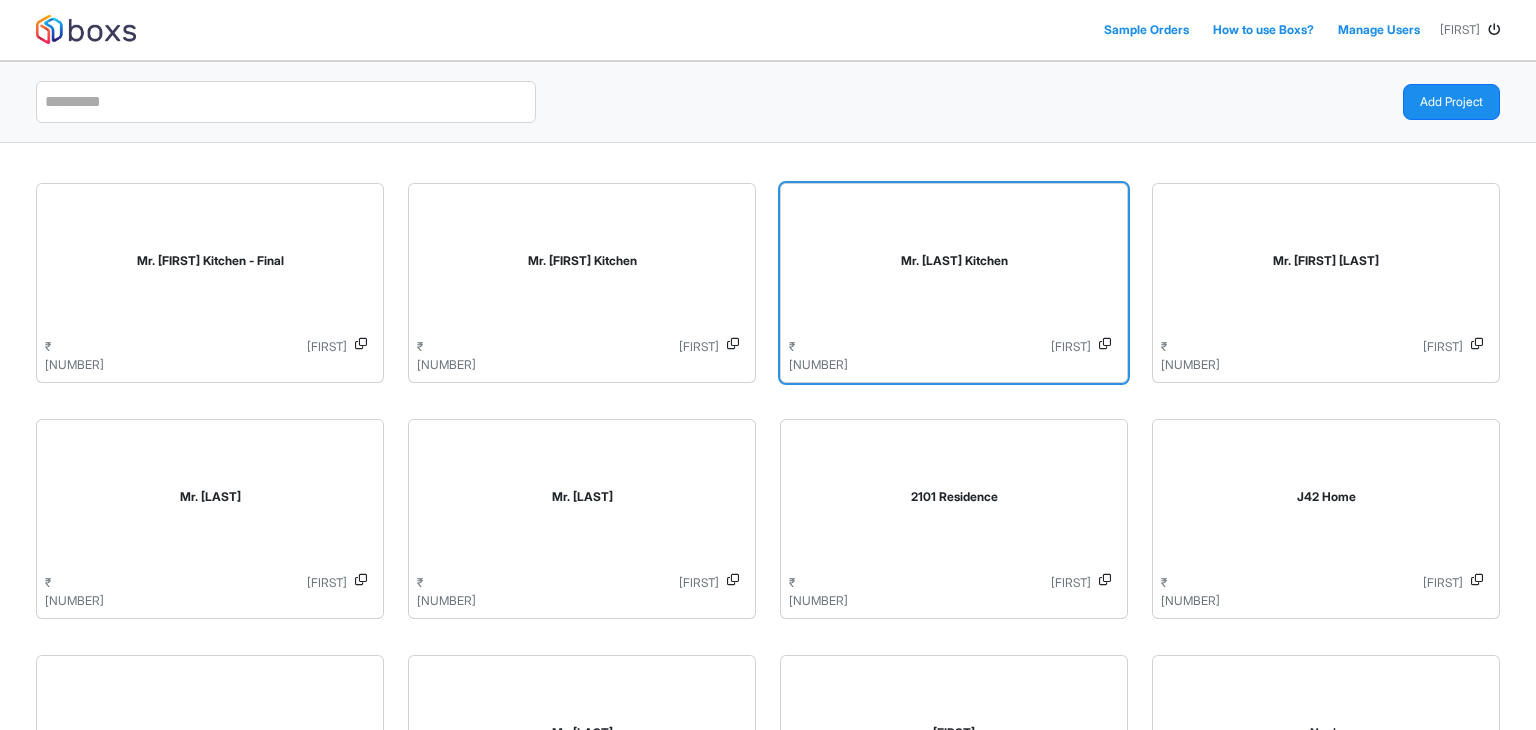 click on "Mr. [LAST] Kitchen" at bounding box center [954, 261] 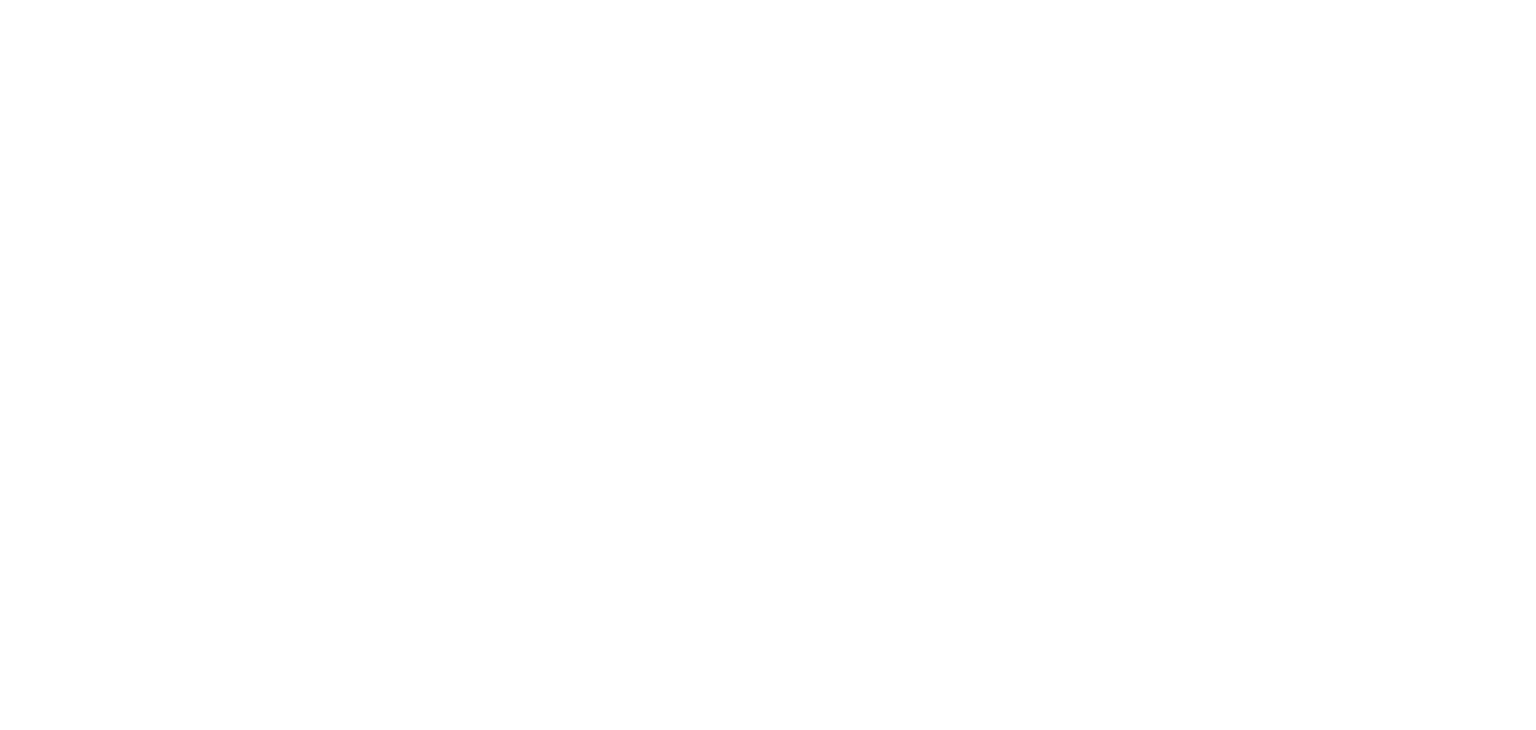 click on "Loading..." at bounding box center (768, 365) 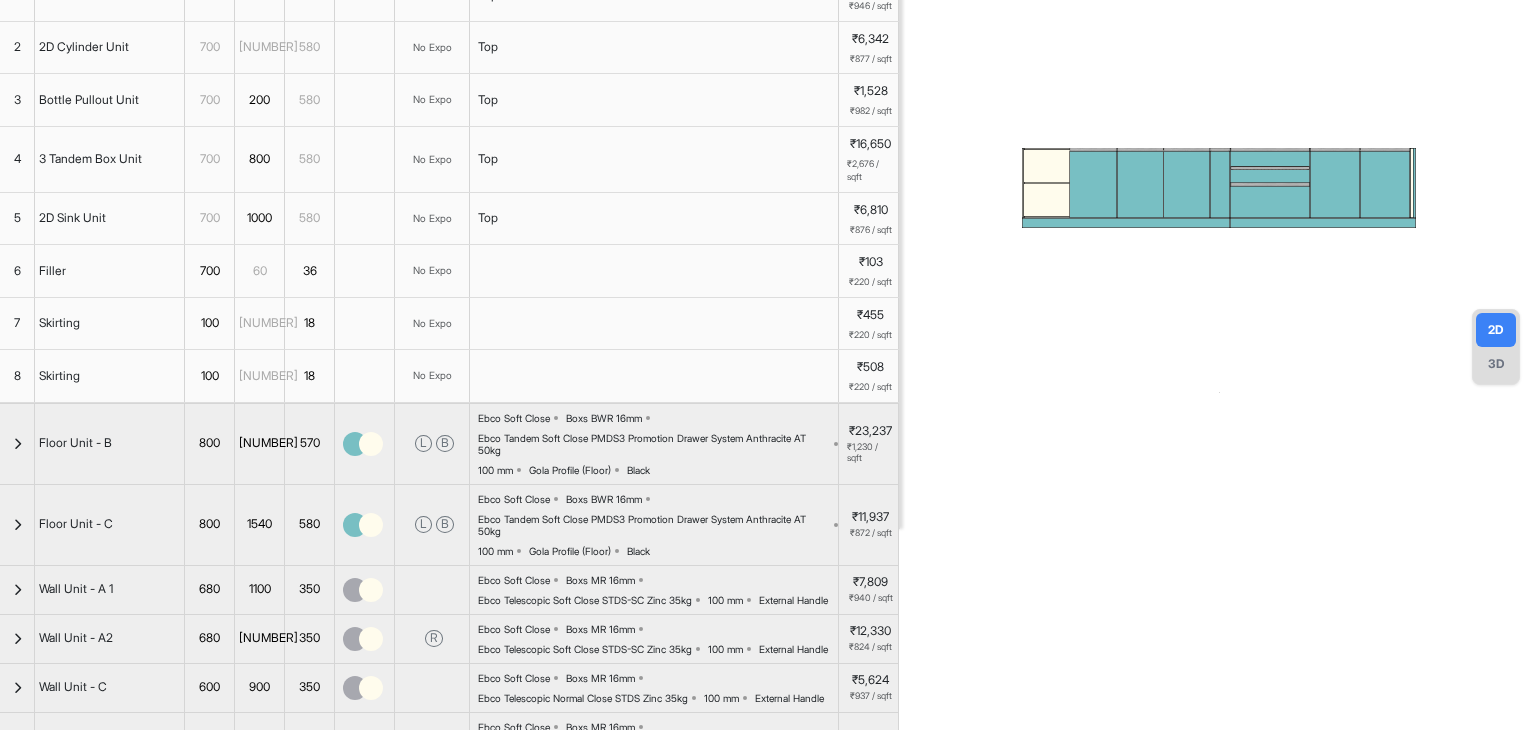 scroll, scrollTop: 258, scrollLeft: 0, axis: vertical 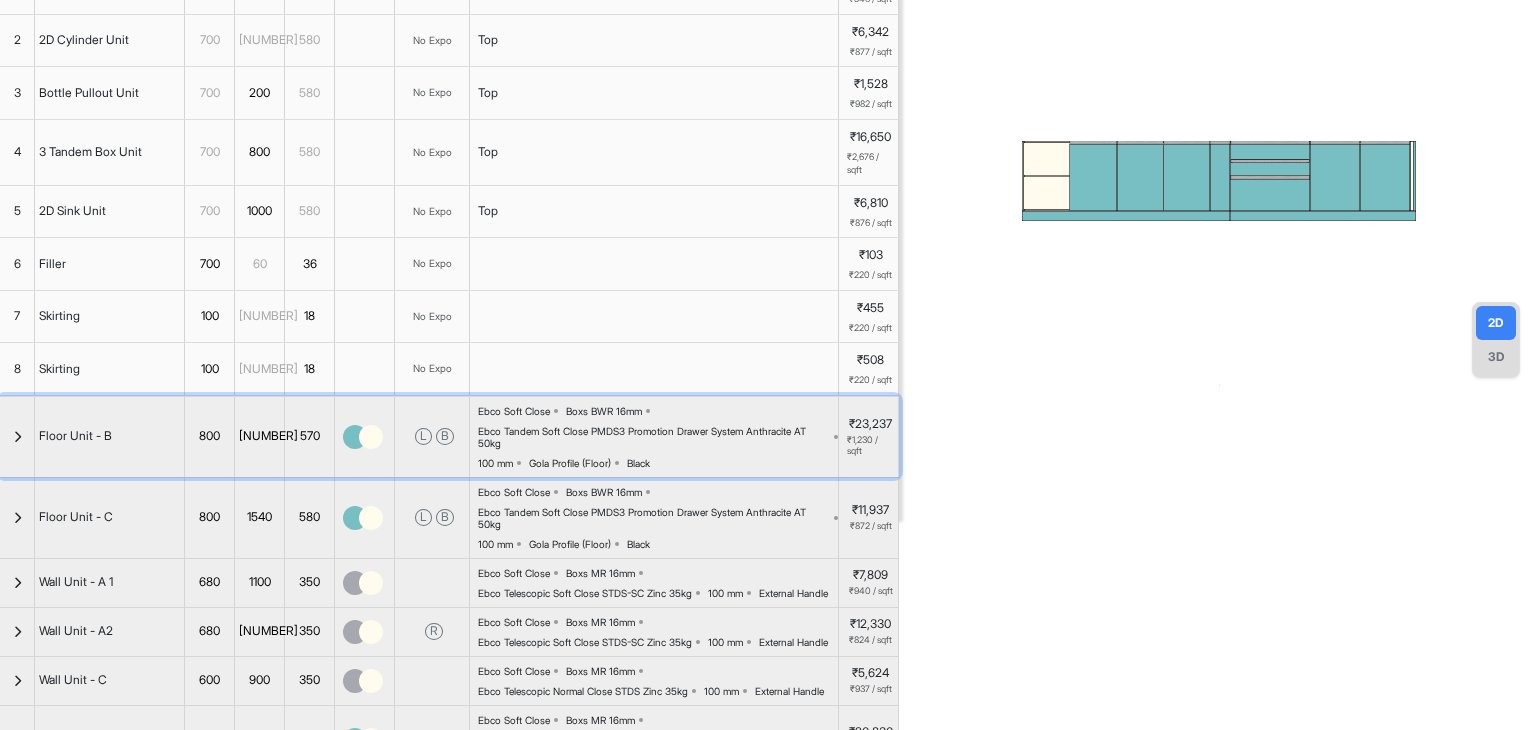 click on "Ebco Soft Close Boxs BWR 16mm Ebco Tandem Soft Close PMDS3 Promotion Drawer System Anthracite AT 50kg 100 mm Gola Profile (Floor) Black" at bounding box center (658, 437) 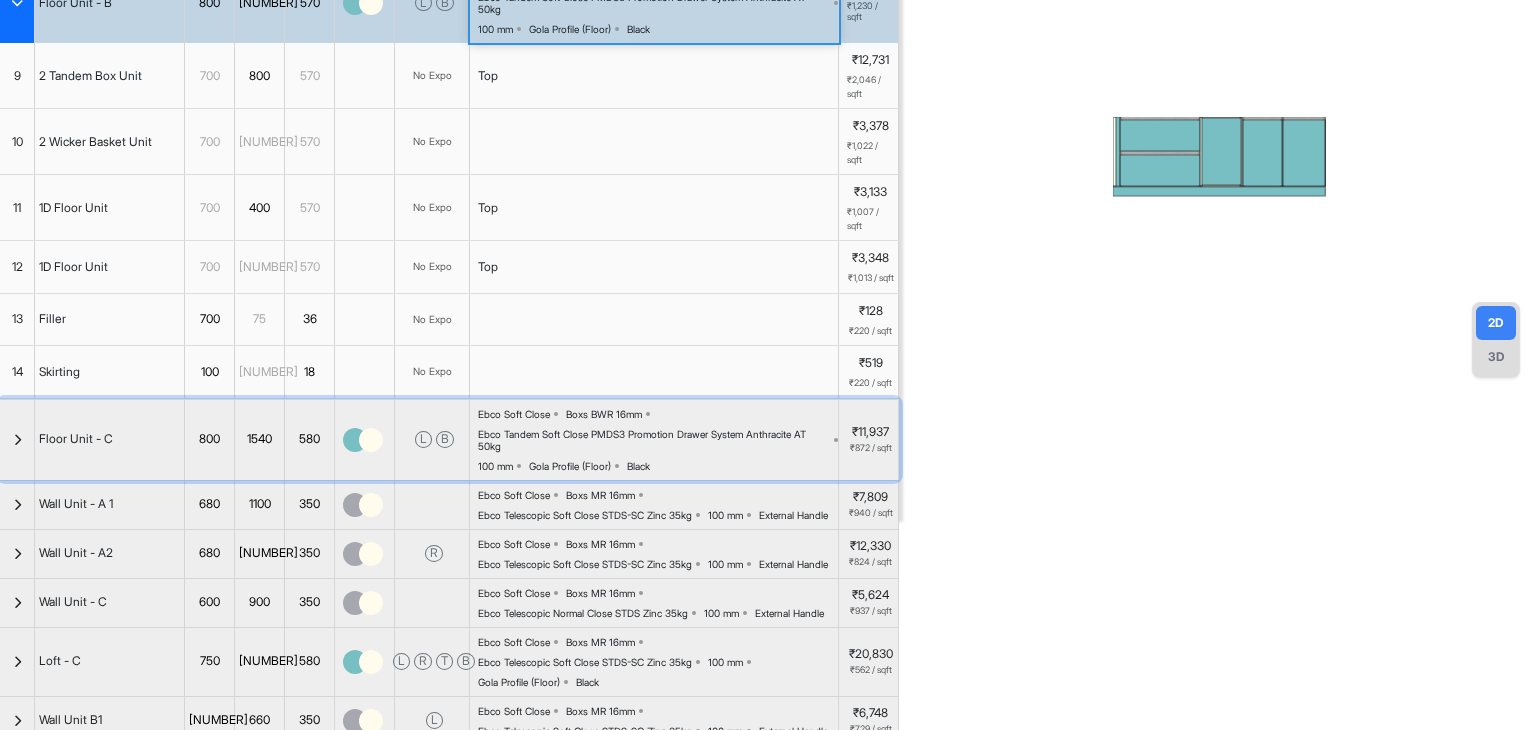 click on "Ebco Soft Close Boxs BWR 16mm Ebco Tandem Soft Close PMDS3 Promotion Drawer System Anthracite AT 50kg 100 mm Gola Profile (Floor) Black" at bounding box center (658, 440) 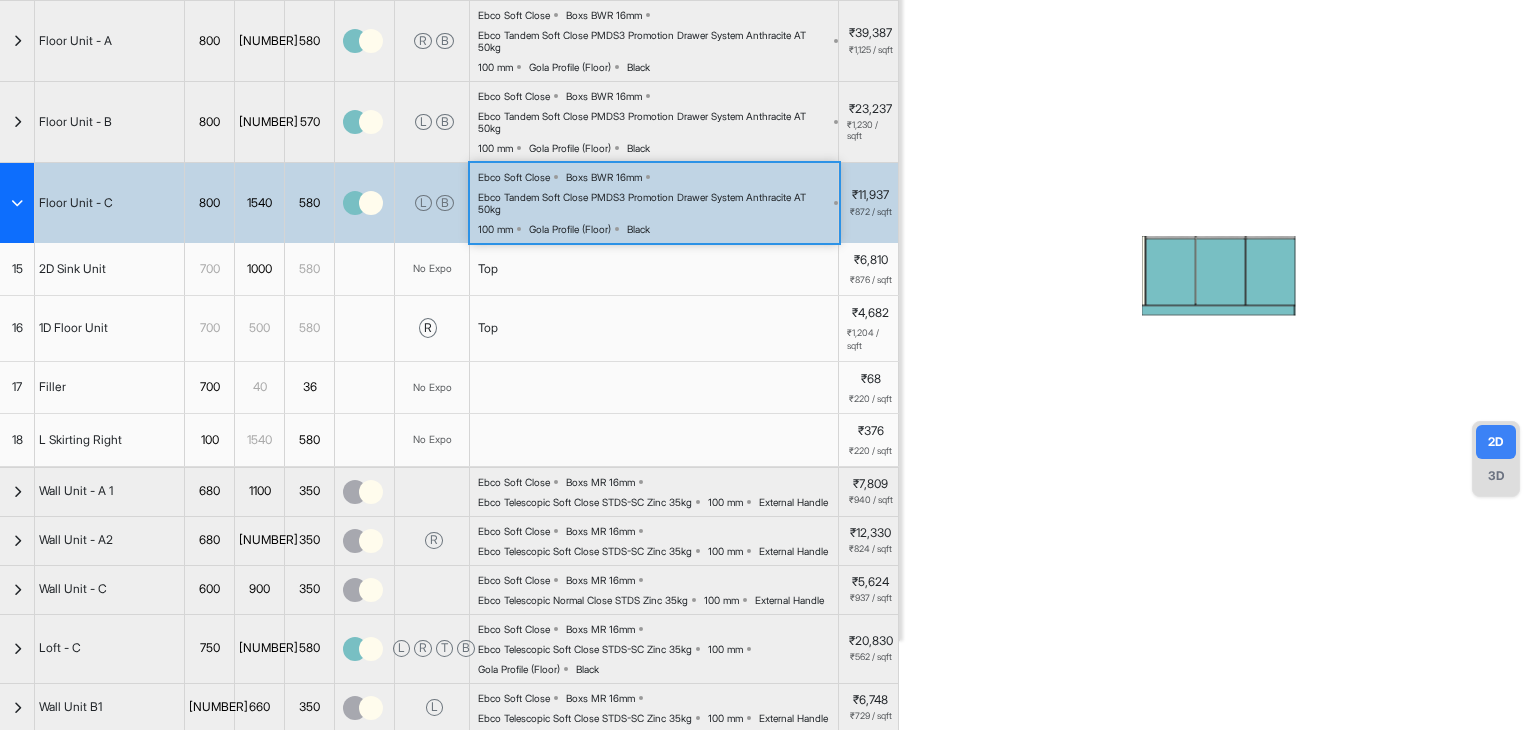 scroll, scrollTop: 131, scrollLeft: 0, axis: vertical 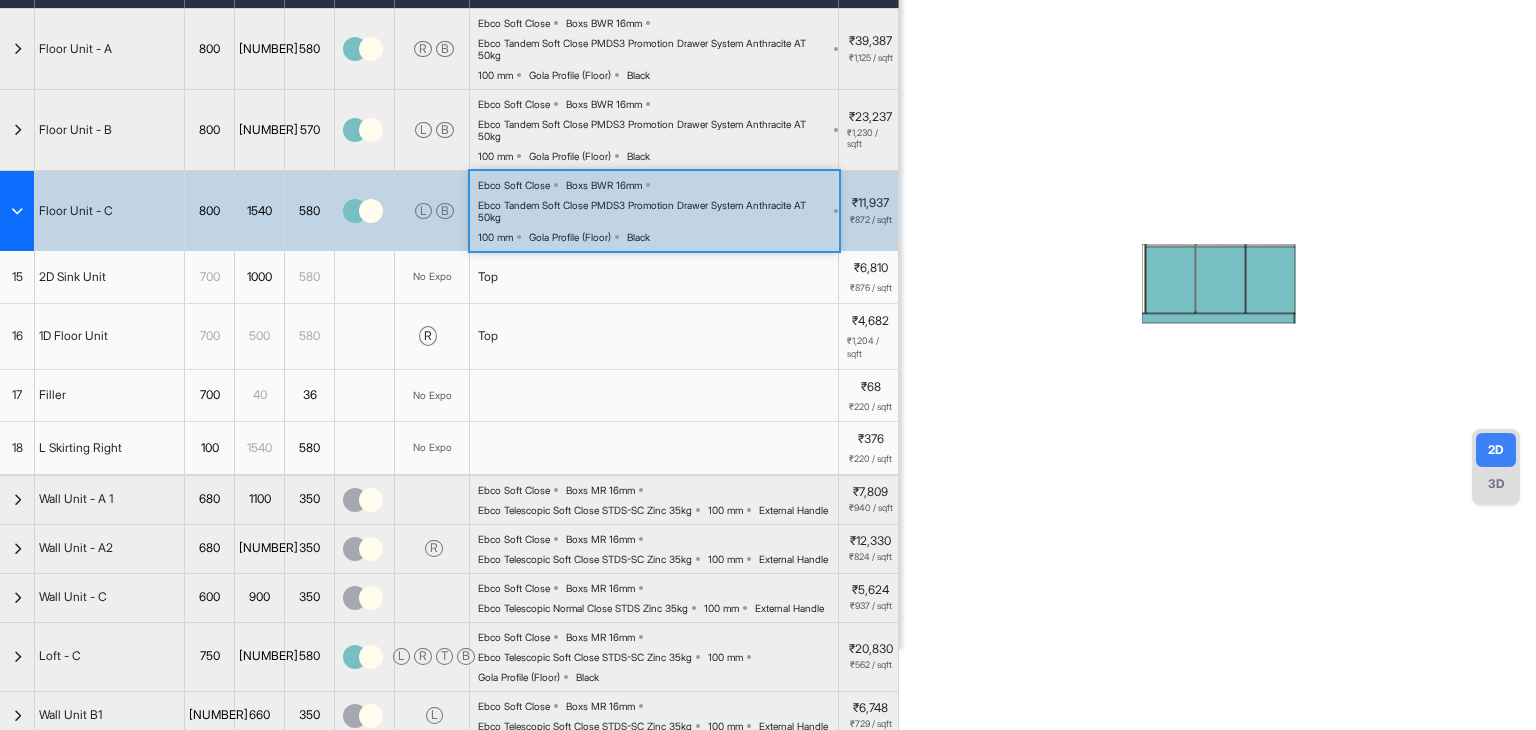 click on "3D" at bounding box center [1496, 484] 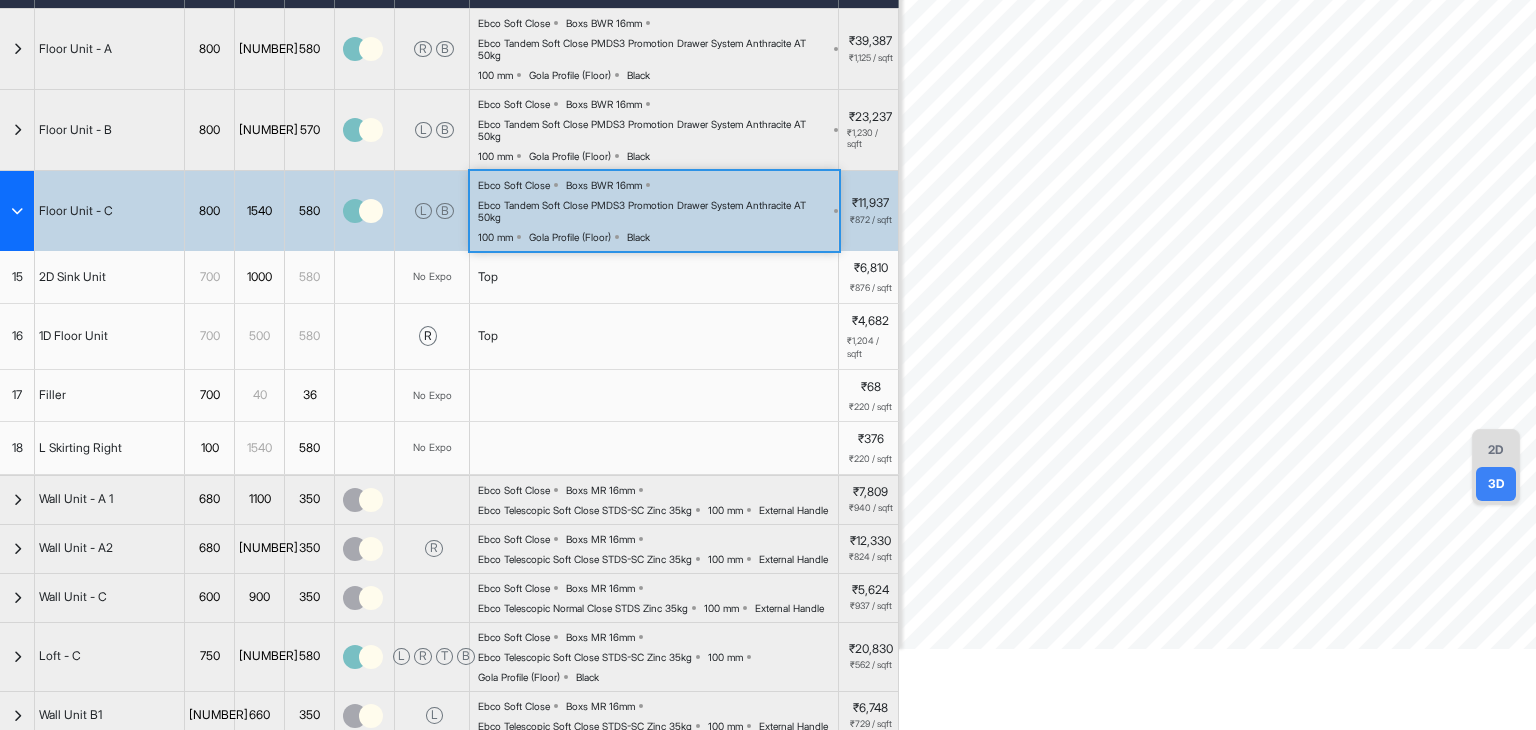click on "2D" at bounding box center [1496, 450] 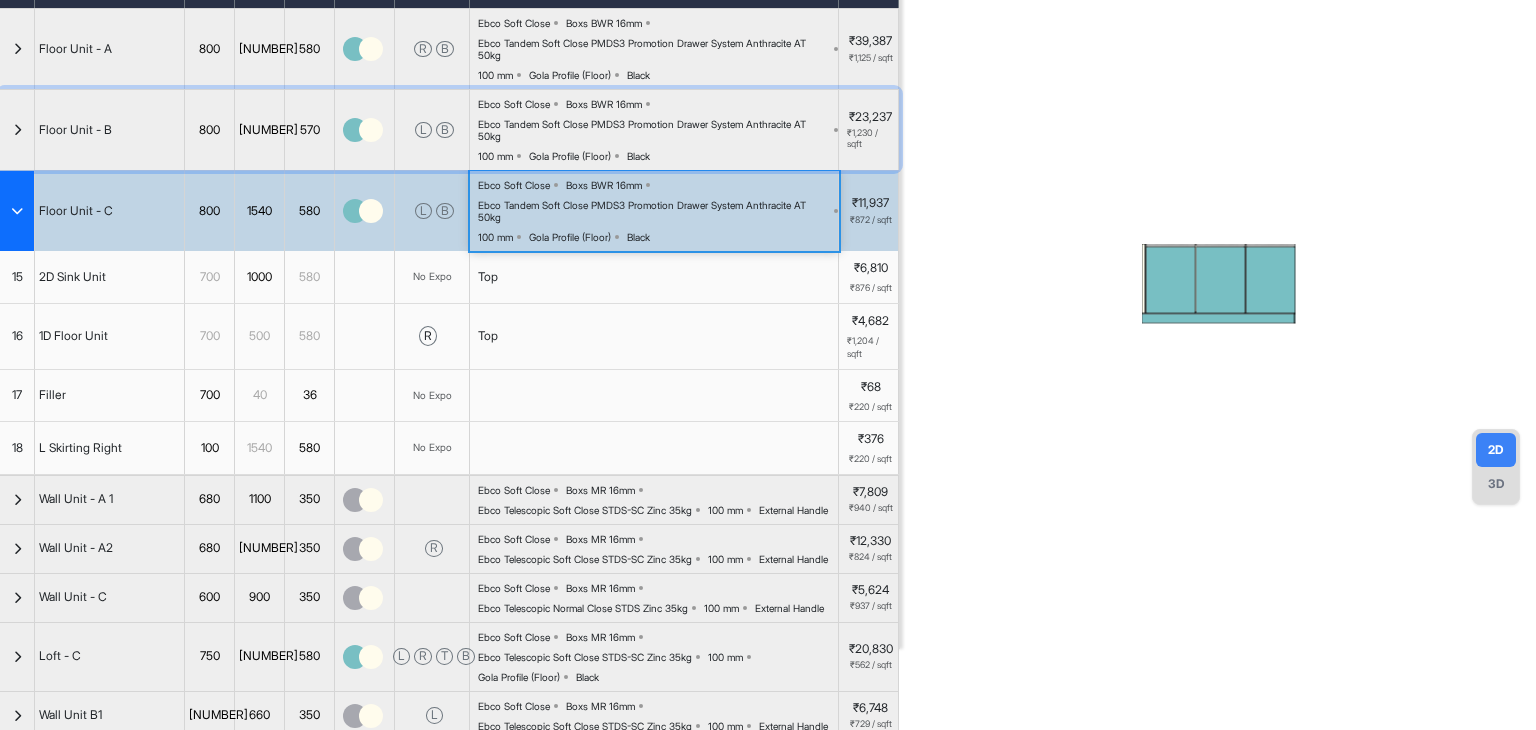 click on "Ebco Tandem Soft Close PMDS3 Promotion Drawer System Anthracite AT 50kg" at bounding box center [654, 130] 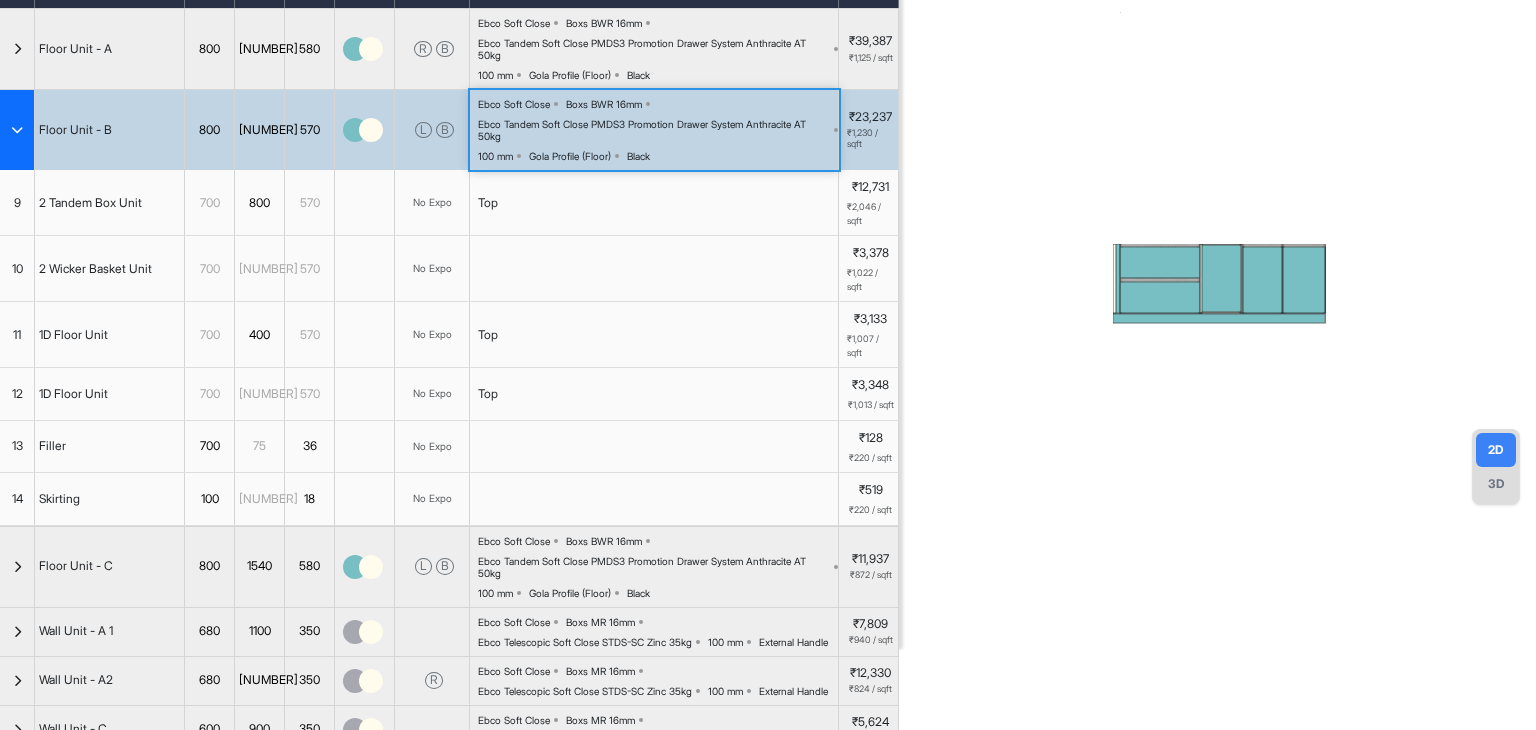 click on "3D" at bounding box center [1496, 484] 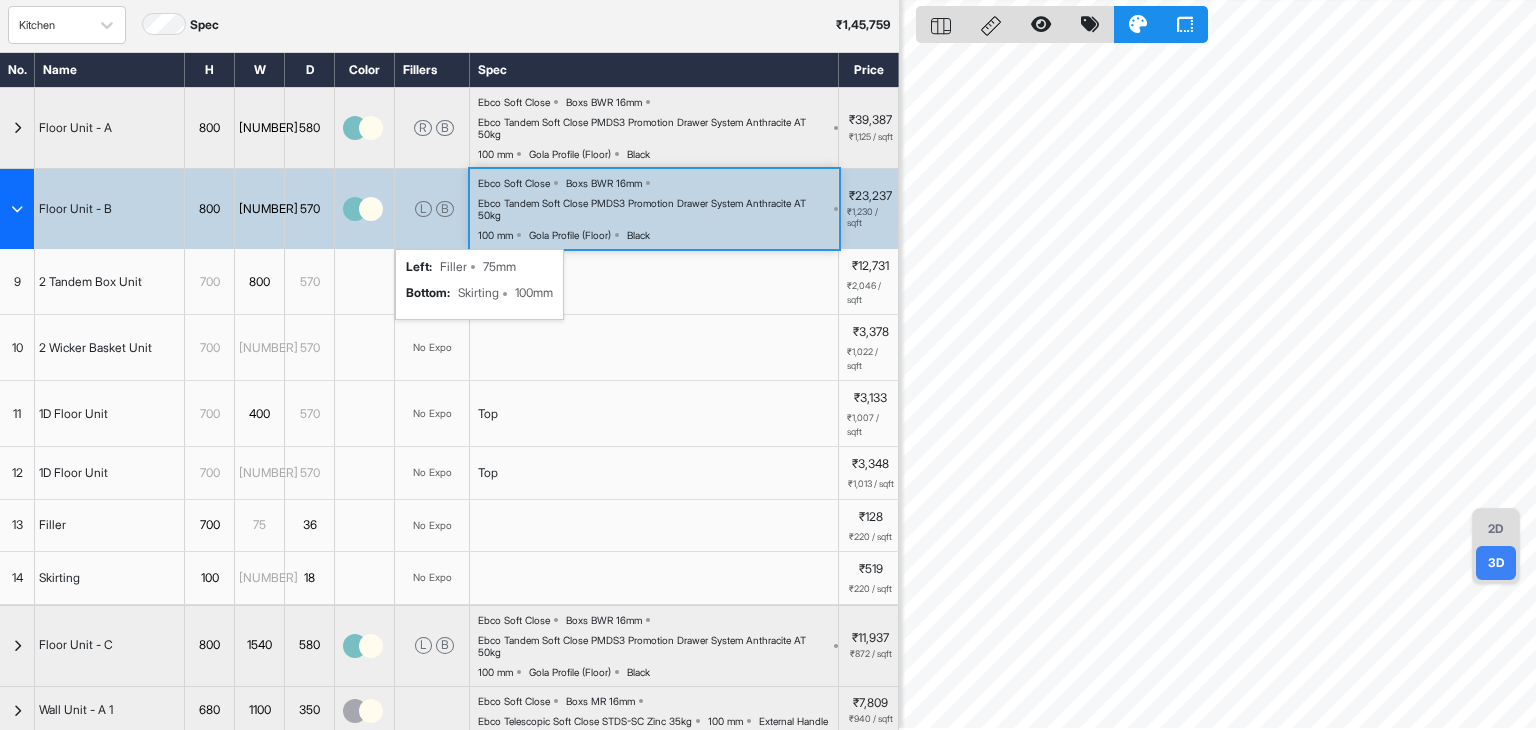 scroll, scrollTop: 12, scrollLeft: 0, axis: vertical 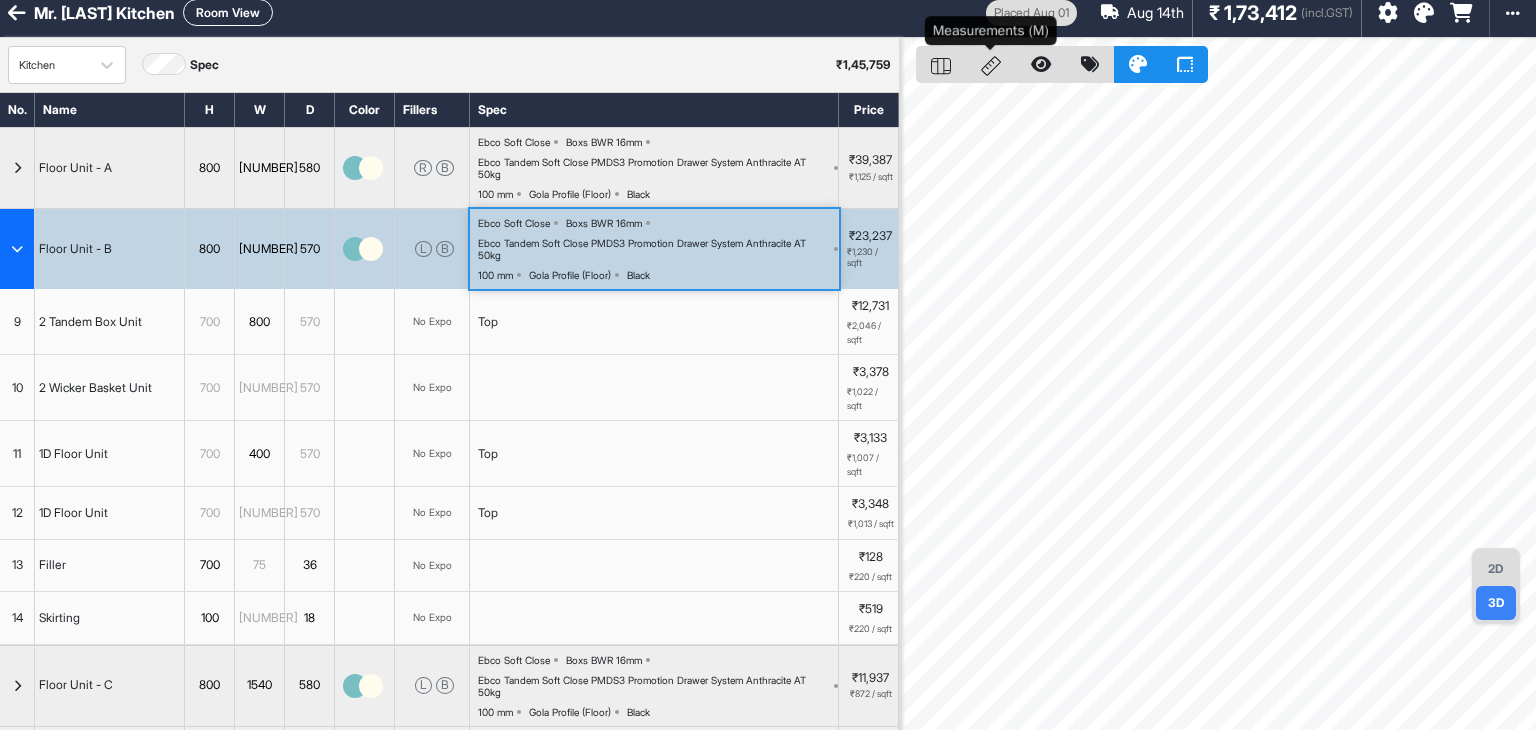 click at bounding box center (991, 64) 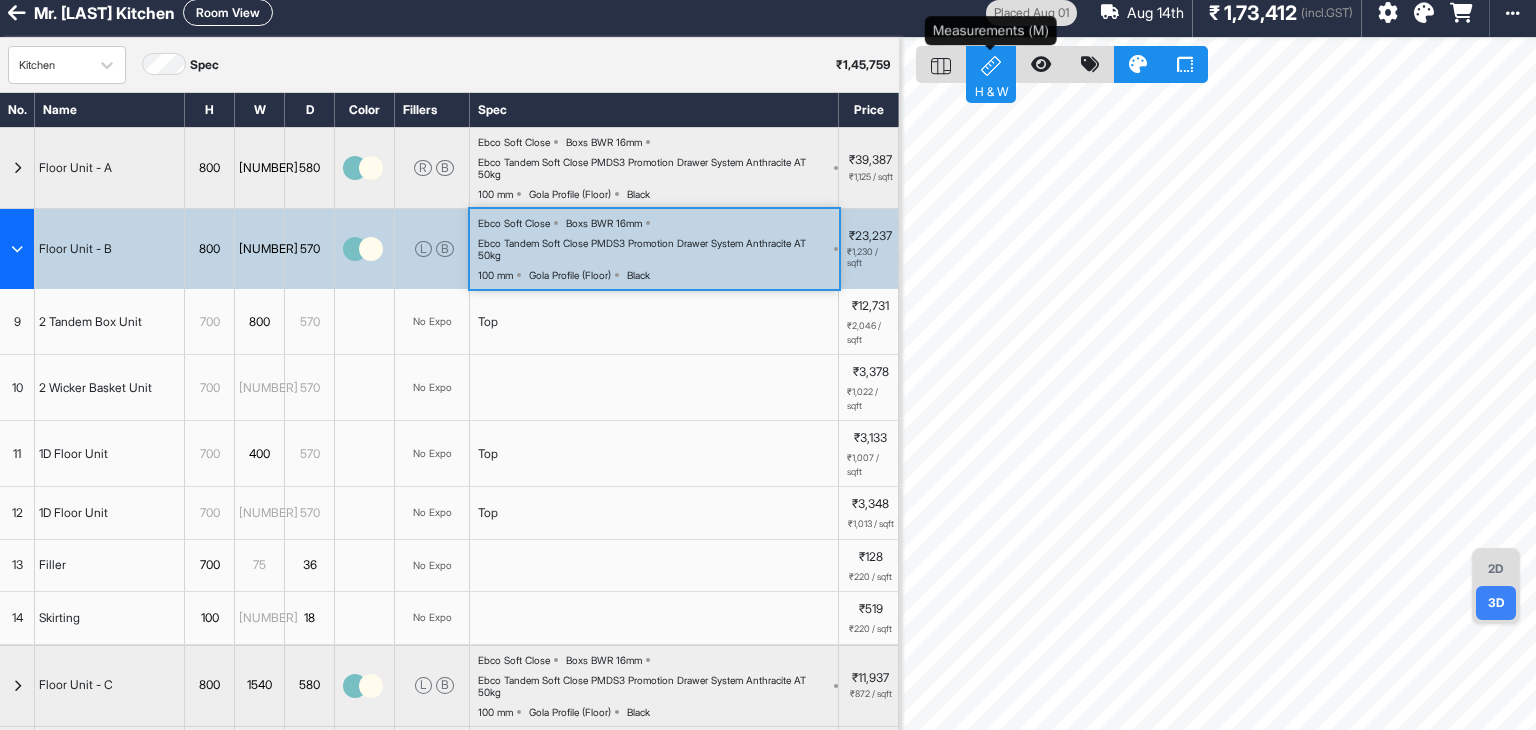 click on "H & W" at bounding box center (991, 64) 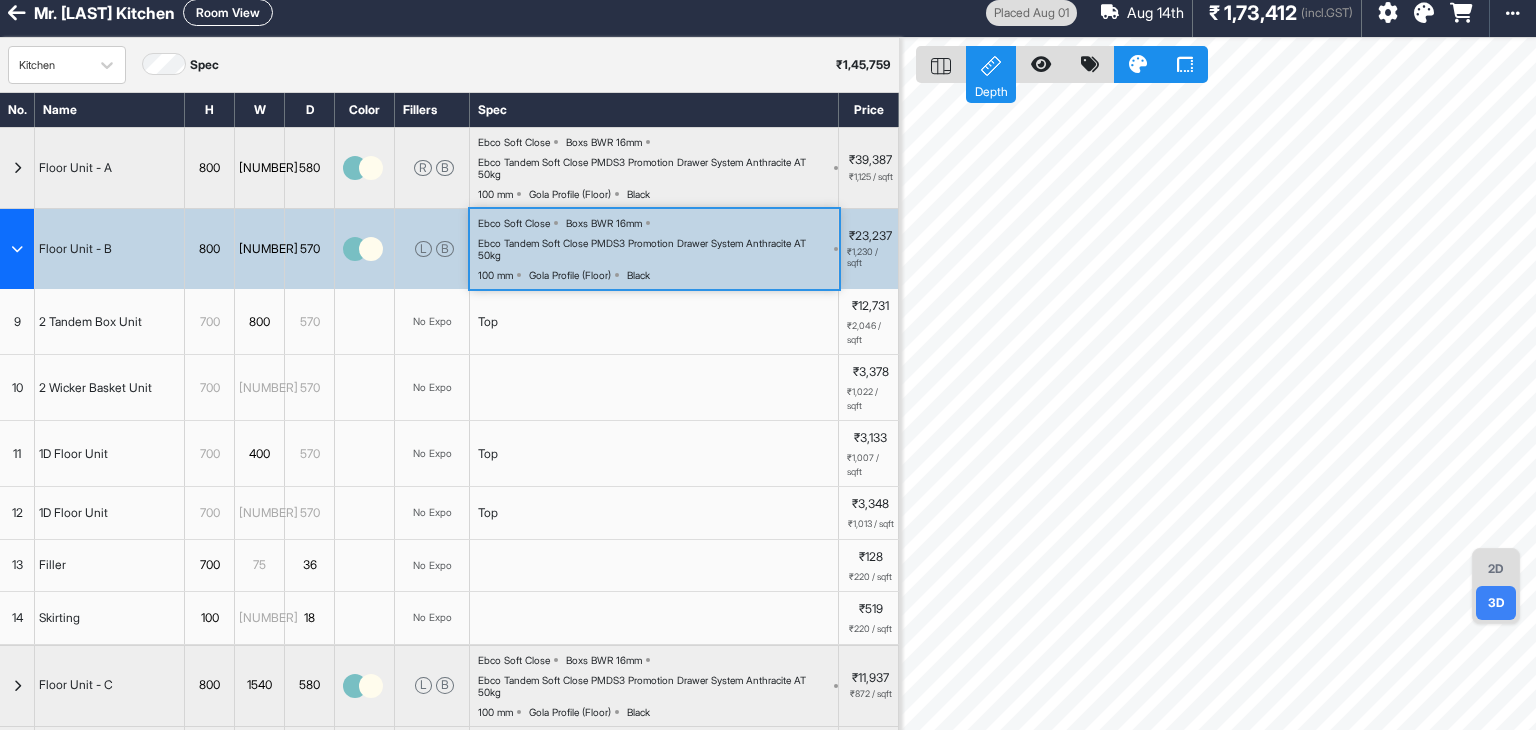 click on "2D" at bounding box center [1496, 569] 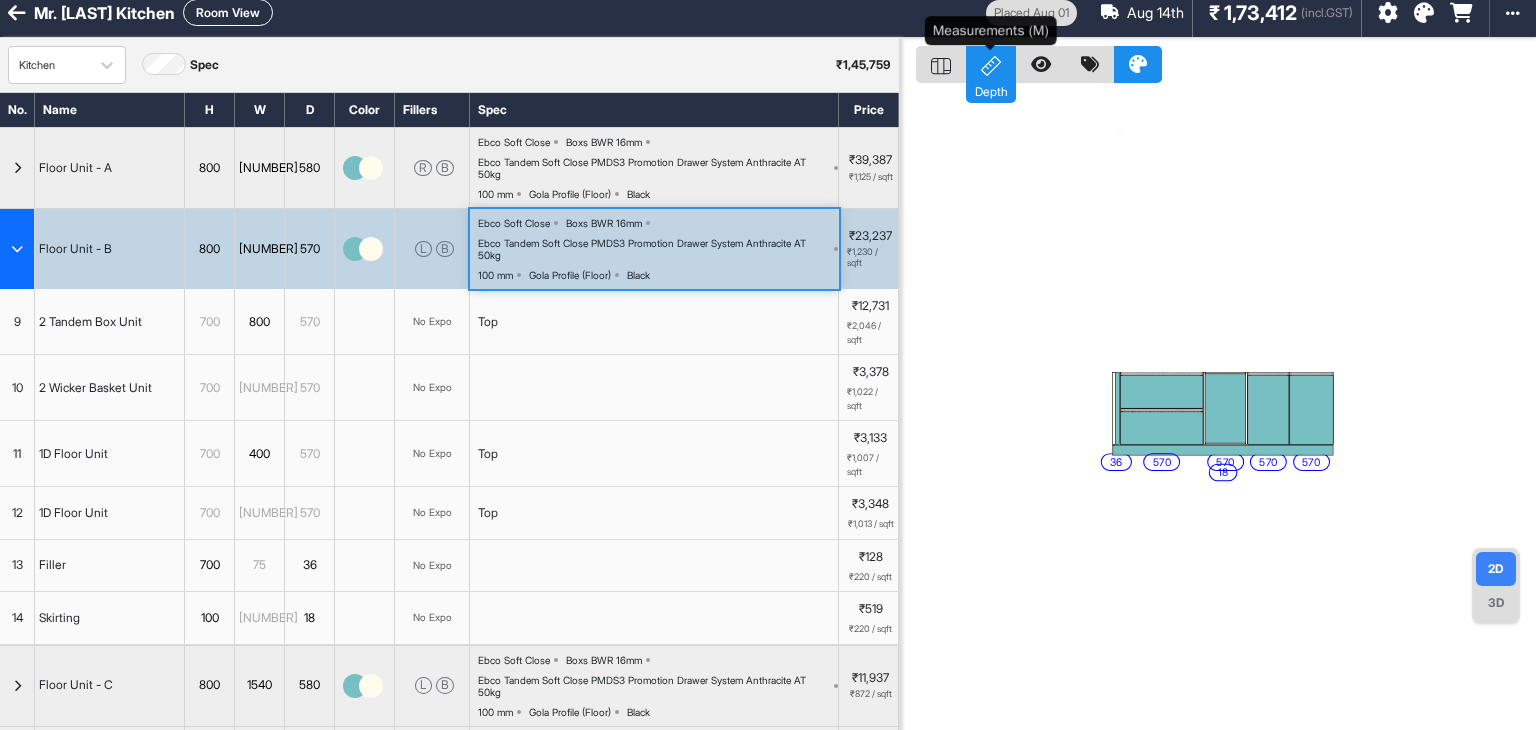 click 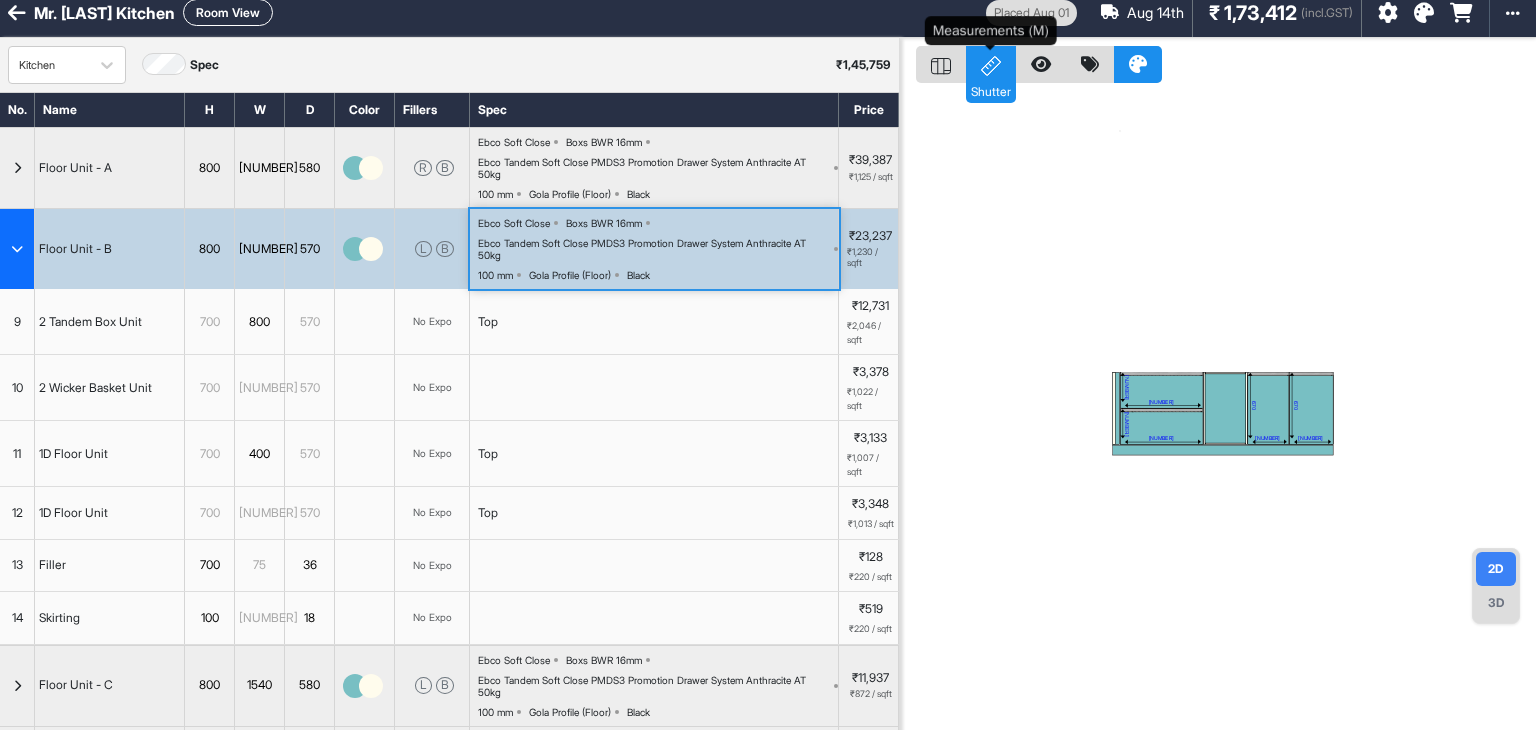 click 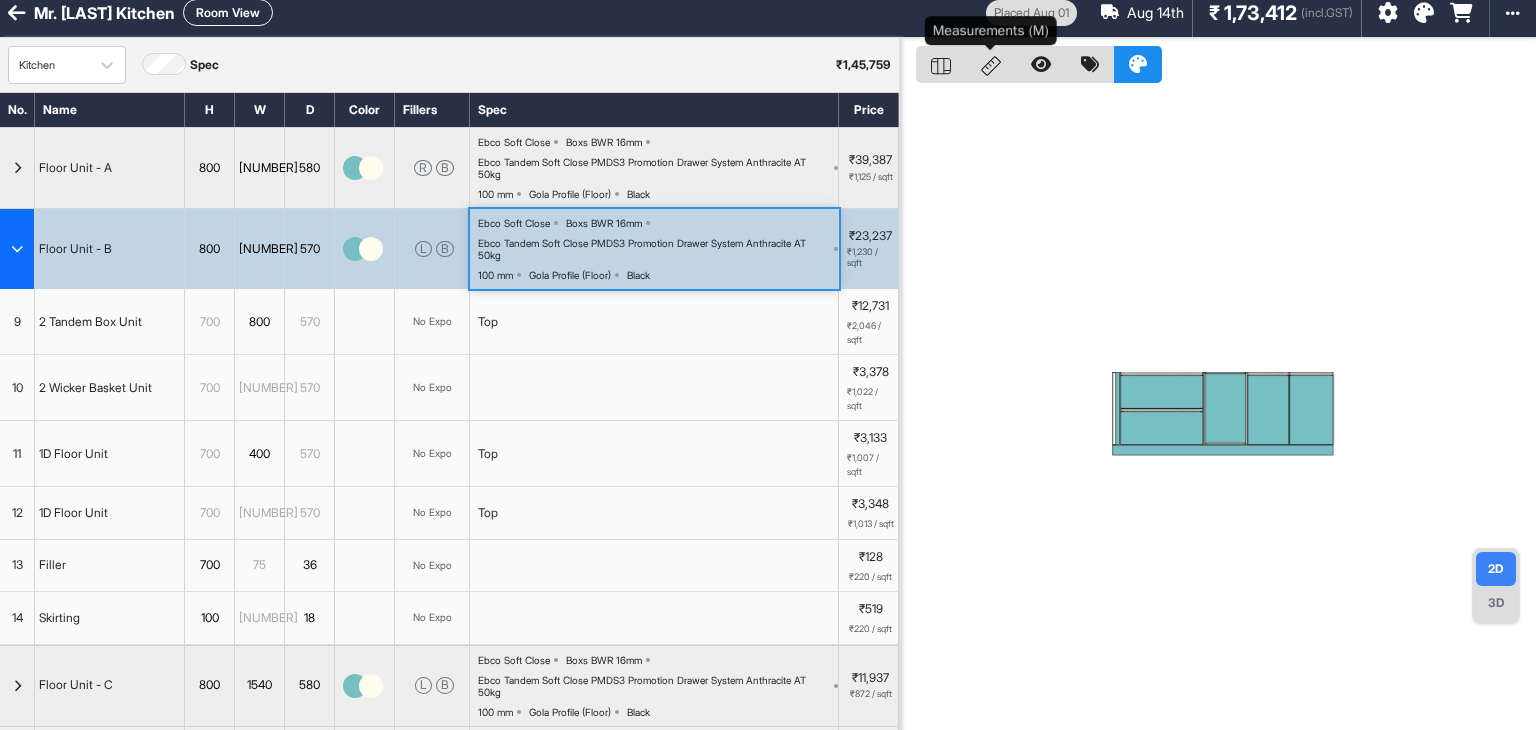 click 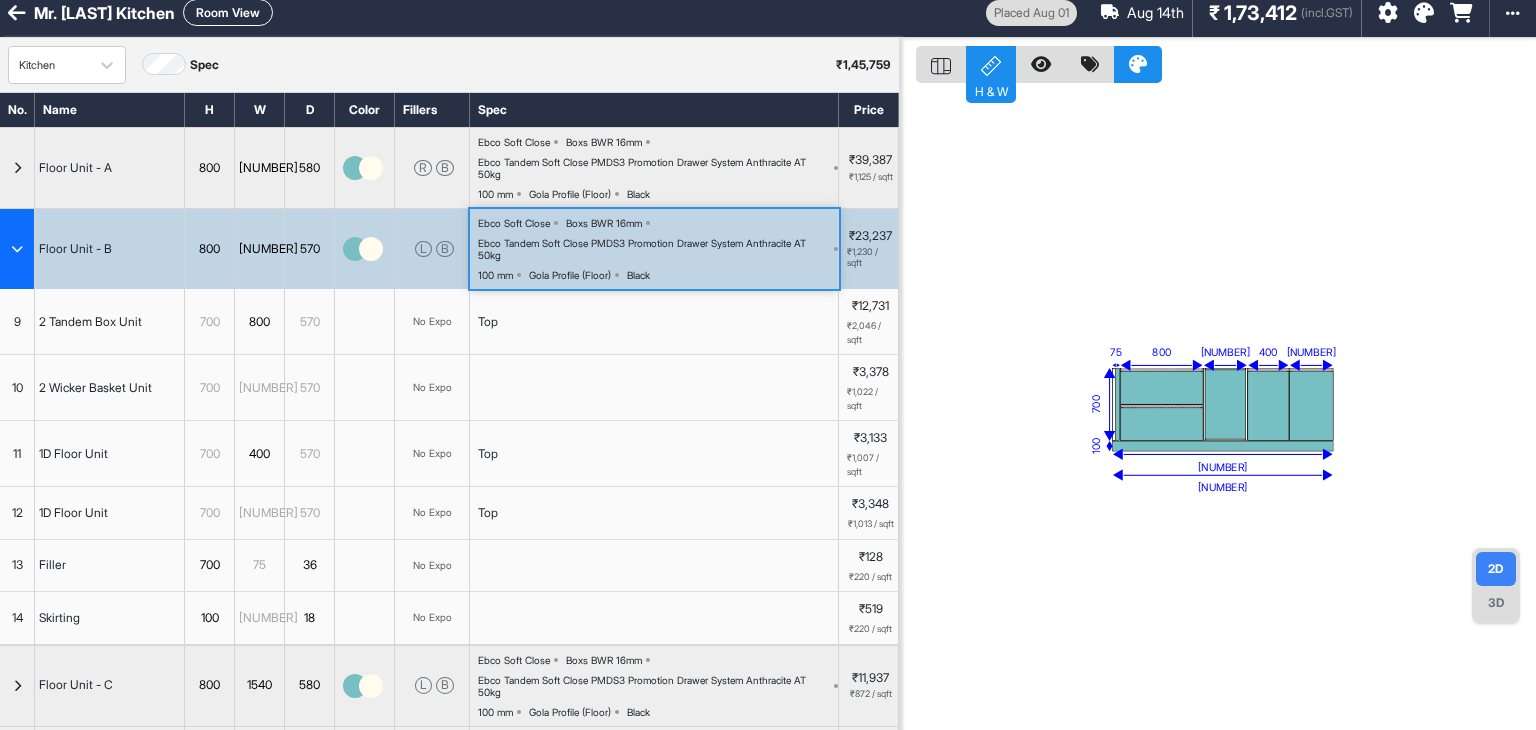 click at bounding box center (1225, 404) 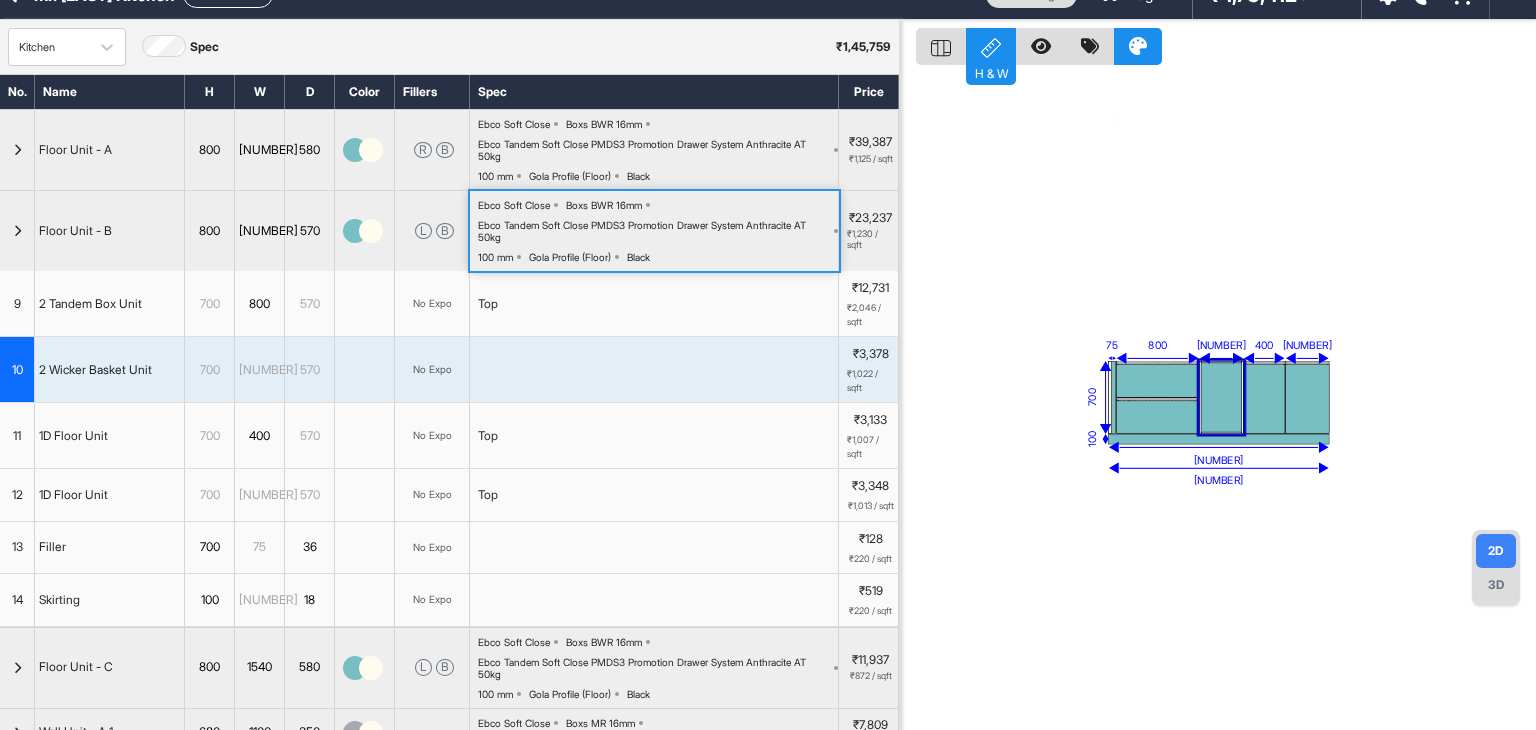 scroll, scrollTop: 0, scrollLeft: 0, axis: both 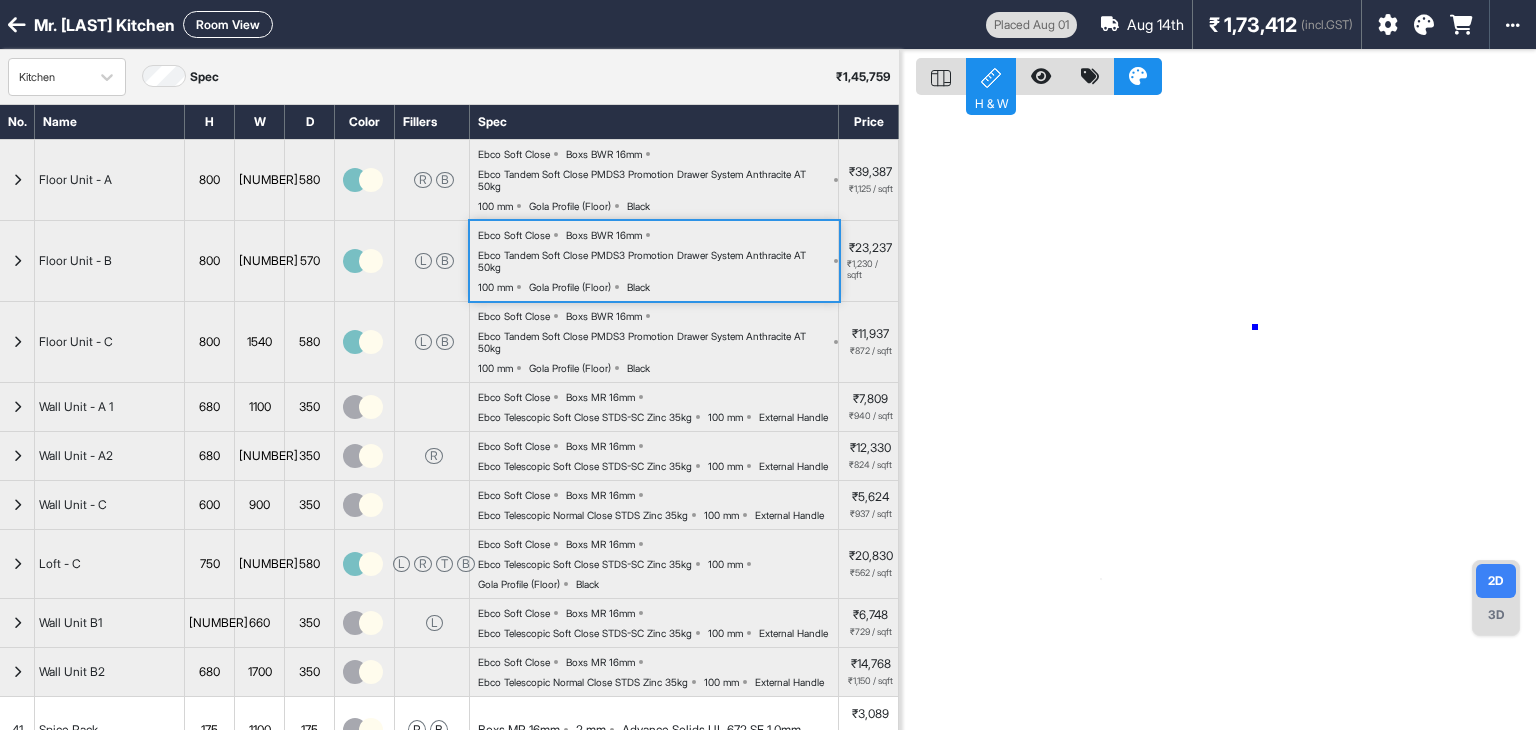 click at bounding box center [1218, 415] 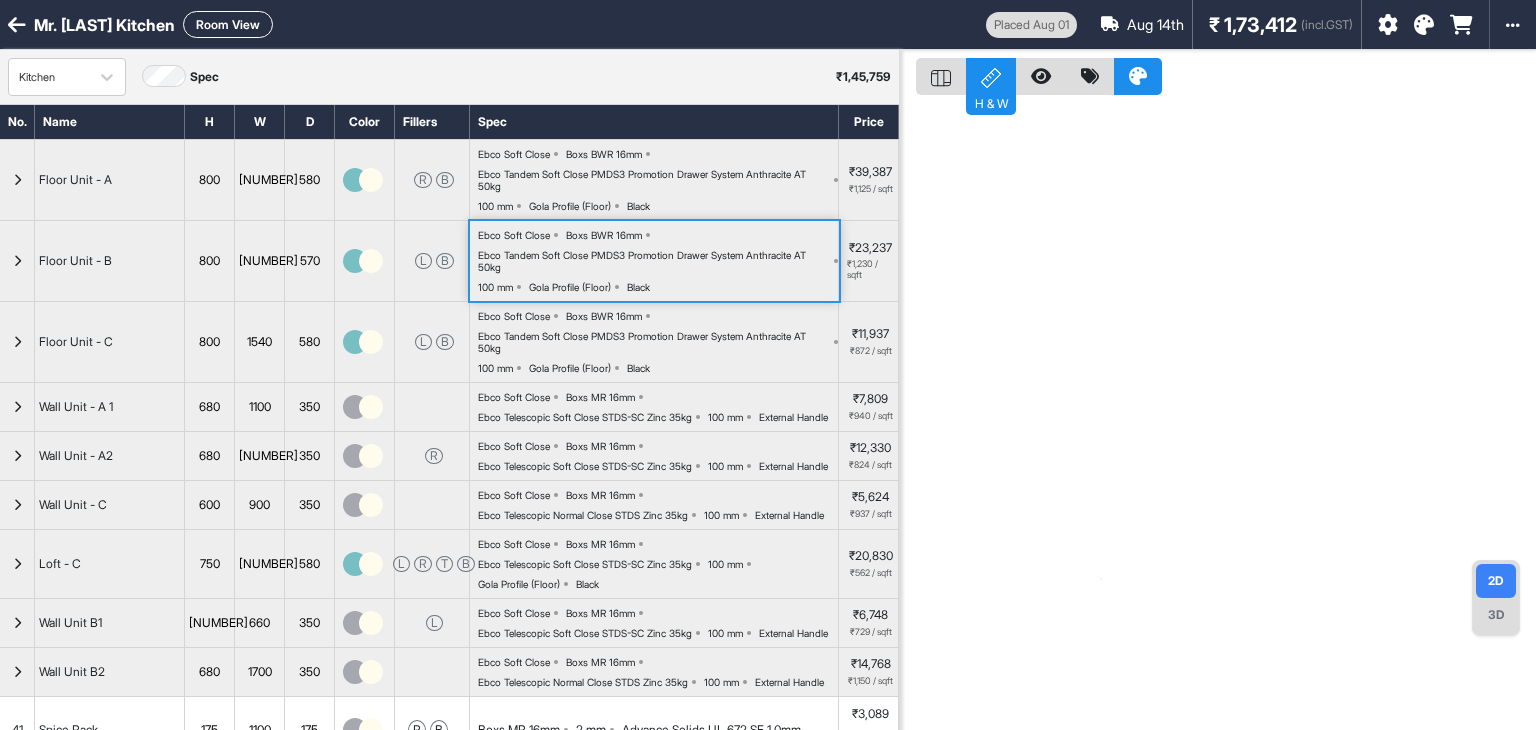 click on "Floor Unit - B" at bounding box center [110, 261] 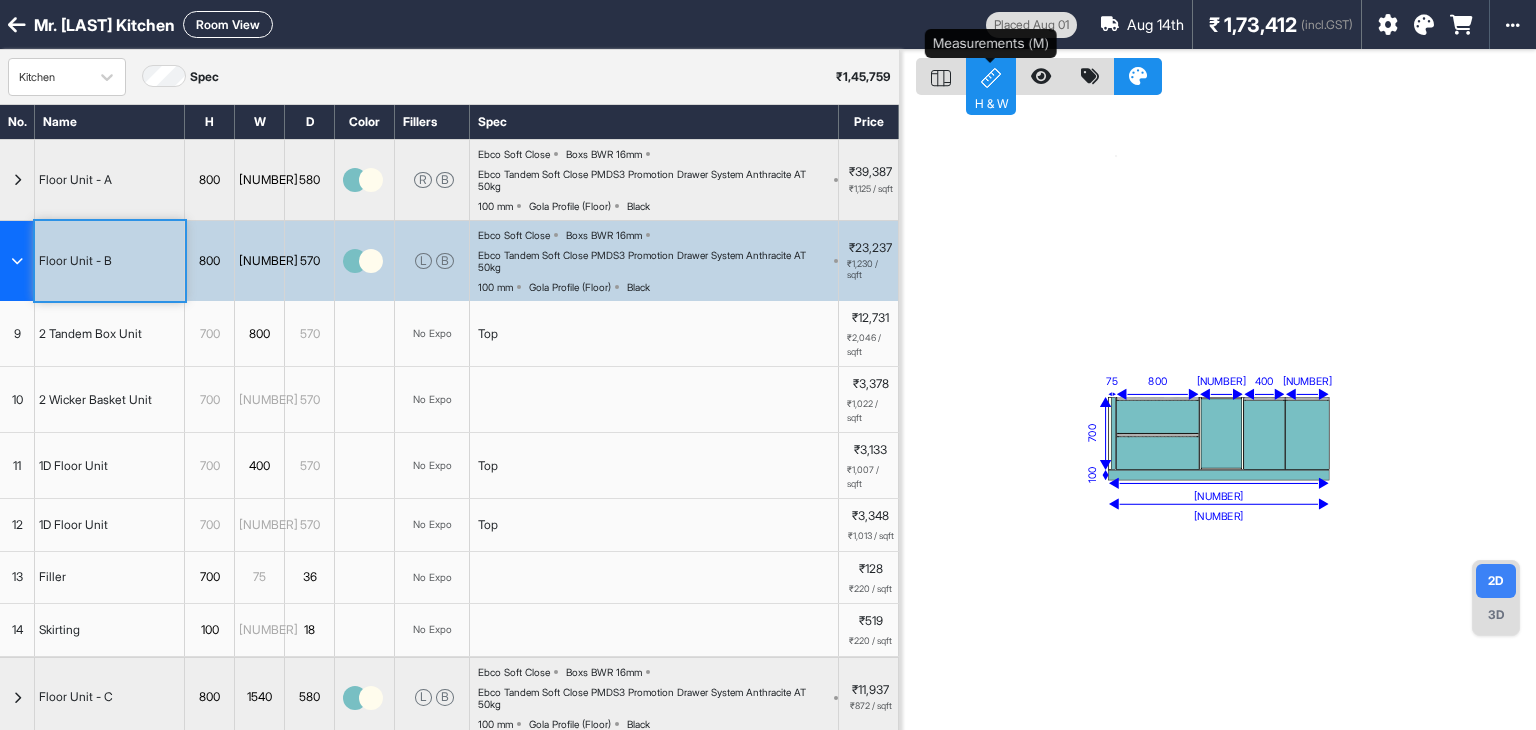 click 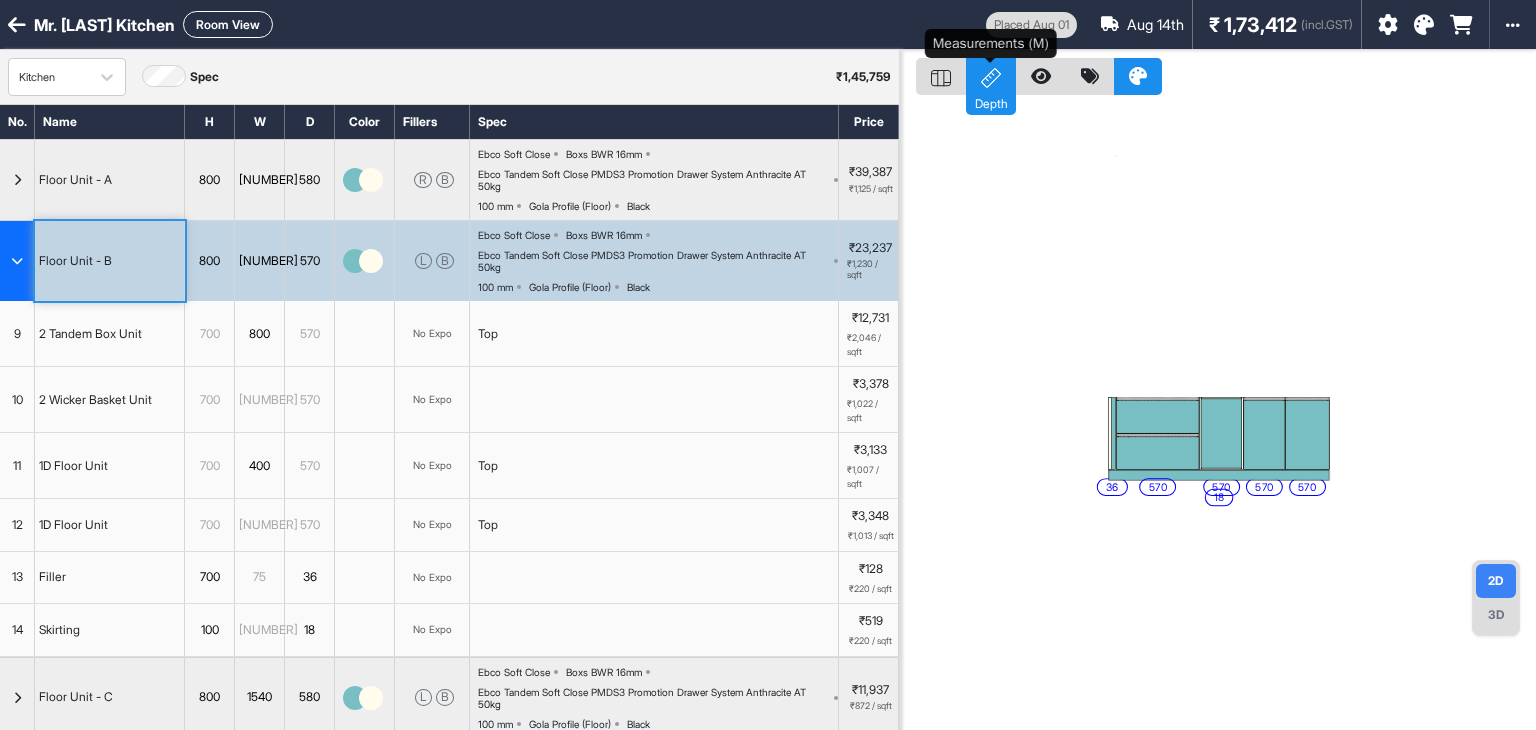 click on "Depth" at bounding box center (991, 102) 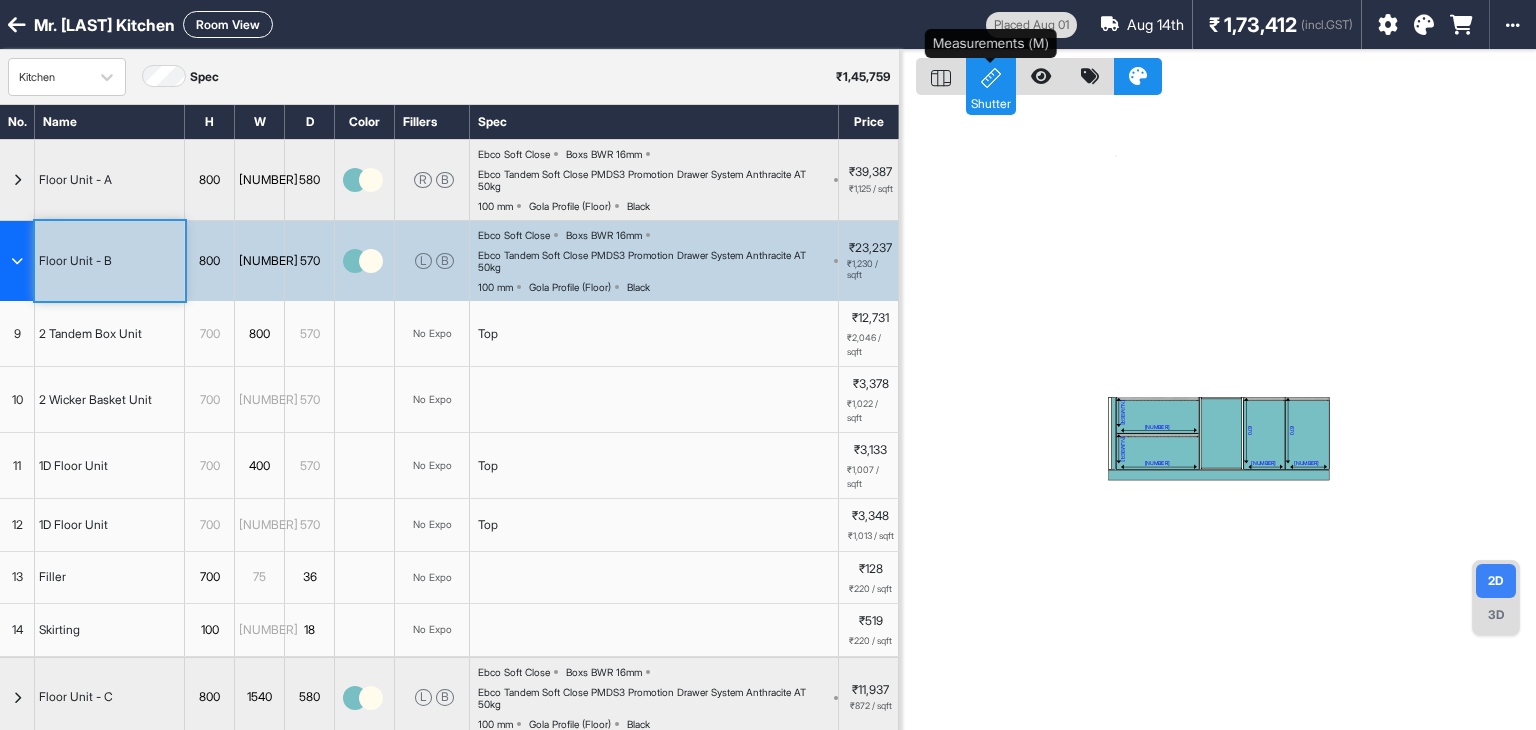 click 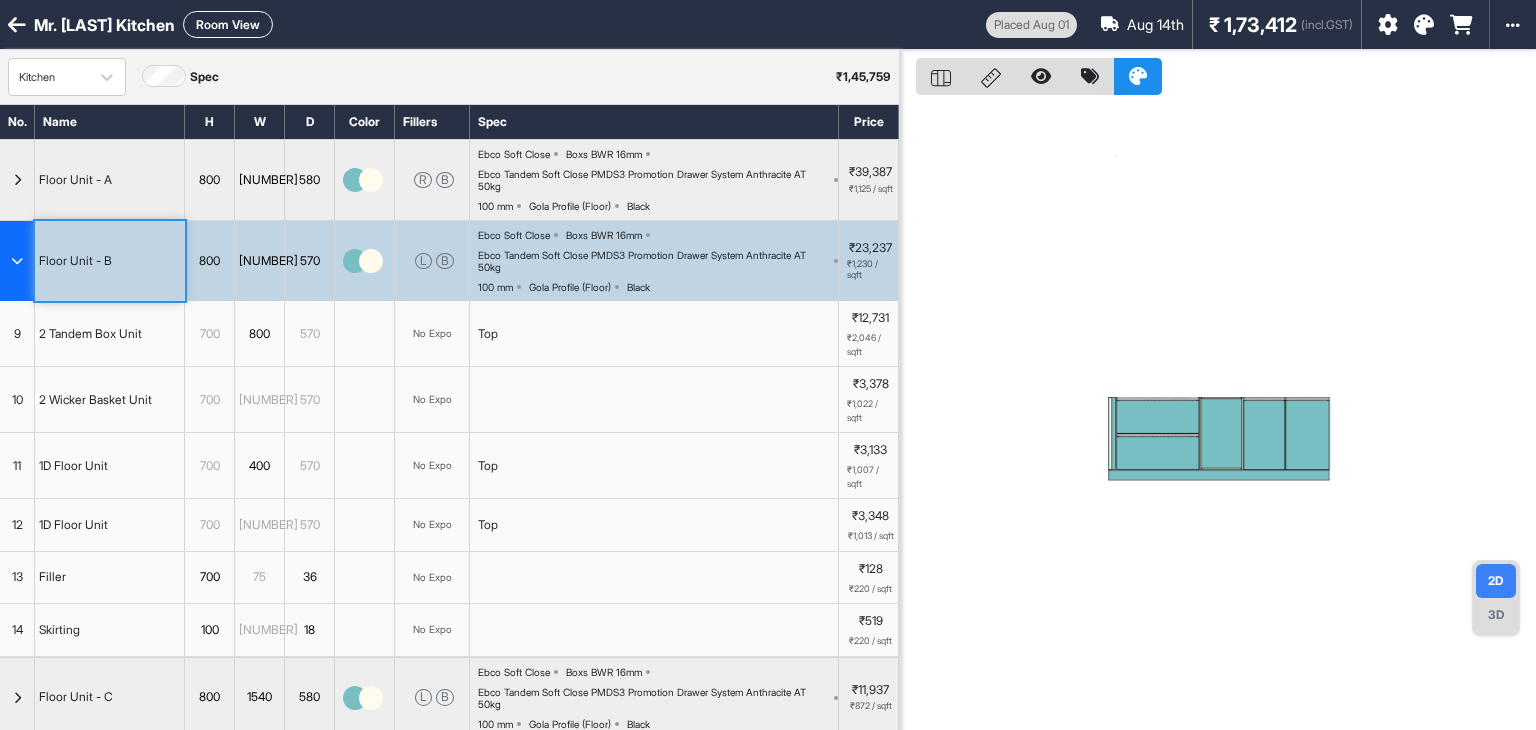 click on "Room View" at bounding box center [228, 24] 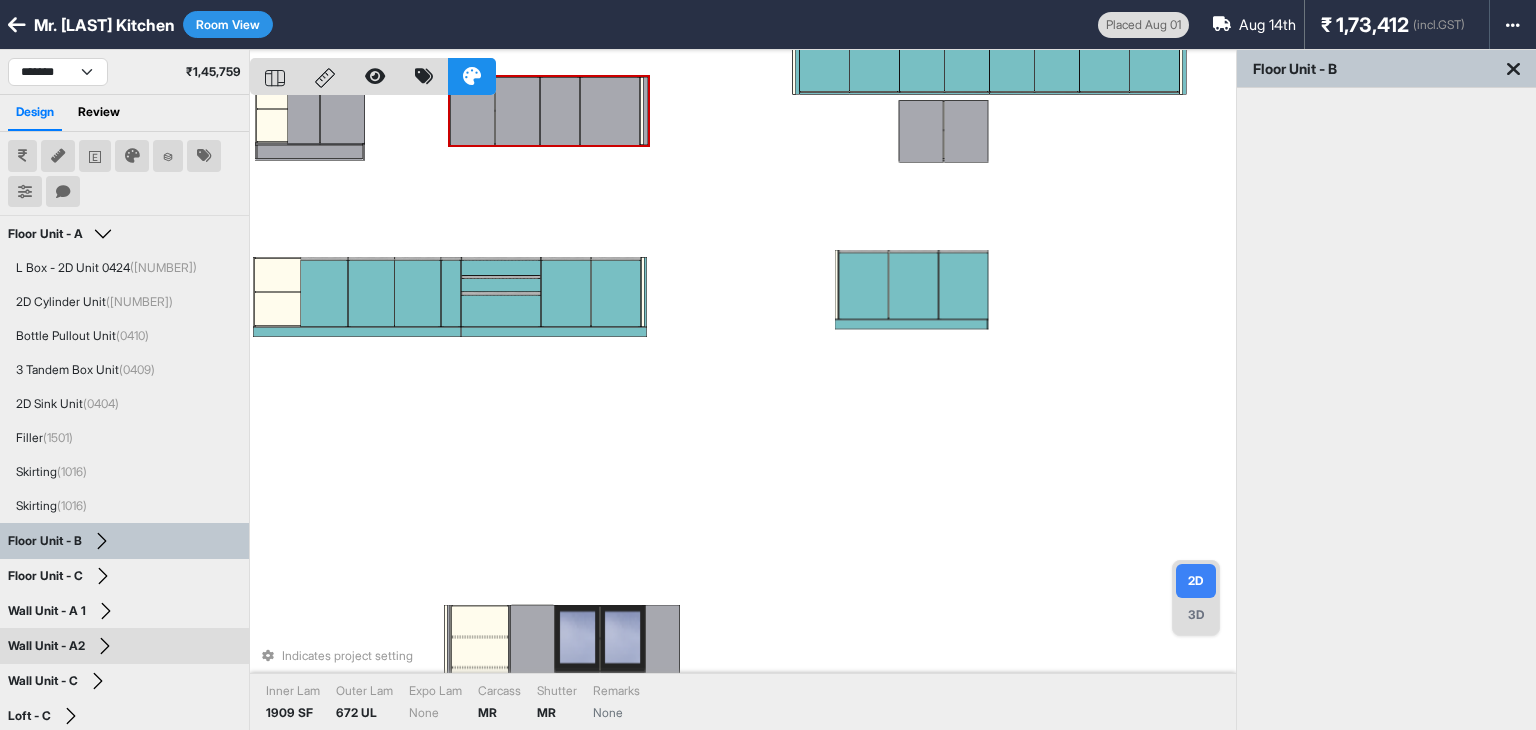 scroll, scrollTop: 3, scrollLeft: 0, axis: vertical 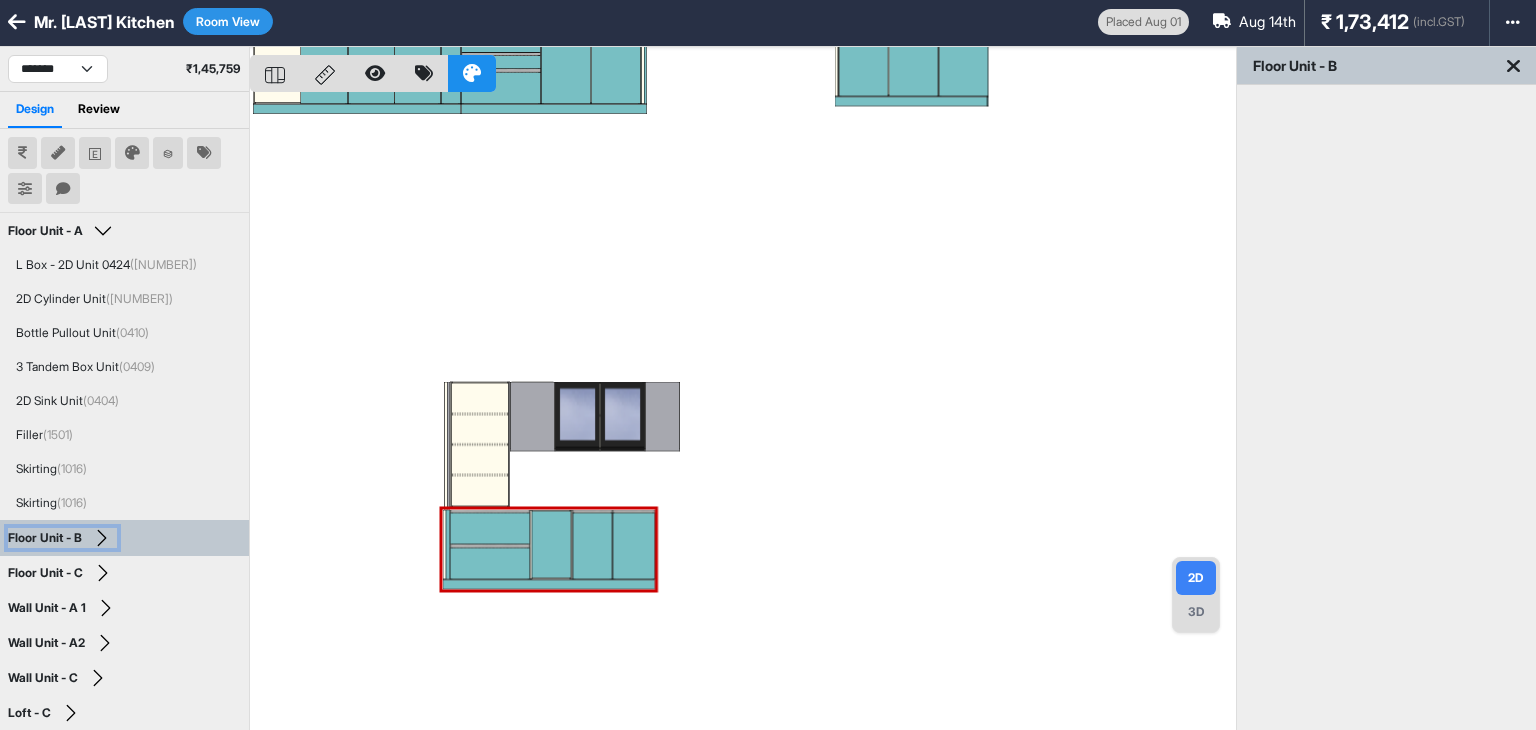 click on "Floor Unit - B" at bounding box center [62, 538] 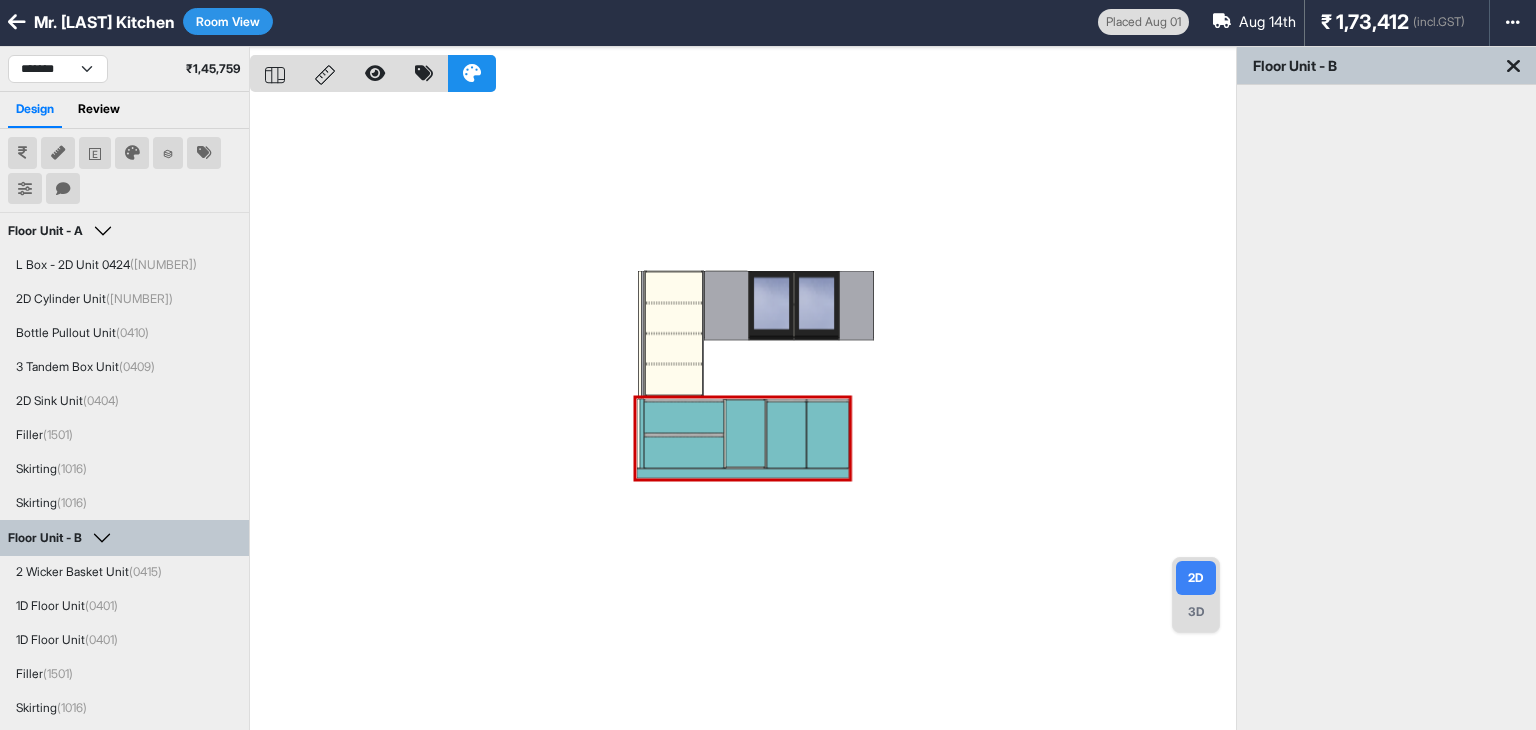 click on "Floor Unit - B" at bounding box center (62, 538) 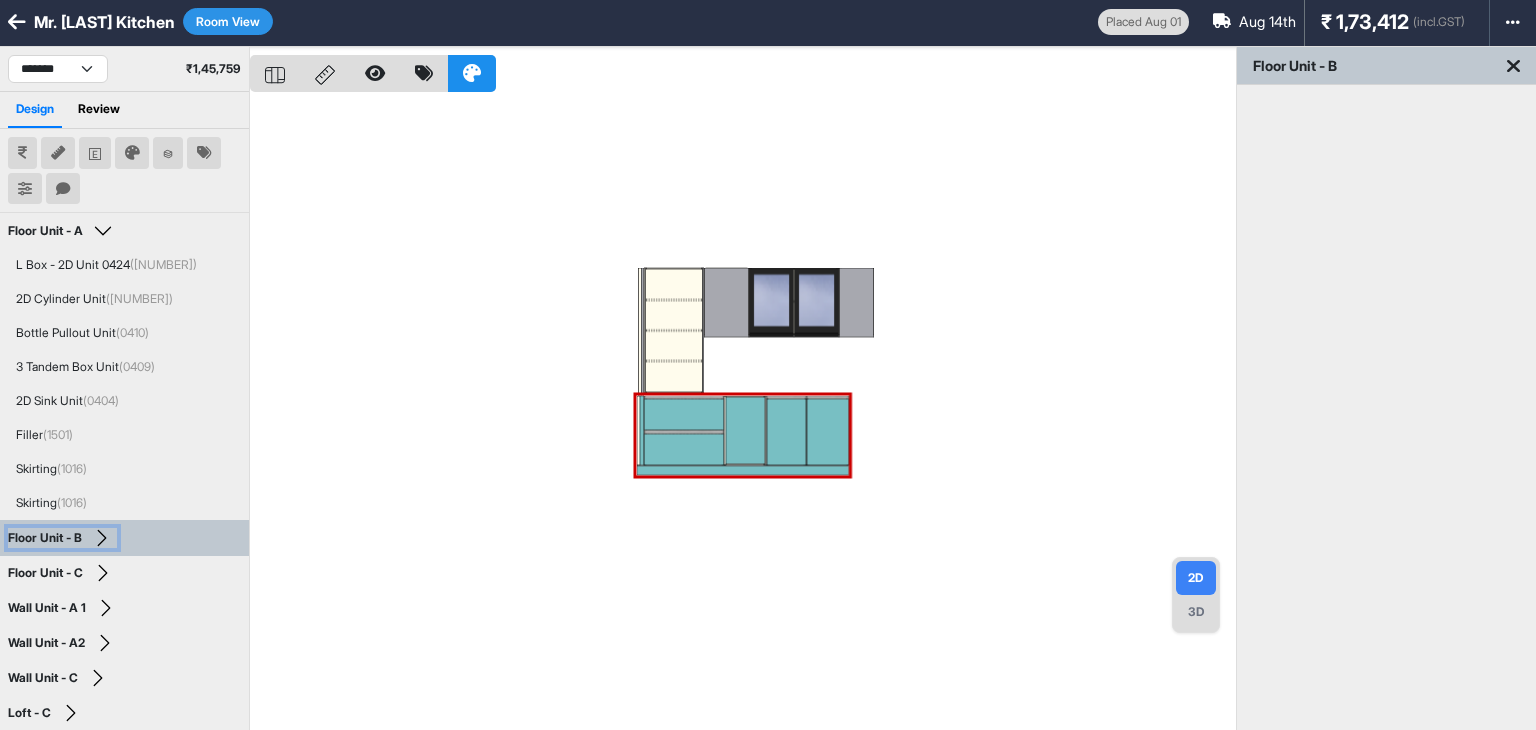 click on "Floor Unit - B" at bounding box center [62, 538] 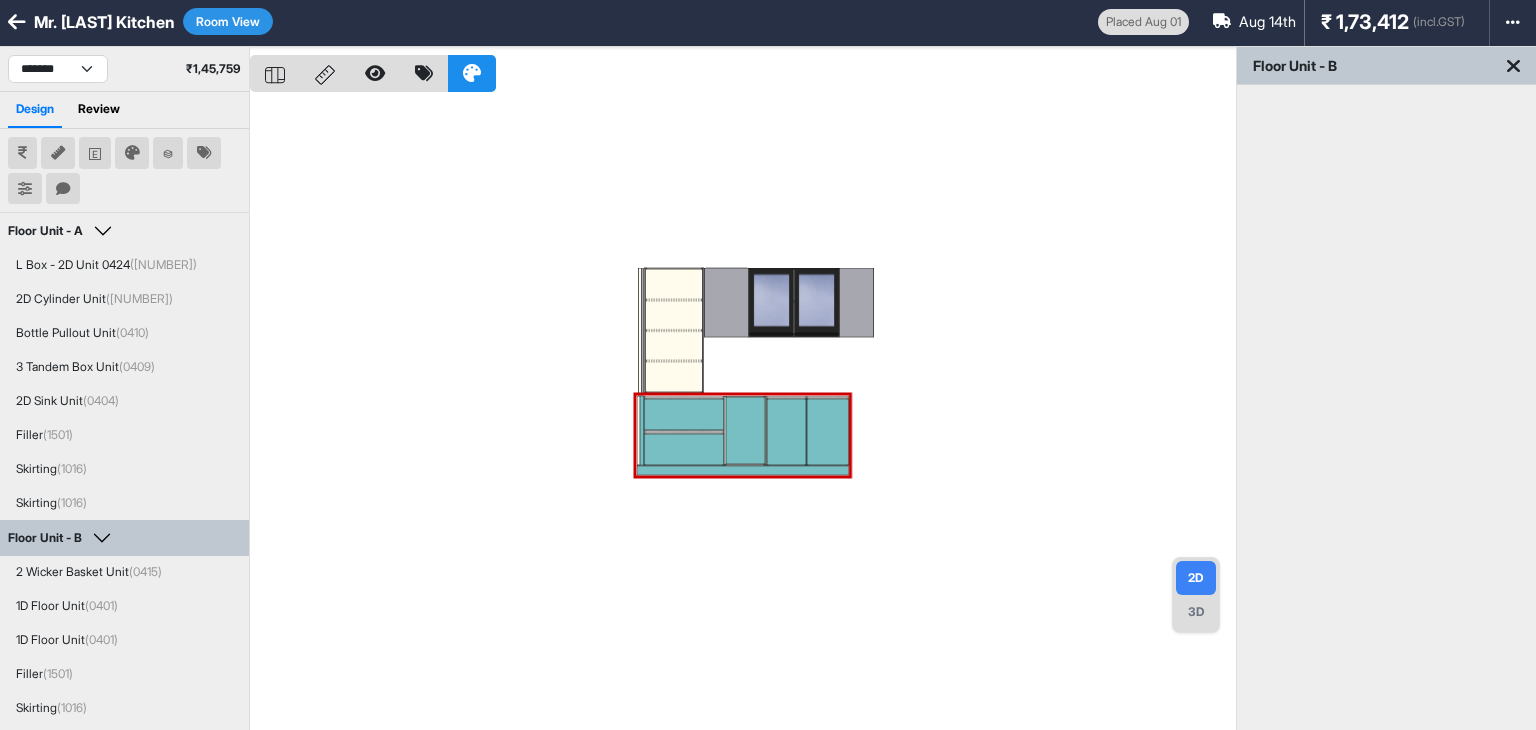 click on "Room View" at bounding box center (228, 21) 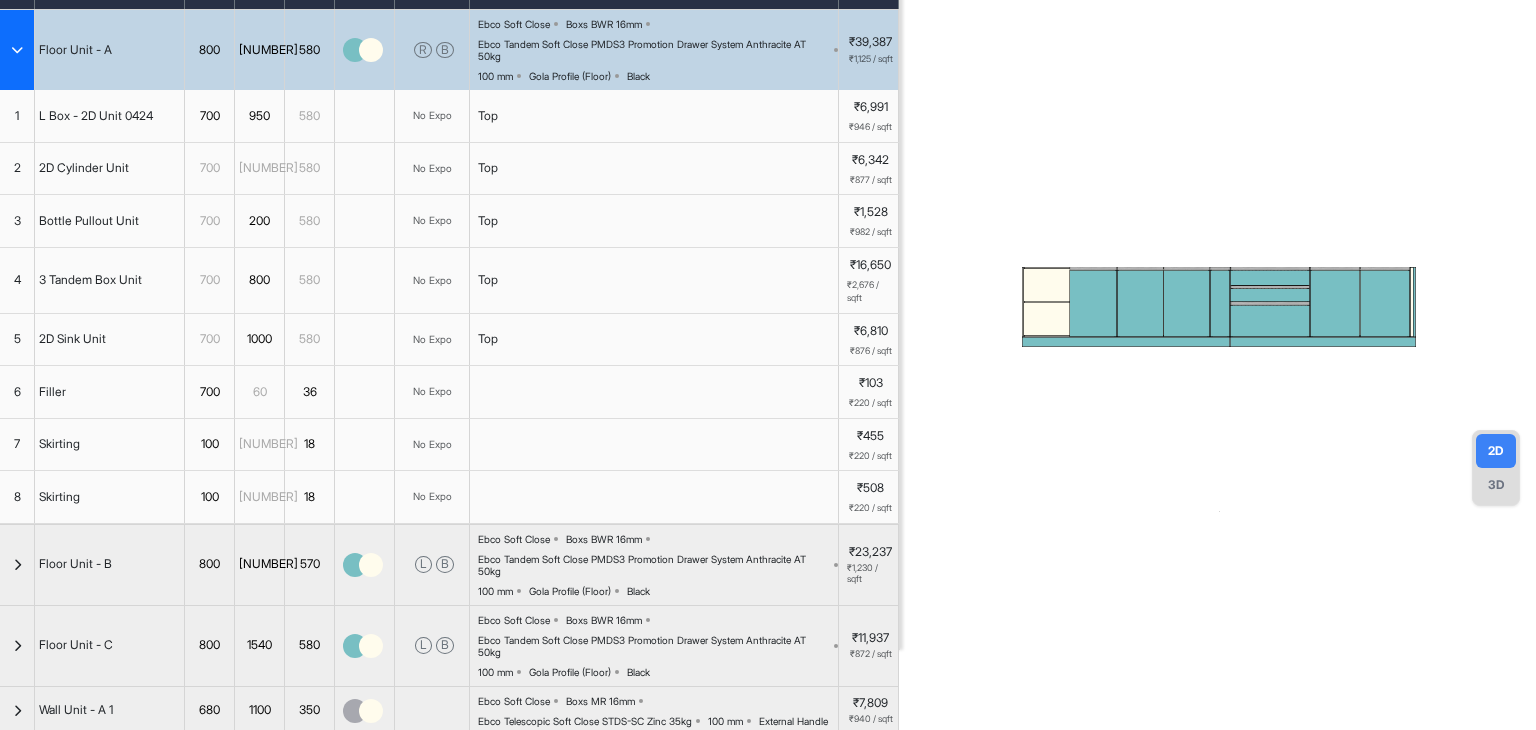 scroll, scrollTop: 0, scrollLeft: 0, axis: both 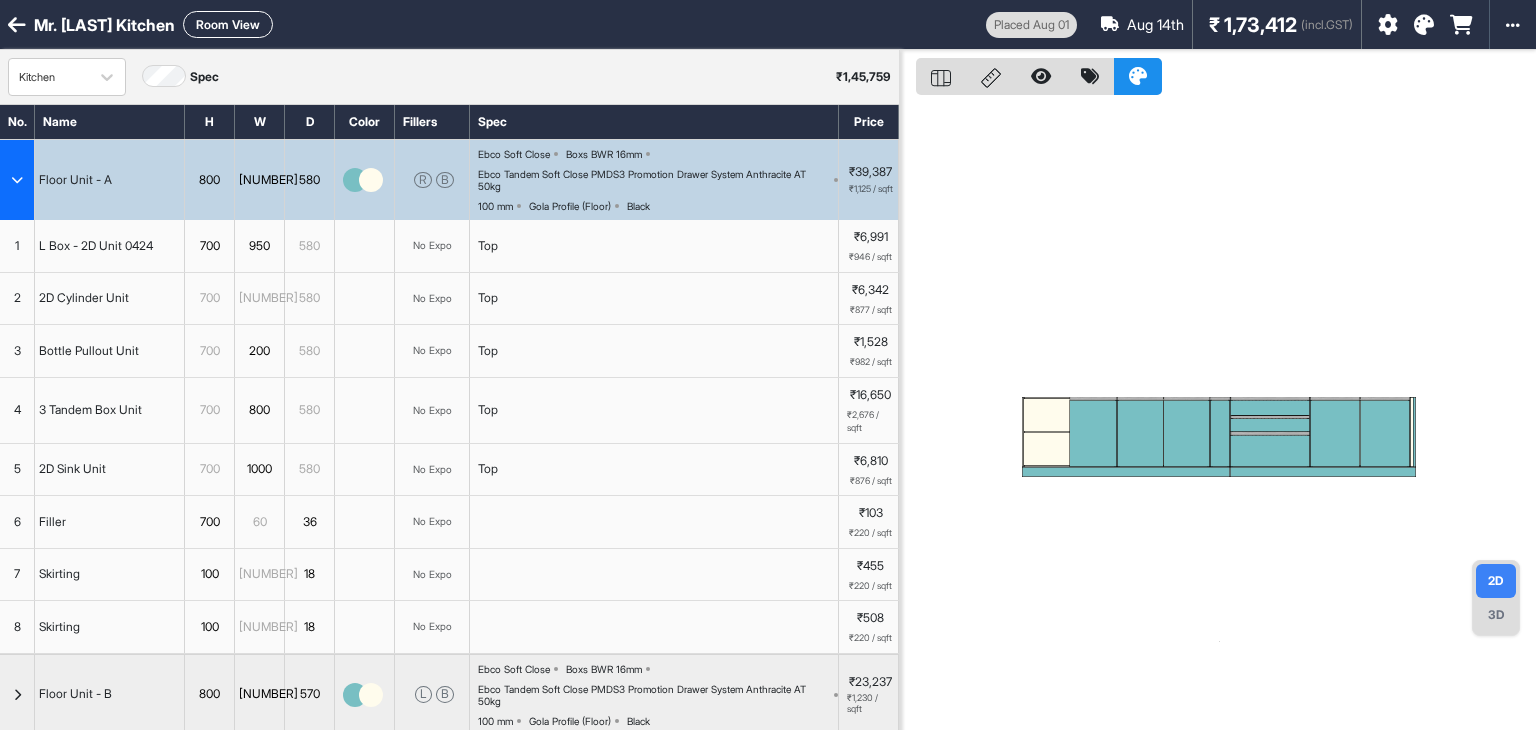 click at bounding box center (17, 25) 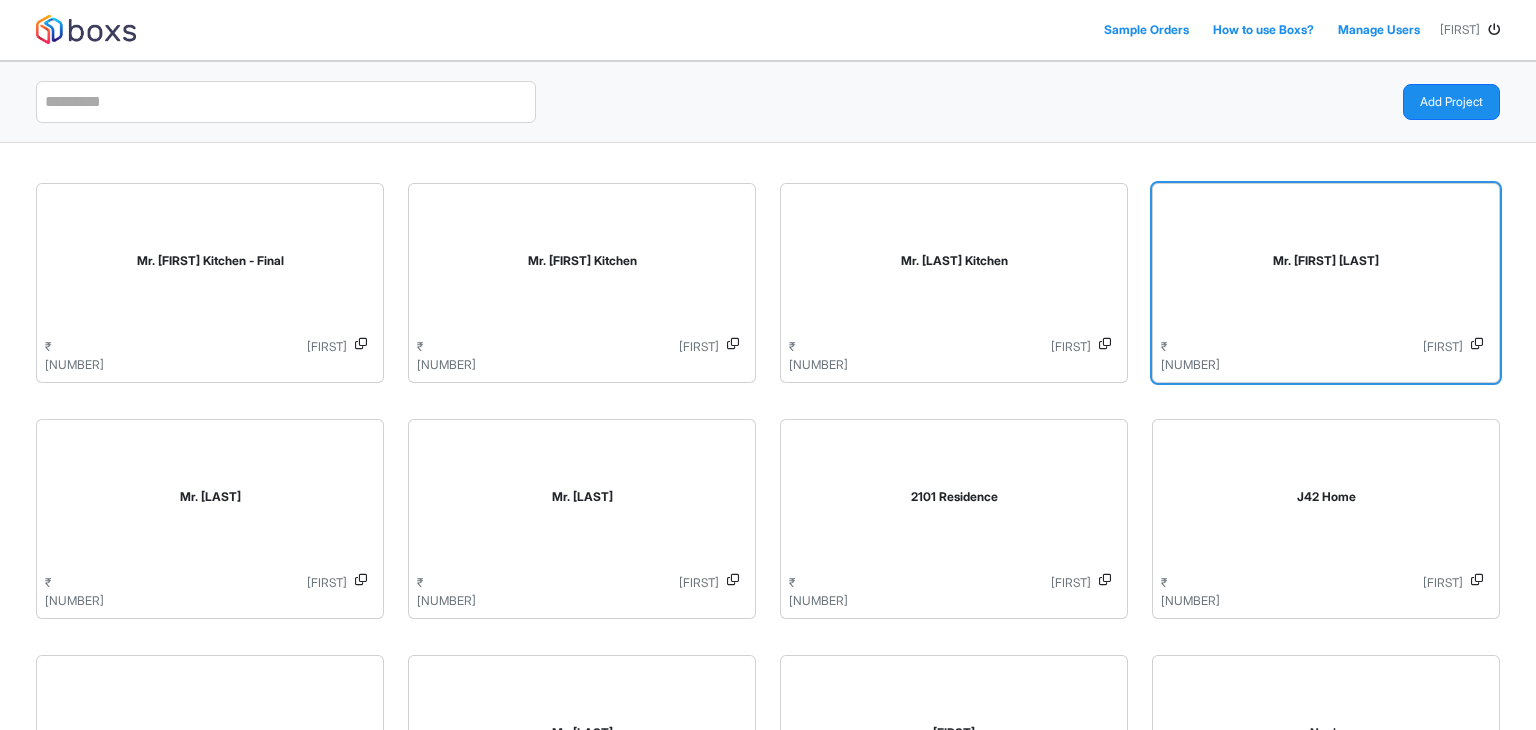 click on "Mr. [FIRST] [LAST]" at bounding box center (1326, 265) 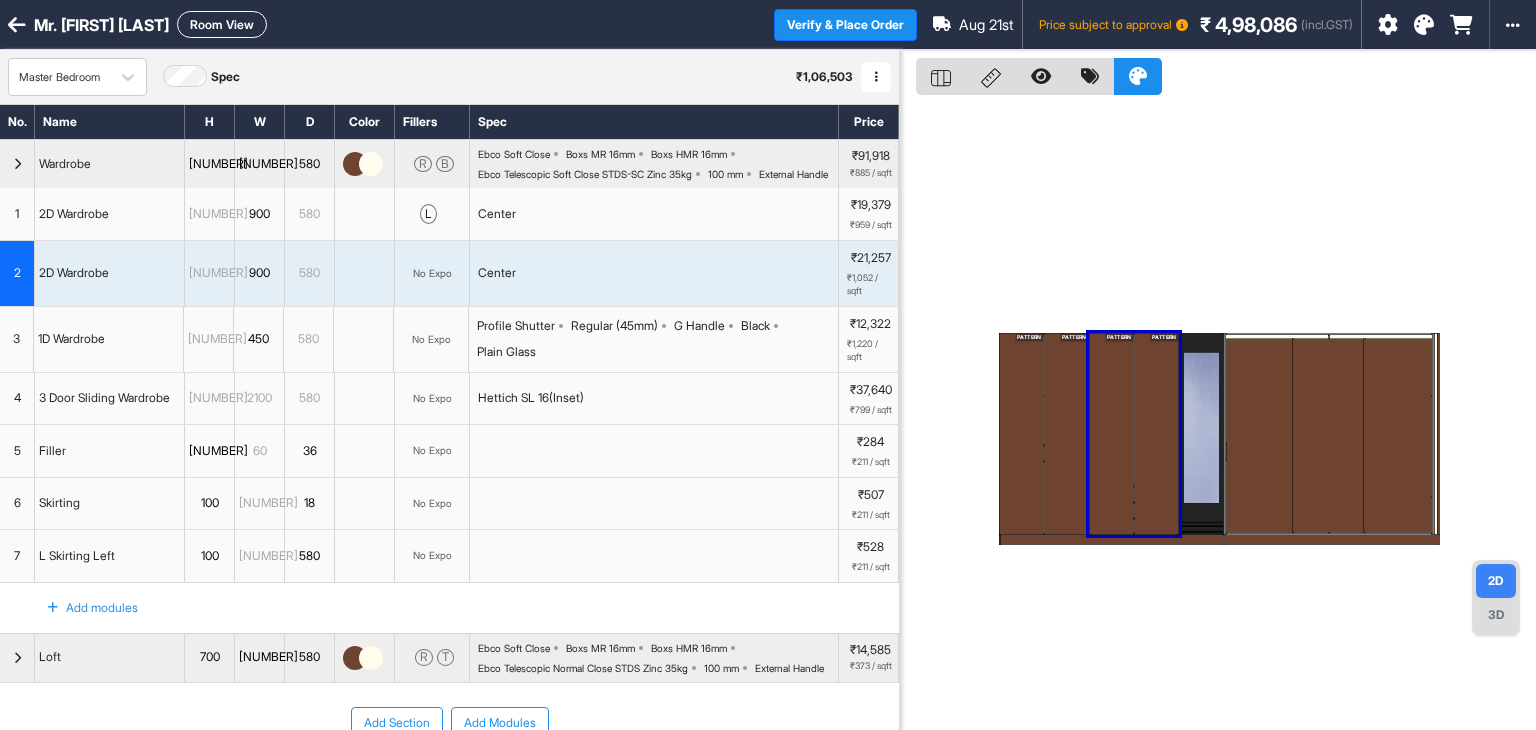 click on "PATTERN" at bounding box center [1066, 434] 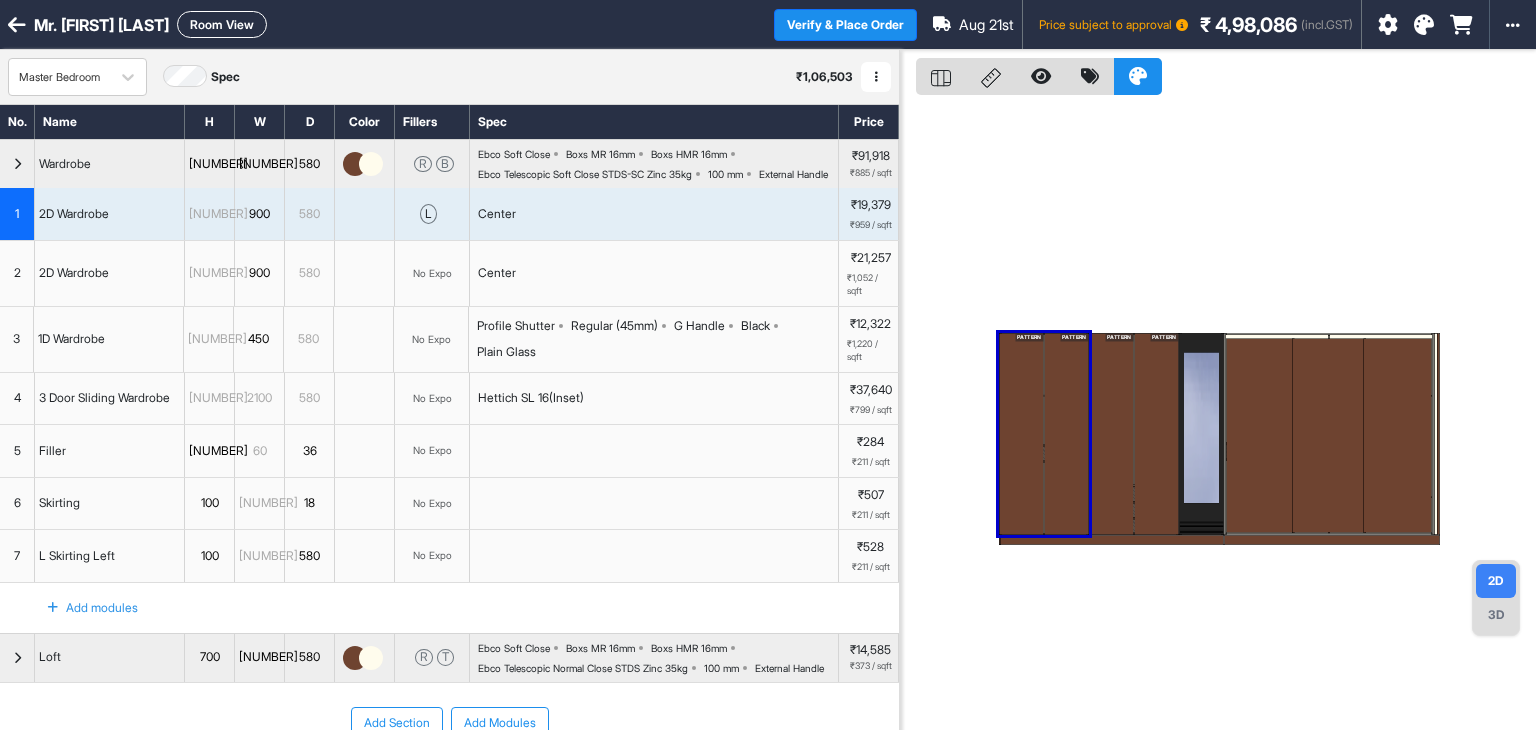 click on "PATTERN" at bounding box center [1066, 434] 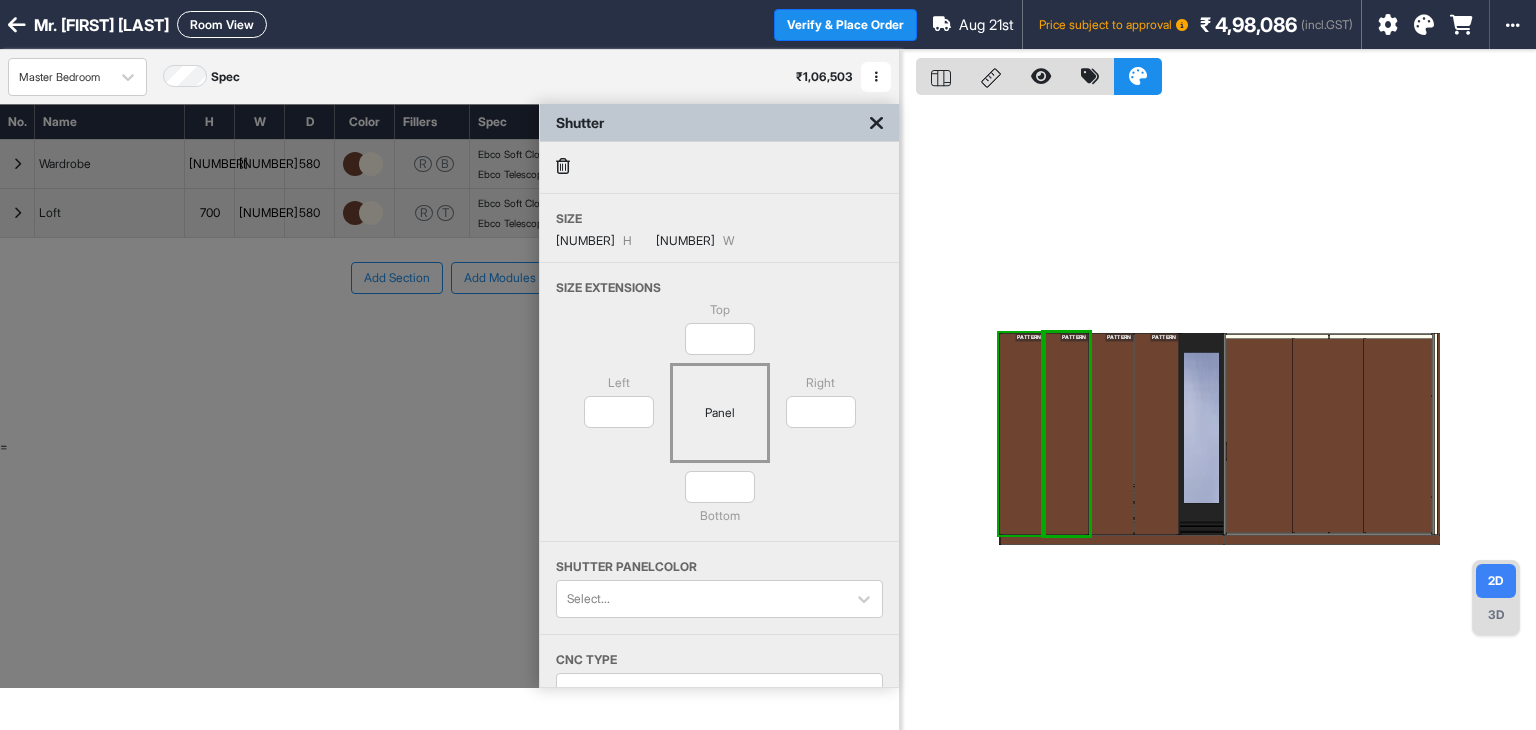 click at bounding box center [876, 123] 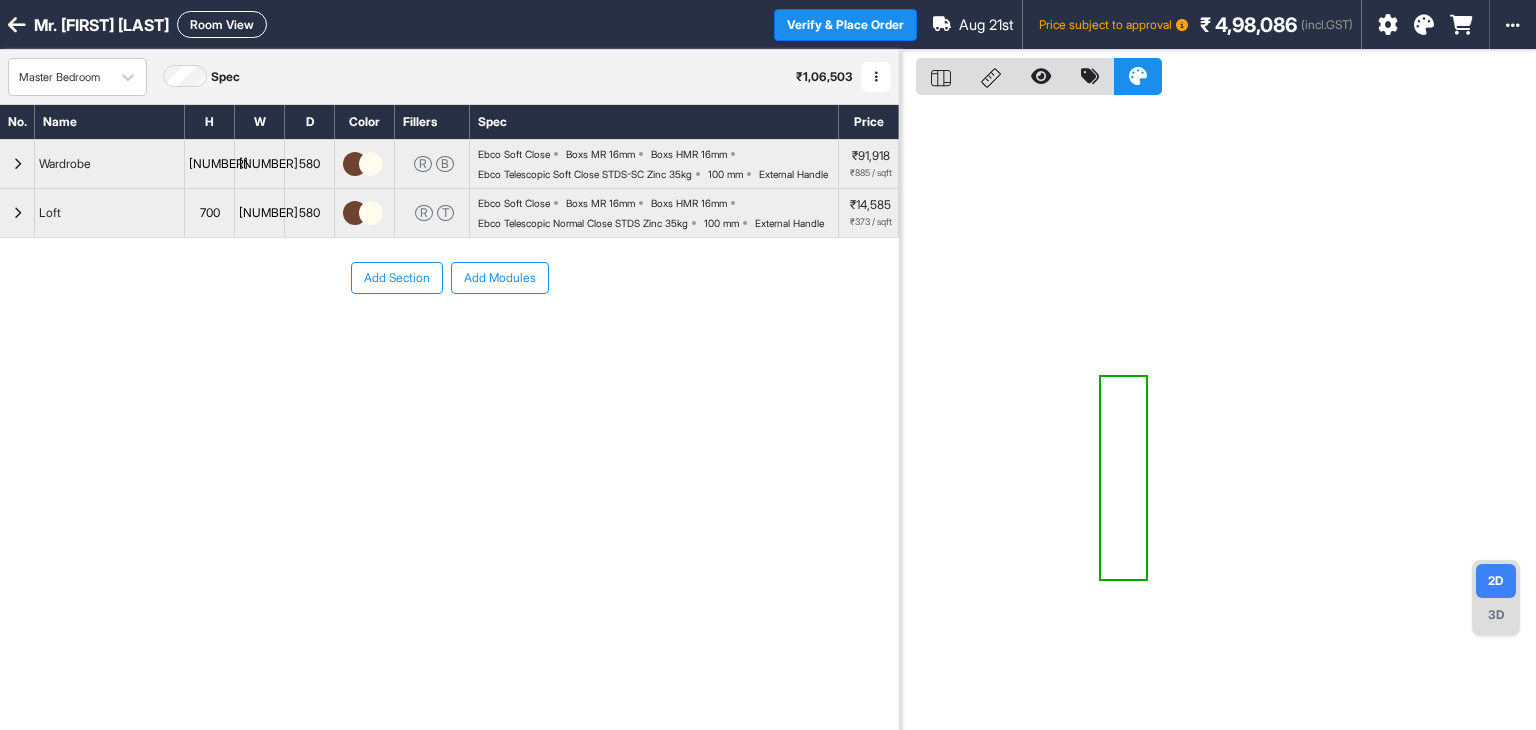 click on "Room View" at bounding box center (222, 24) 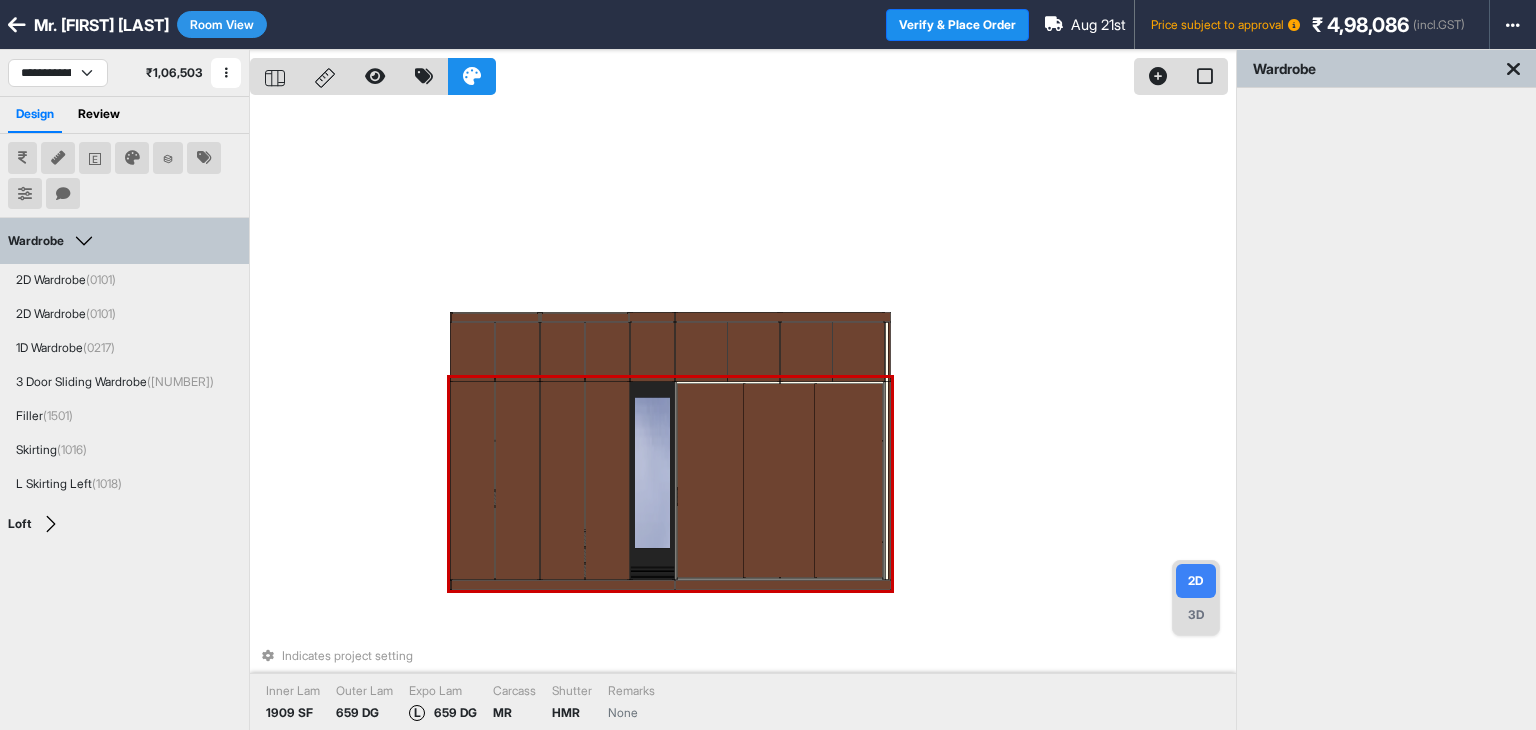 click at bounding box center (517, 479) 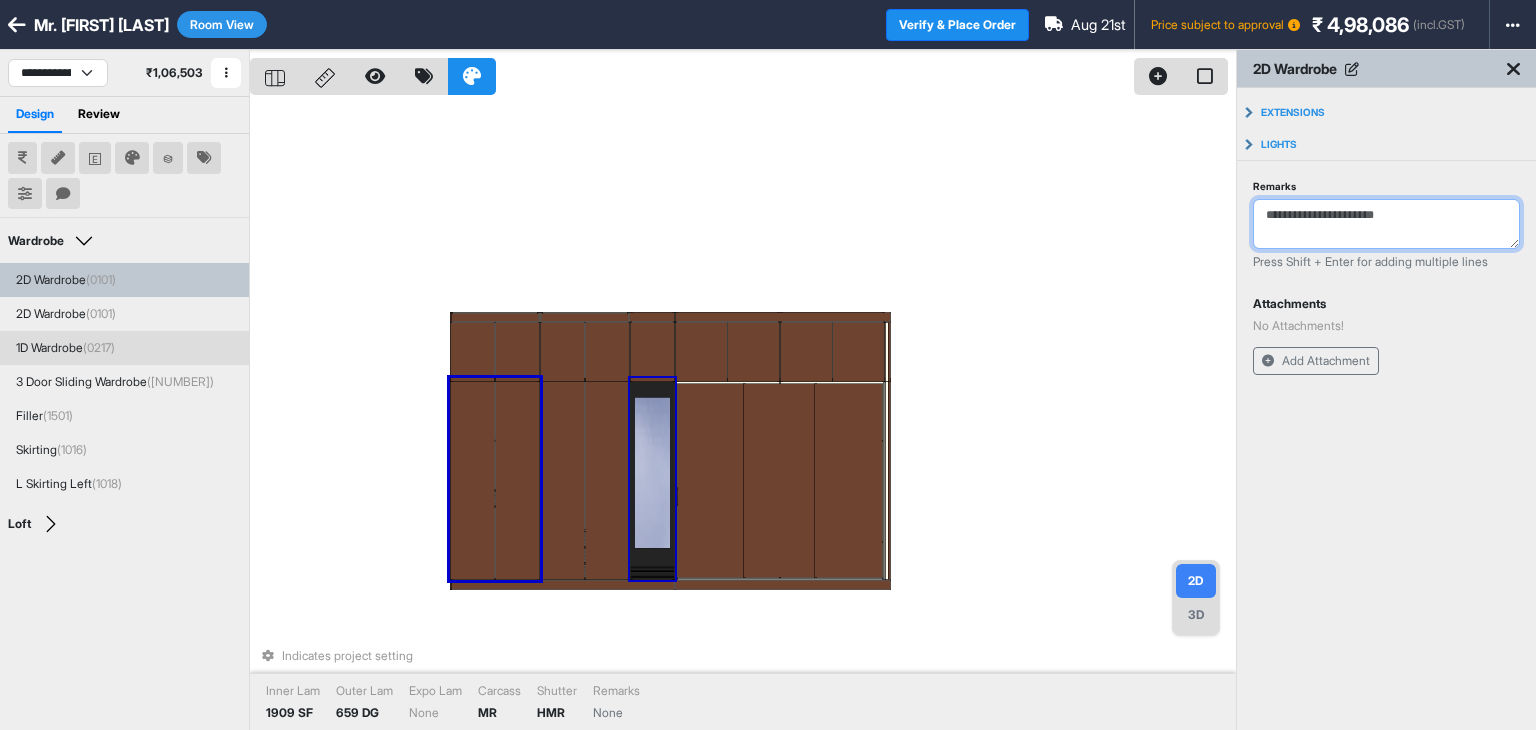 click on "Remarks" at bounding box center [1386, 224] 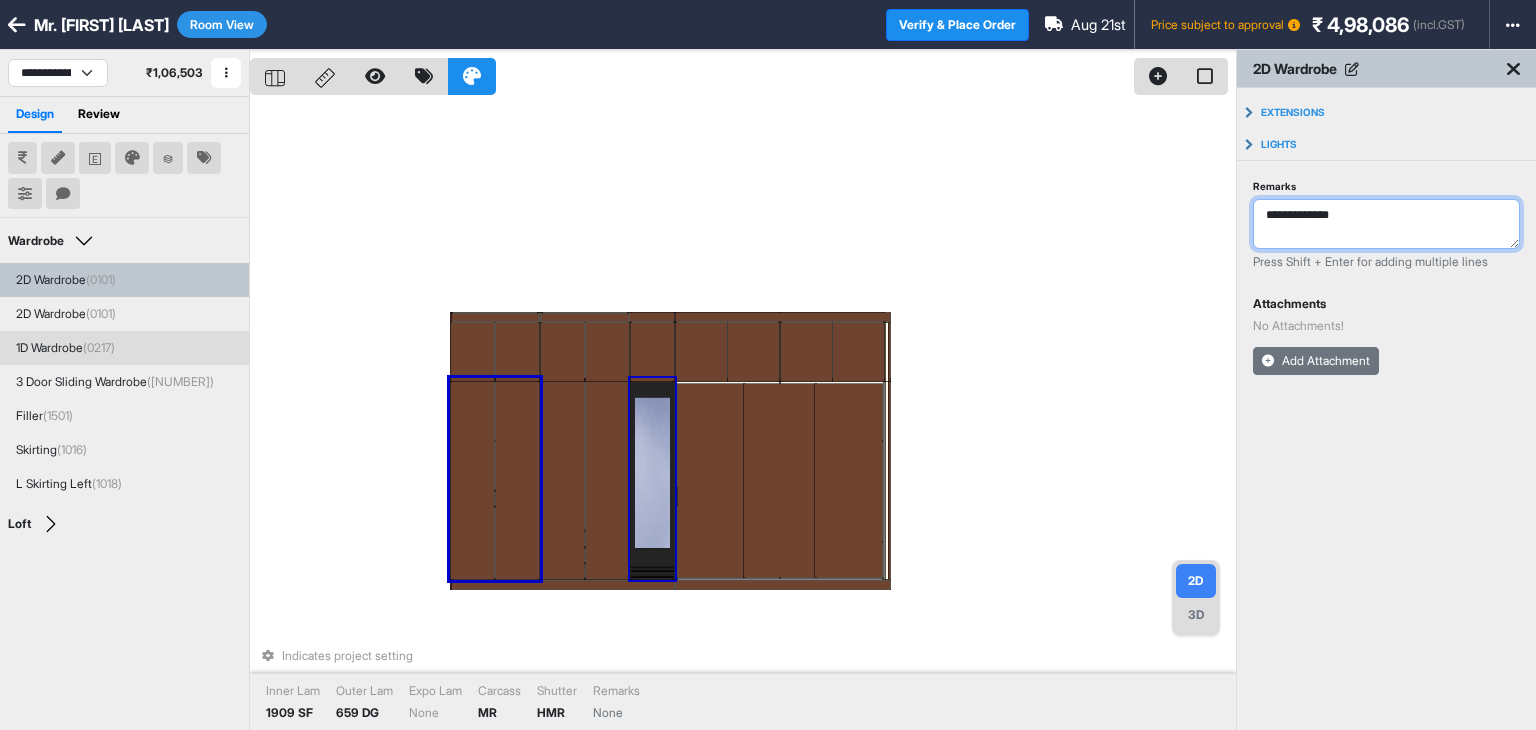type on "**********" 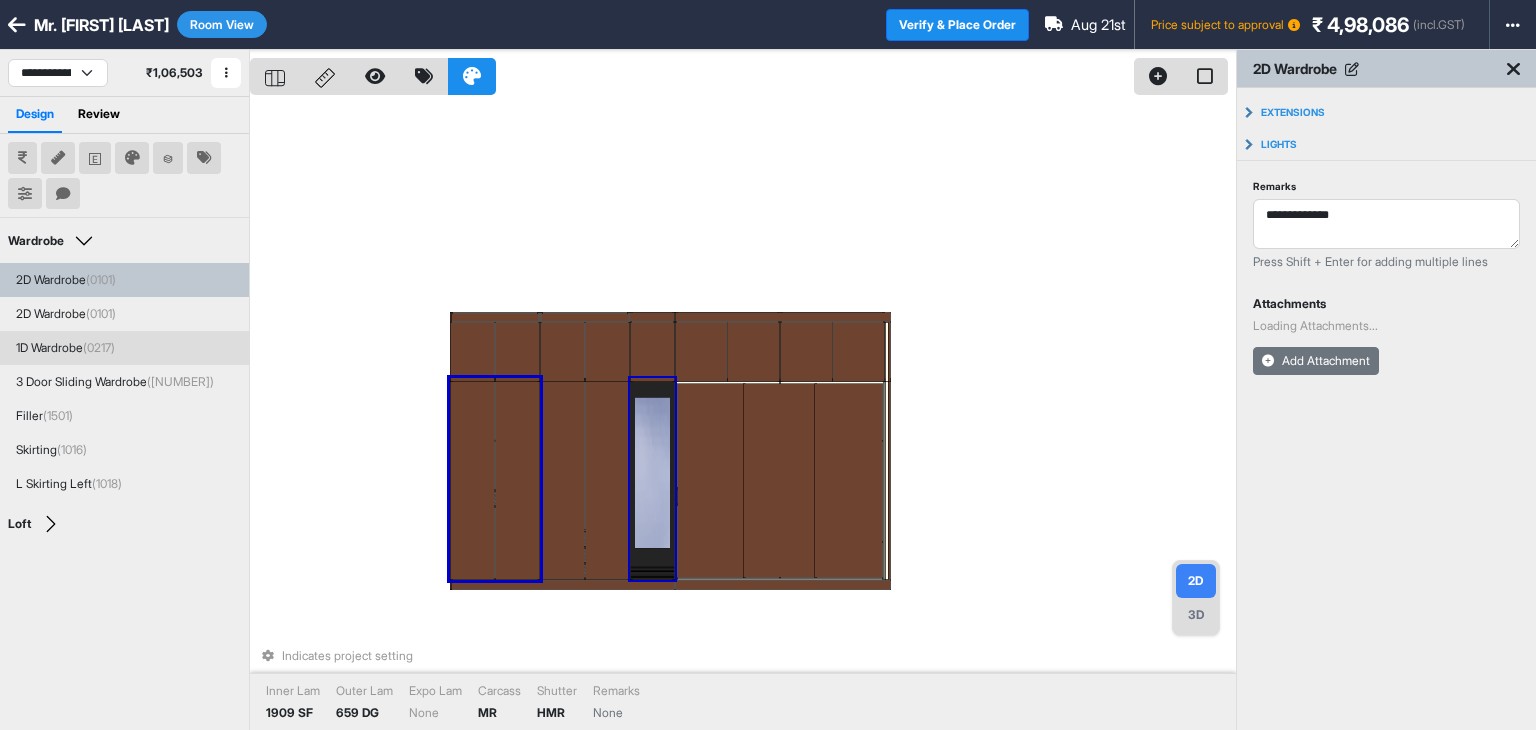 click on "Add Attachment" at bounding box center [1316, 361] 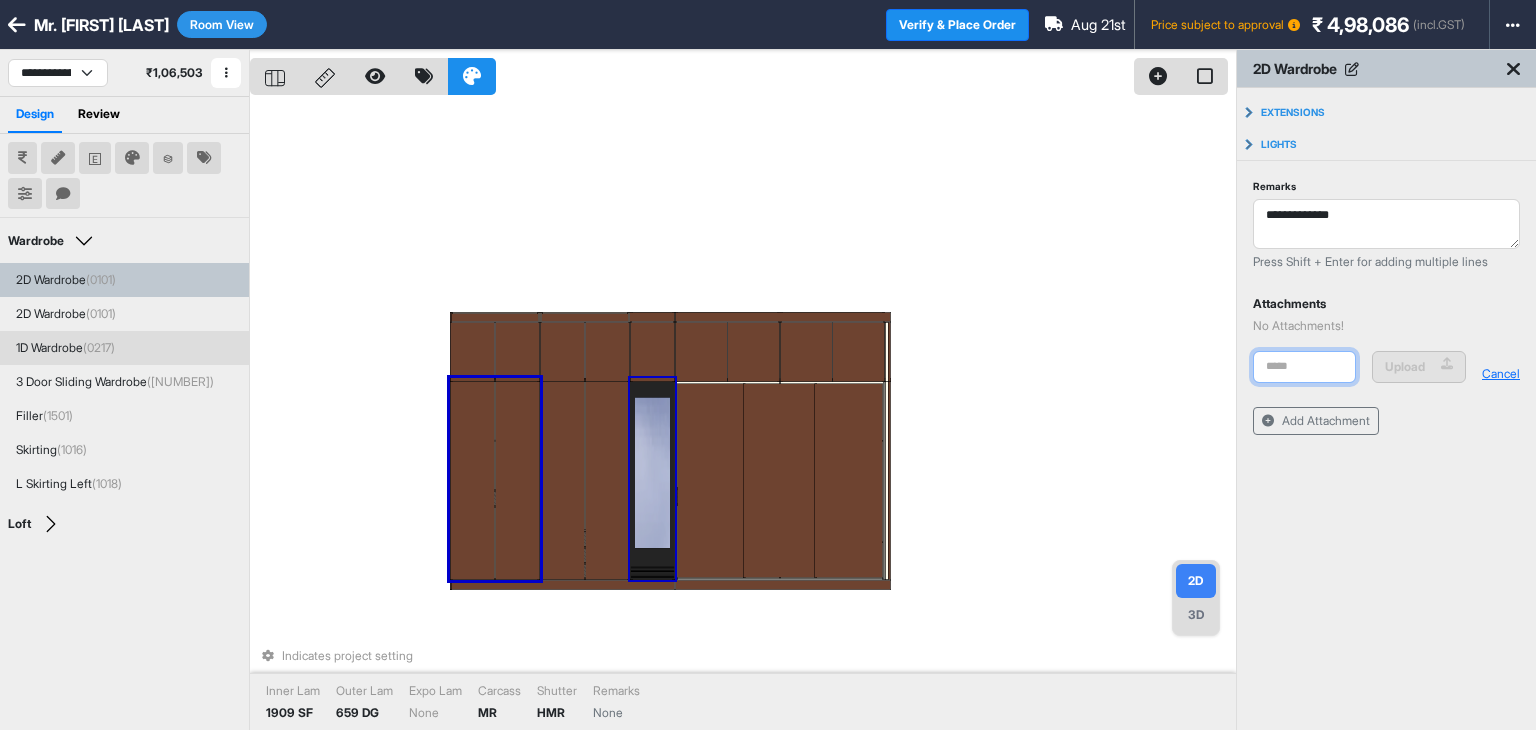 click at bounding box center (1304, 367) 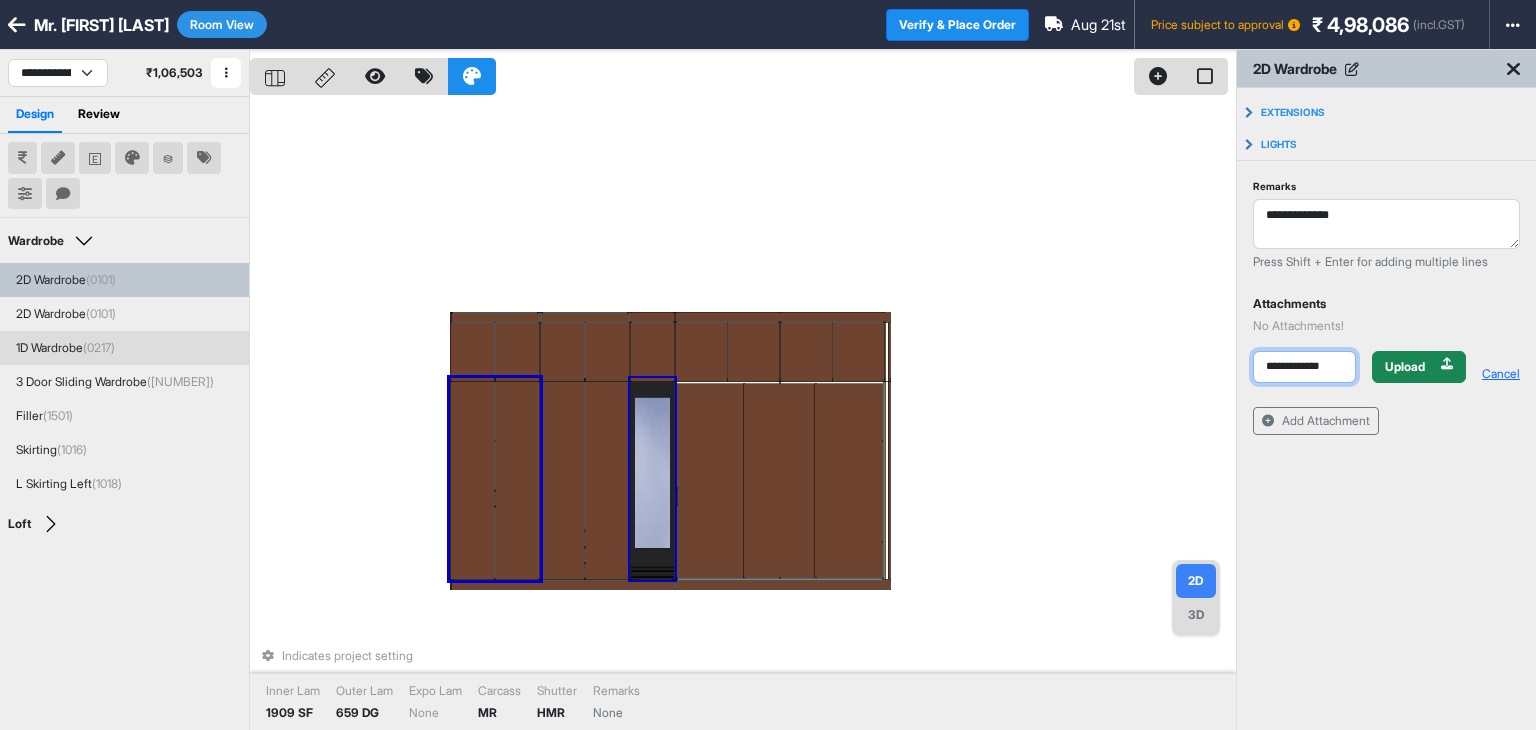 scroll, scrollTop: 0, scrollLeft: 11, axis: horizontal 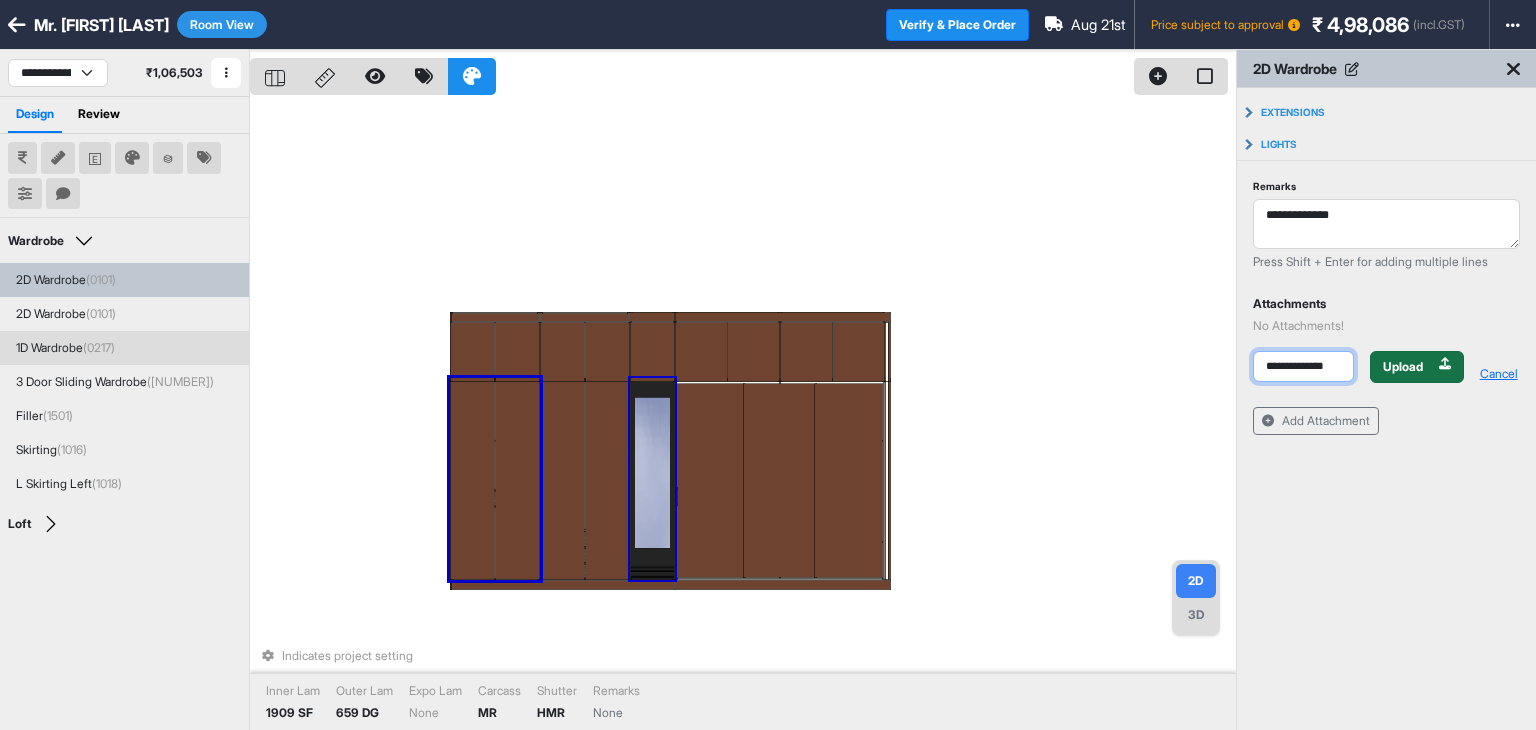 type on "**********" 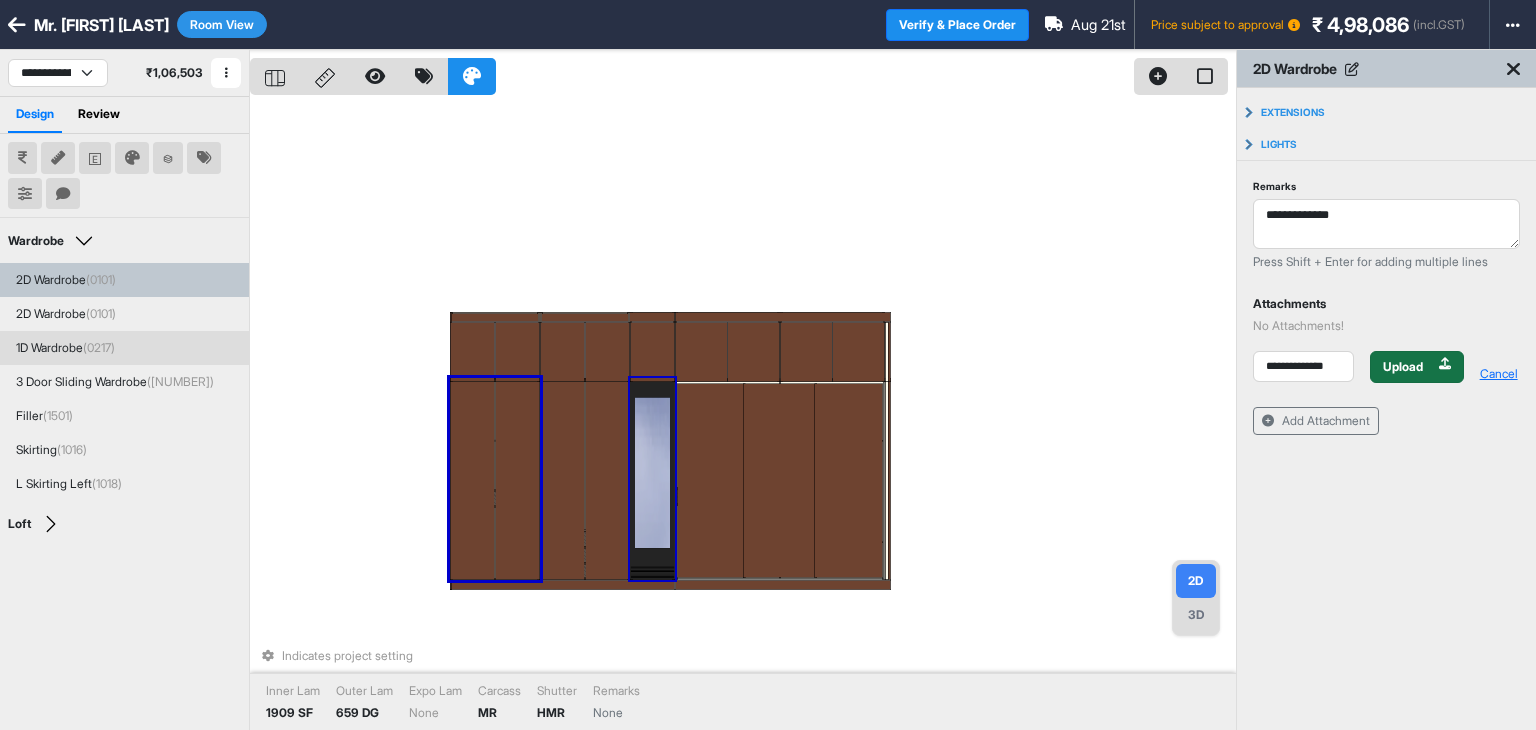 scroll, scrollTop: 0, scrollLeft: 0, axis: both 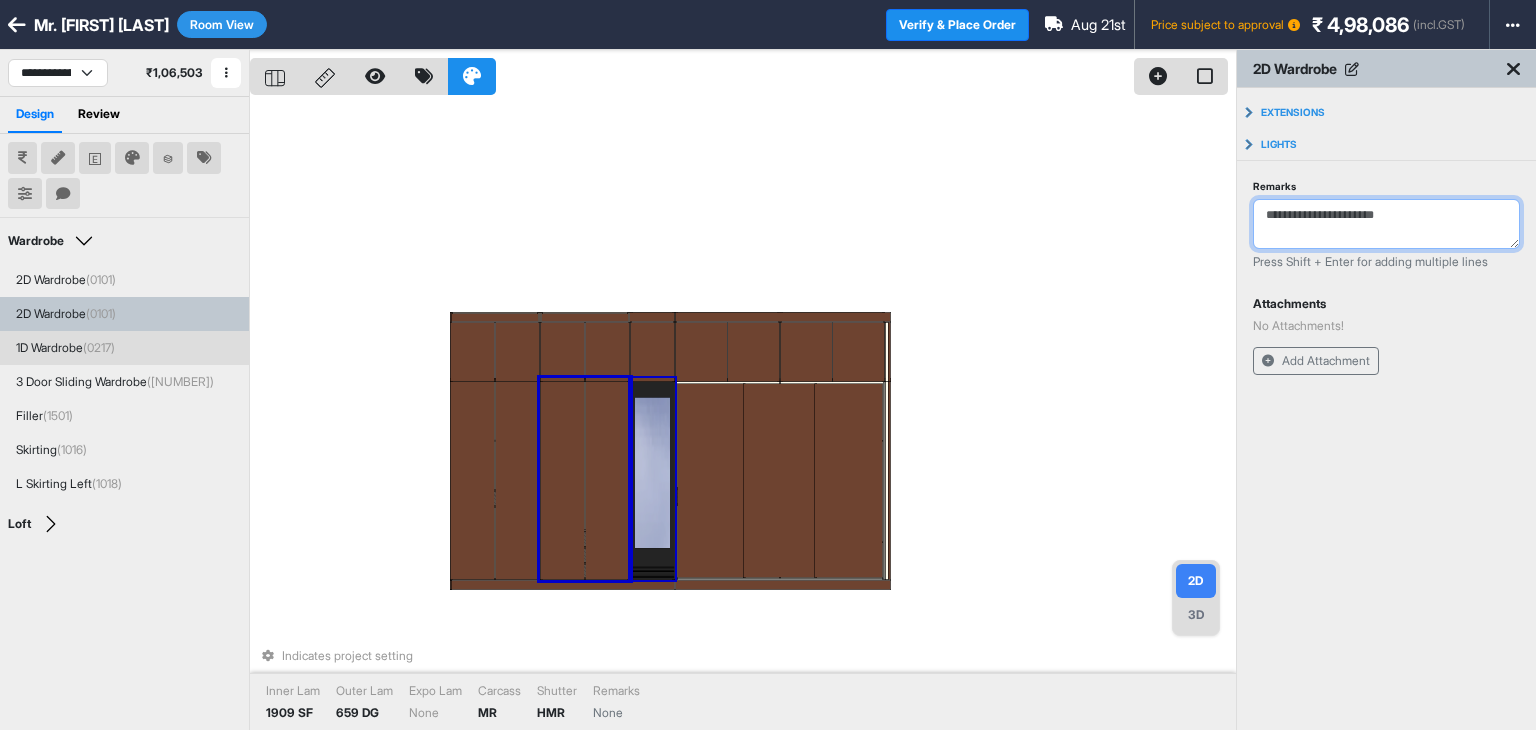 click on "Remarks" at bounding box center [1386, 224] 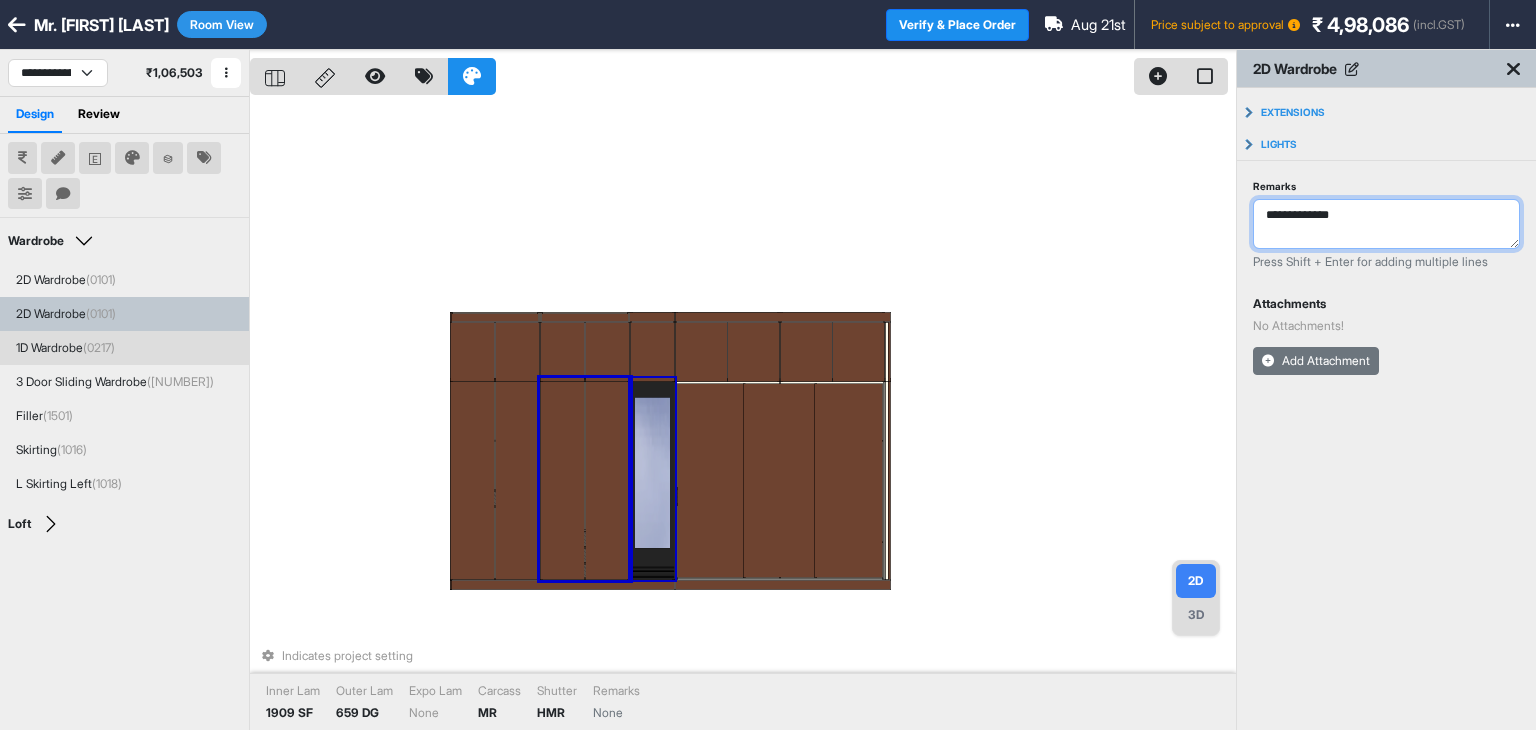 type on "**********" 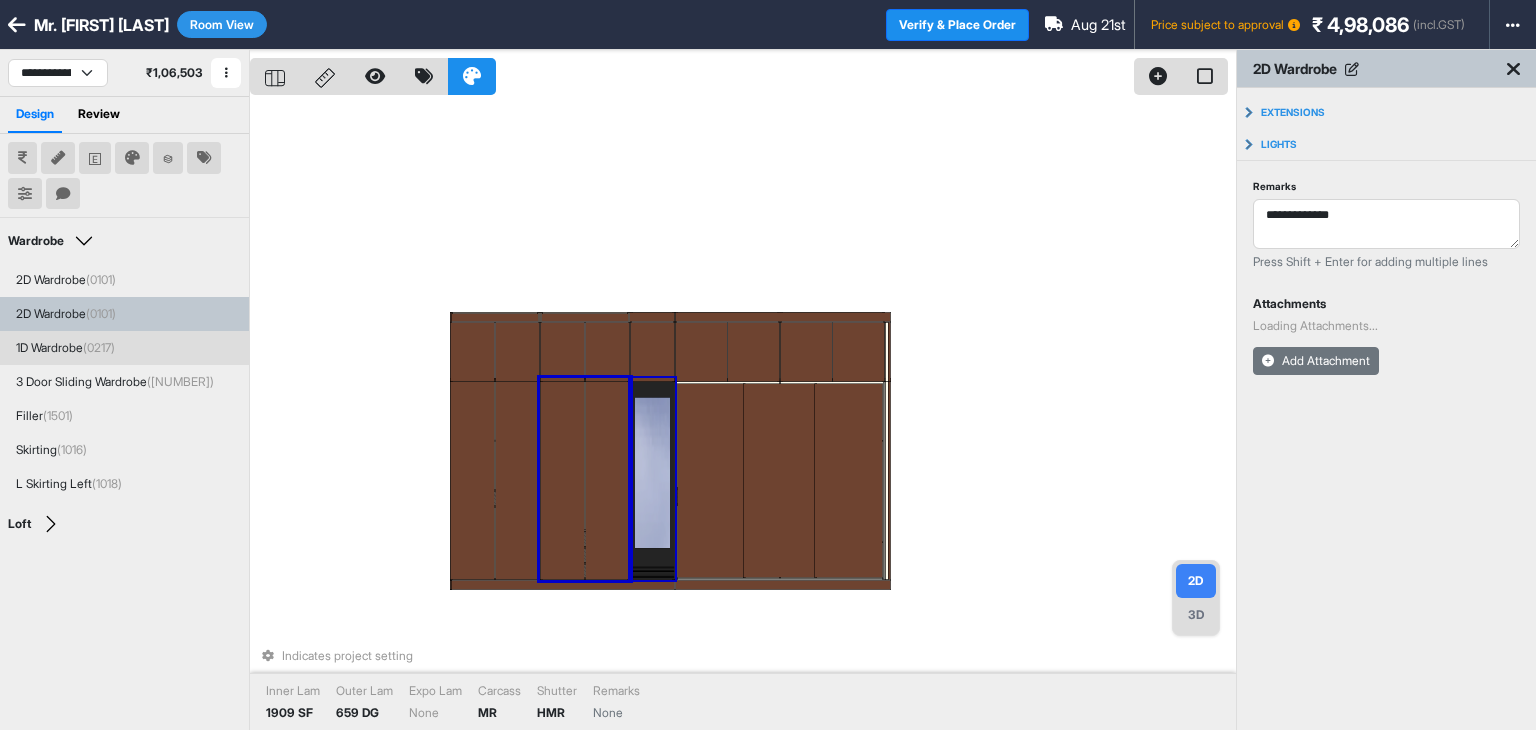 click on "Add Attachment" at bounding box center (1316, 361) 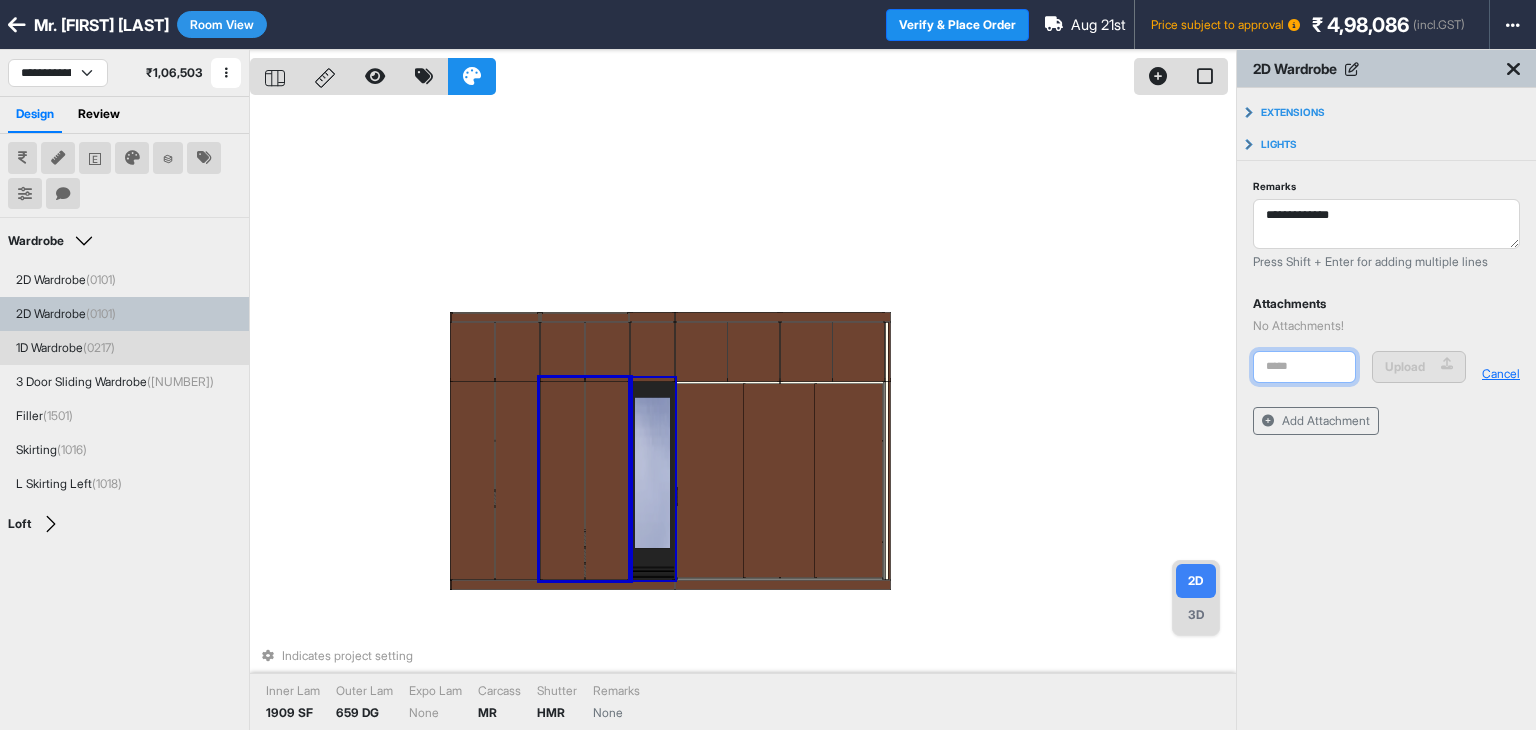 click at bounding box center (1304, 367) 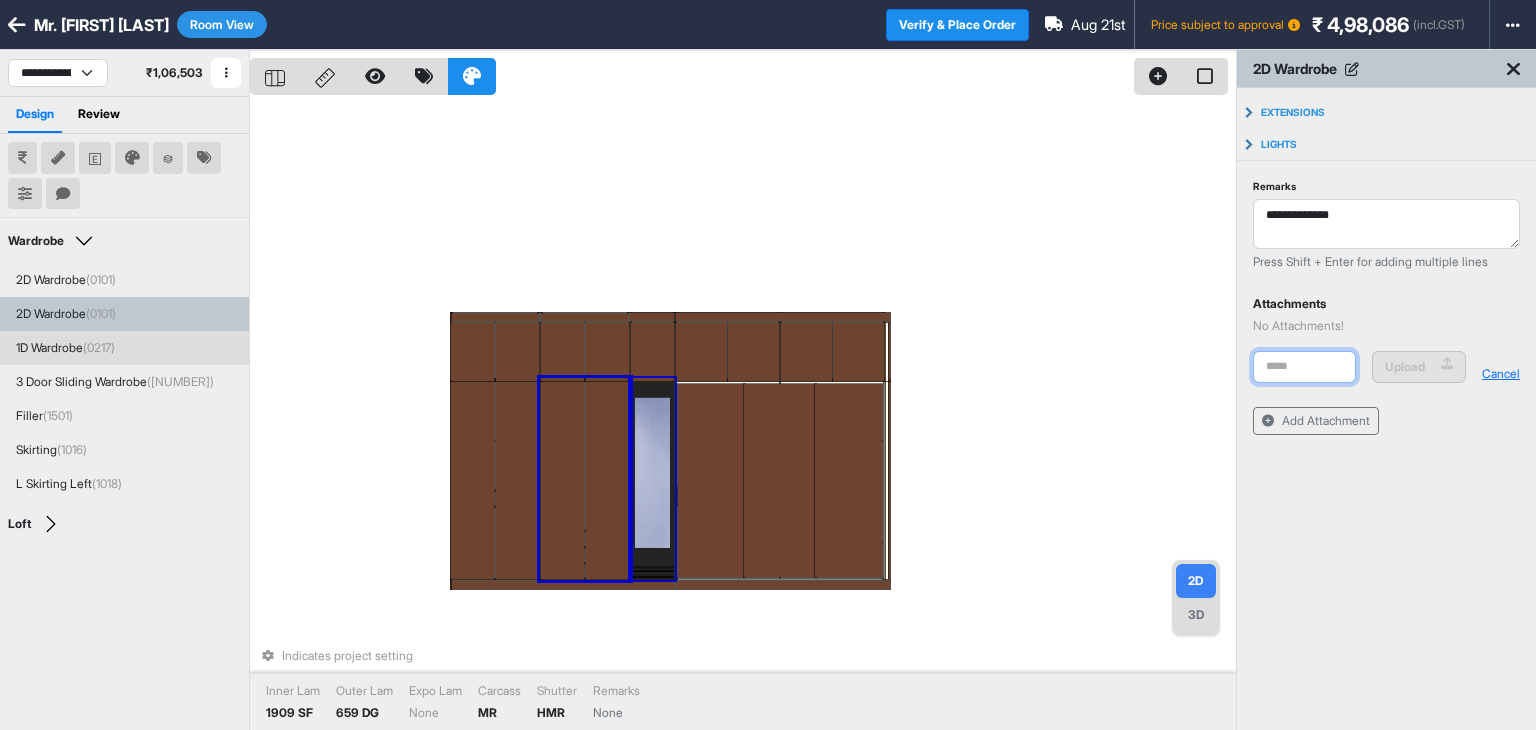click at bounding box center [1304, 367] 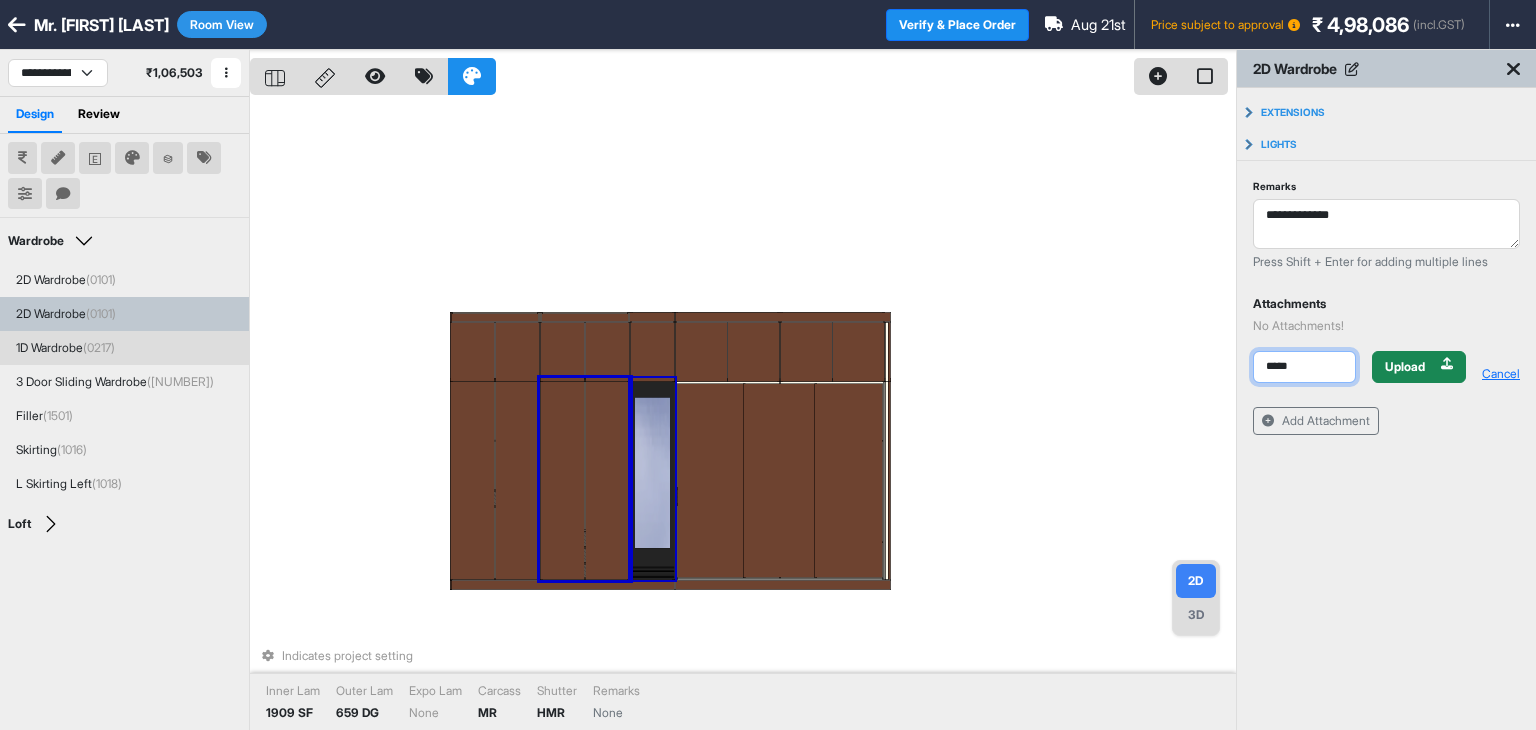 type on "**********" 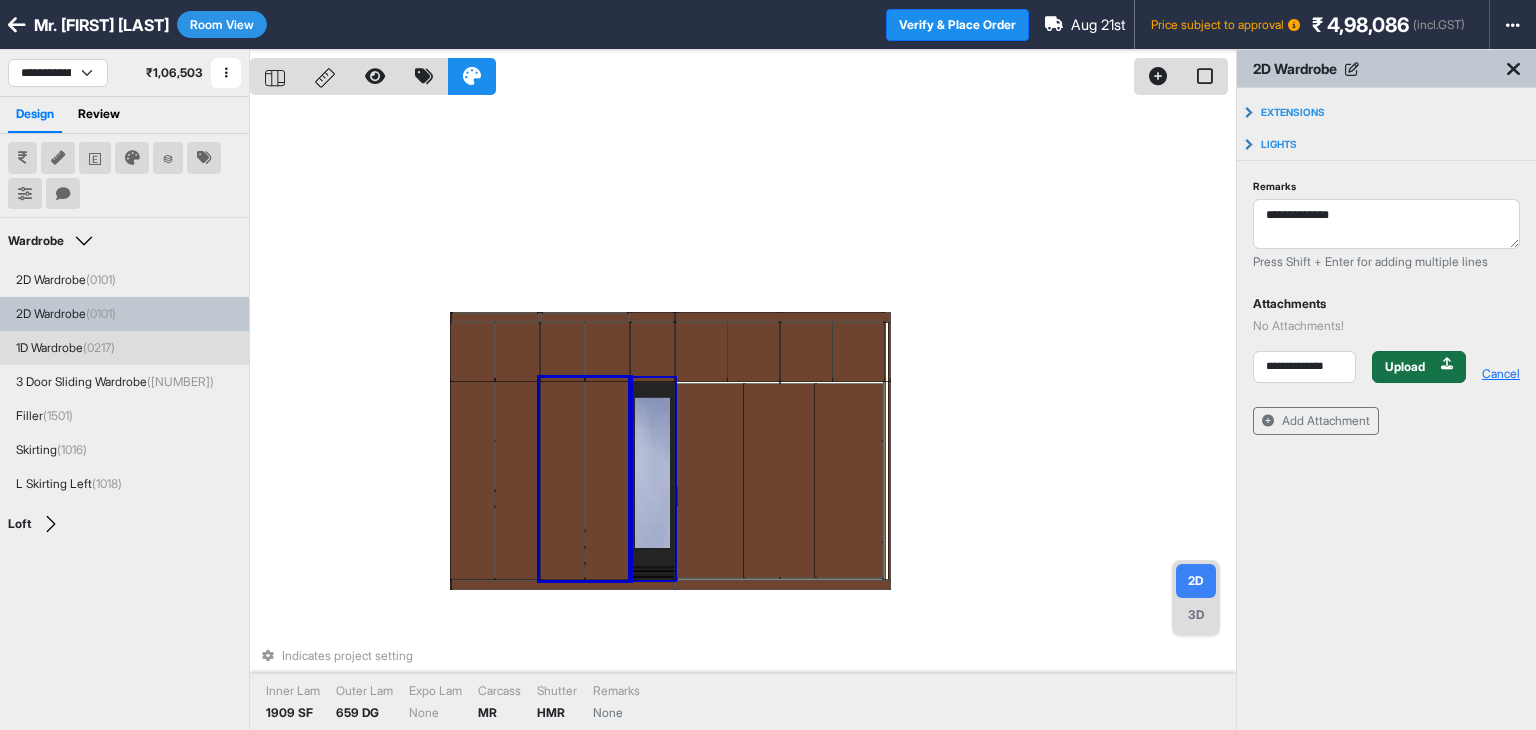 click on "Upload" at bounding box center (1405, 367) 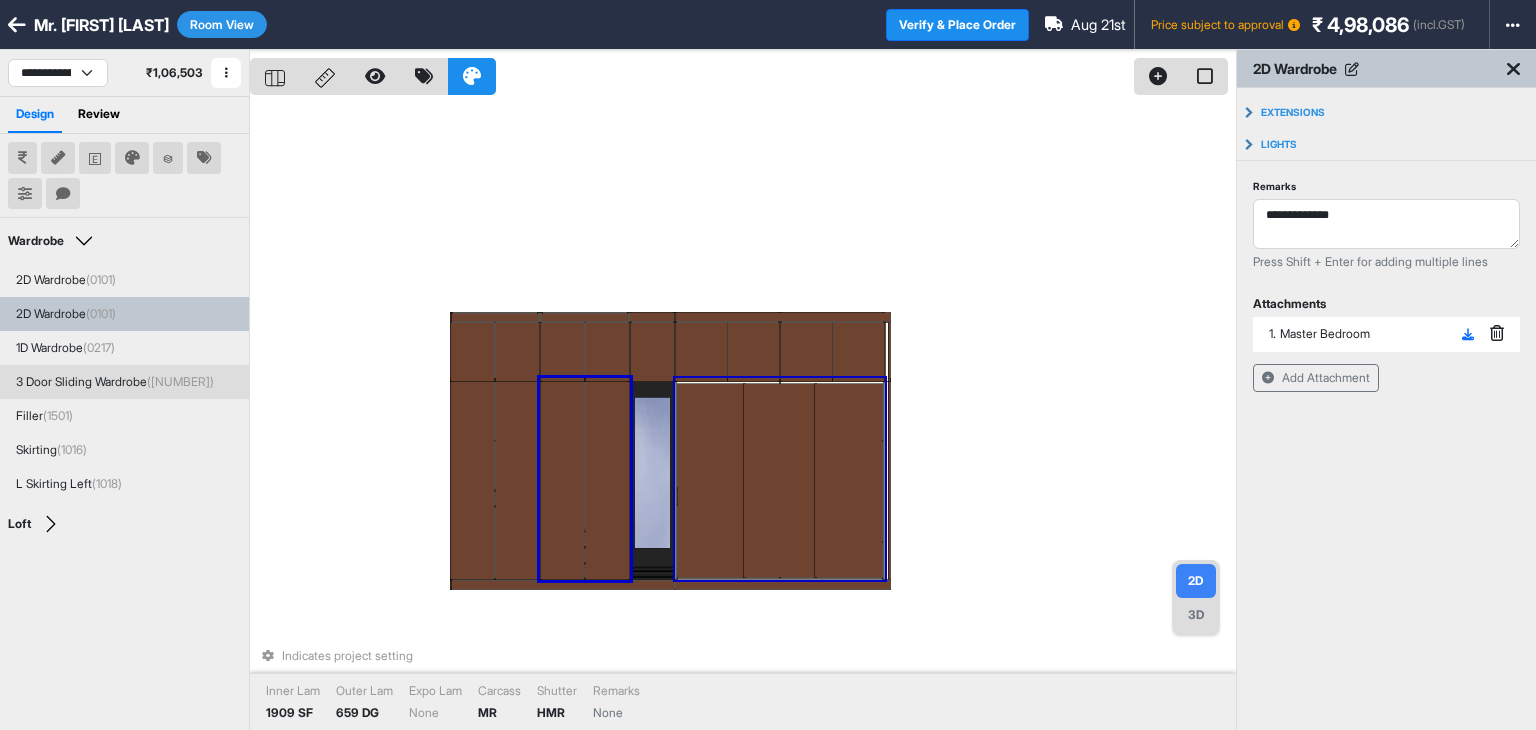 click at bounding box center [711, 480] 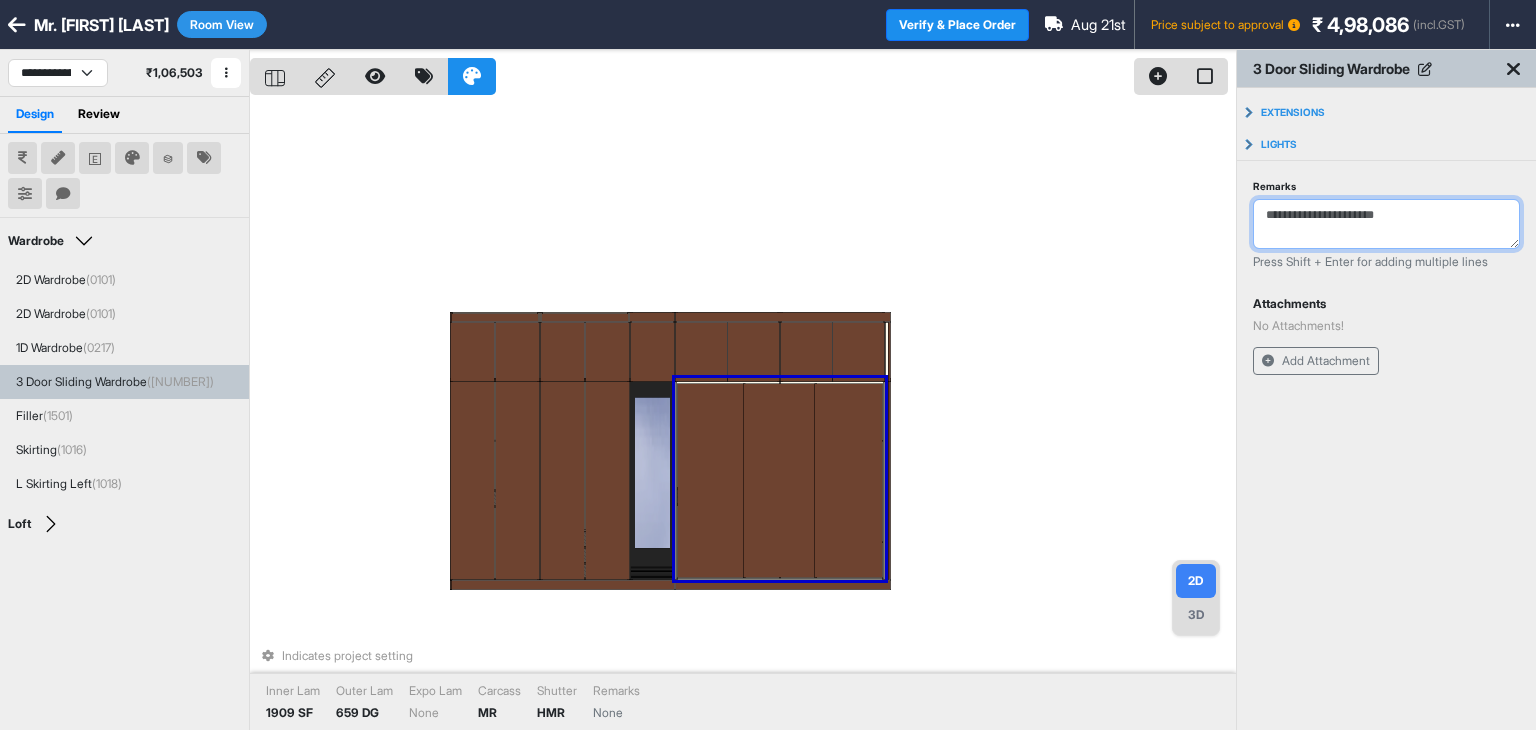 click on "Remarks" at bounding box center (1386, 224) 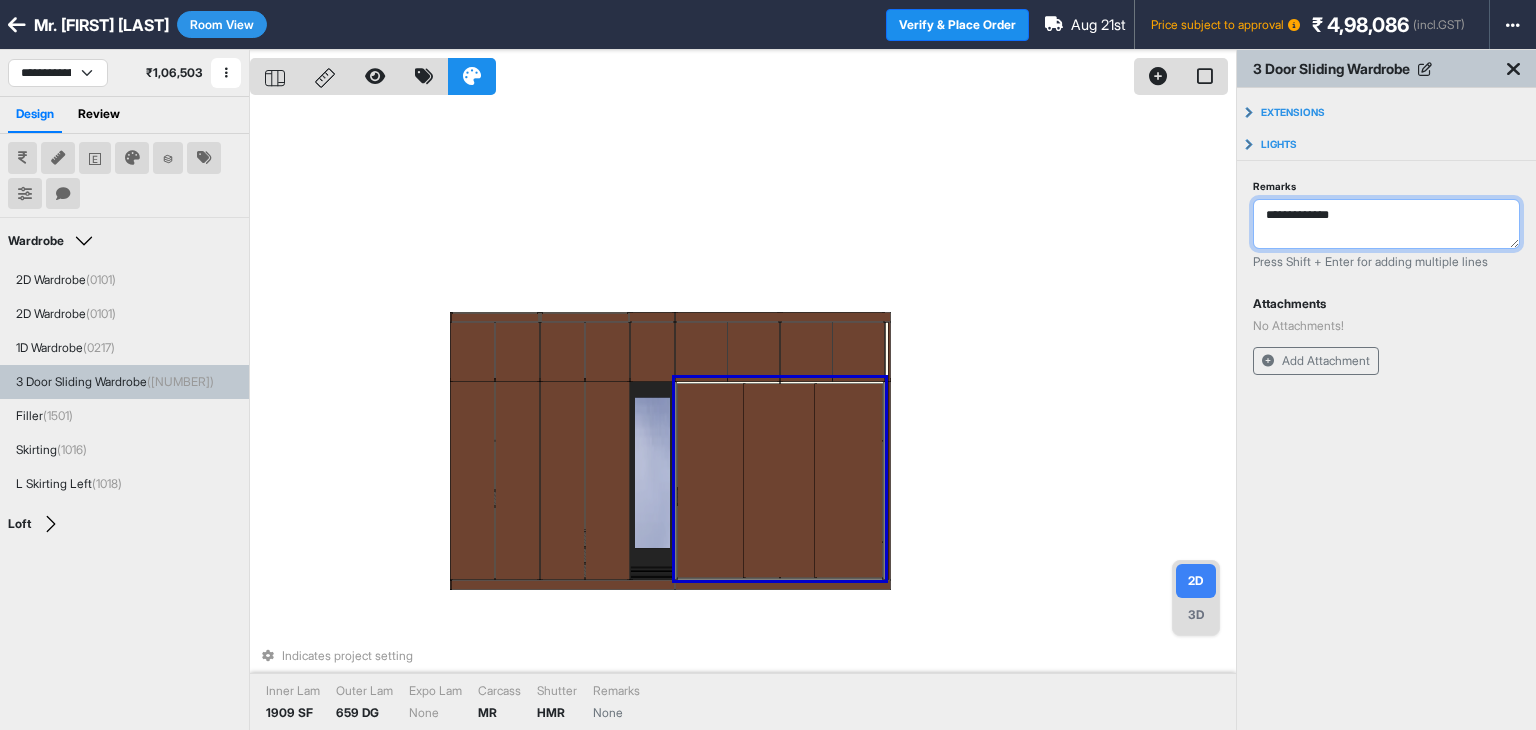 type on "**********" 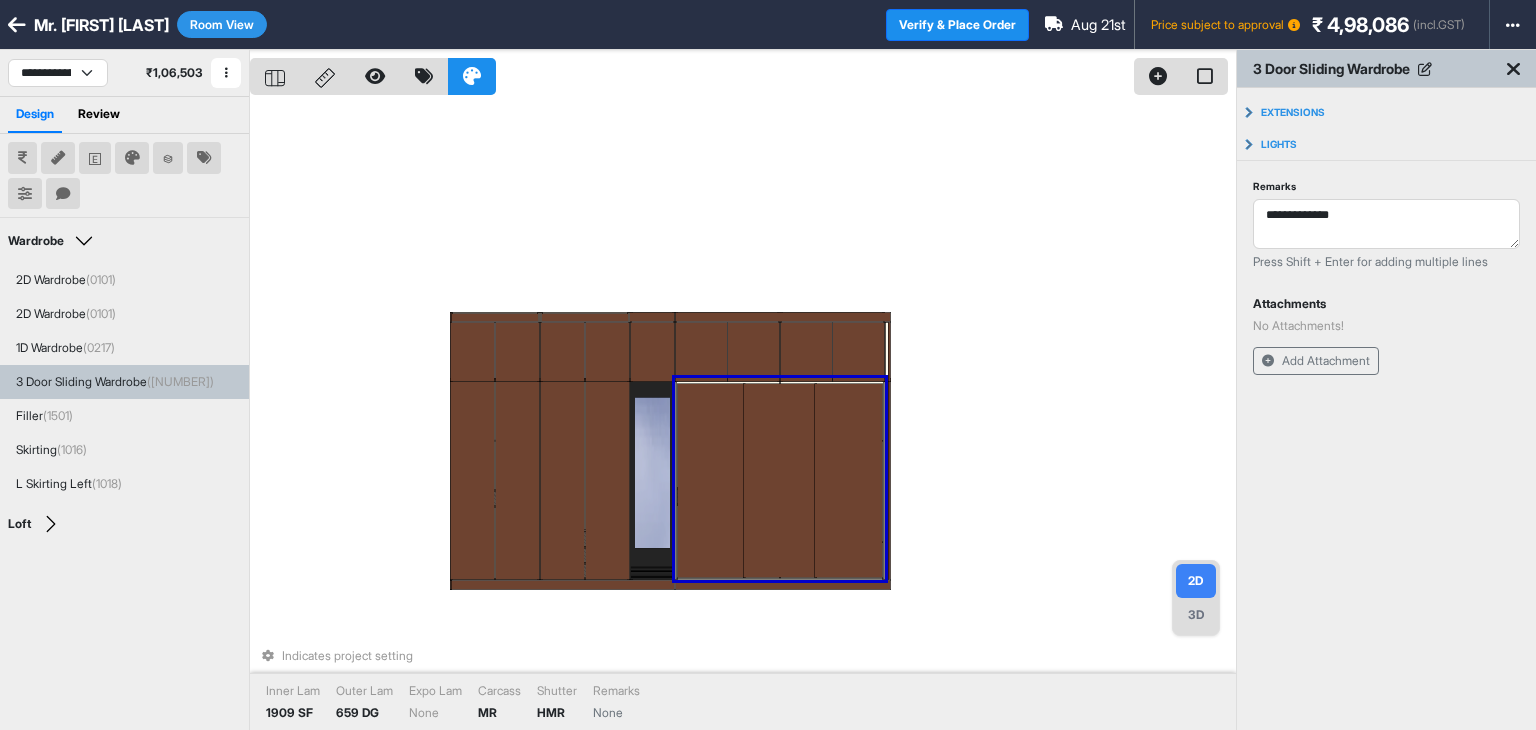 type 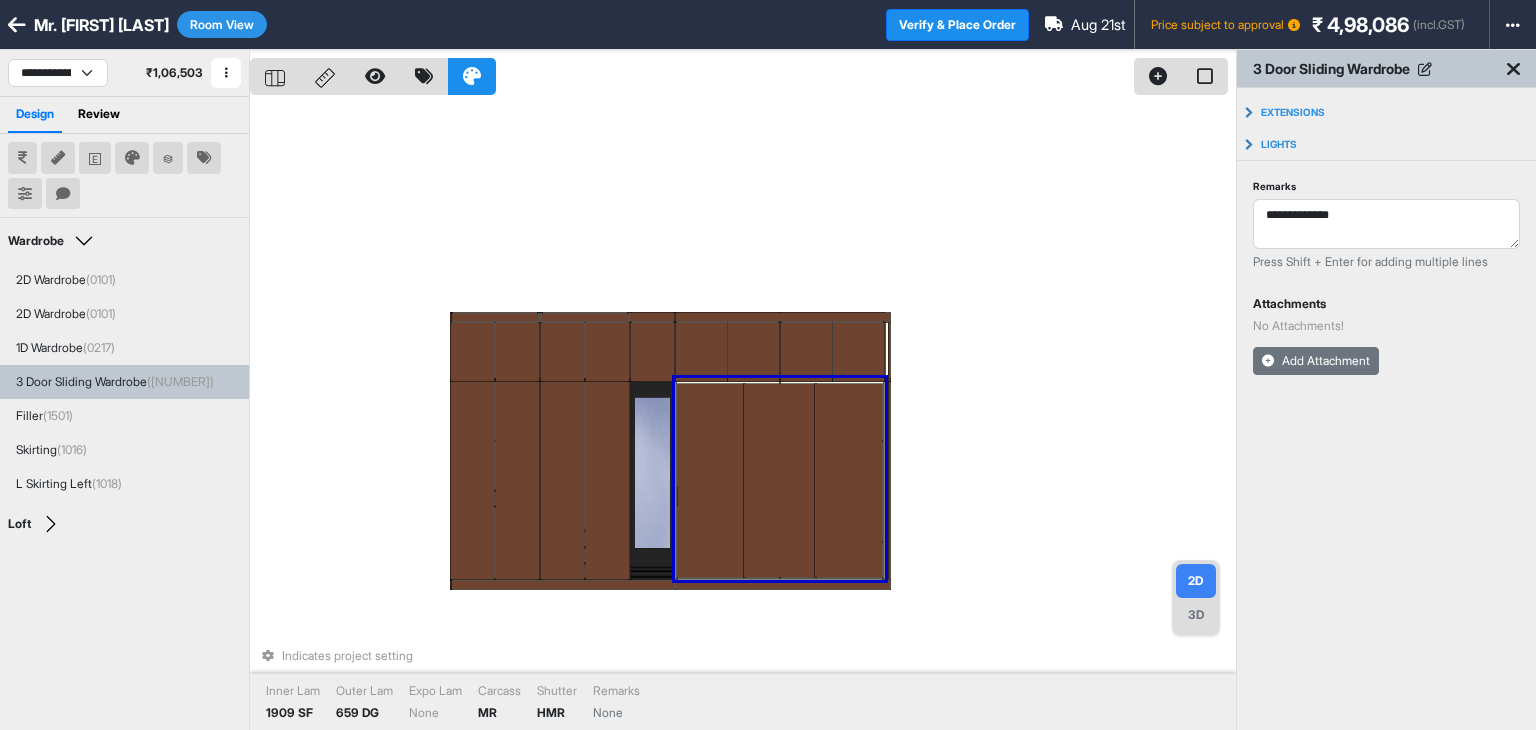 click on "Add Attachment" at bounding box center [1316, 361] 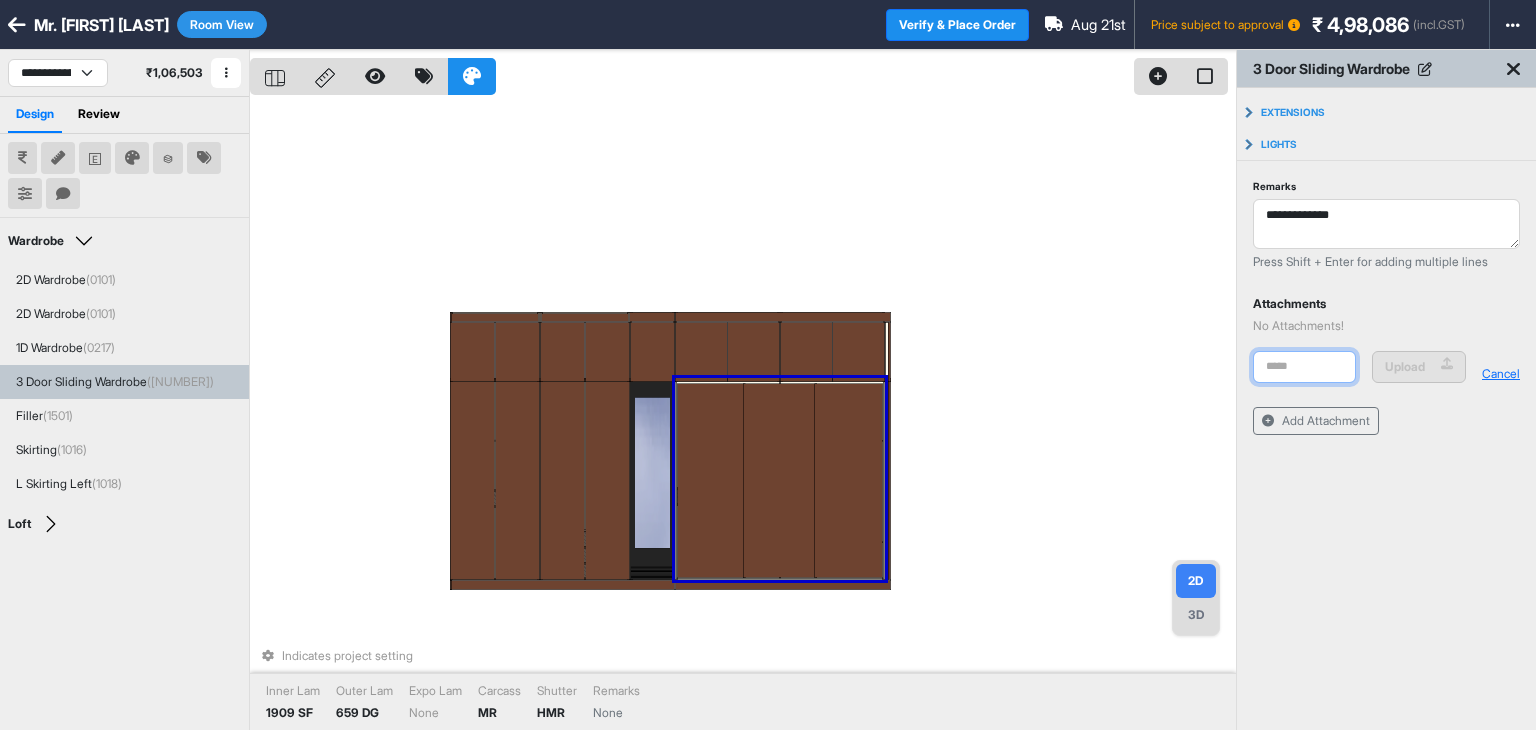 click at bounding box center [1304, 367] 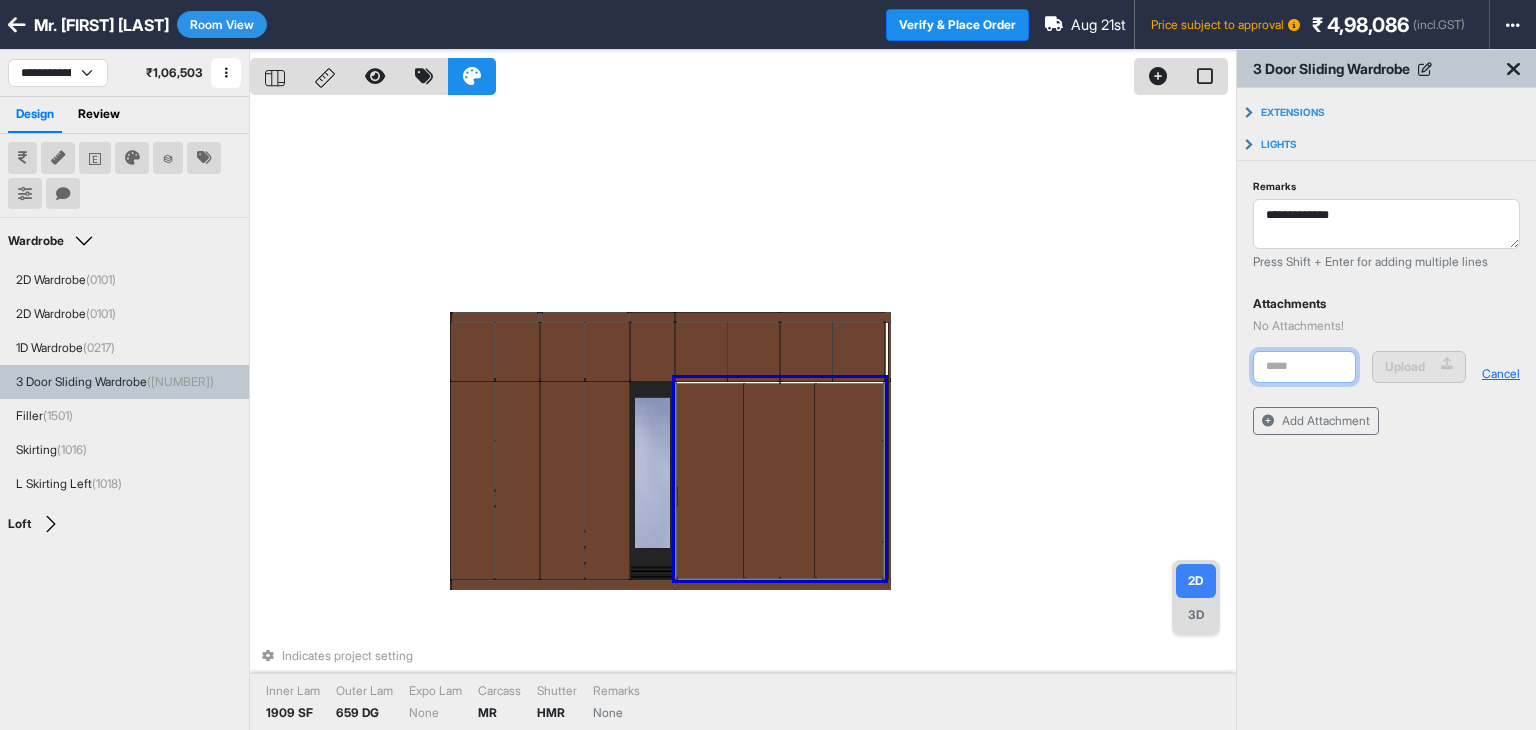 type on "**********" 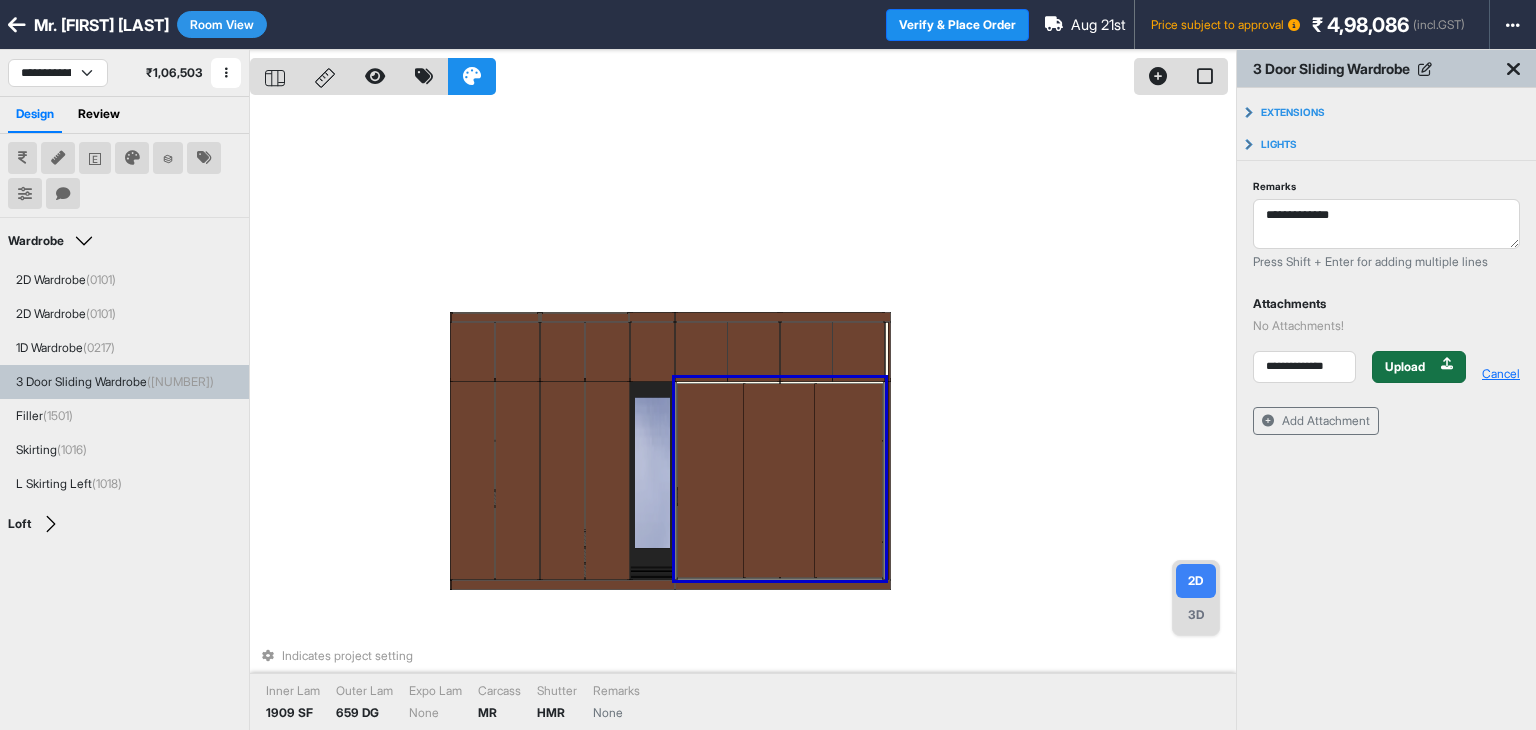 click on "Upload" at bounding box center [1405, 367] 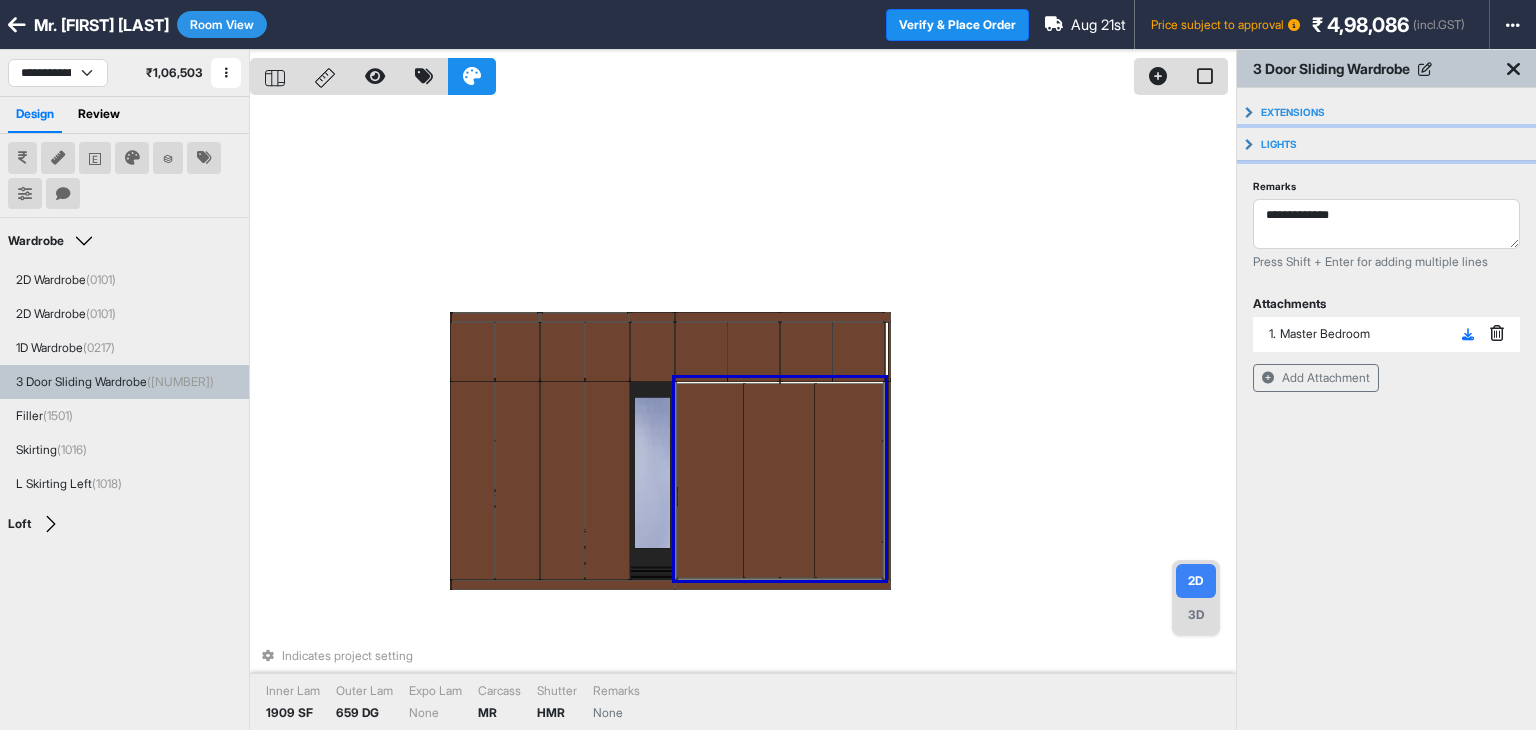 click on "Lights" at bounding box center [1386, 144] 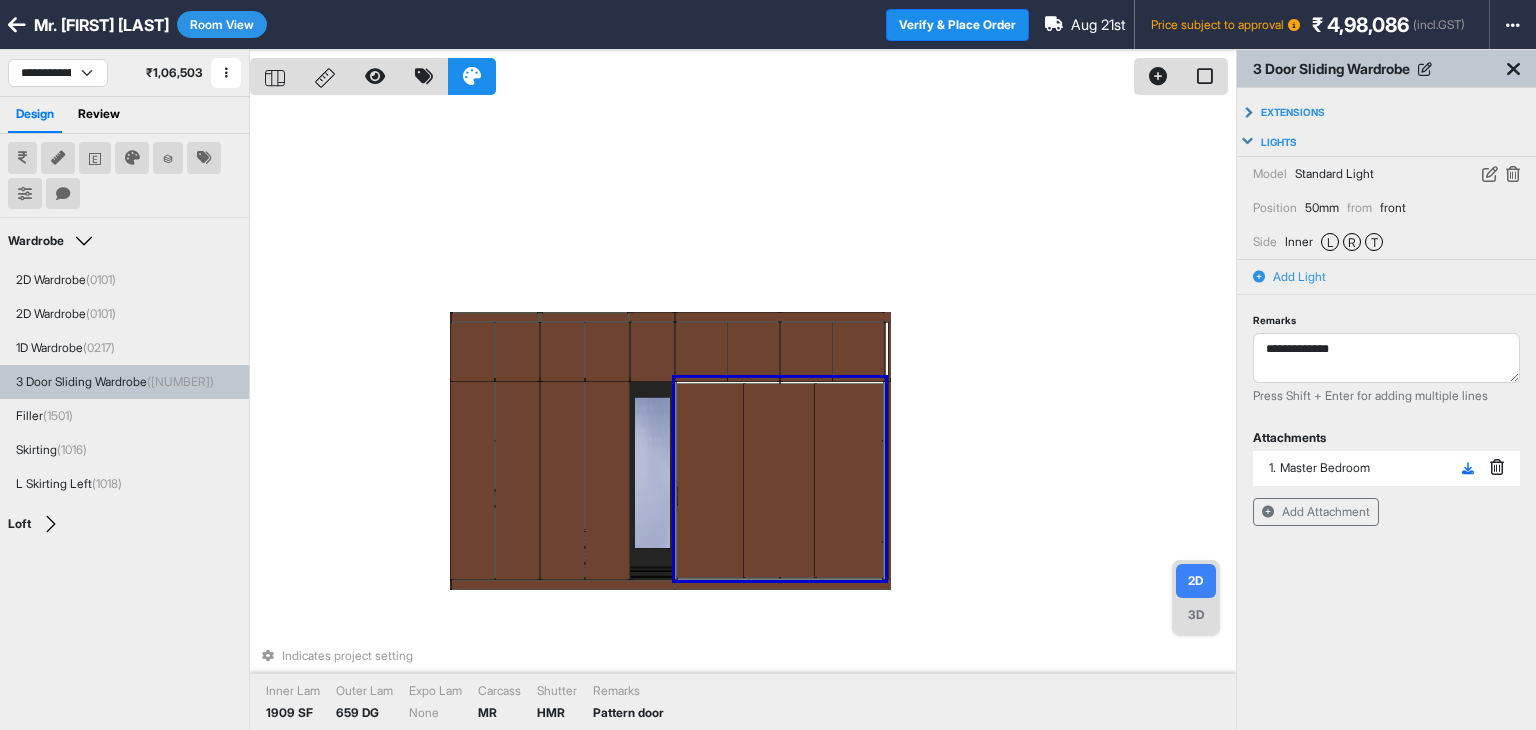 click on "Lights" at bounding box center [1386, 142] 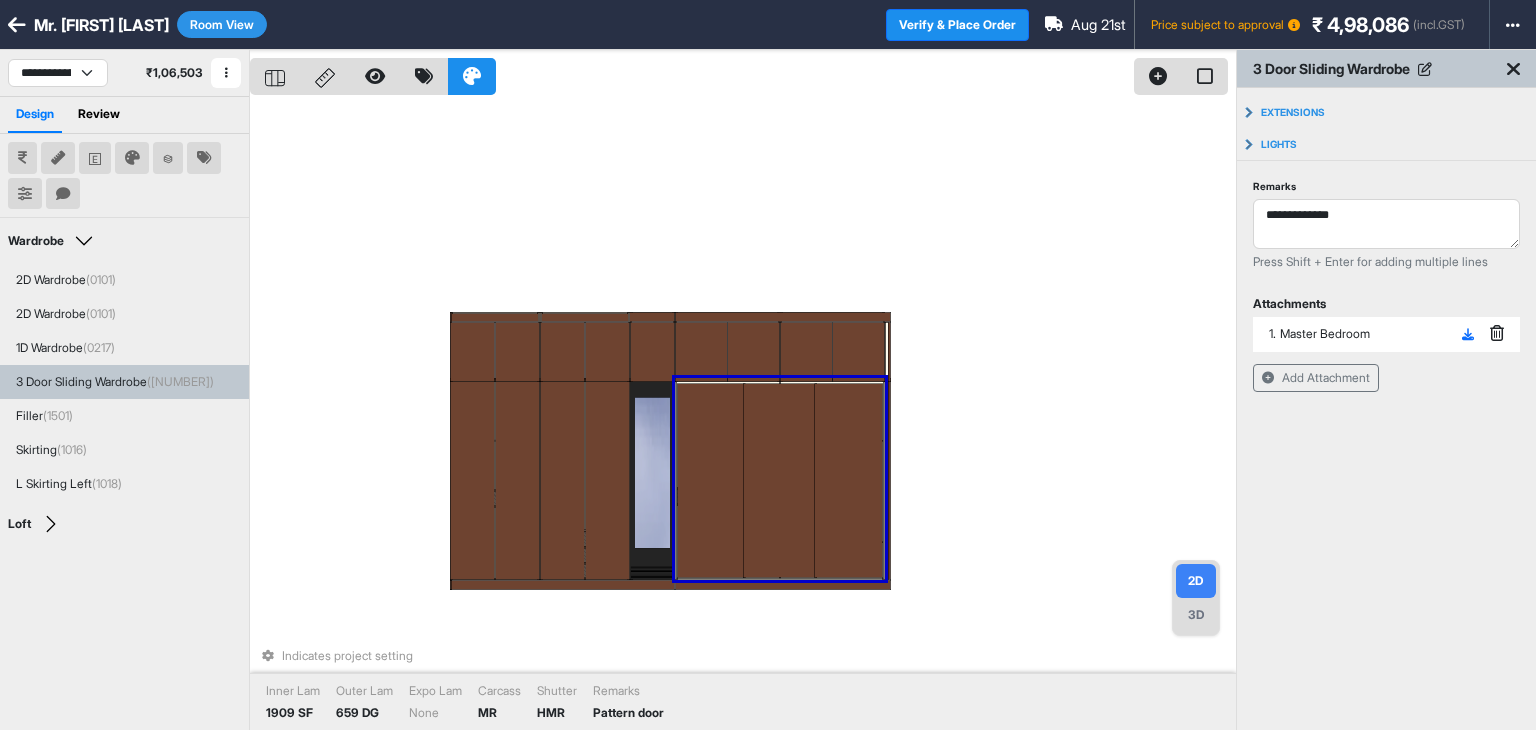 click at bounding box center [1513, 69] 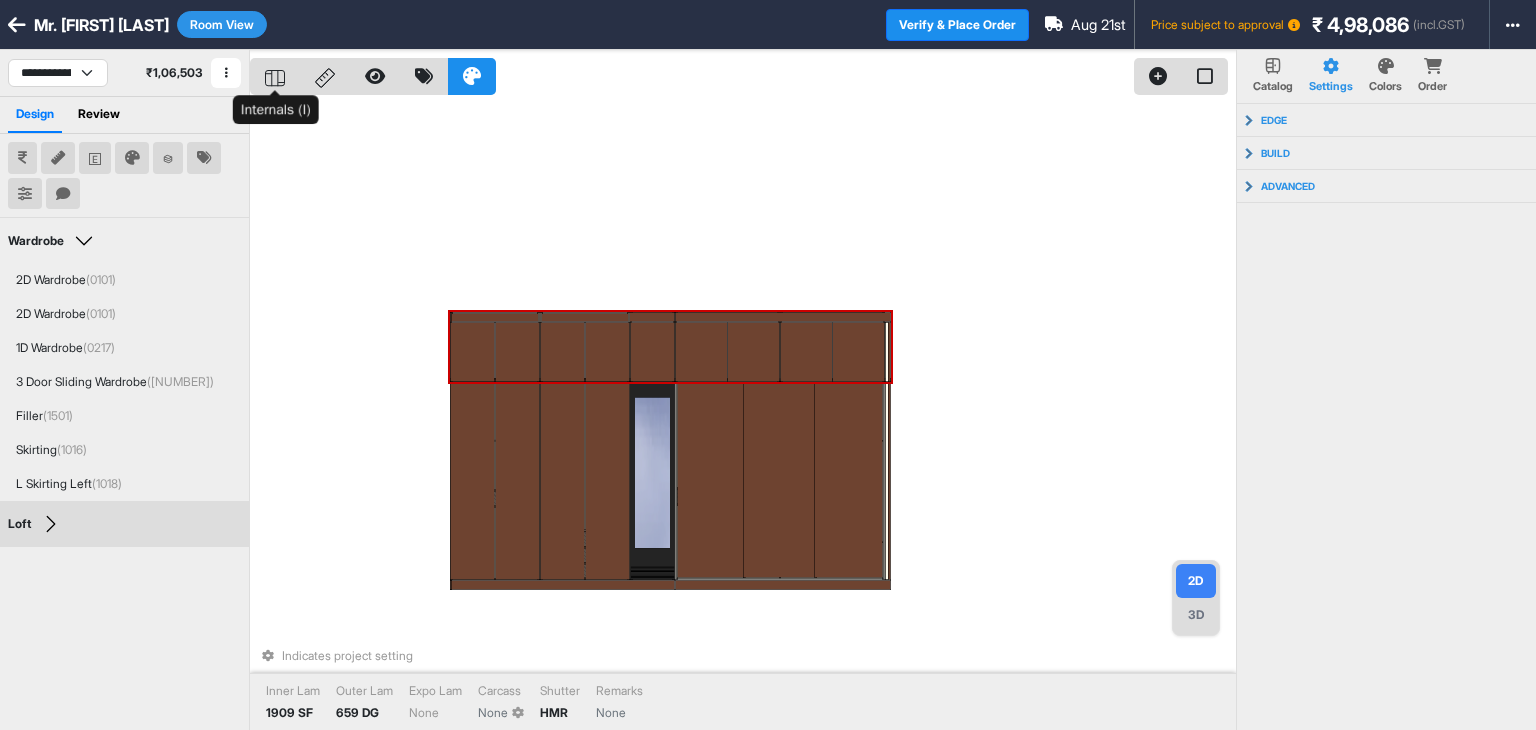 click 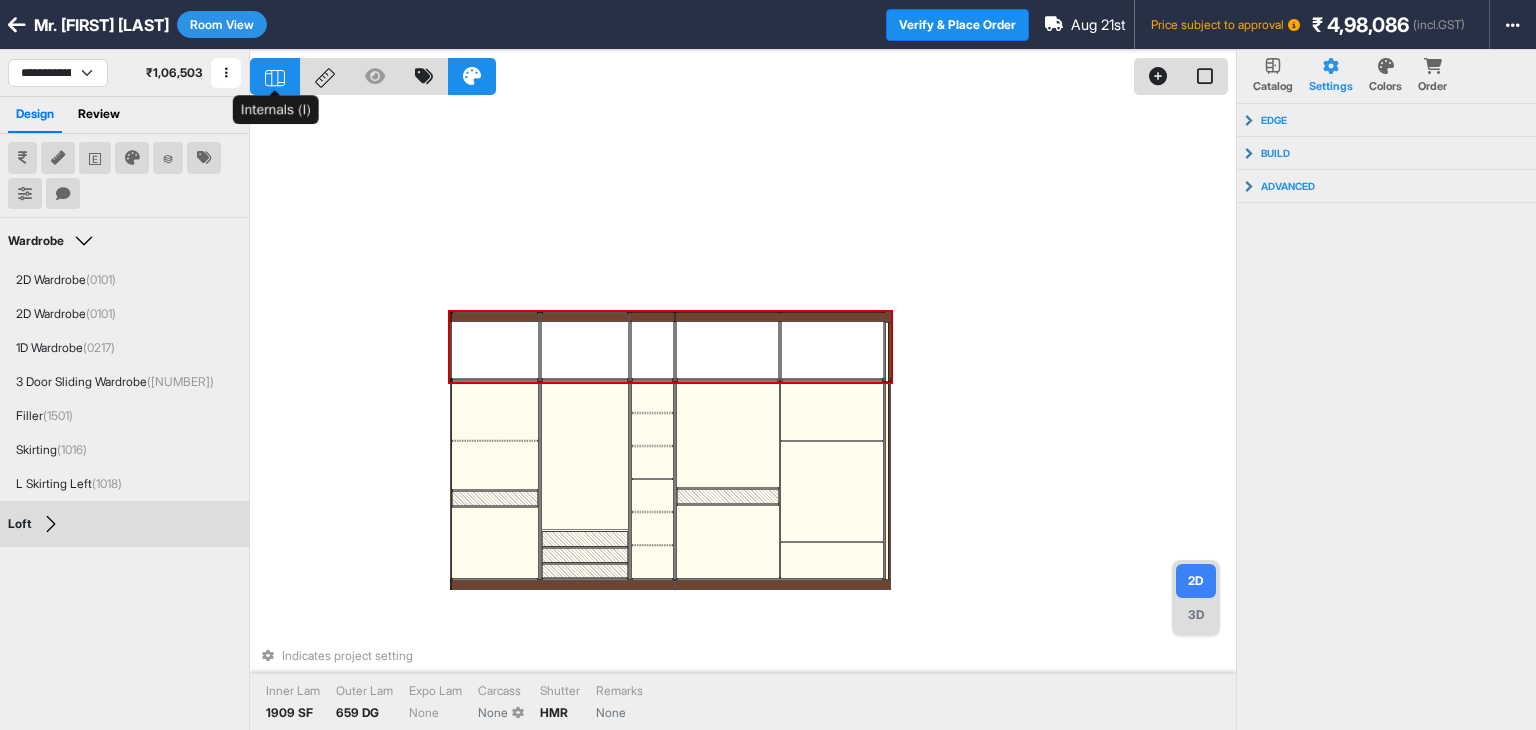 click 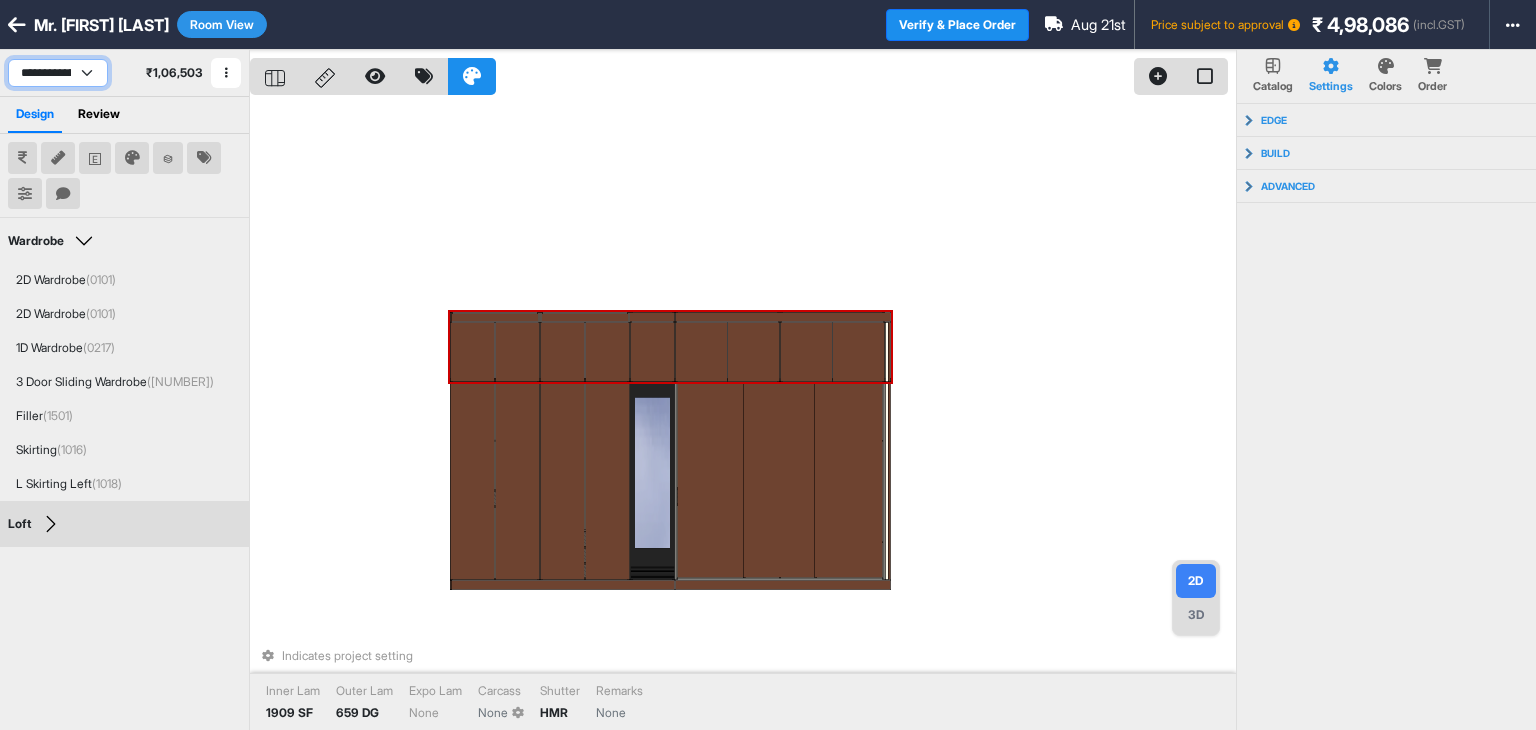 click on "**********" at bounding box center (58, 73) 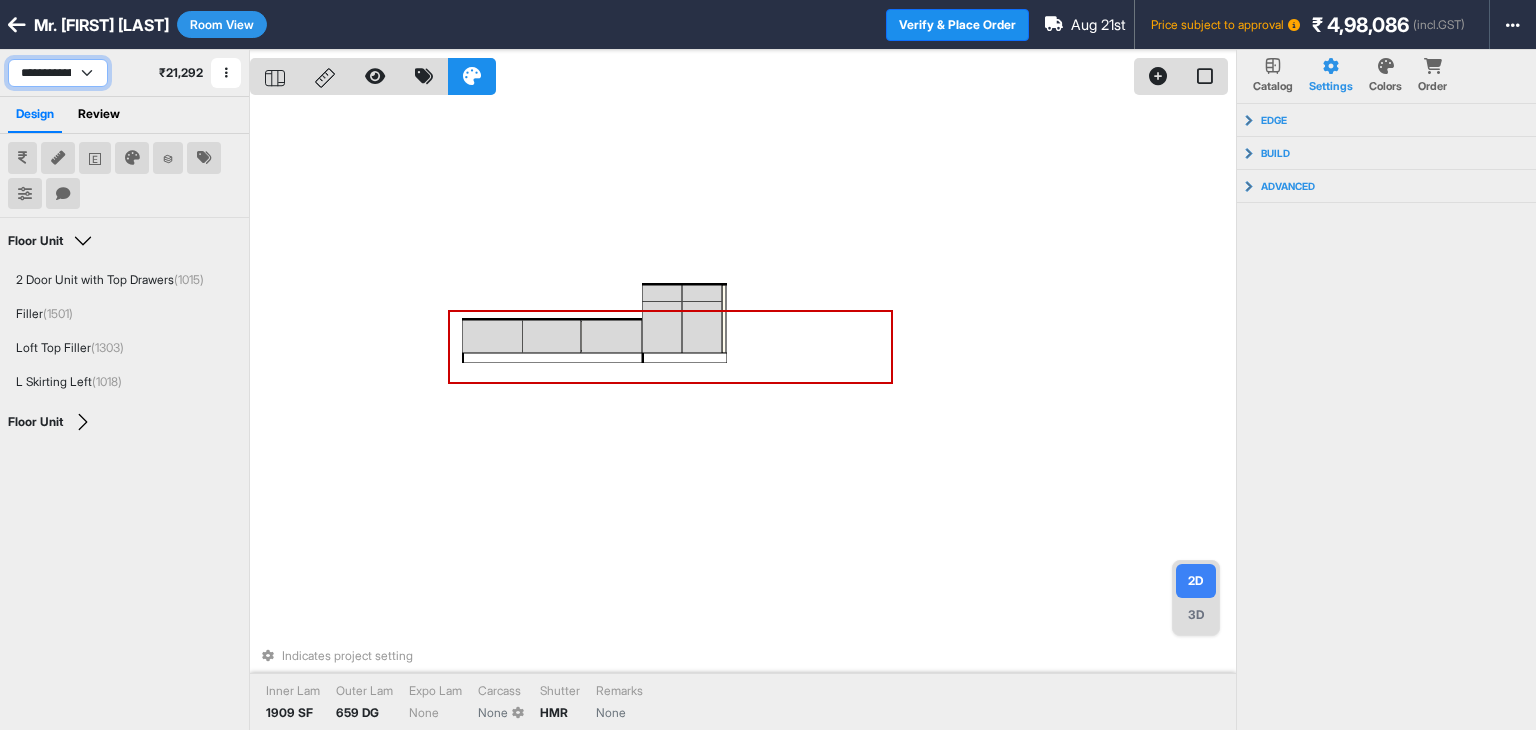 click on "**********" at bounding box center [58, 73] 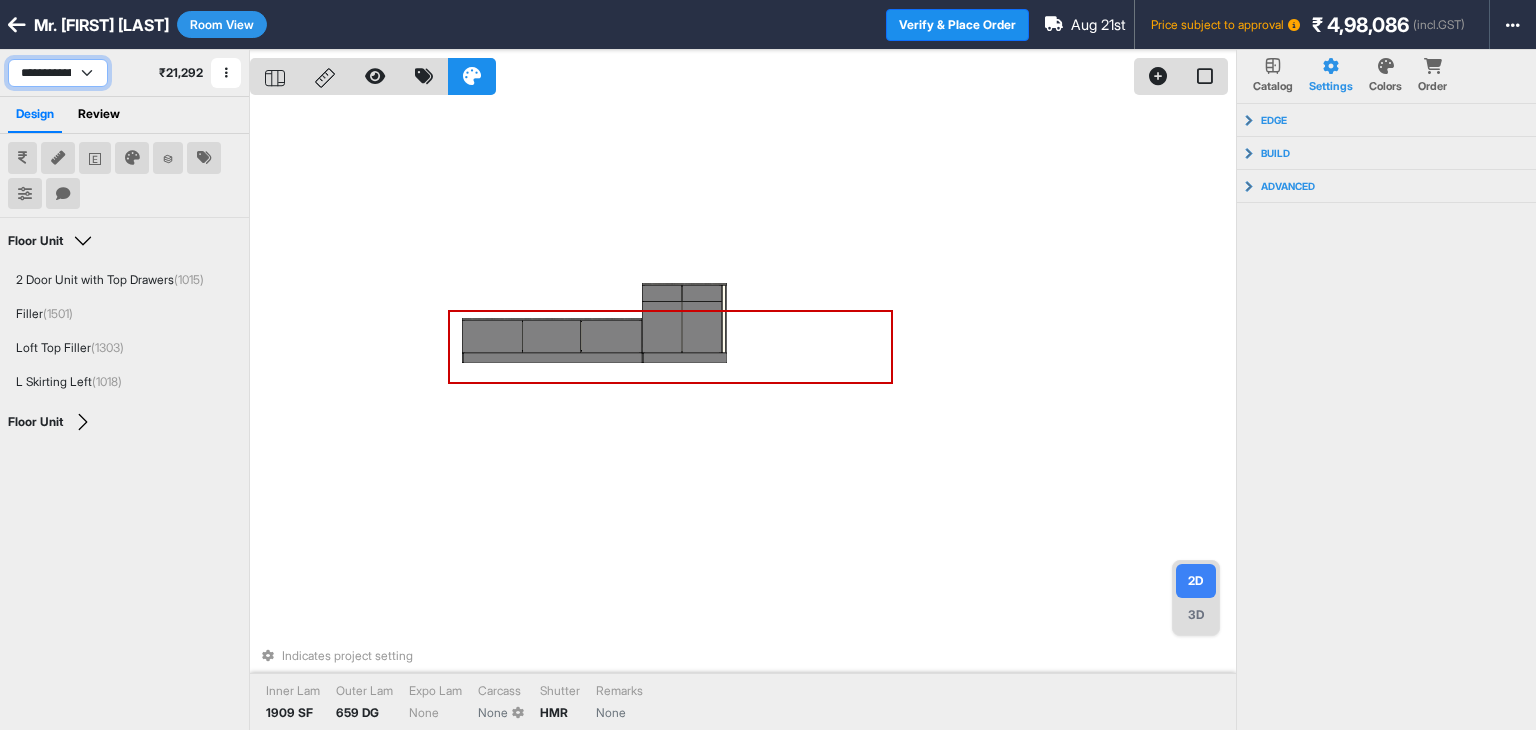 click on "**********" at bounding box center (58, 73) 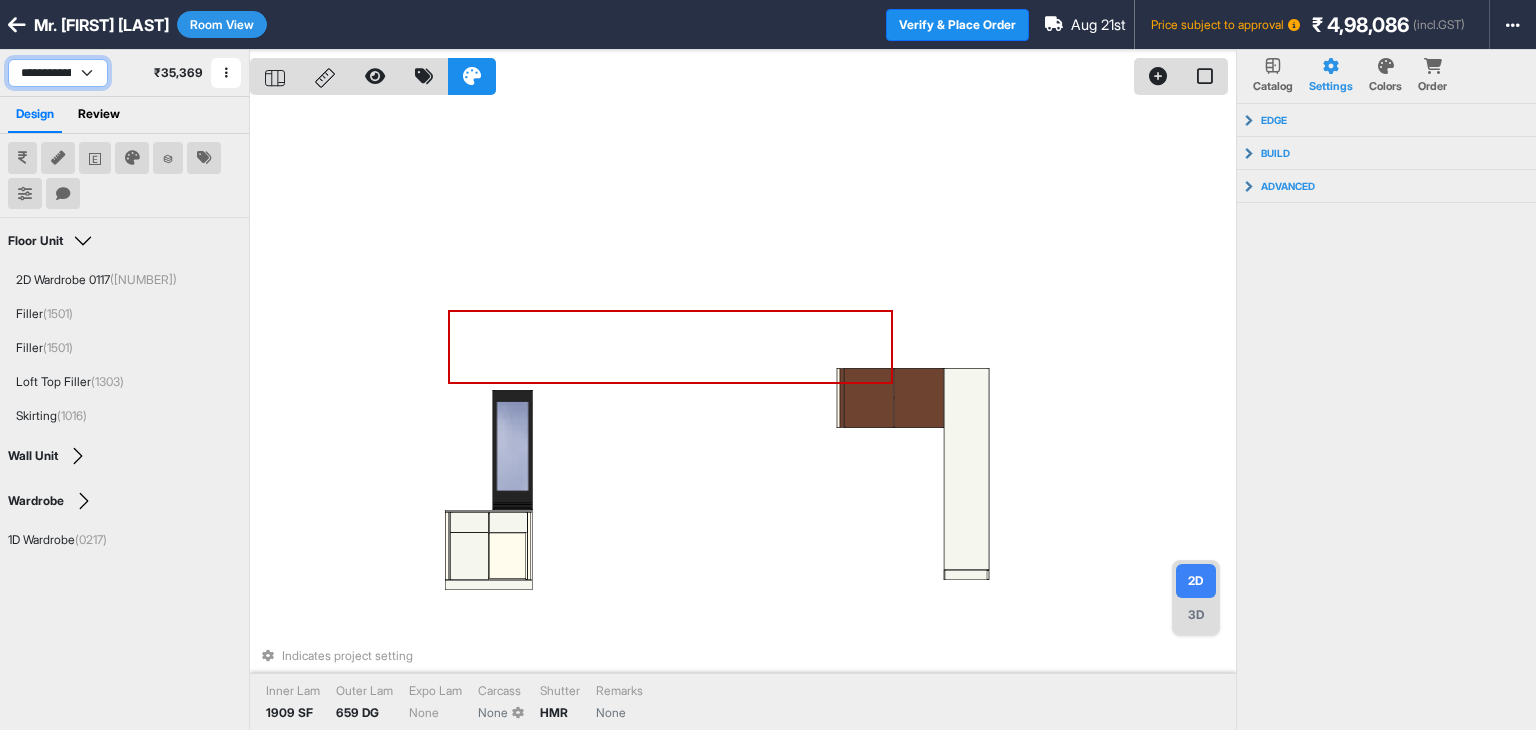 click on "**********" at bounding box center (58, 73) 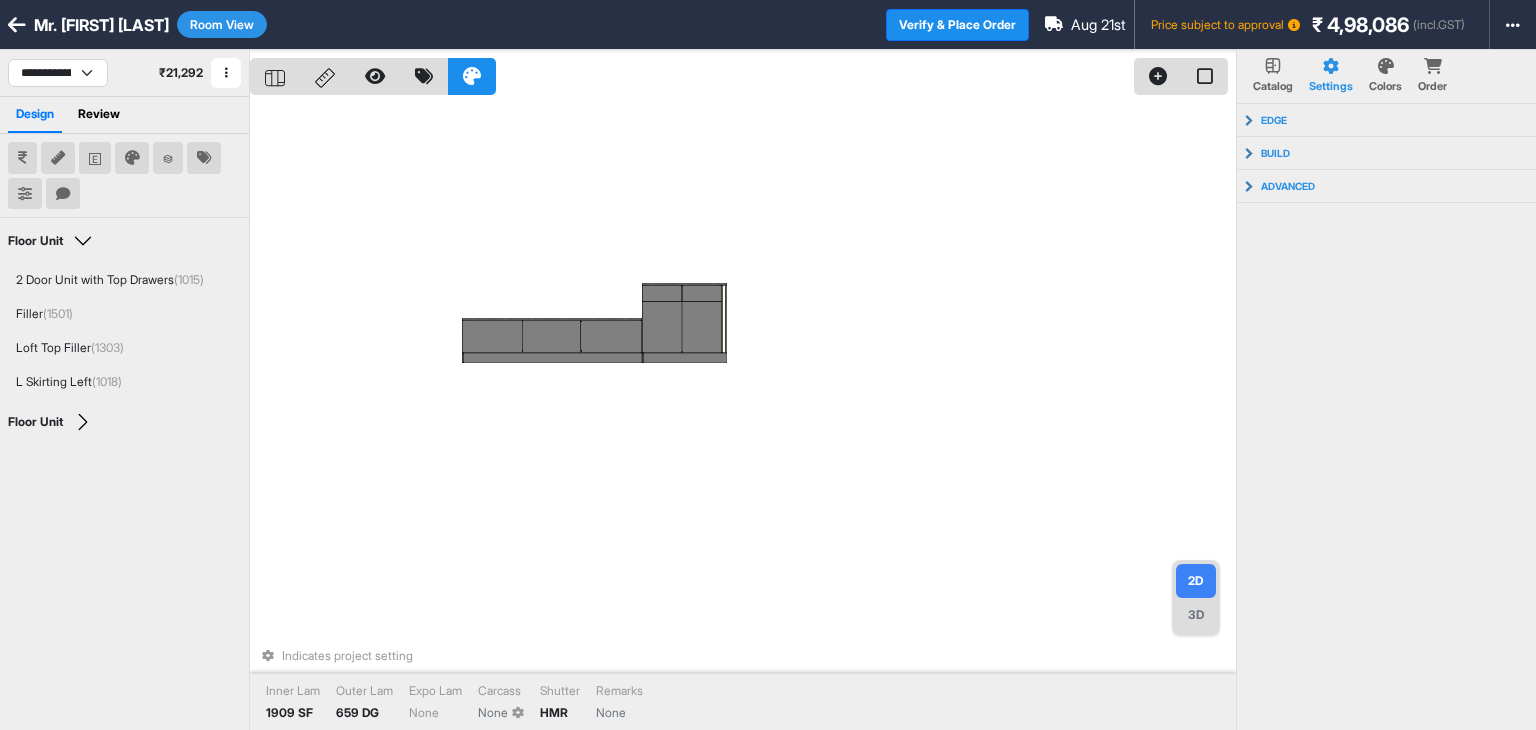 click on "3D" at bounding box center (1196, 615) 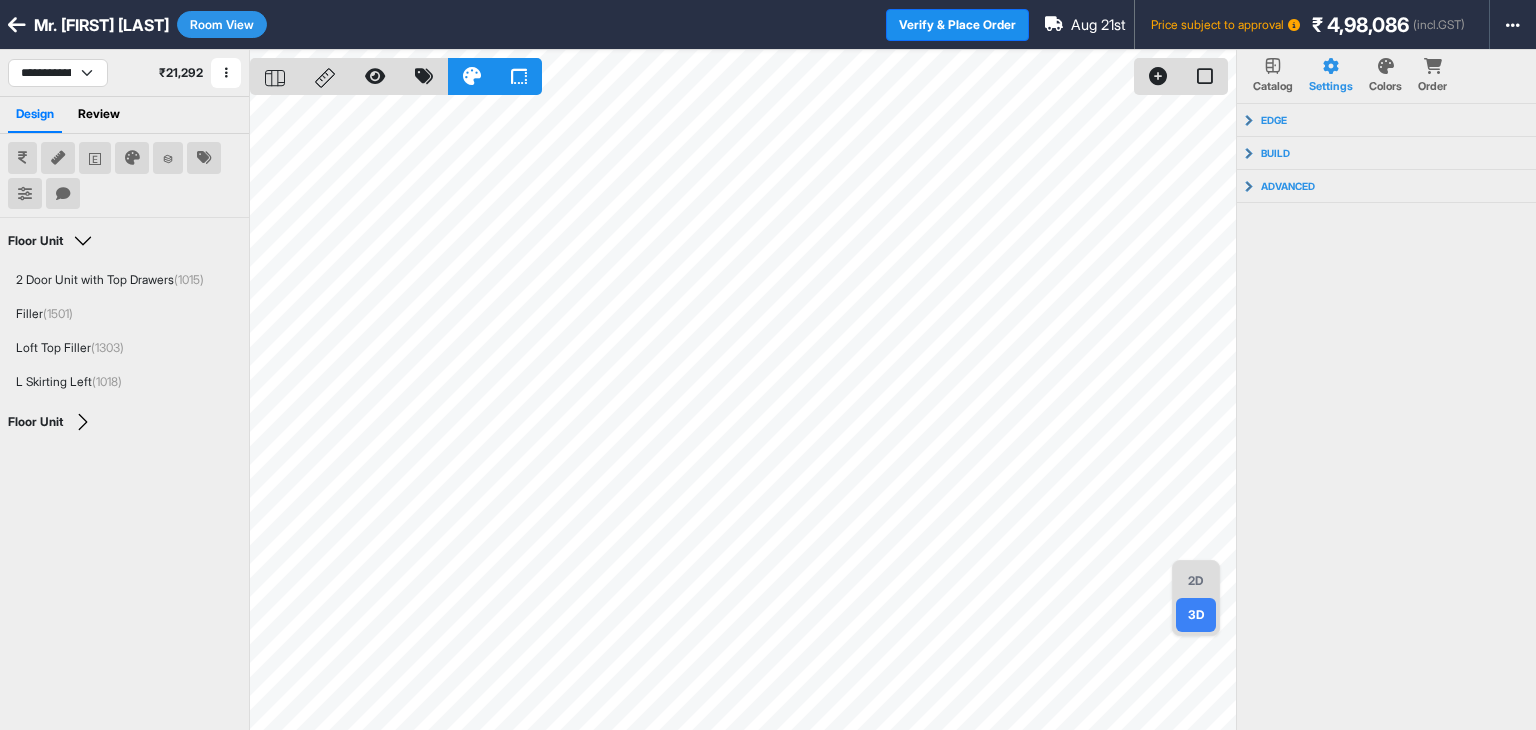 click on "2D" at bounding box center [1196, 581] 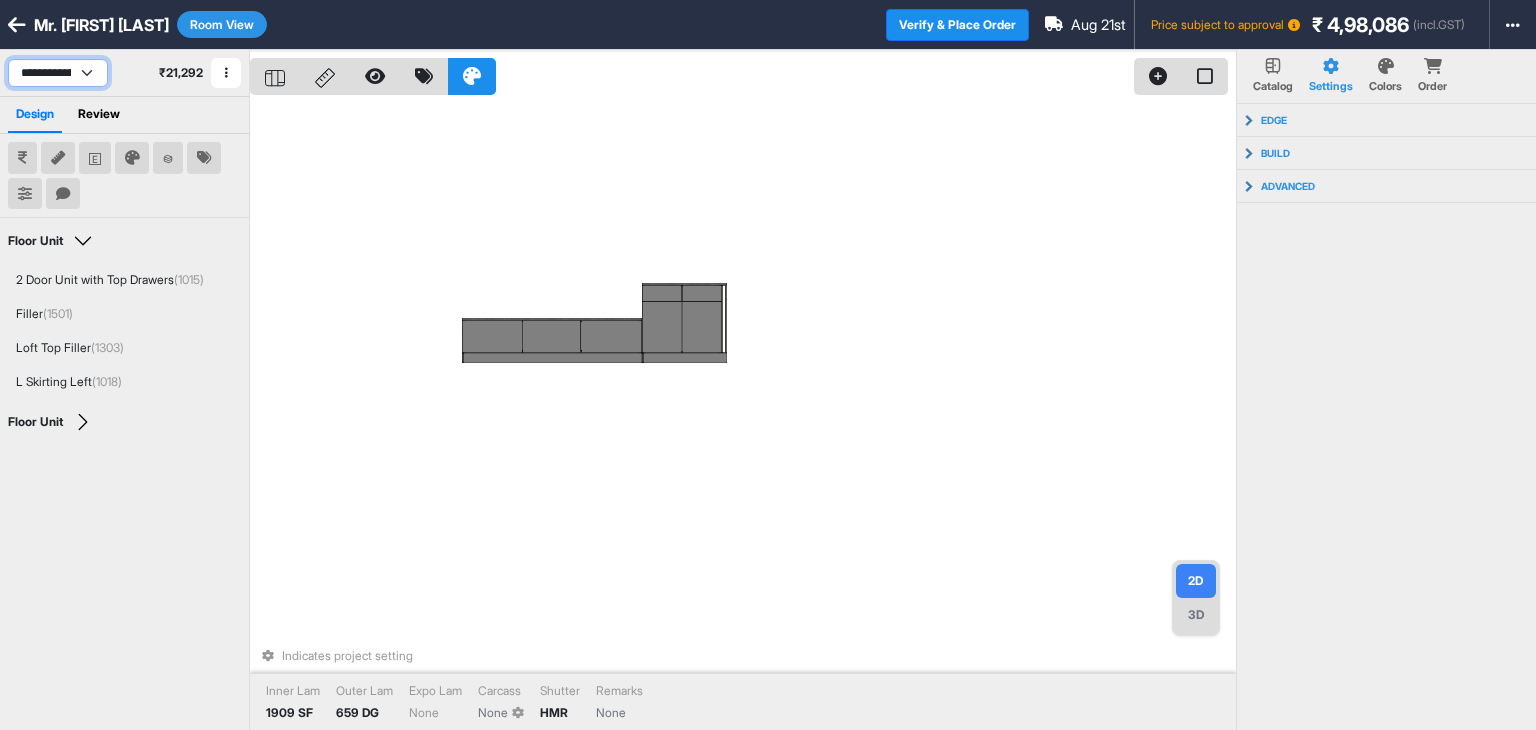 click on "**********" at bounding box center [58, 73] 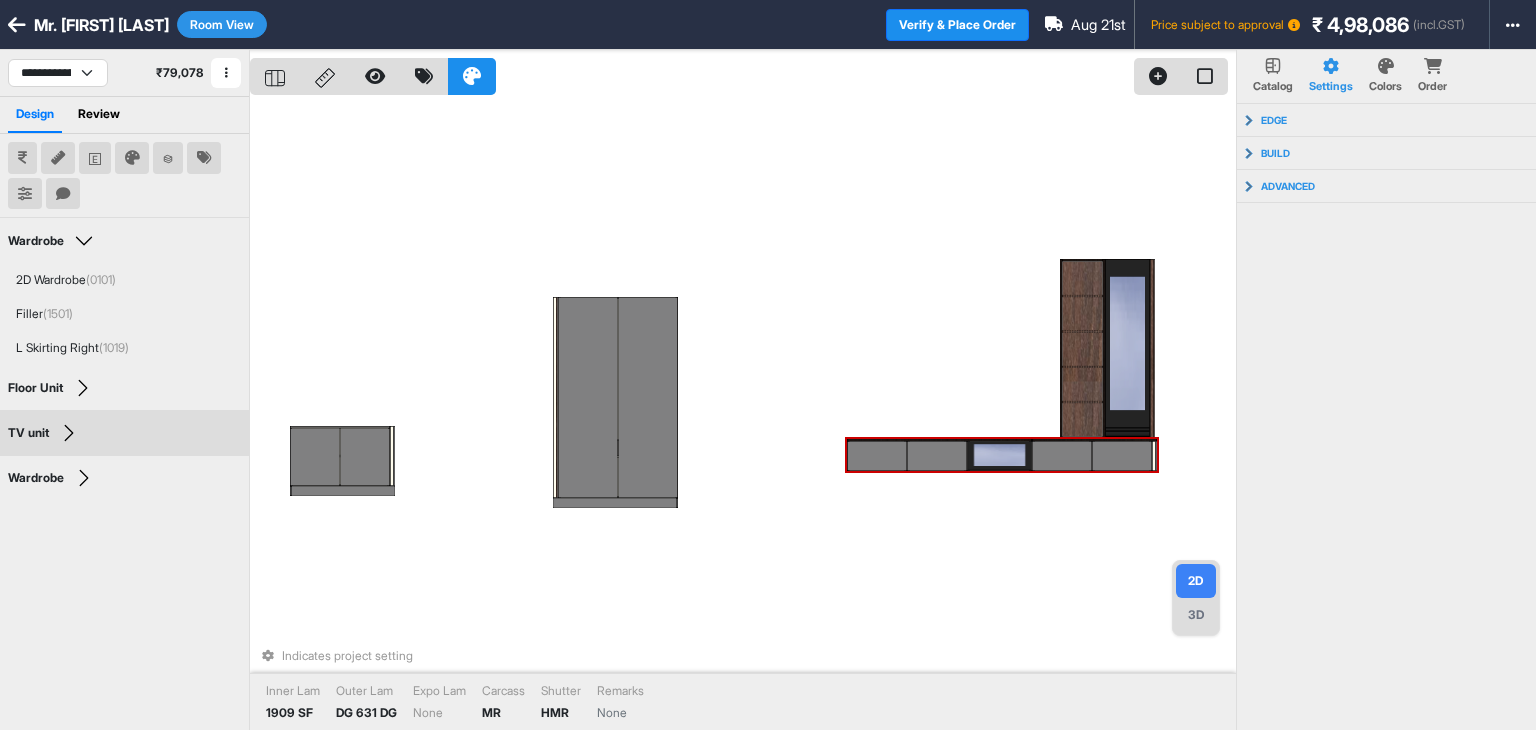 click on "3D" at bounding box center [1196, 615] 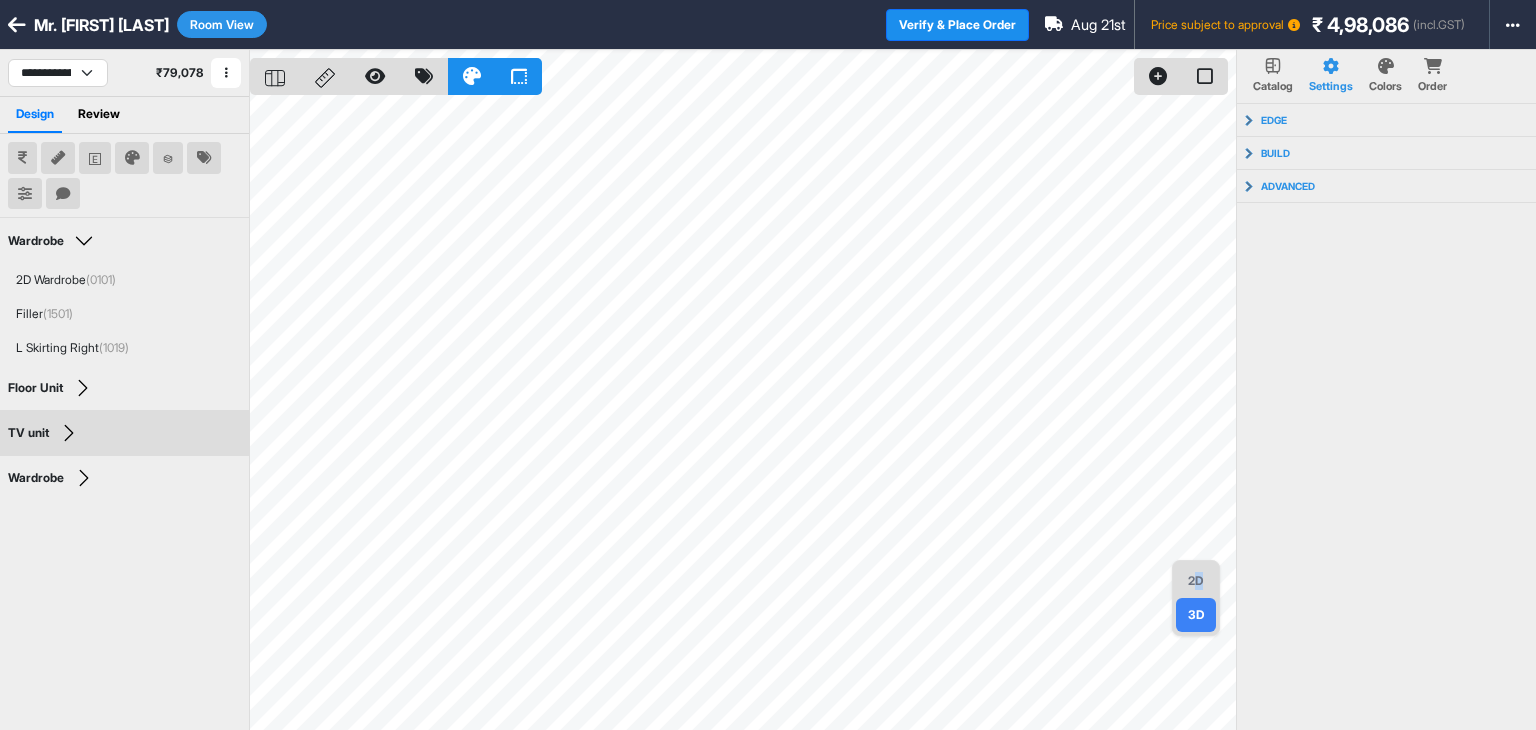 drag, startPoint x: 1217, startPoint y: 574, endPoint x: 1193, endPoint y: 581, distance: 25 